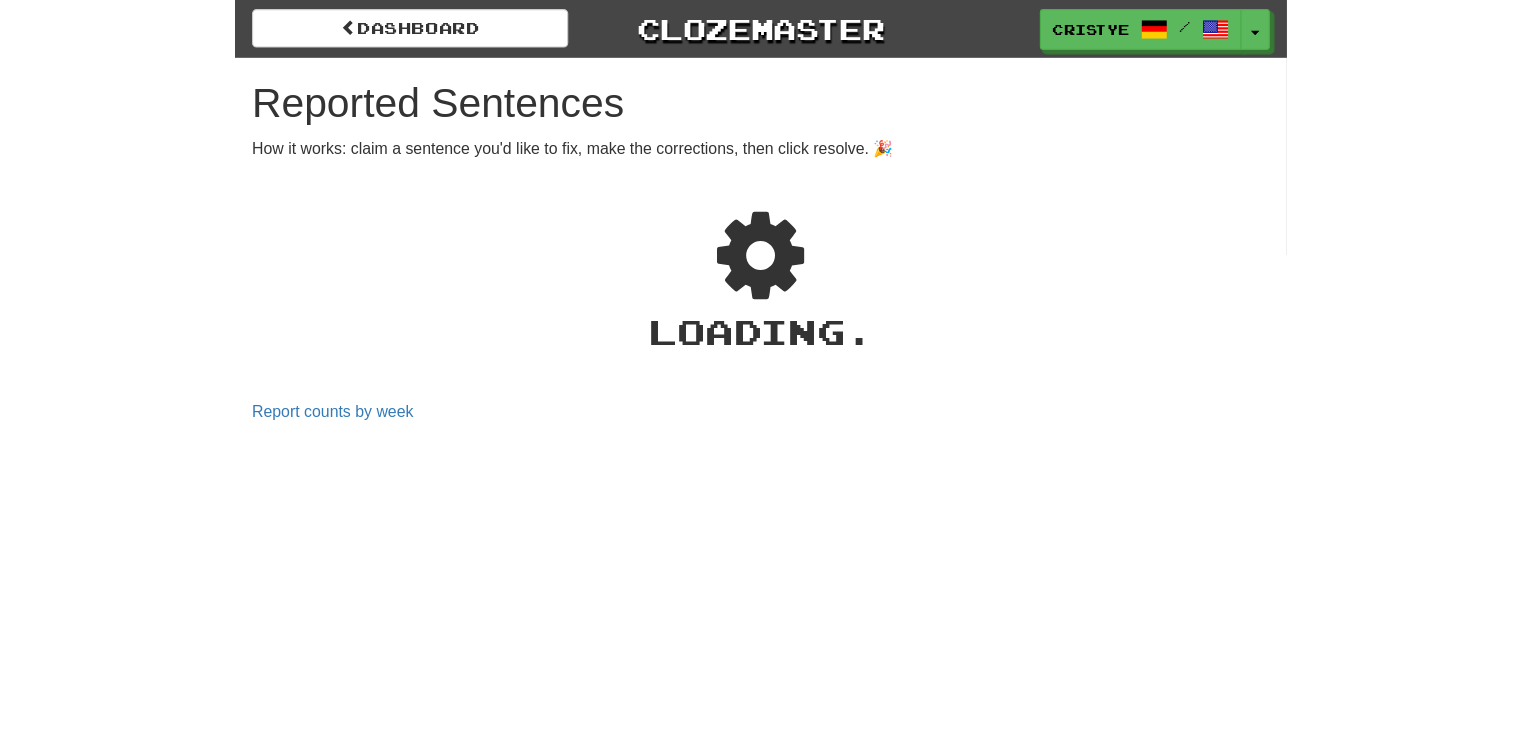 scroll, scrollTop: 0, scrollLeft: 0, axis: both 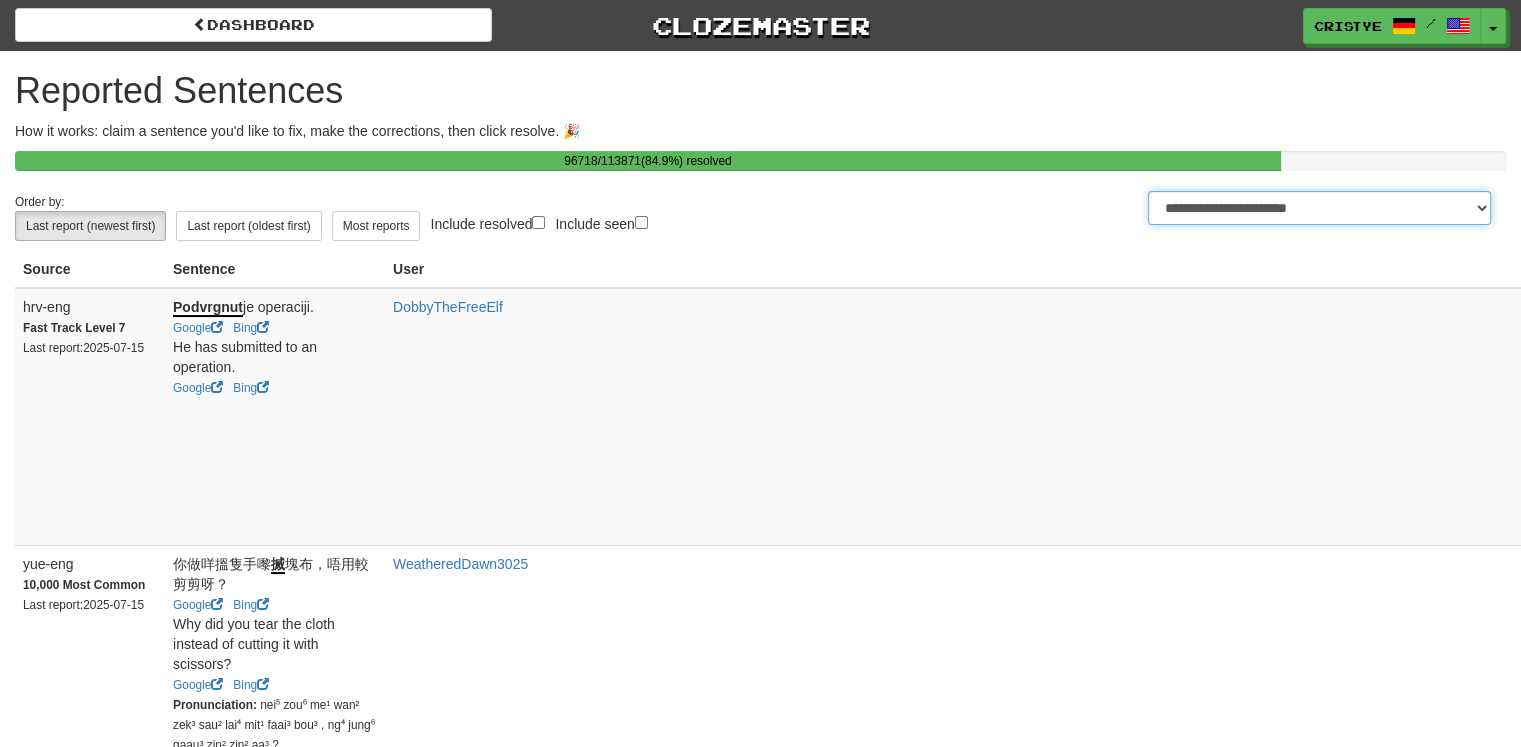 click on "**********" at bounding box center [1319, 208] 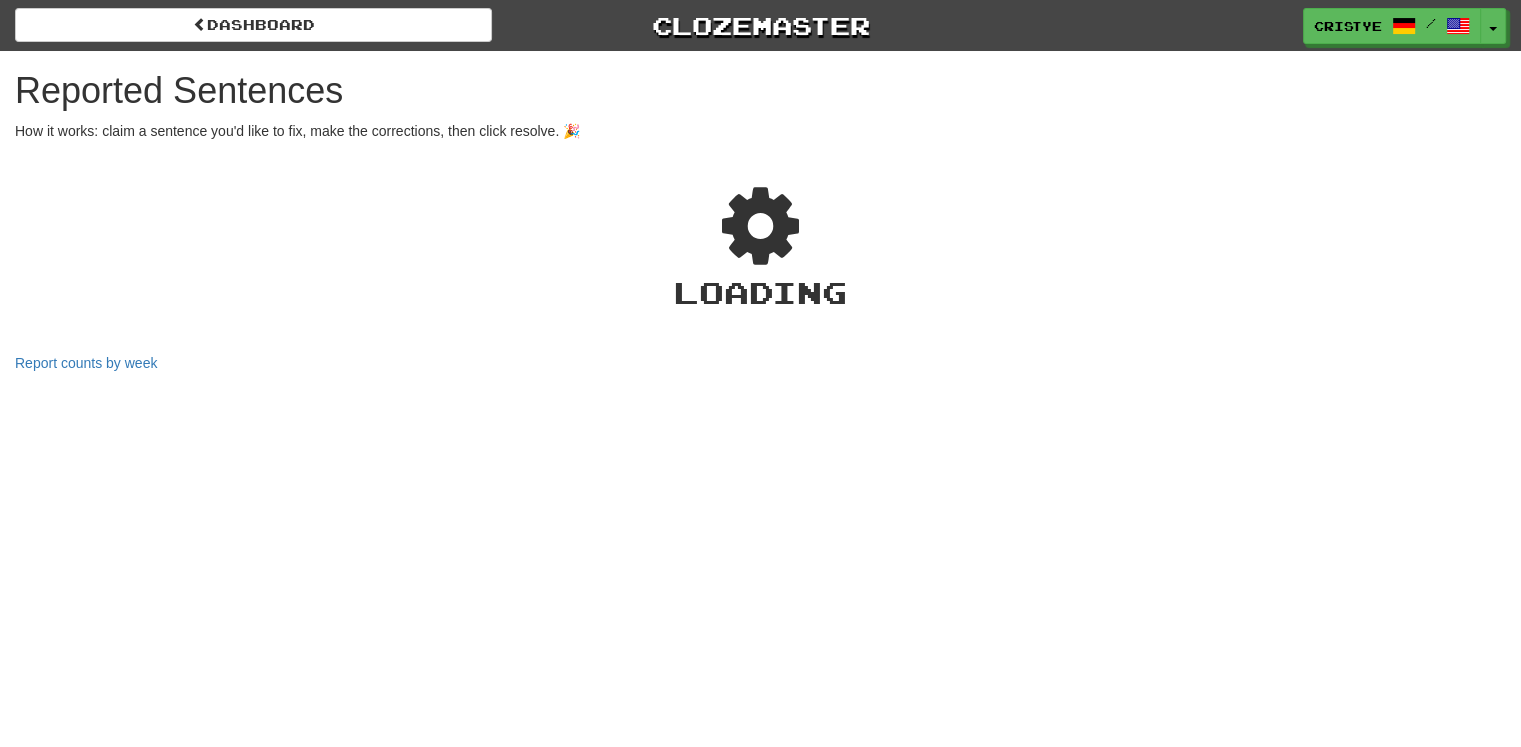 select on "***" 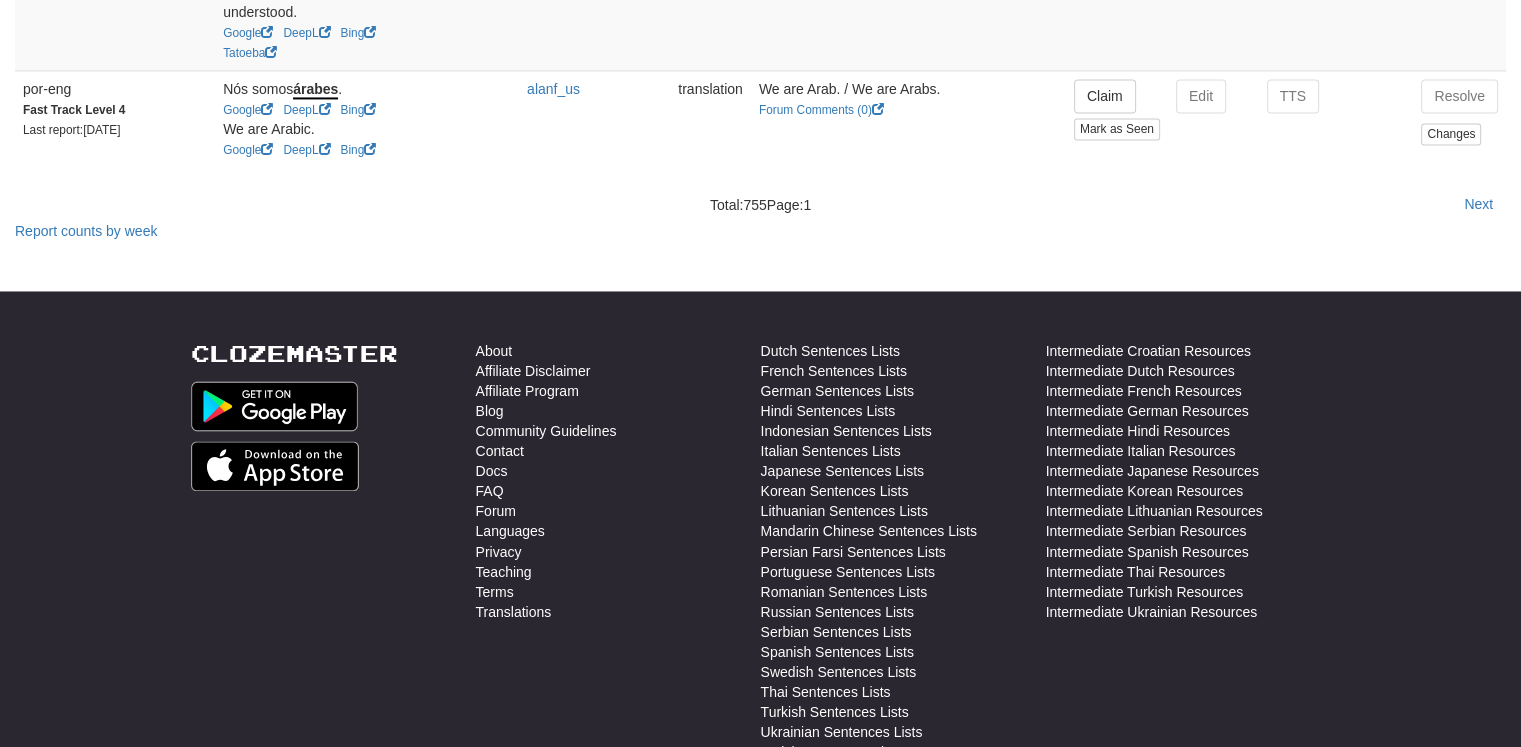 scroll, scrollTop: 3288, scrollLeft: 0, axis: vertical 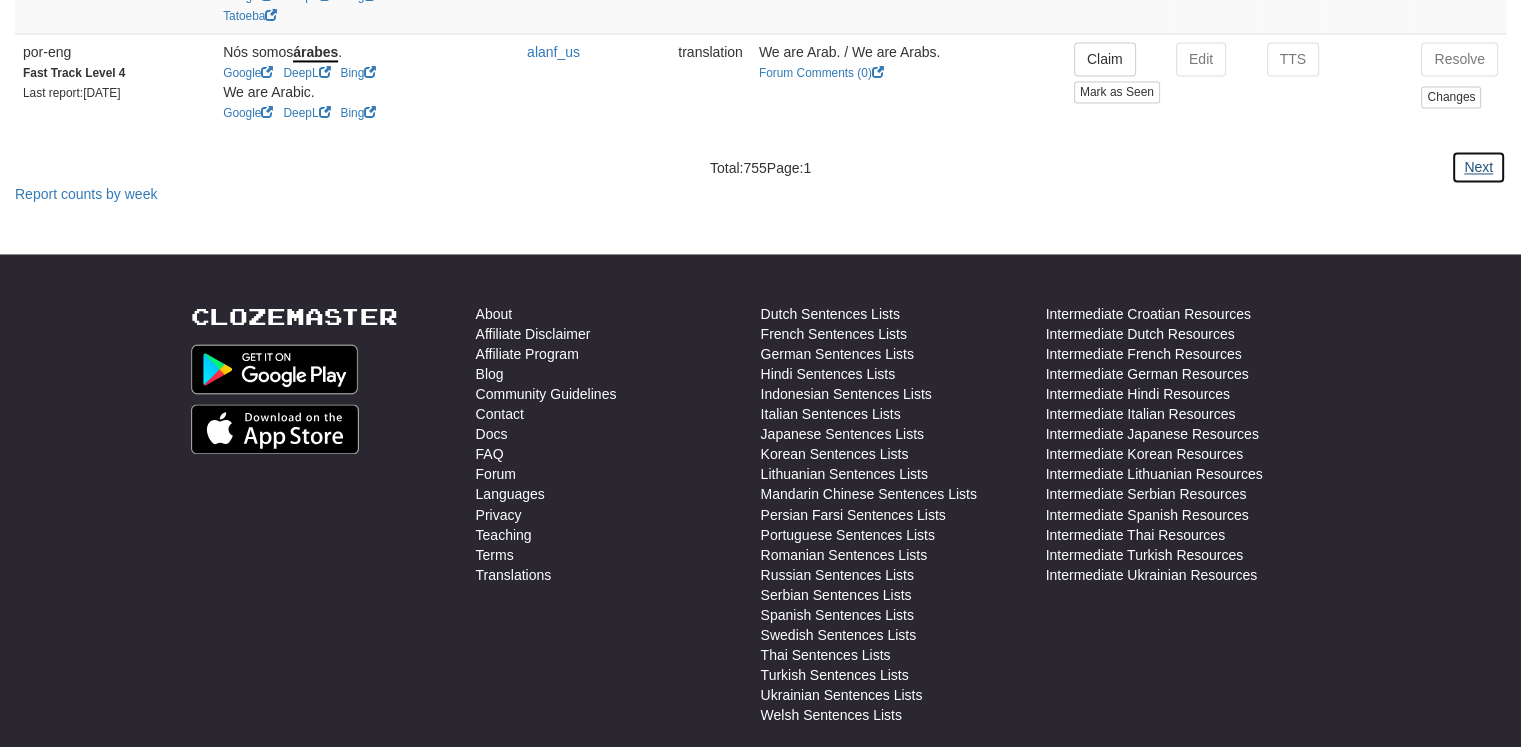 click on "Next" at bounding box center [1478, 167] 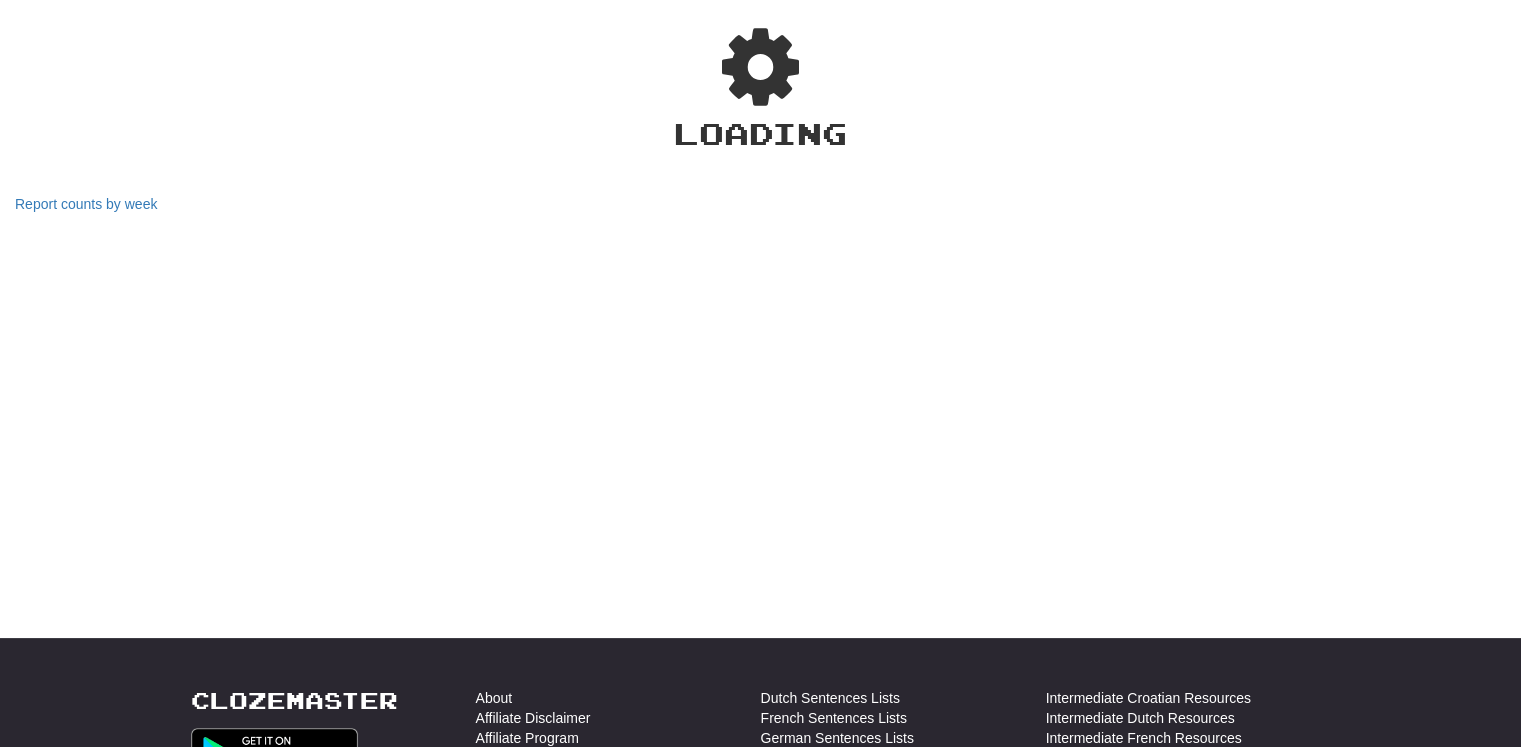 select on "***" 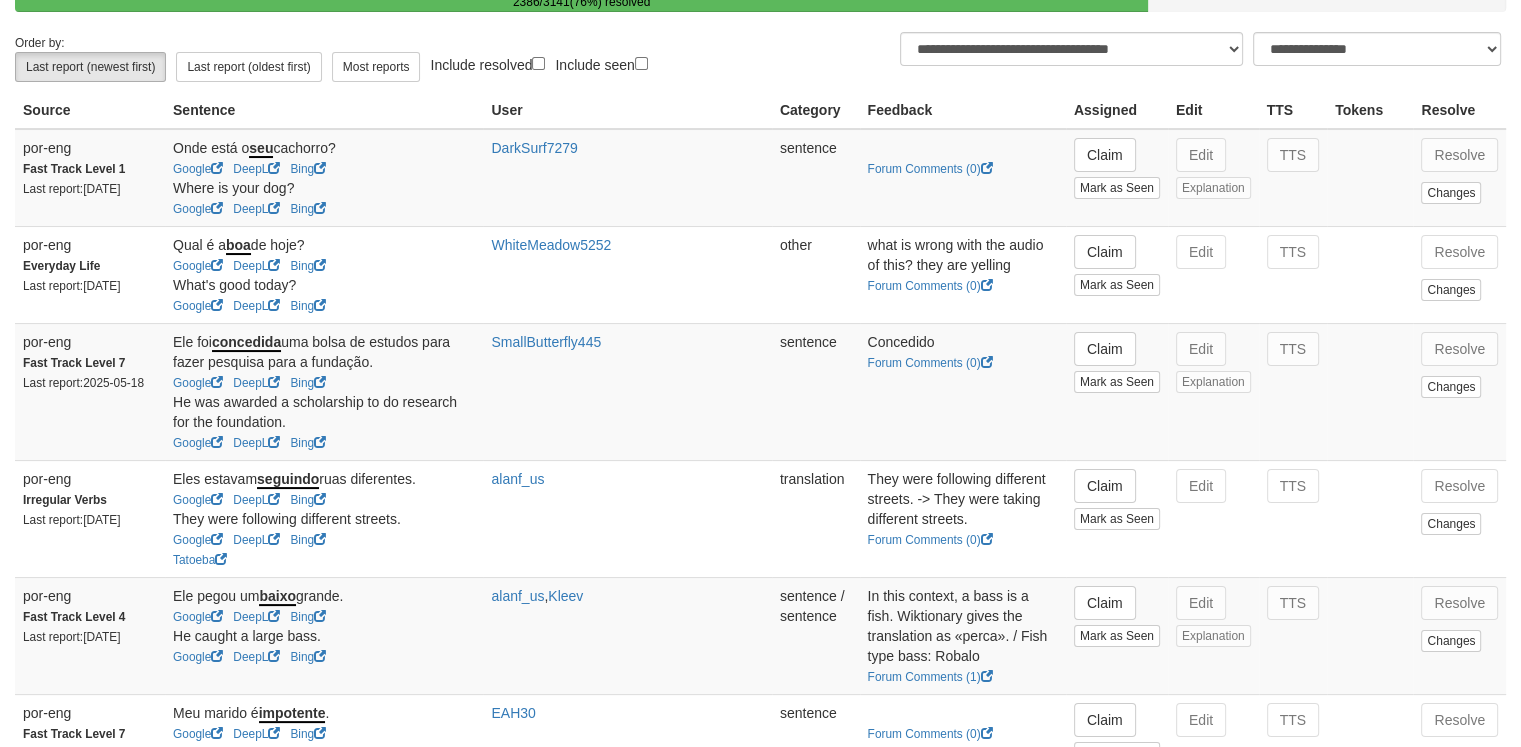 scroll, scrollTop: 3448, scrollLeft: 0, axis: vertical 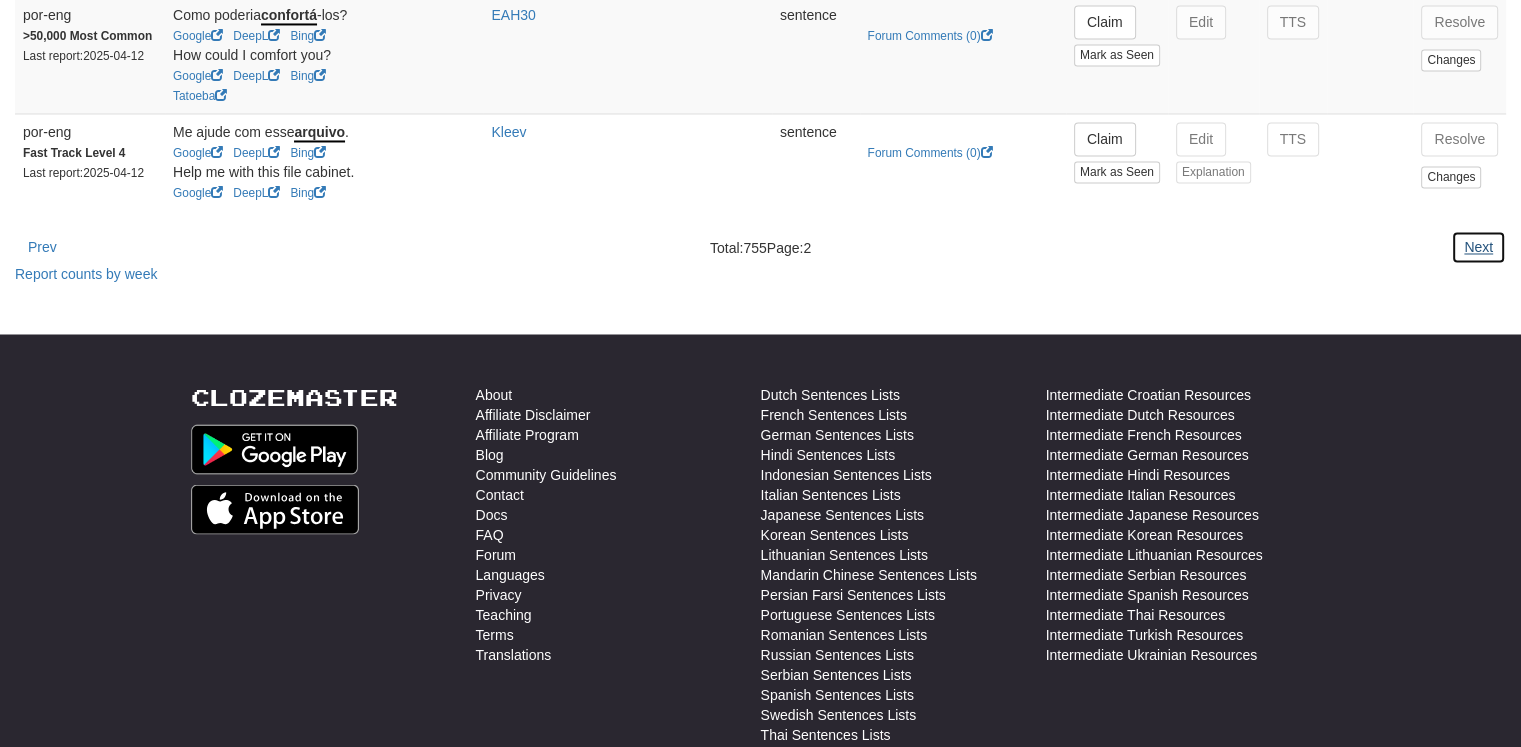 click on "Next" at bounding box center (1478, 247) 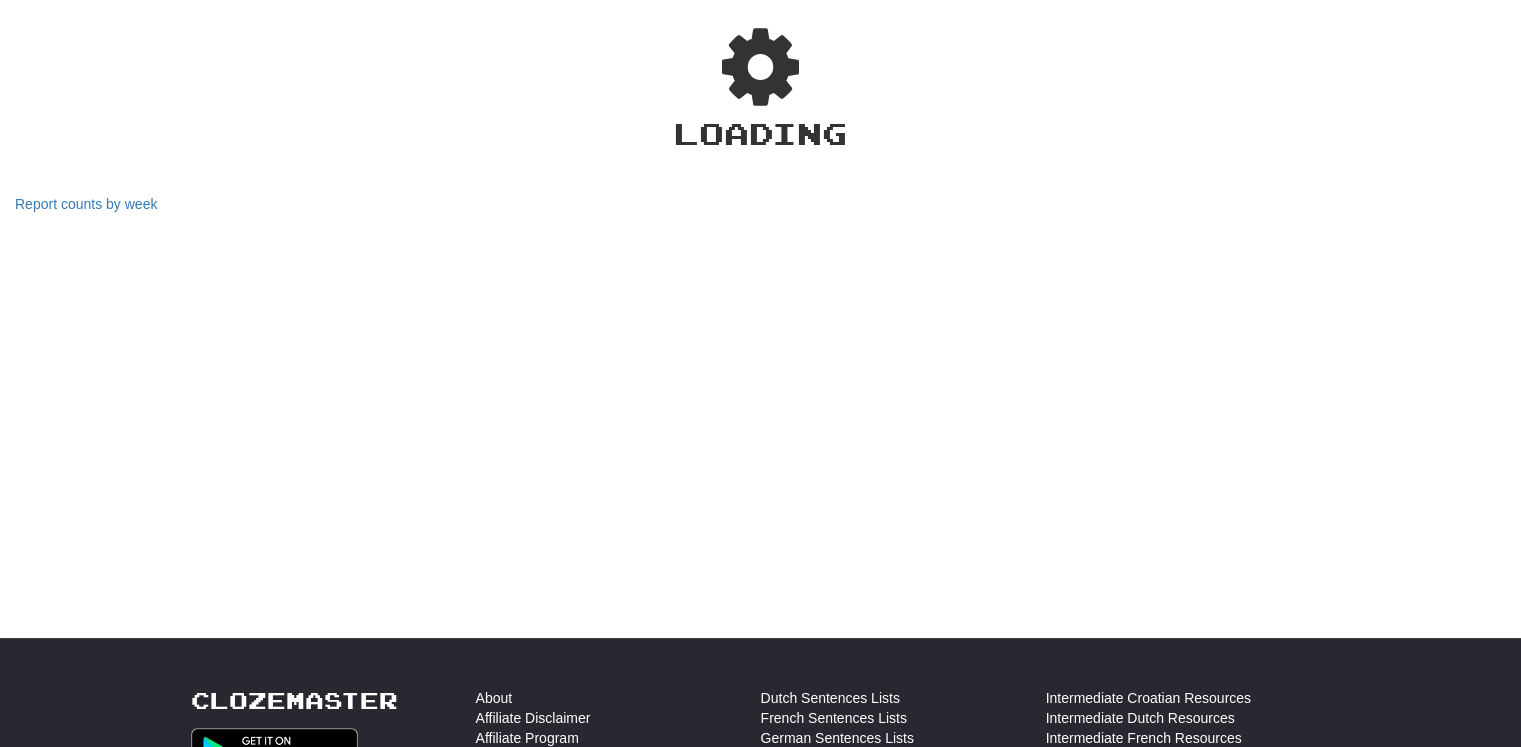 scroll, scrollTop: 3648, scrollLeft: 0, axis: vertical 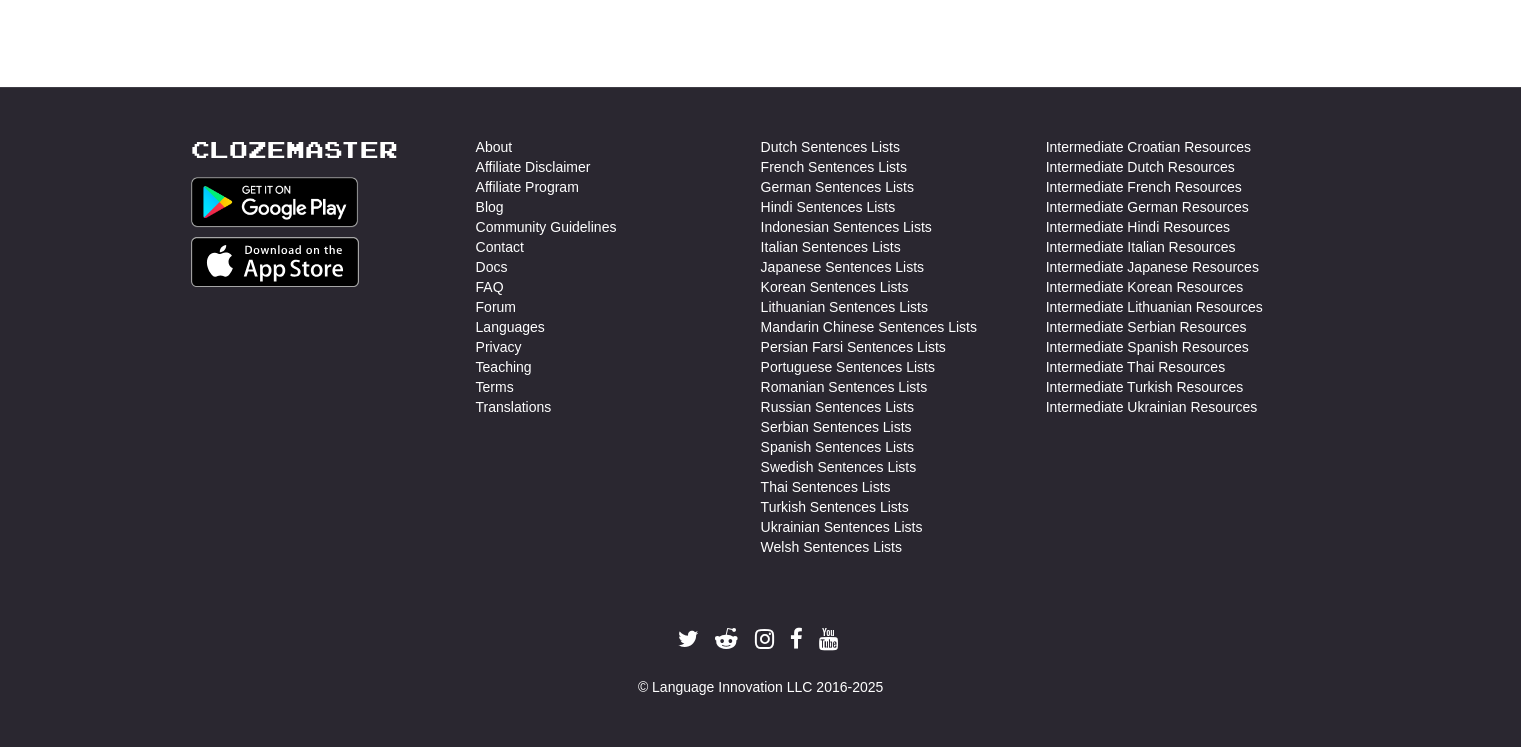 select on "***" 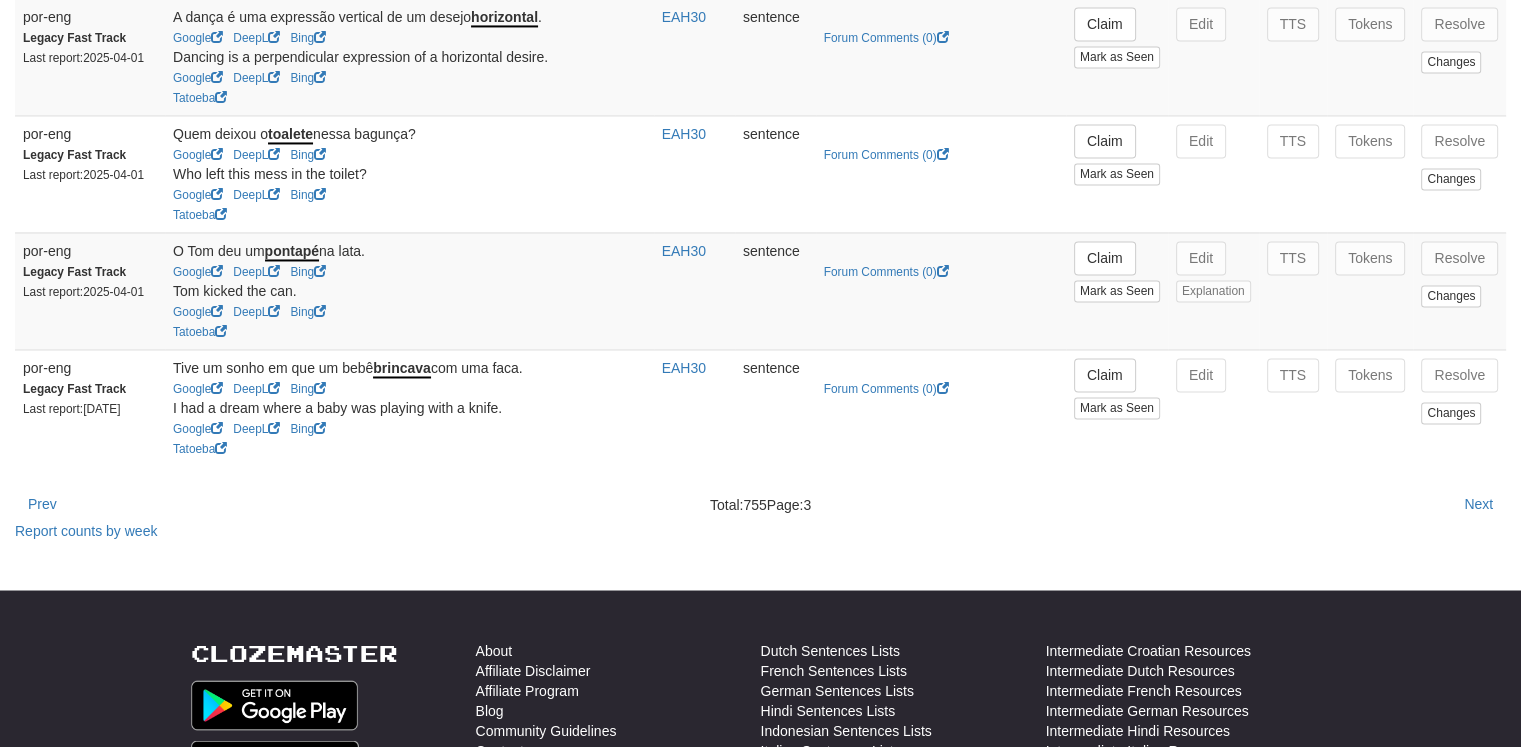 scroll, scrollTop: 3323, scrollLeft: 0, axis: vertical 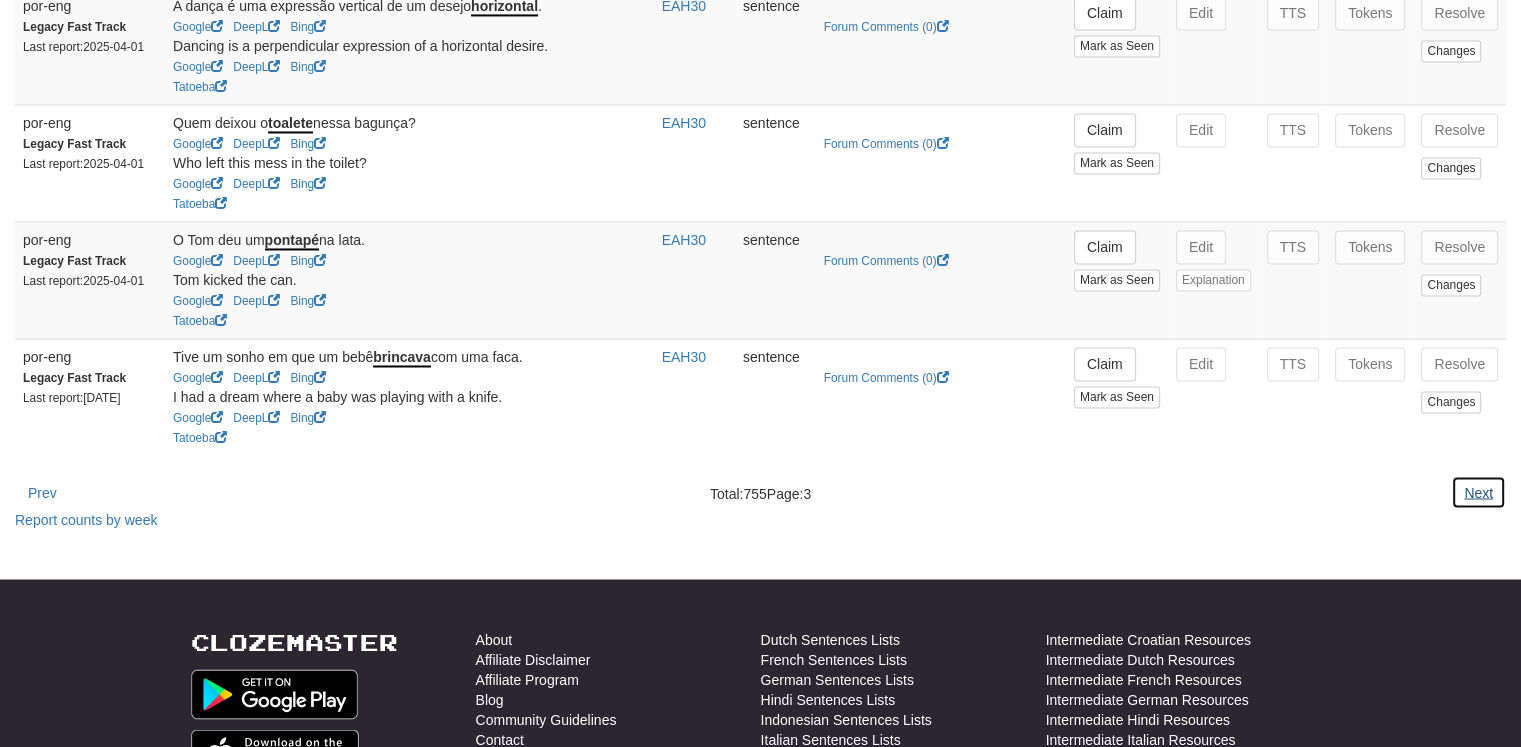 click on "Next" at bounding box center (1478, 492) 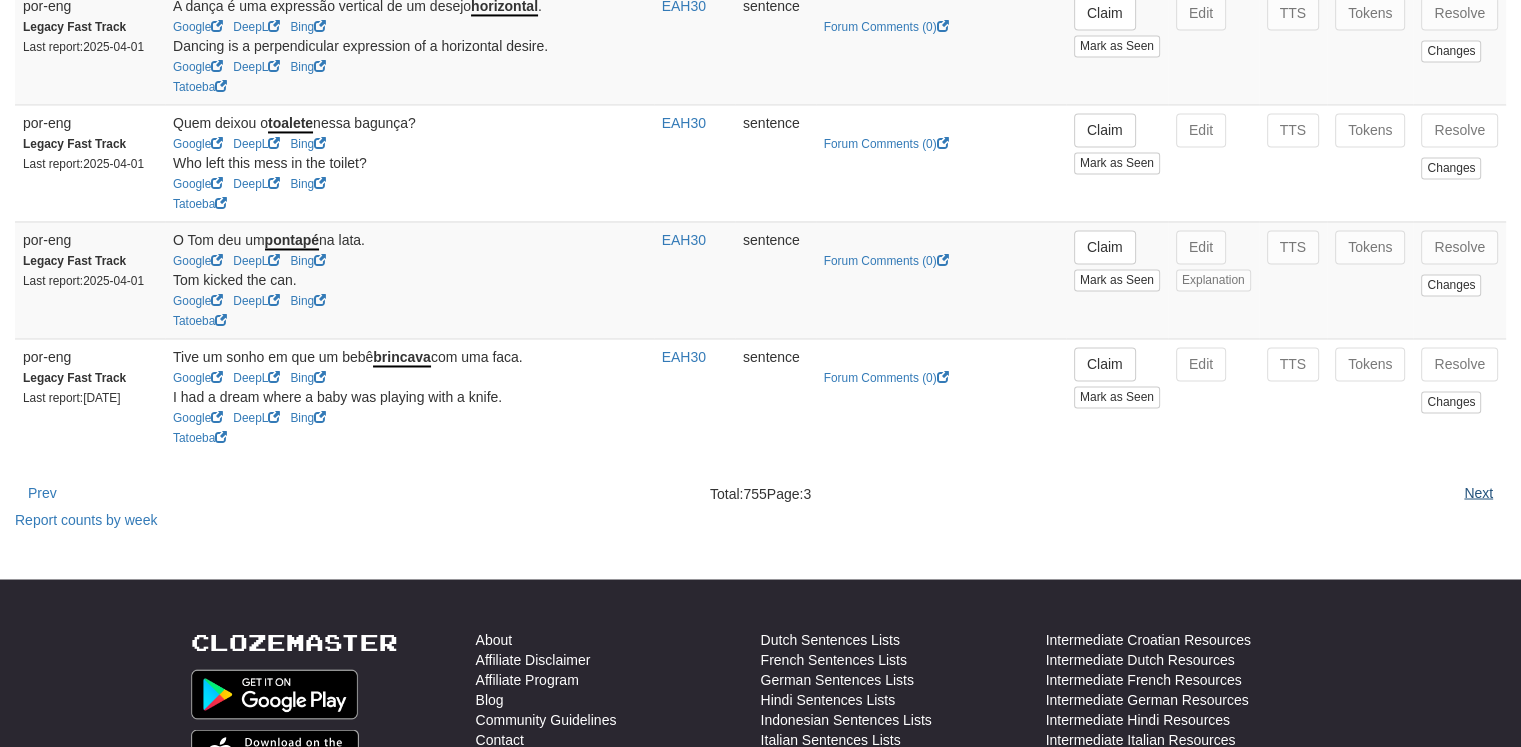 scroll, scrollTop: 0, scrollLeft: 0, axis: both 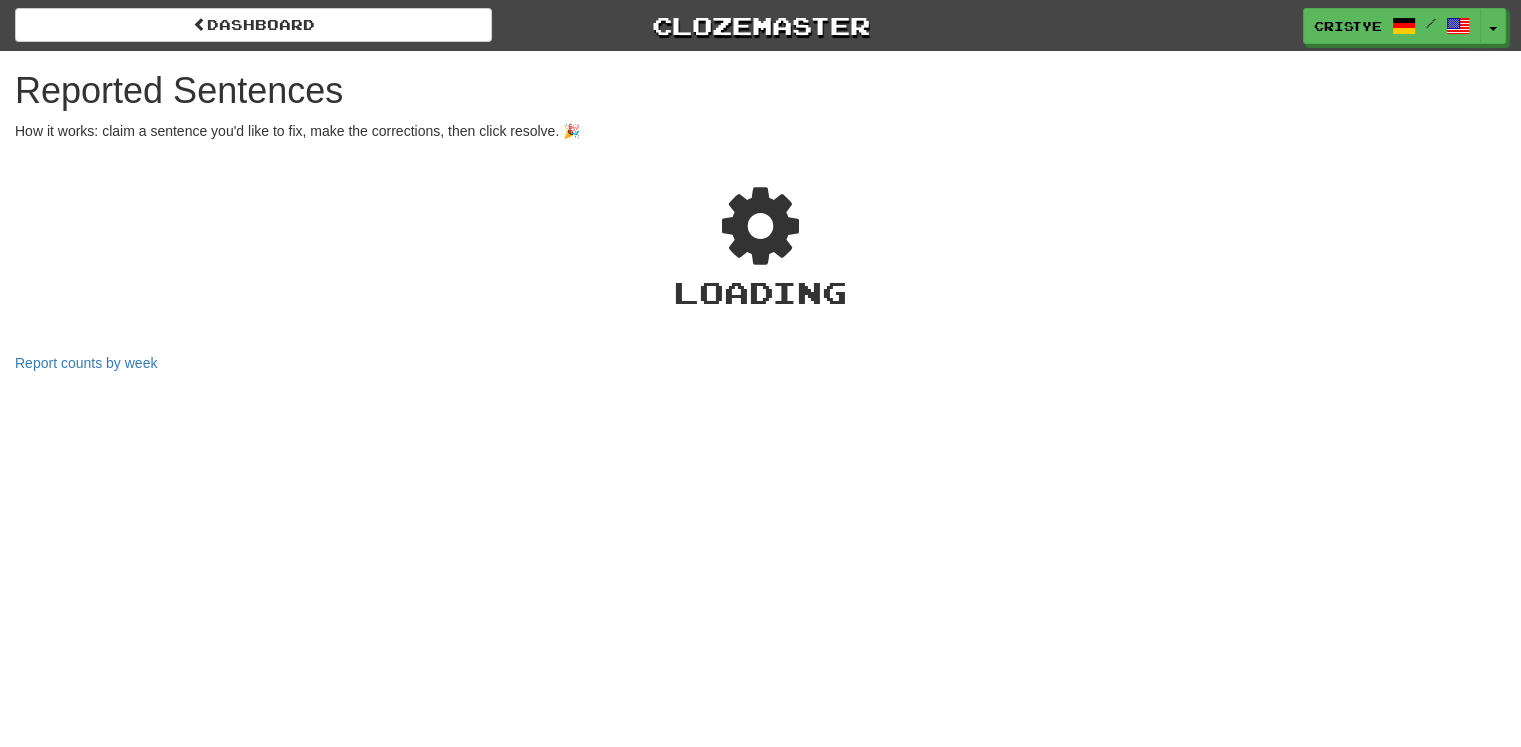 select on "***" 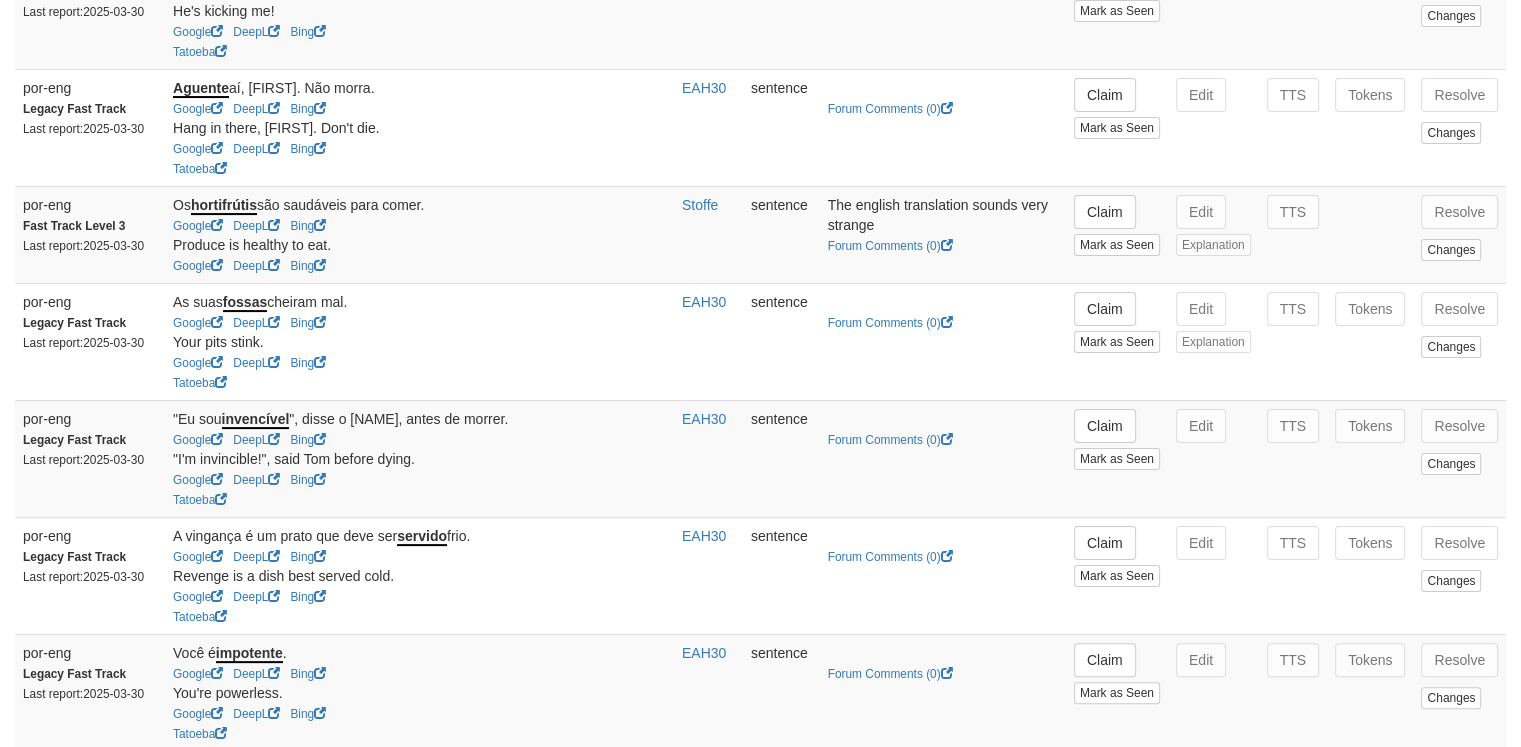 scroll, scrollTop: 331, scrollLeft: 0, axis: vertical 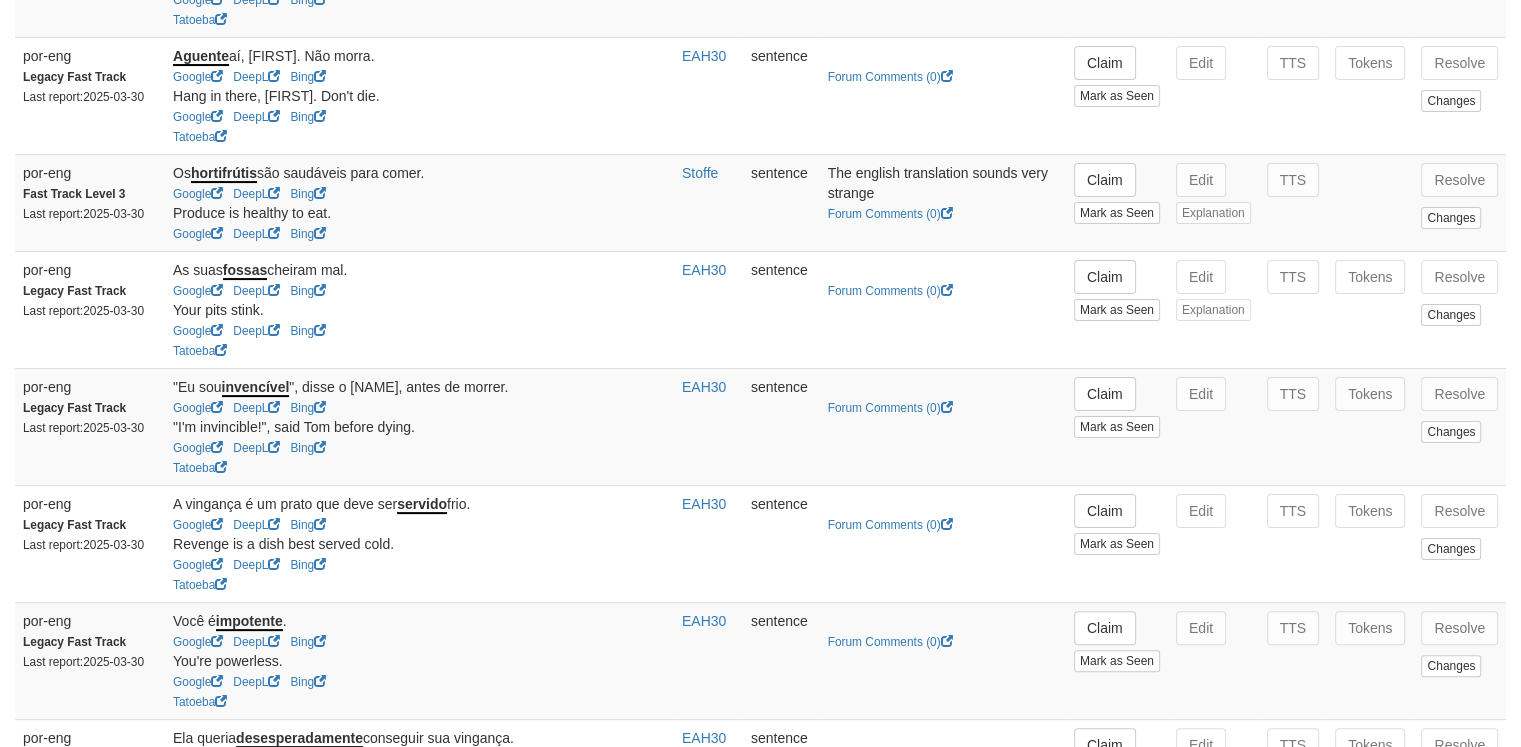 drag, startPoint x: 175, startPoint y: 189, endPoint x: 442, endPoint y: 189, distance: 267 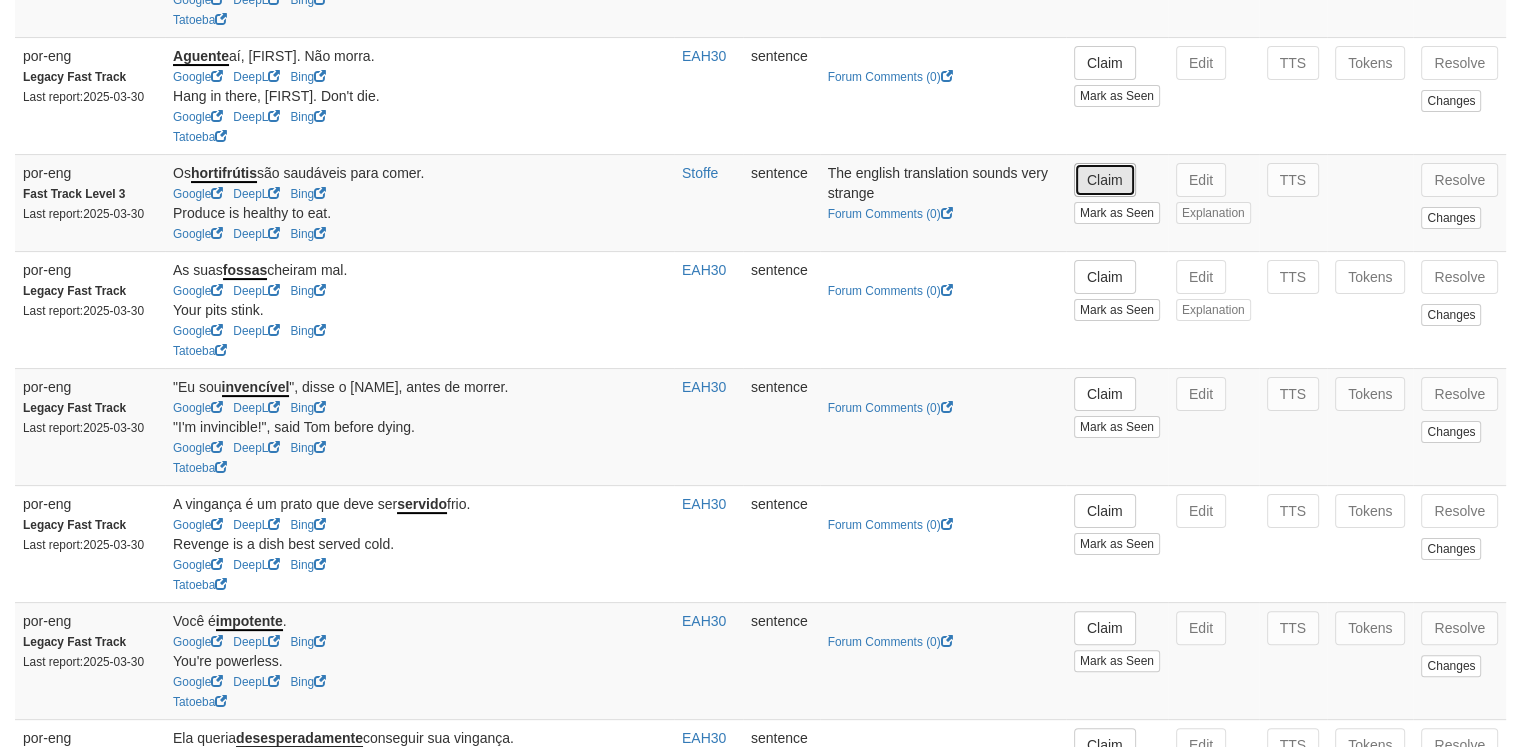 click on "Claim" at bounding box center (1105, 180) 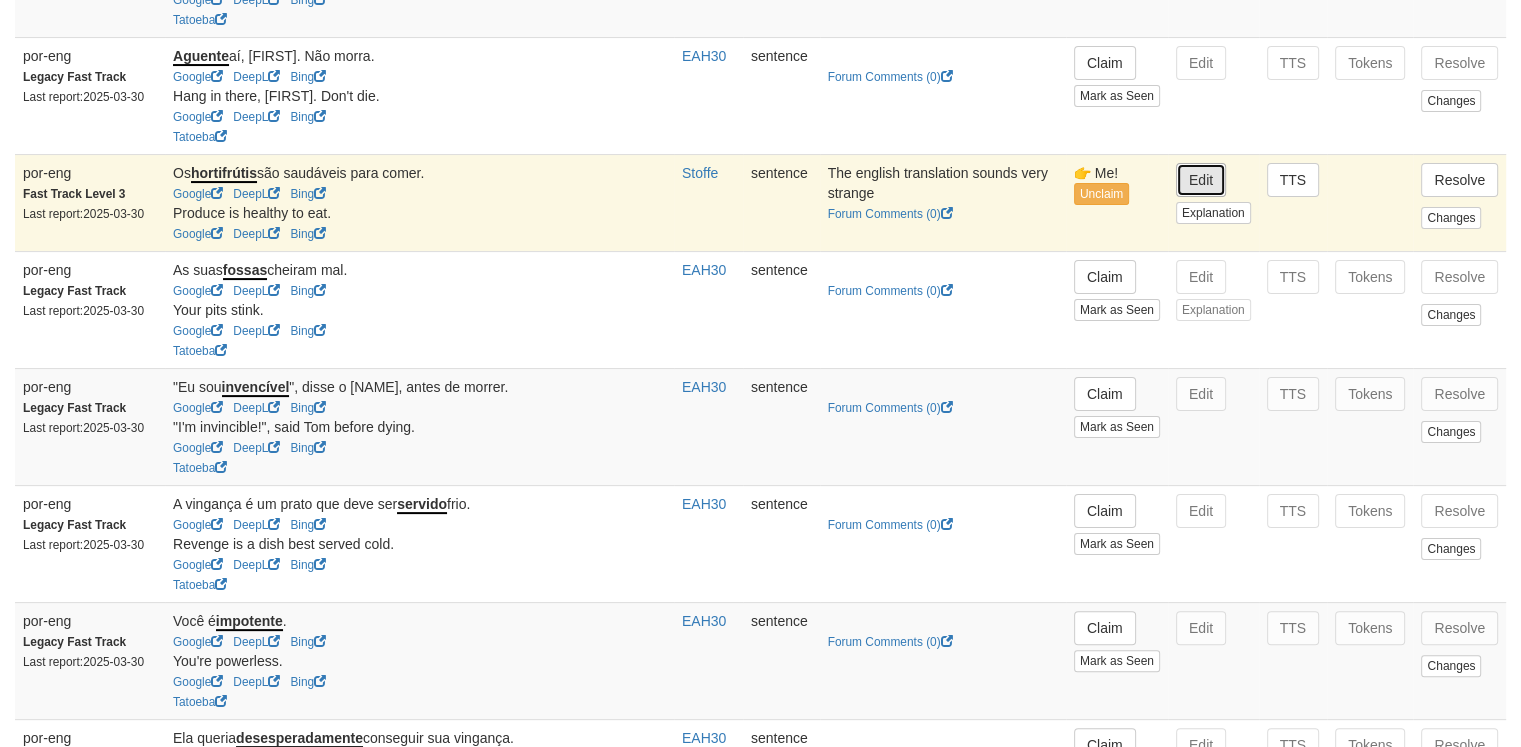 click on "Edit" at bounding box center [1201, 180] 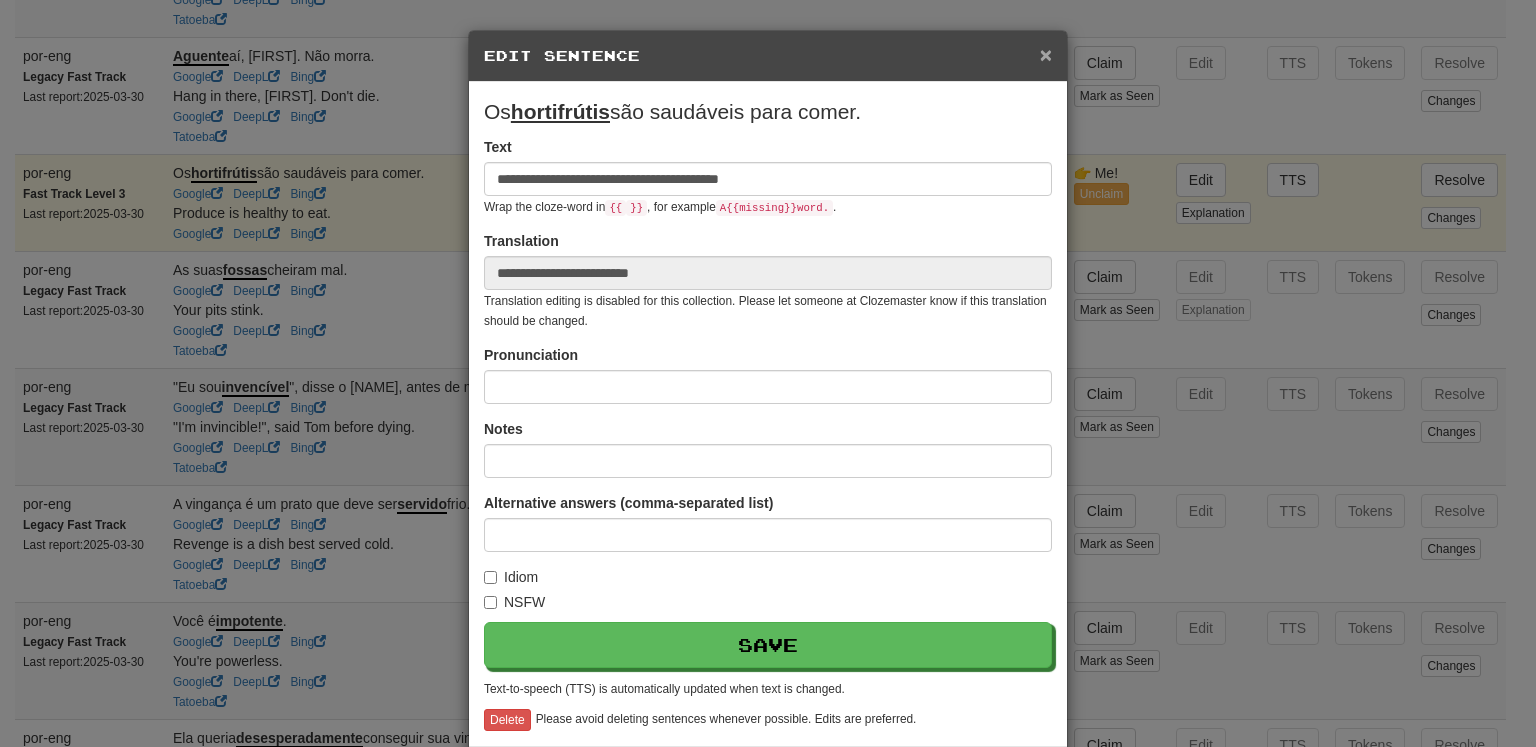 click on "×" at bounding box center [1046, 54] 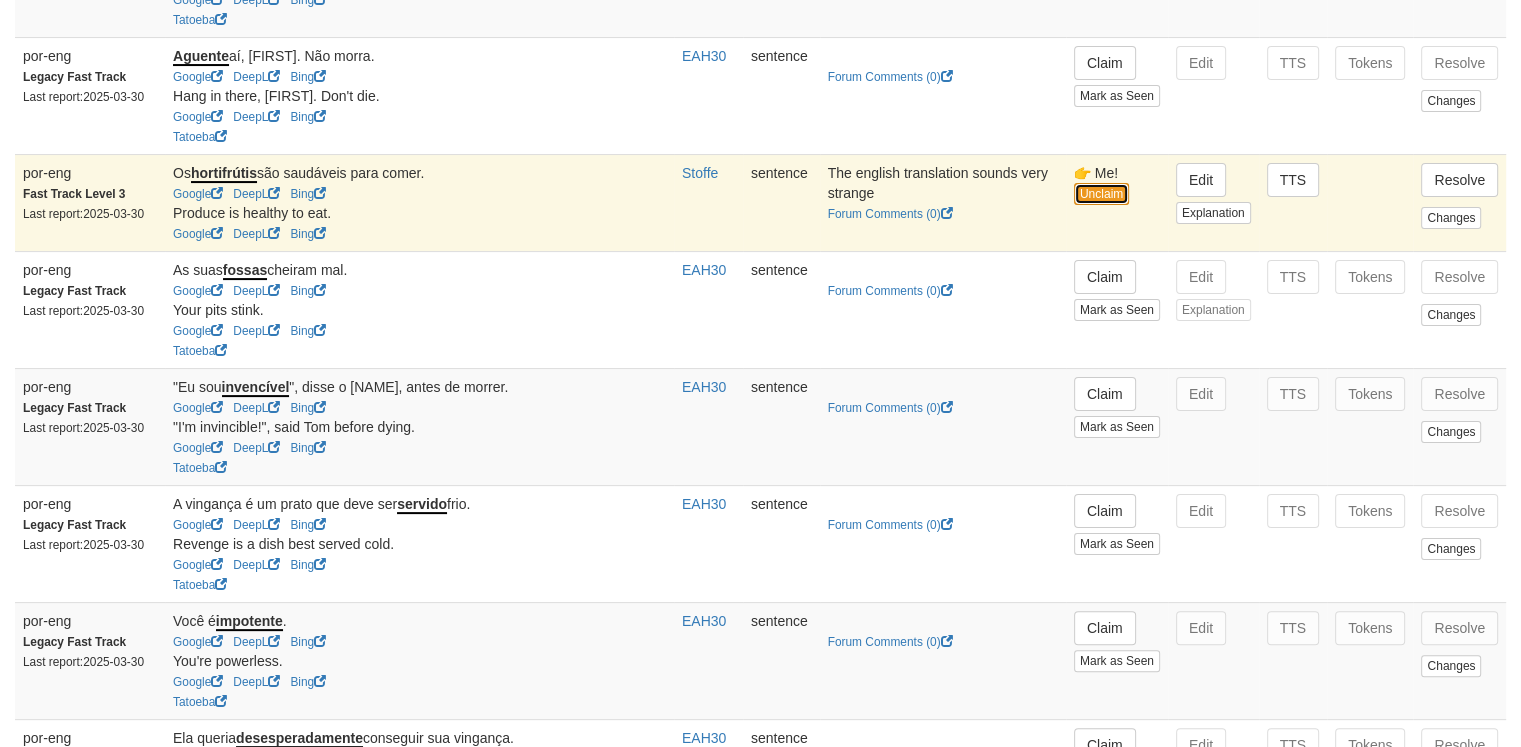 click on "Unclaim" at bounding box center [1101, 194] 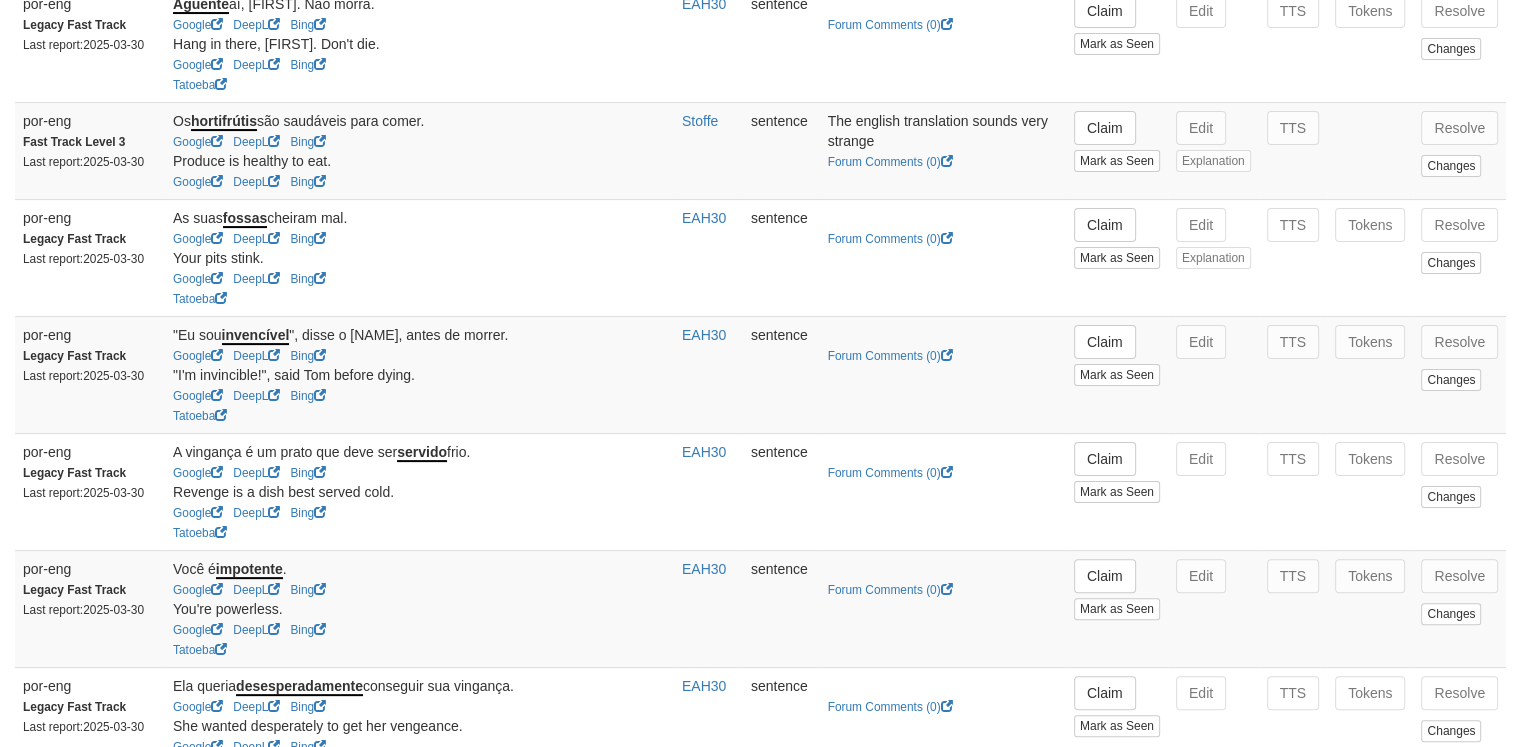 scroll, scrollTop: 425, scrollLeft: 0, axis: vertical 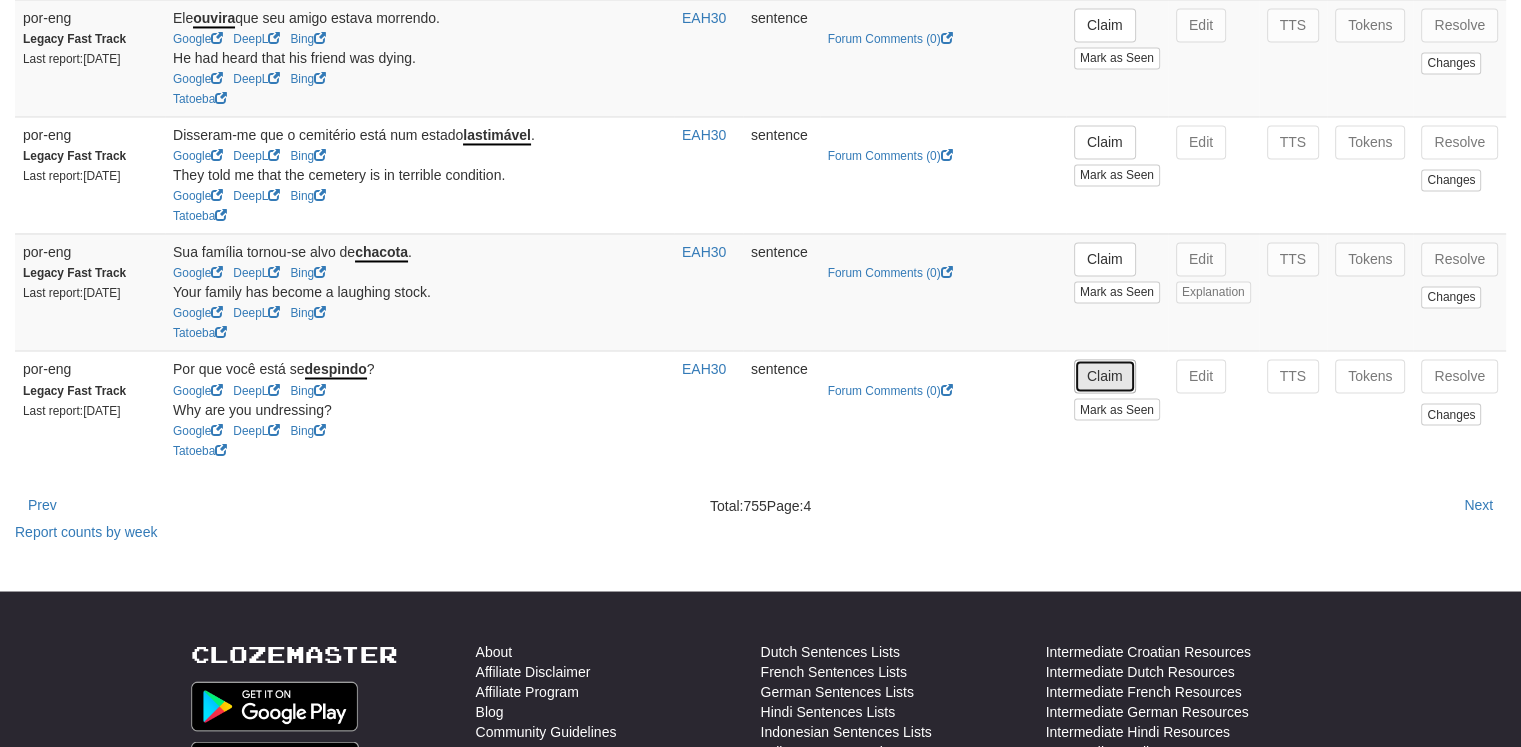 click on "Claim" at bounding box center [1105, 376] 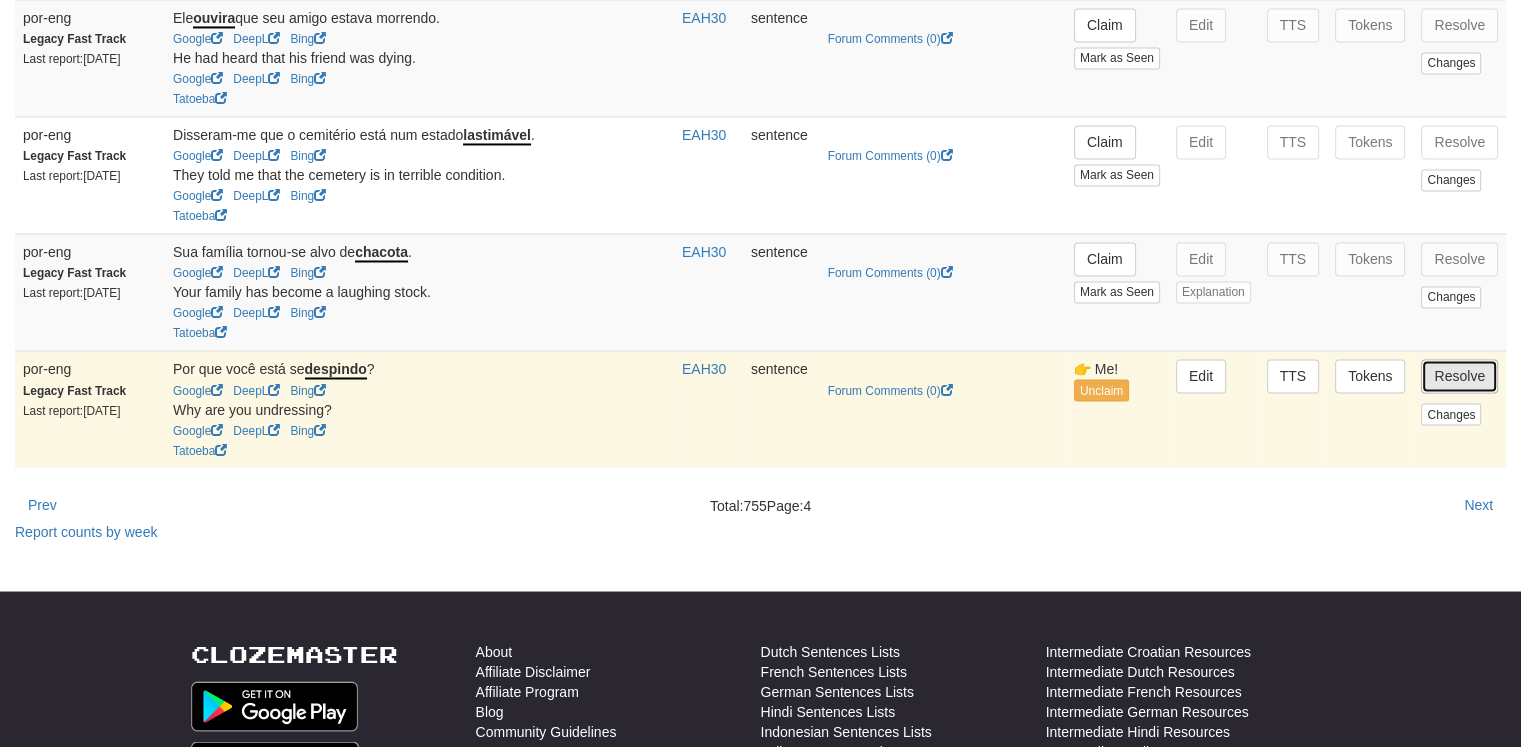click on "Resolve" at bounding box center (1459, 376) 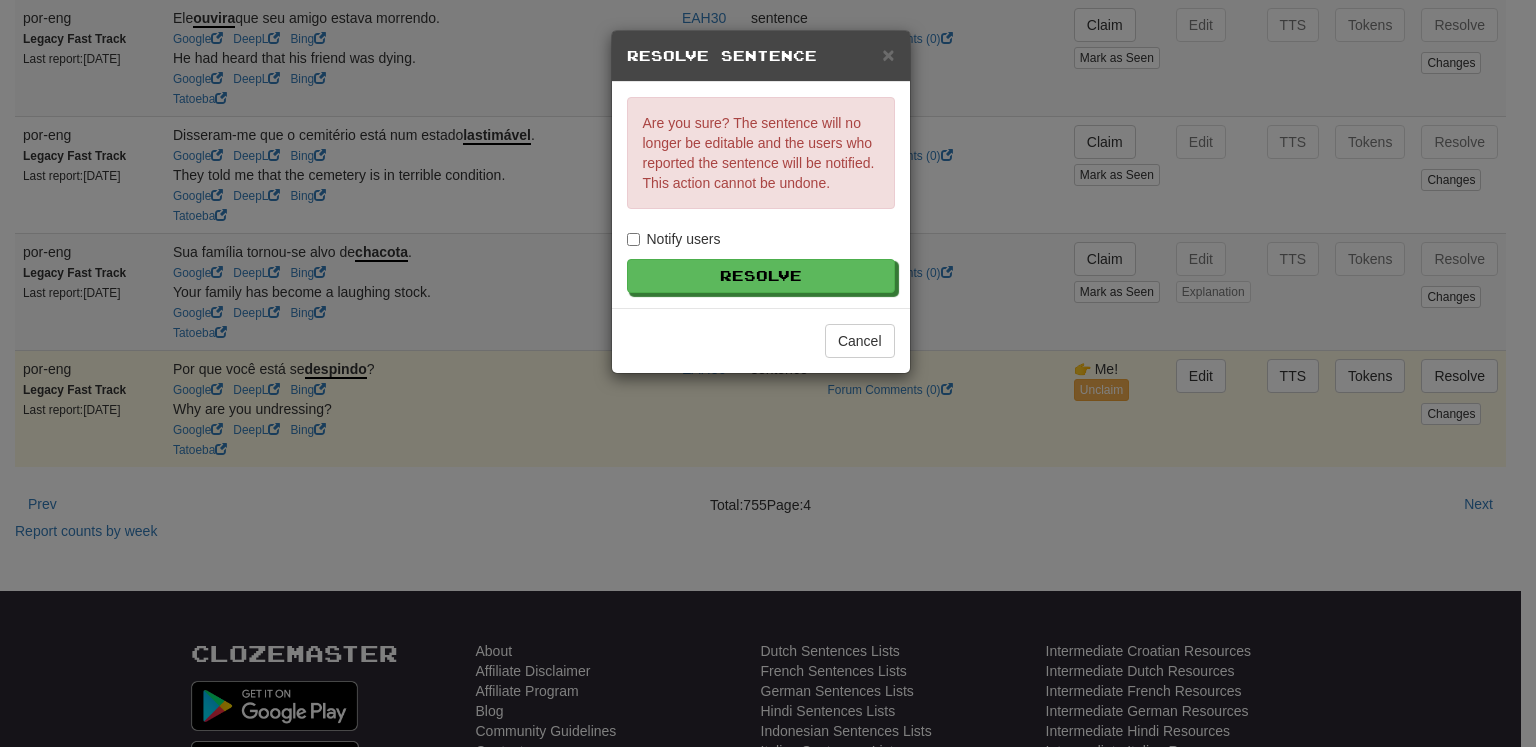 click on "Notify users" at bounding box center (674, 239) 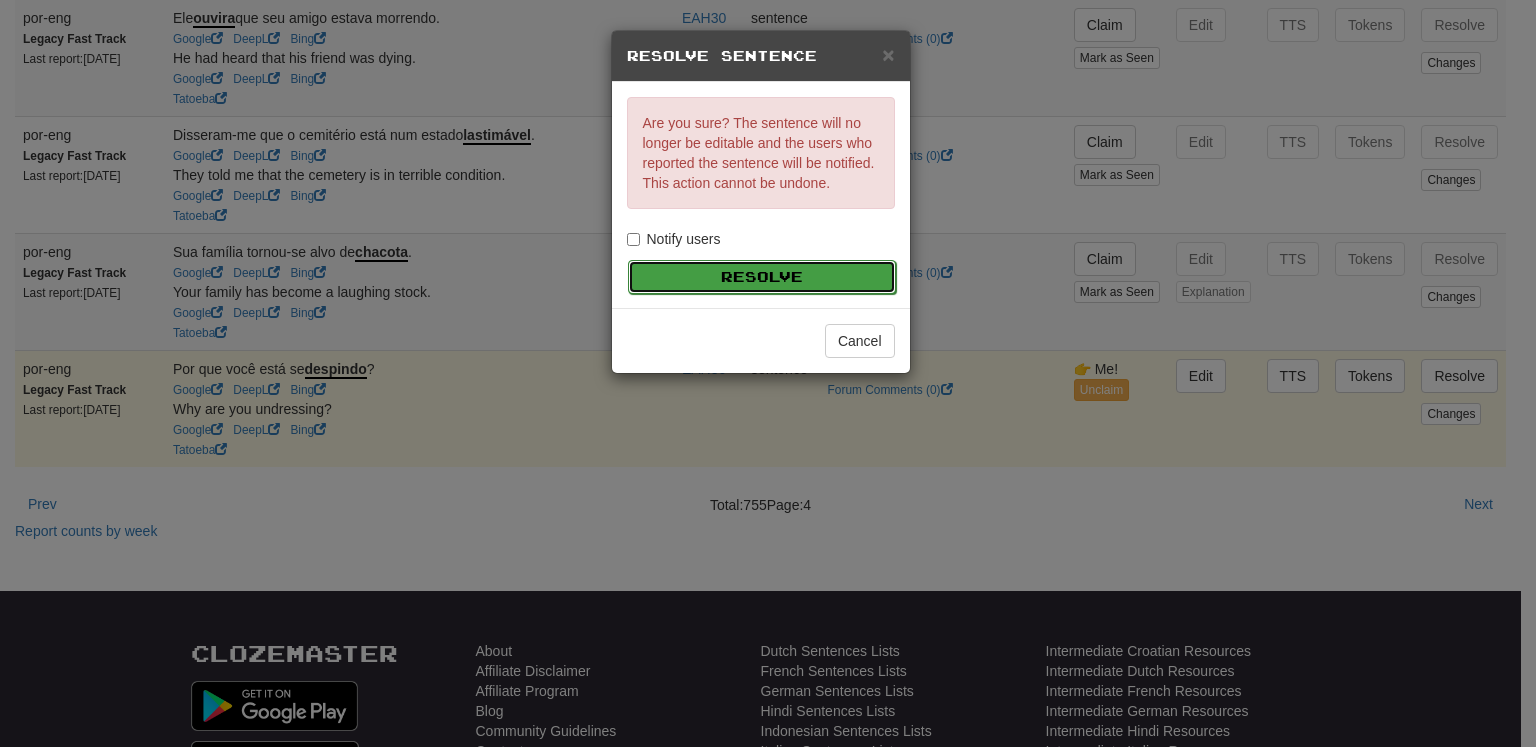click on "Resolve" at bounding box center [762, 277] 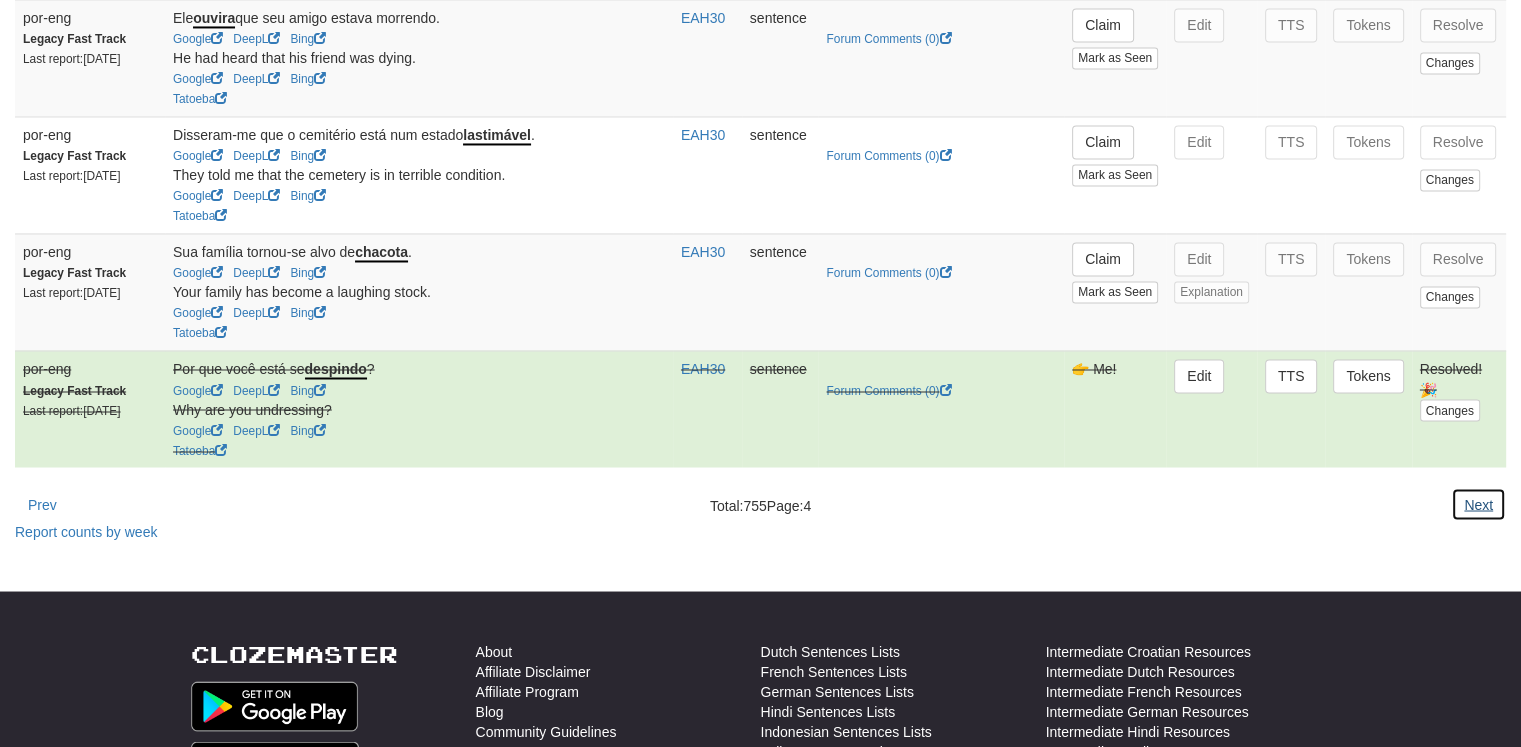 click on "Next" at bounding box center (1478, 504) 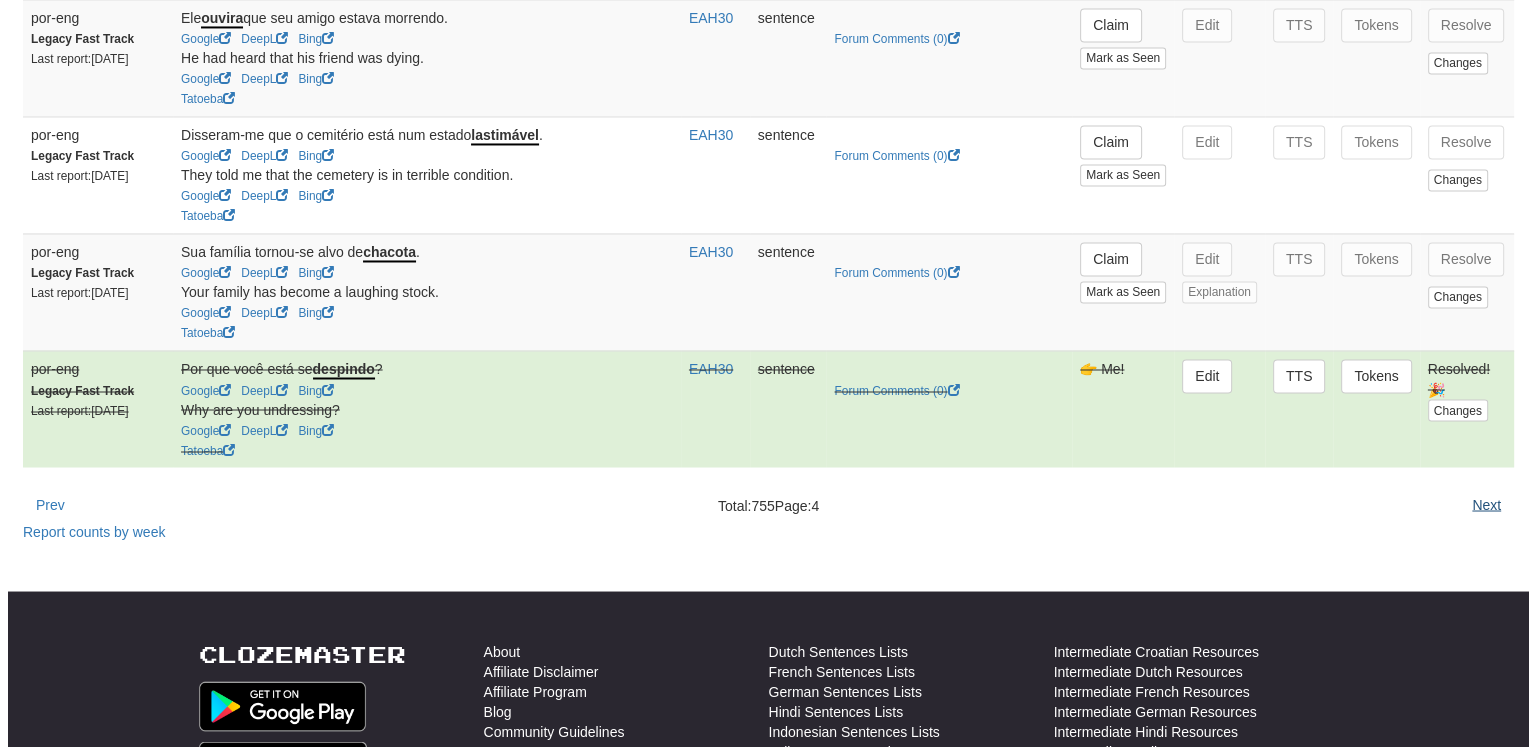 scroll, scrollTop: 0, scrollLeft: 0, axis: both 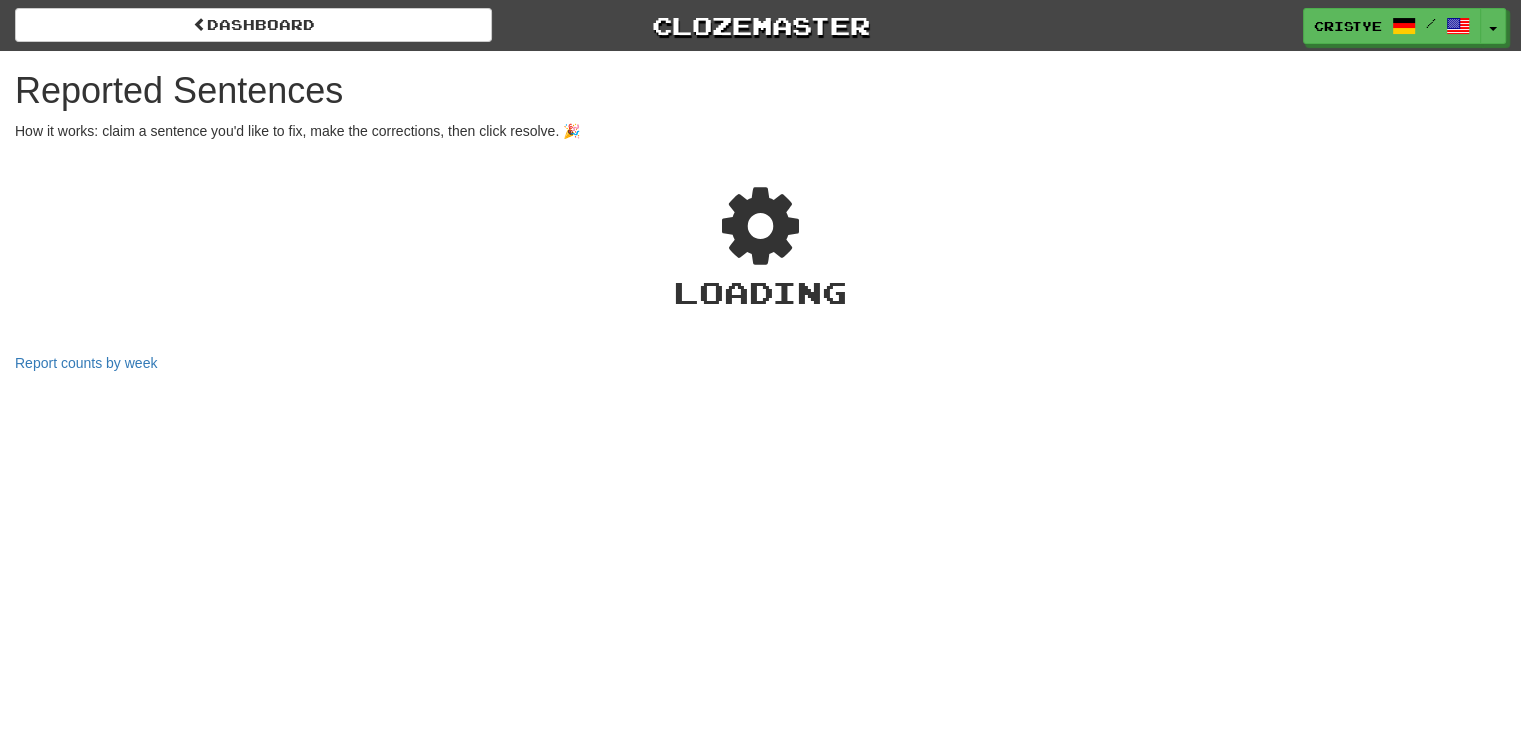 select on "***" 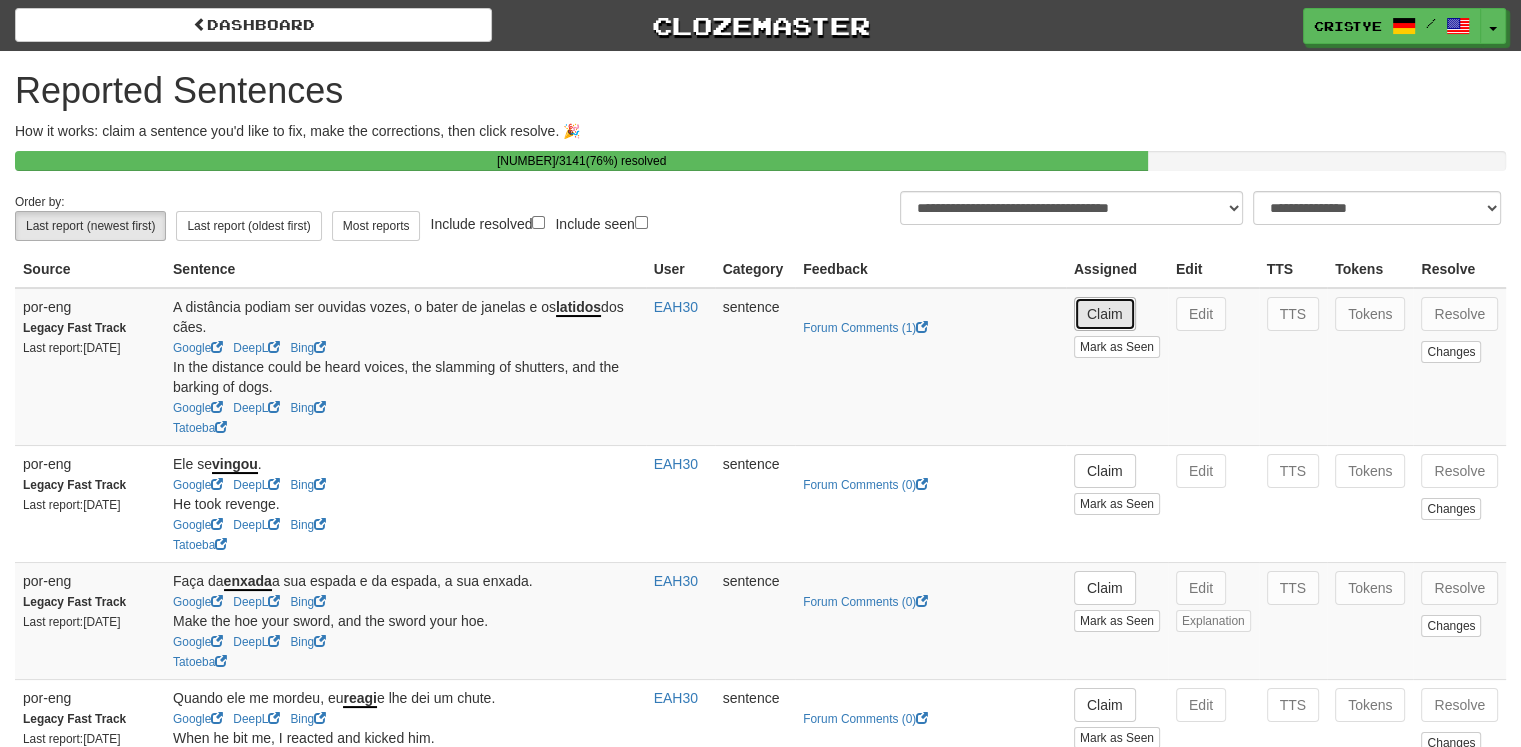 click on "Claim" at bounding box center [1105, 314] 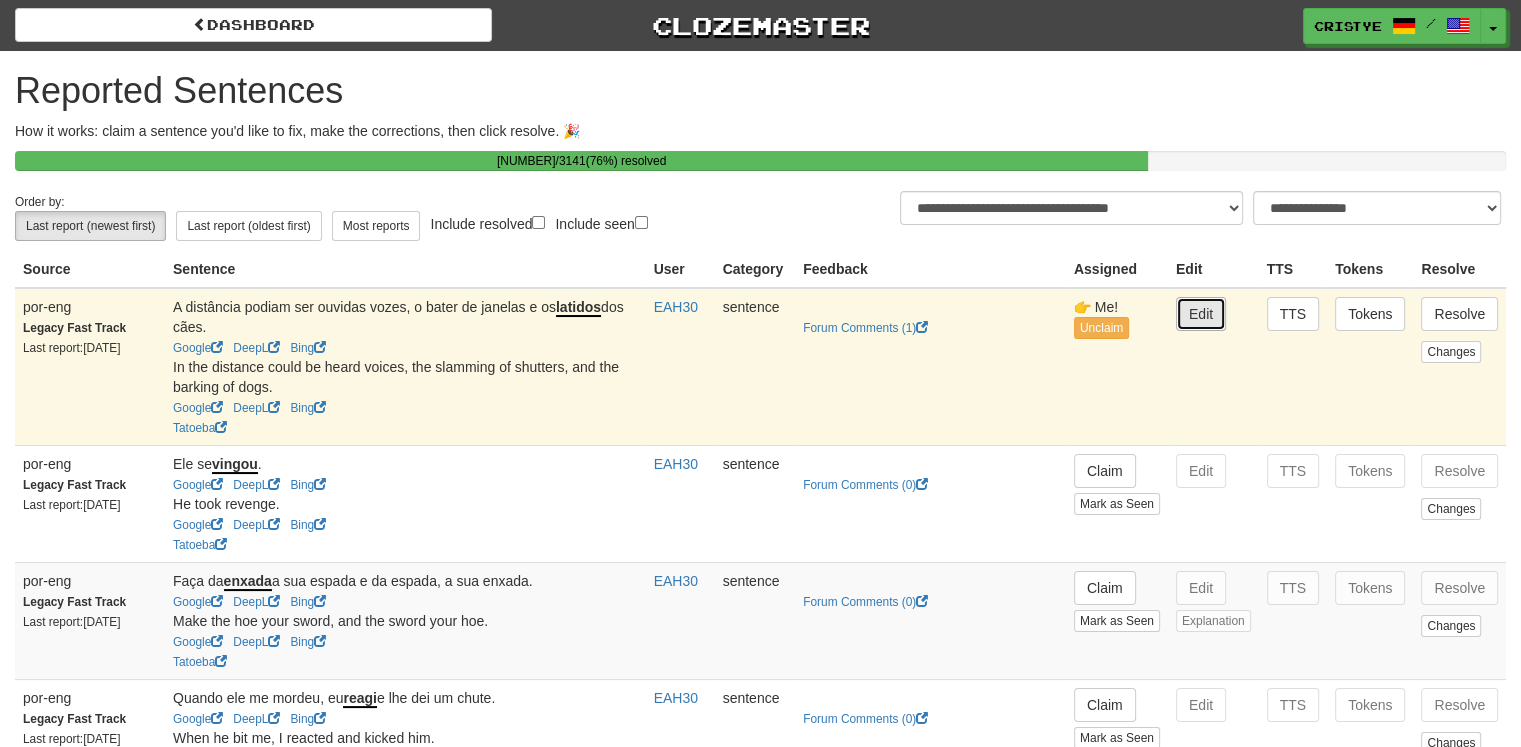 click on "Edit" at bounding box center [1201, 314] 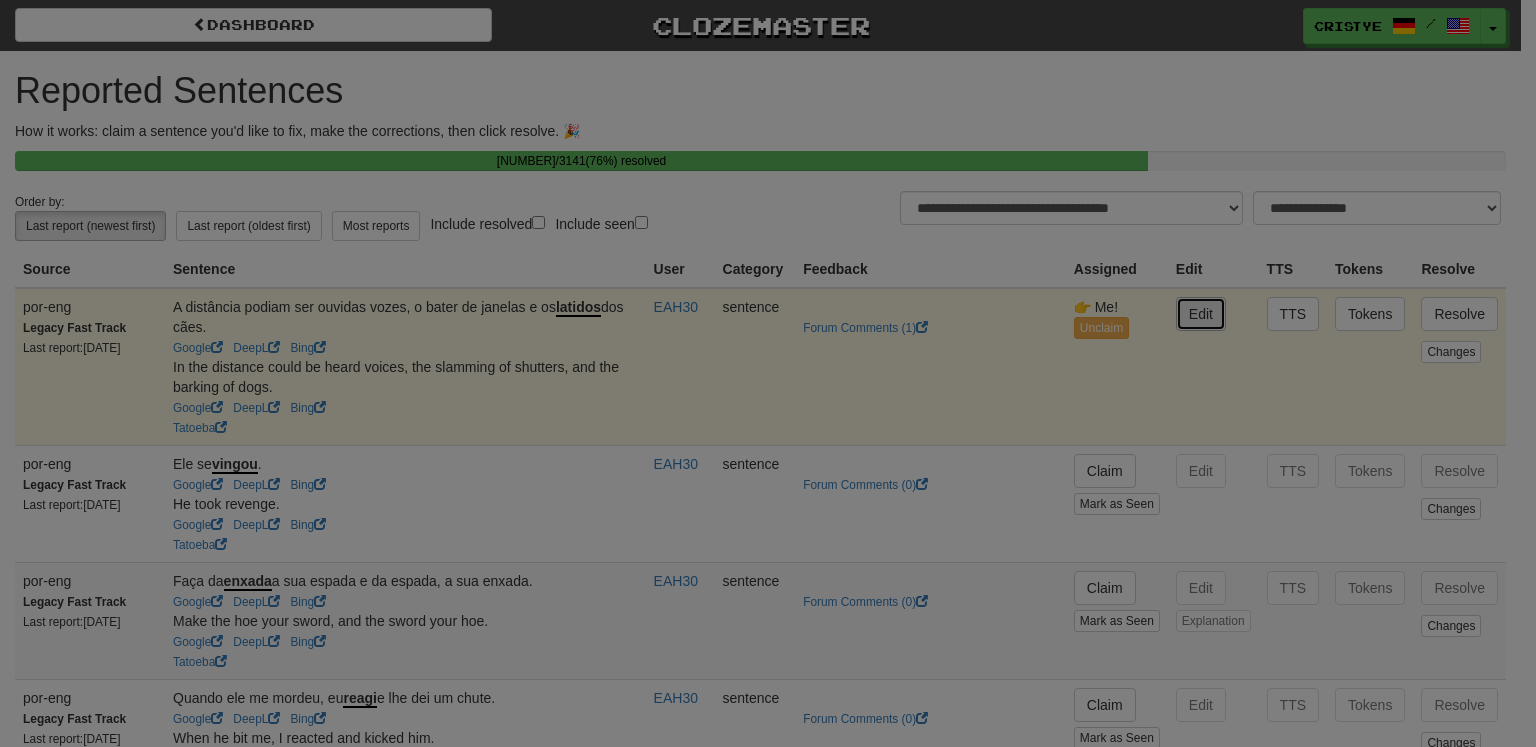 type on "**********" 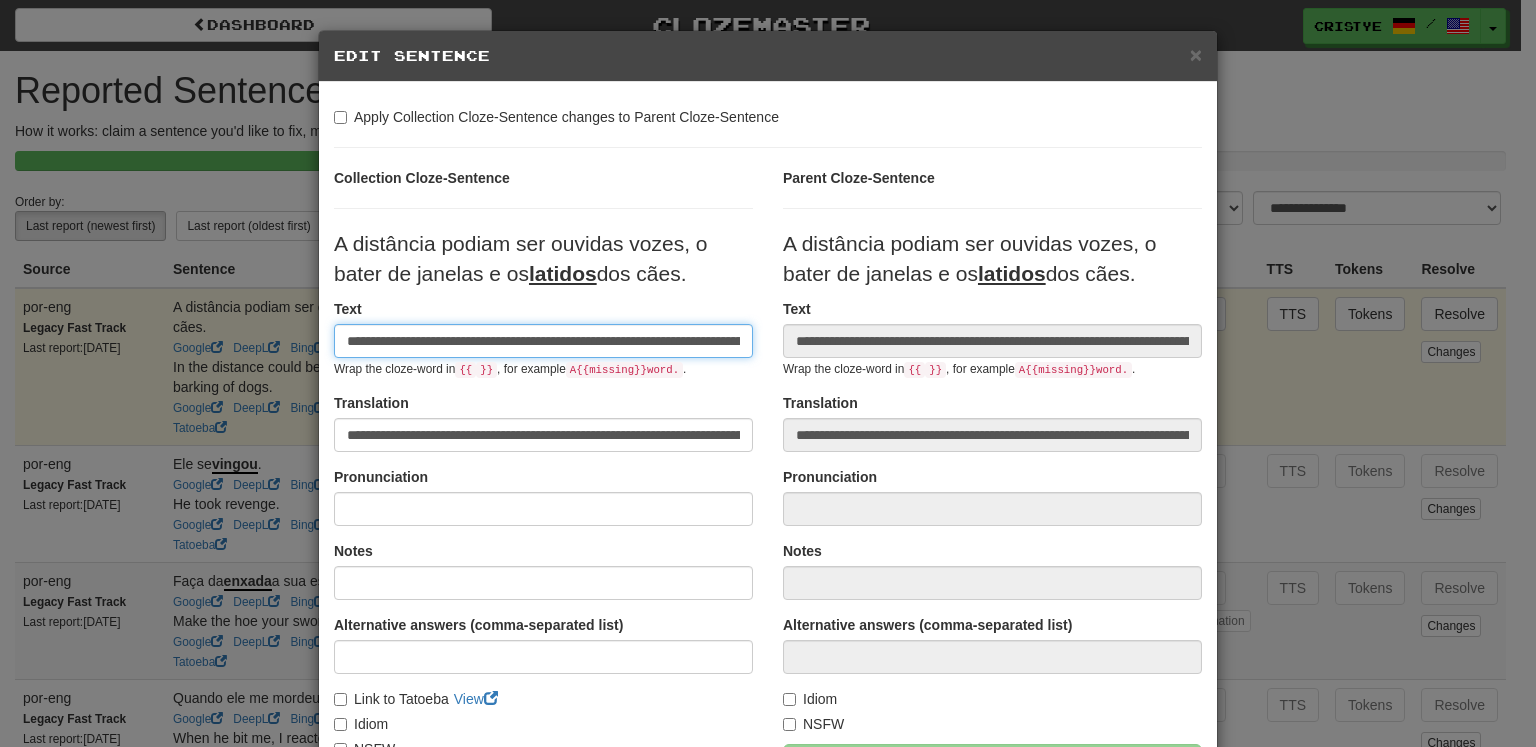 scroll, scrollTop: 0, scrollLeft: 116, axis: horizontal 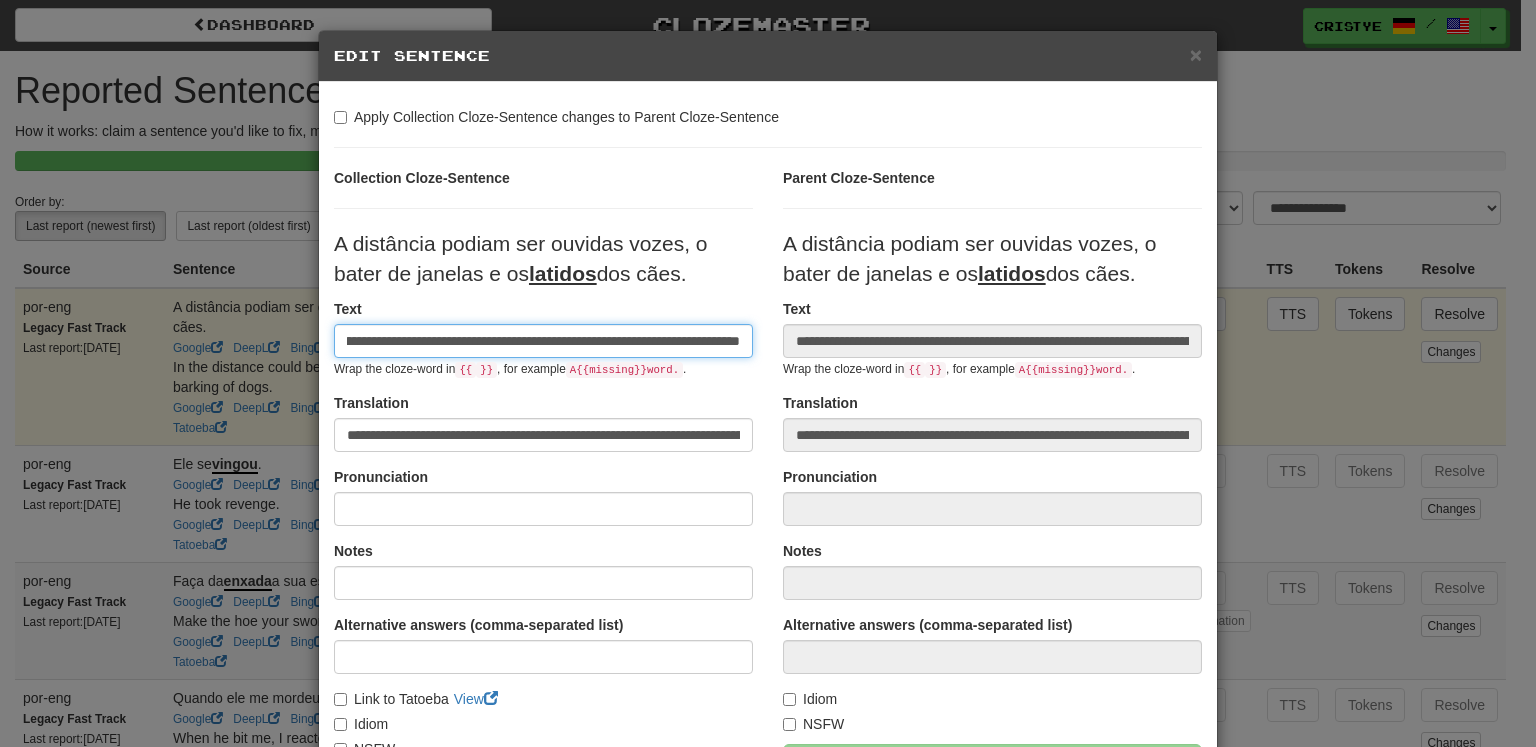 click on "**********" at bounding box center (543, 341) 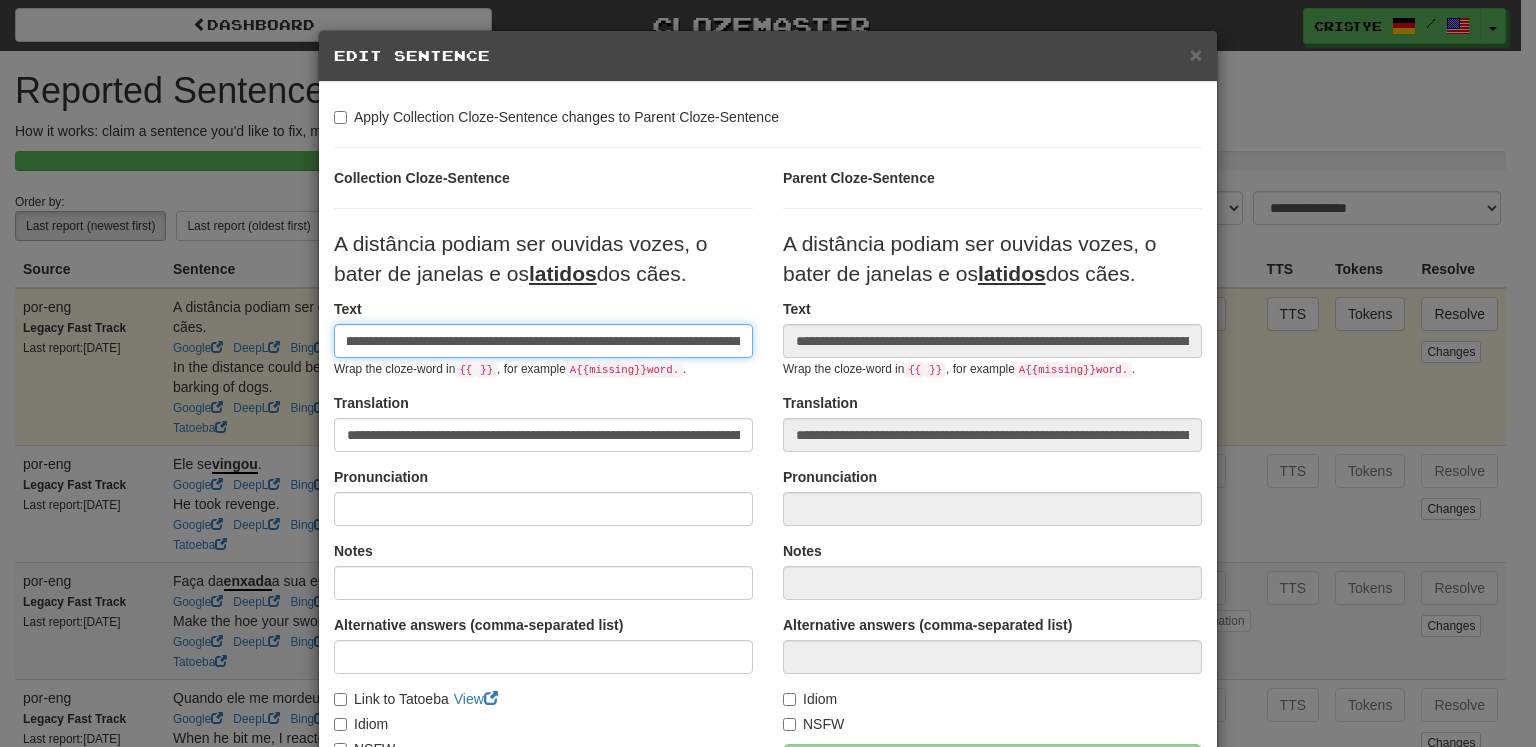 scroll, scrollTop: 0, scrollLeft: 0, axis: both 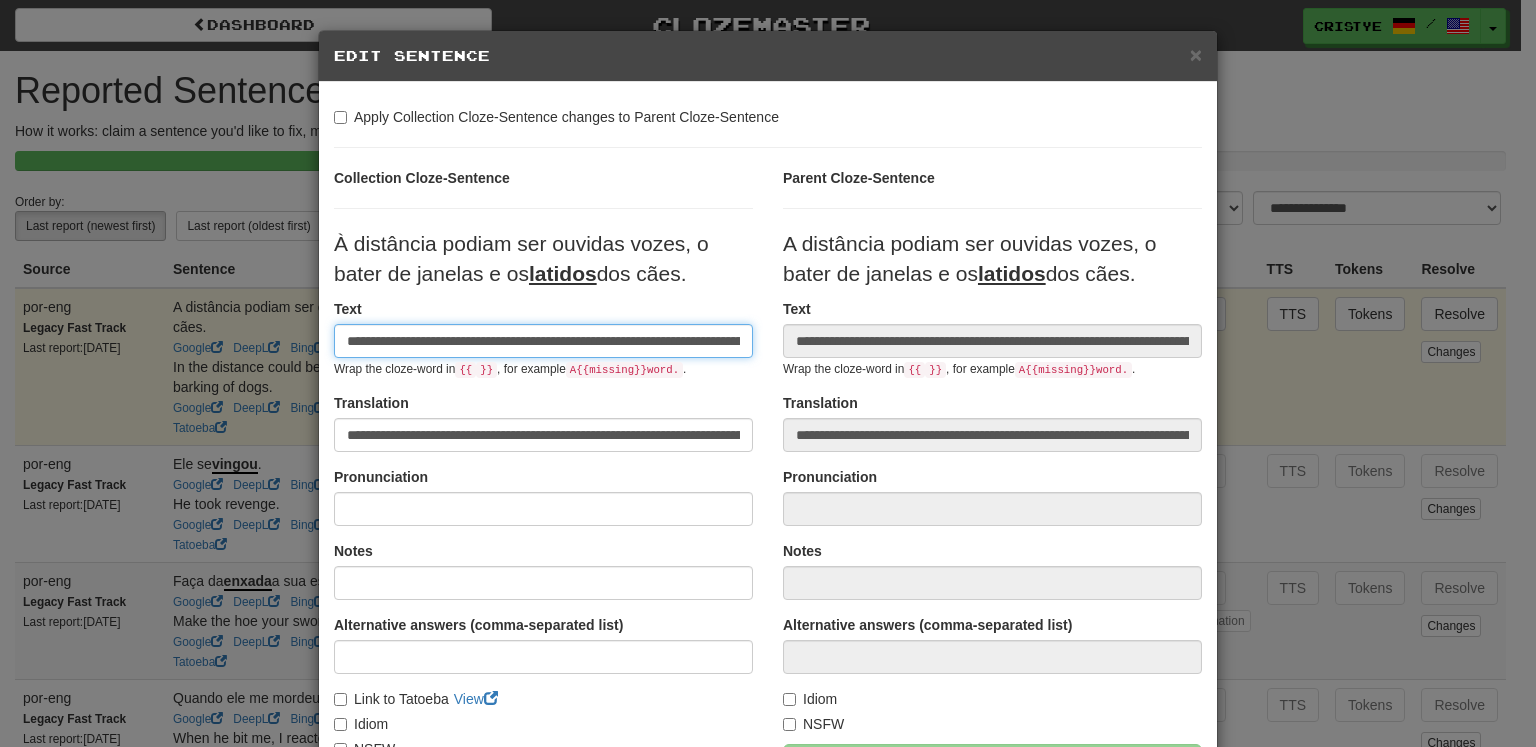 click on "**********" at bounding box center [543, 341] 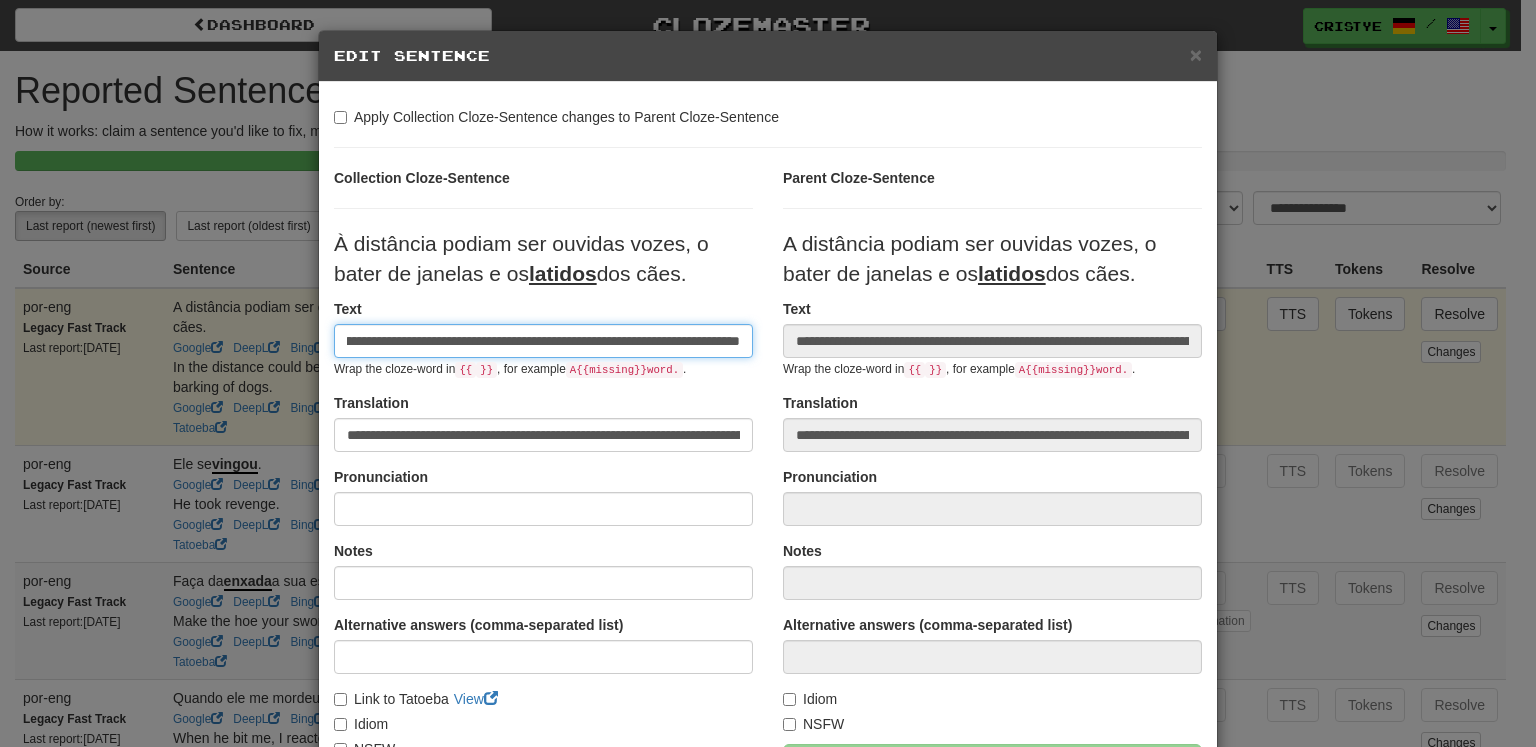 scroll, scrollTop: 0, scrollLeft: 116, axis: horizontal 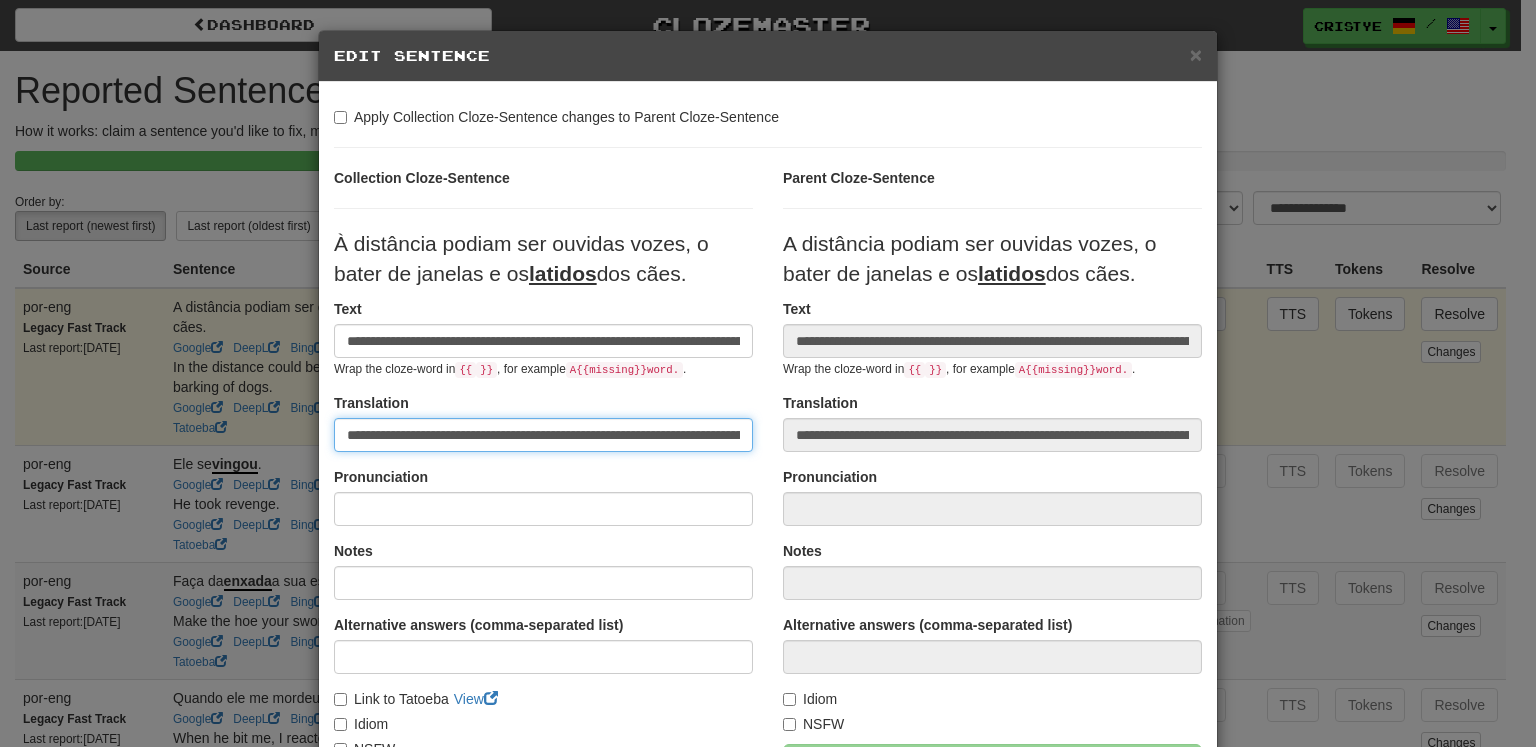 click on "**********" at bounding box center (543, 435) 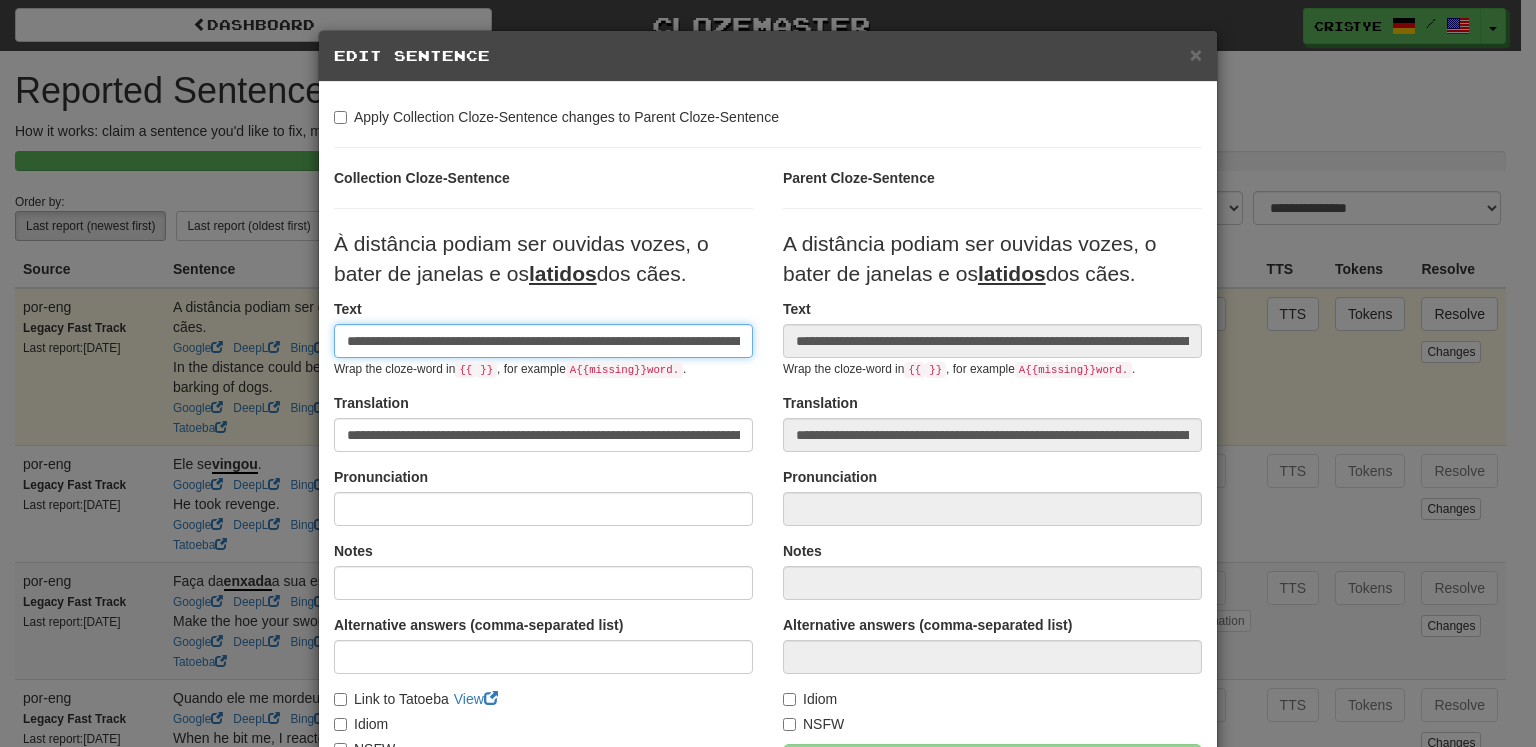 click on "**********" at bounding box center (543, 341) 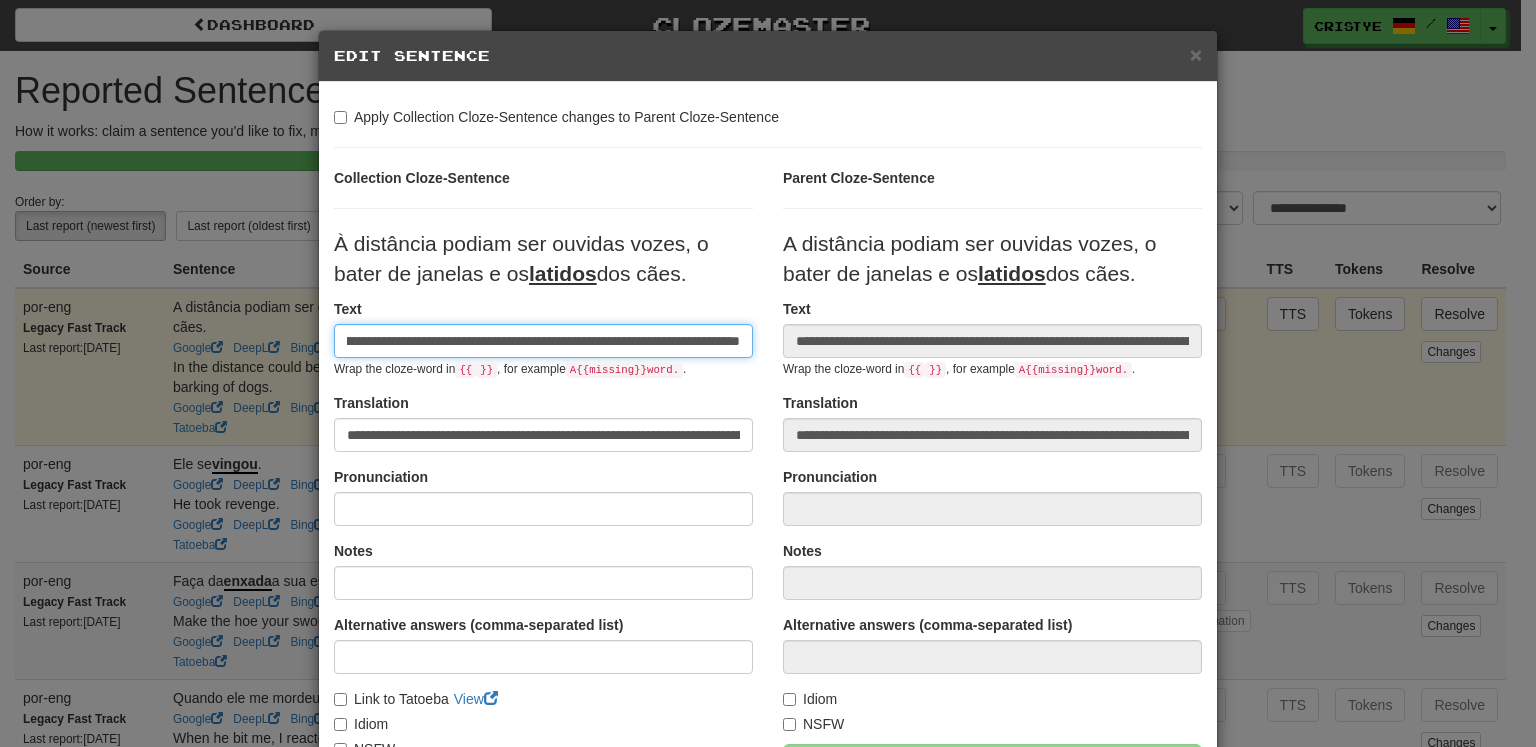 scroll, scrollTop: 0, scrollLeft: 116, axis: horizontal 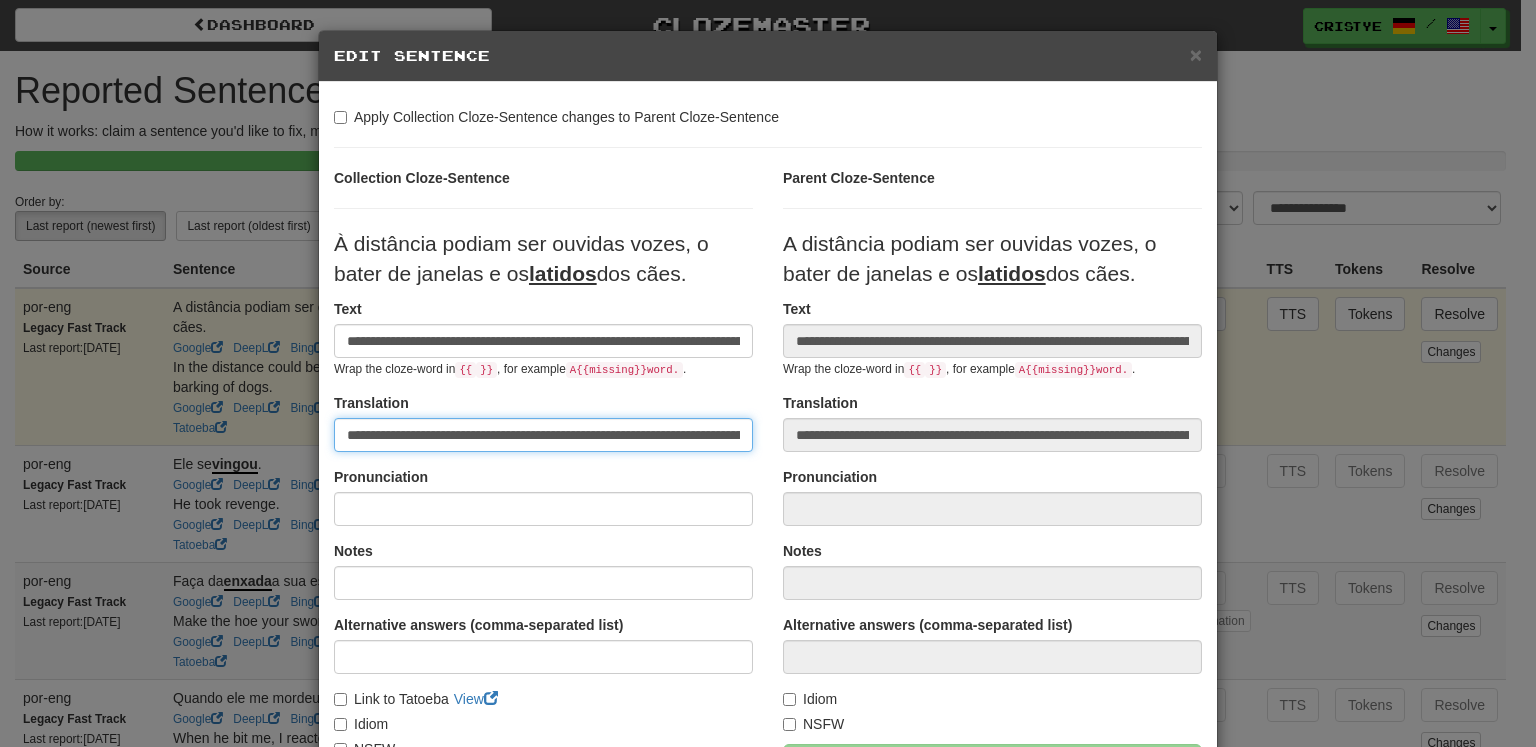 click on "**********" at bounding box center [543, 435] 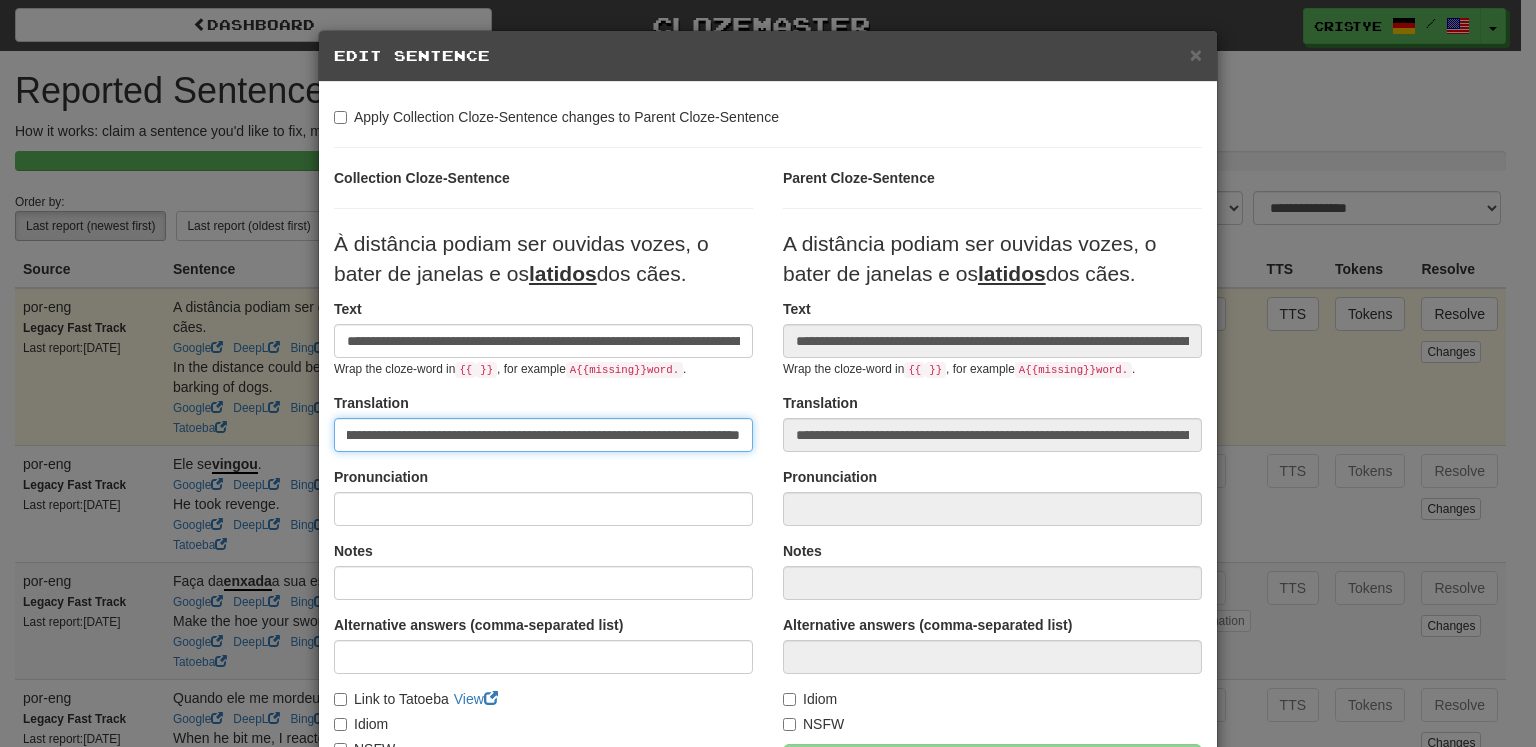 scroll, scrollTop: 0, scrollLeft: 155, axis: horizontal 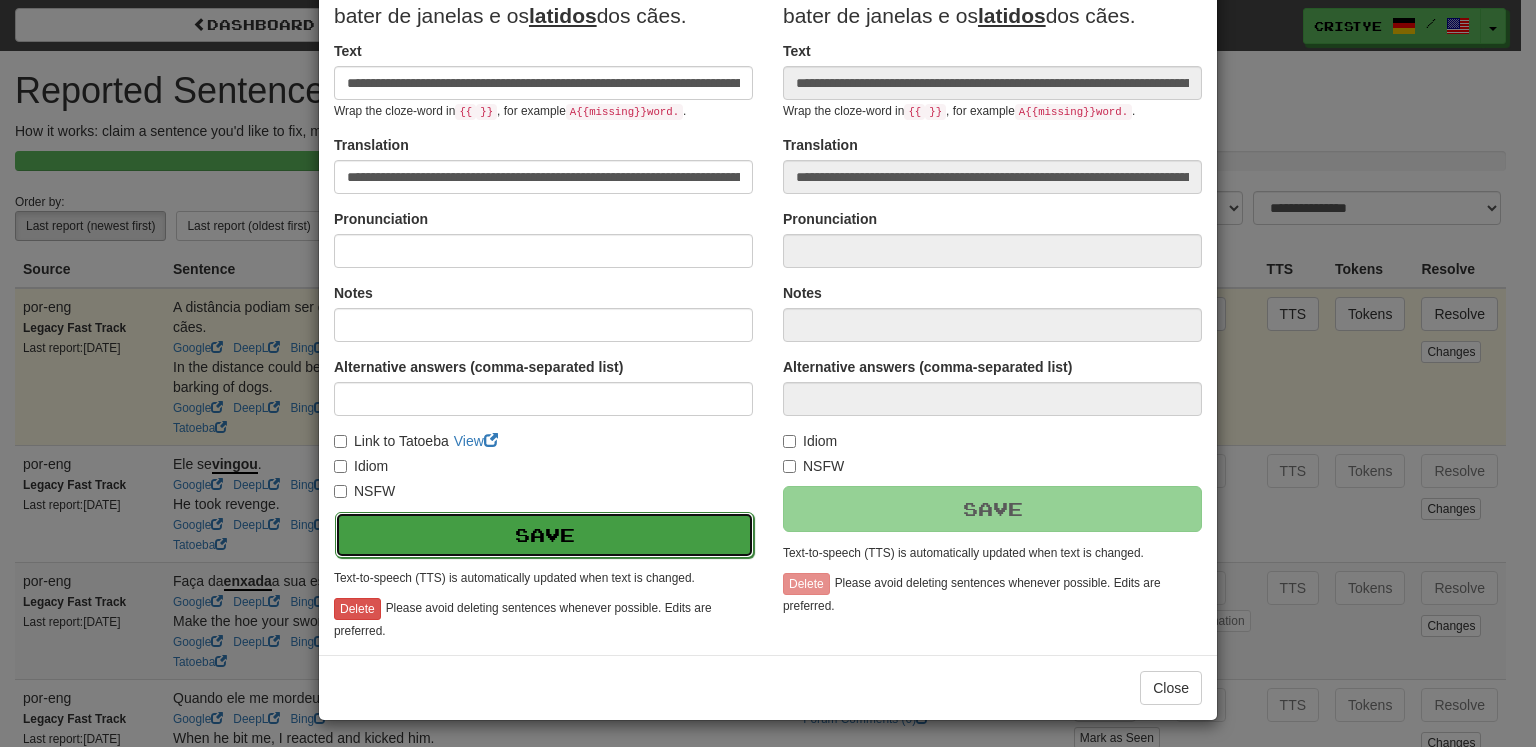 click on "Save" at bounding box center [544, 535] 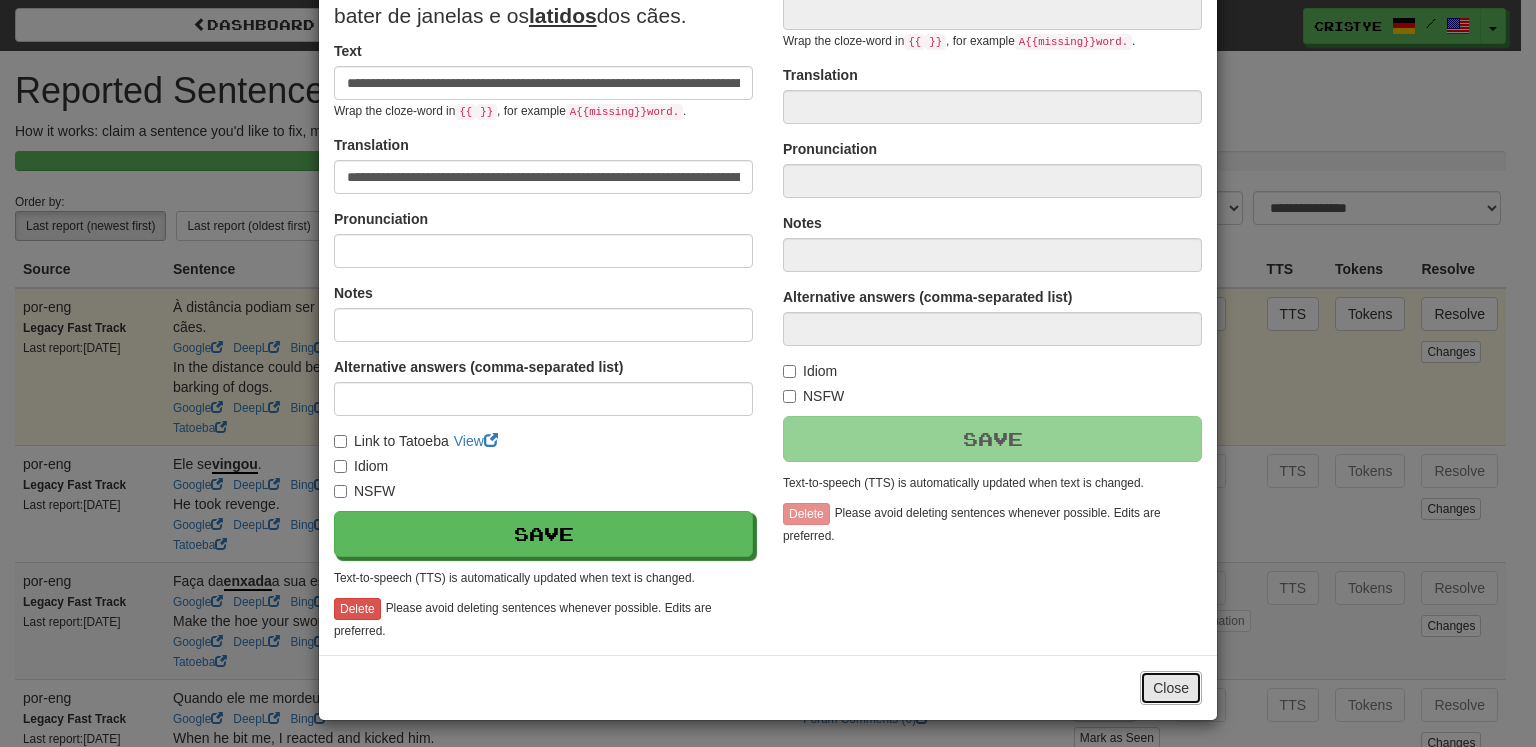 click on "Close" at bounding box center [1171, 688] 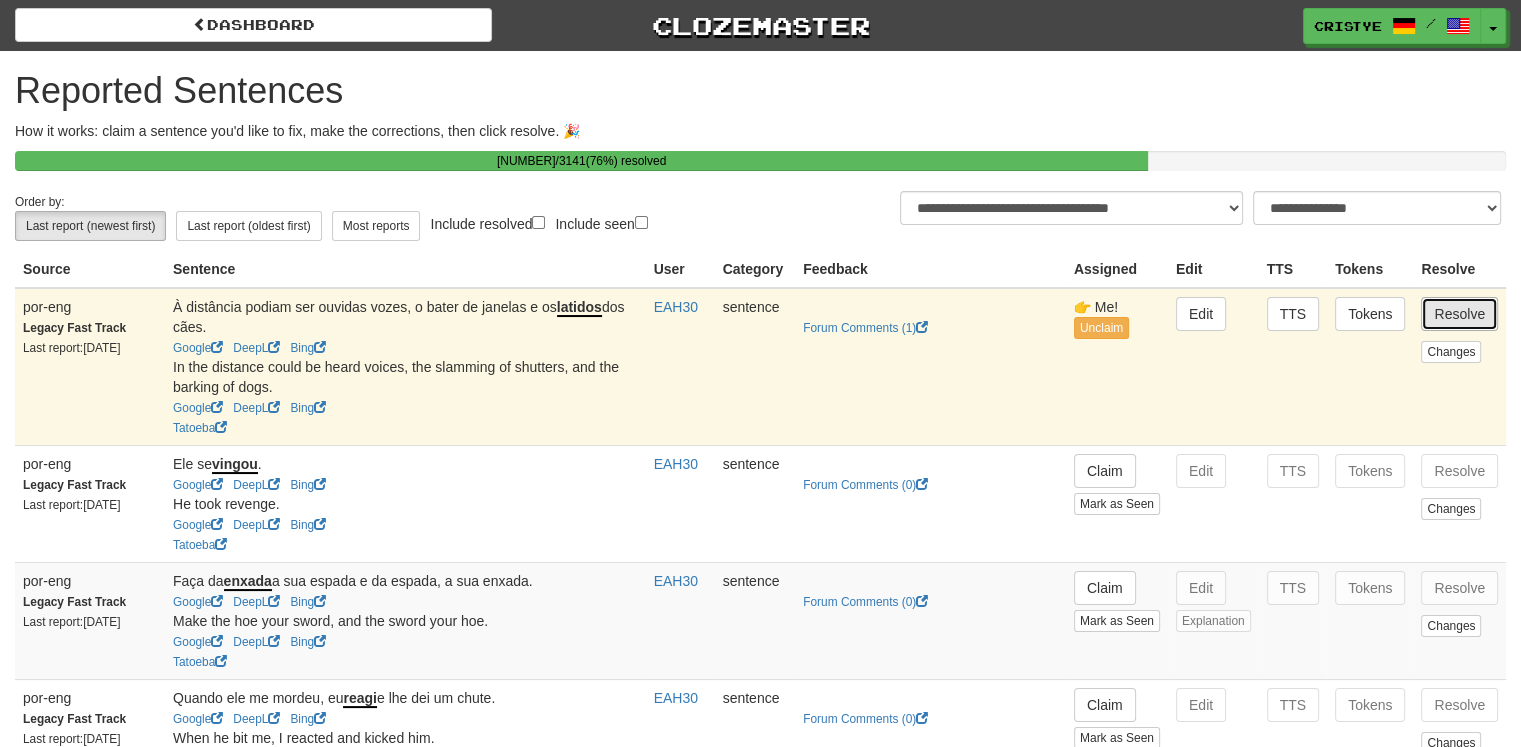 click on "Resolve" at bounding box center [1459, 314] 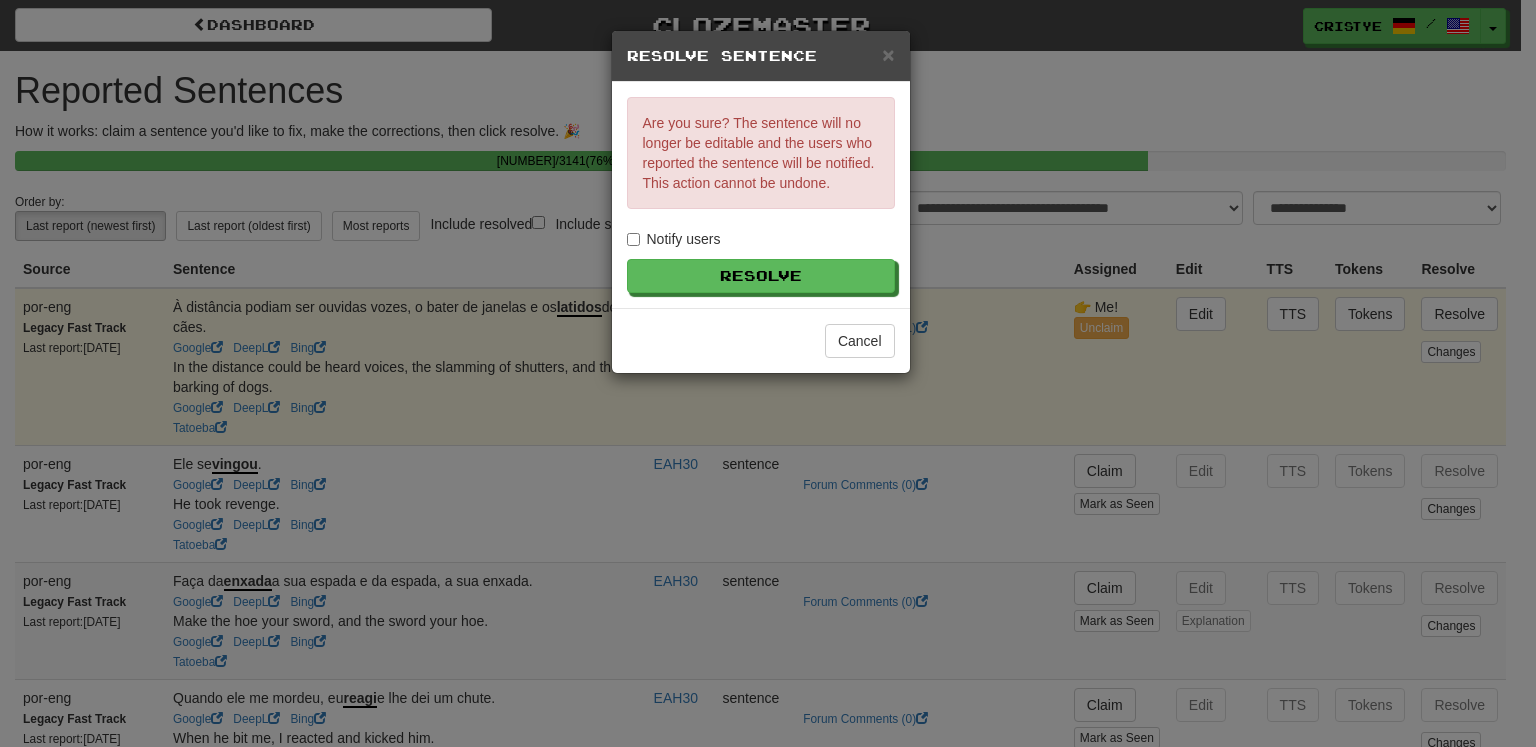click on "Are you sure? The sentence will no longer be editable and the users who reported the sentence will be notified. This action cannot be undone. Notify users Resolve" at bounding box center (761, 195) 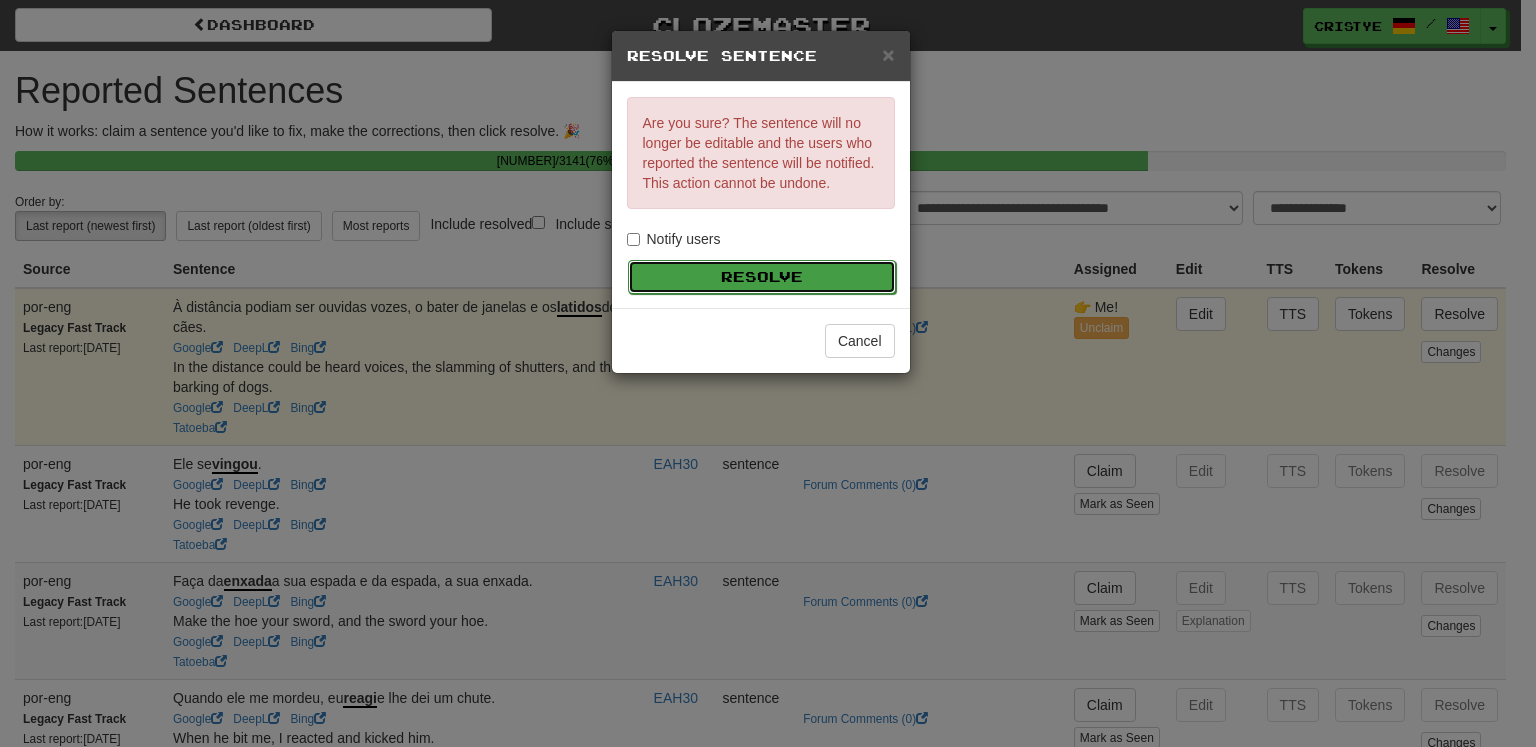 click on "Resolve" at bounding box center [762, 277] 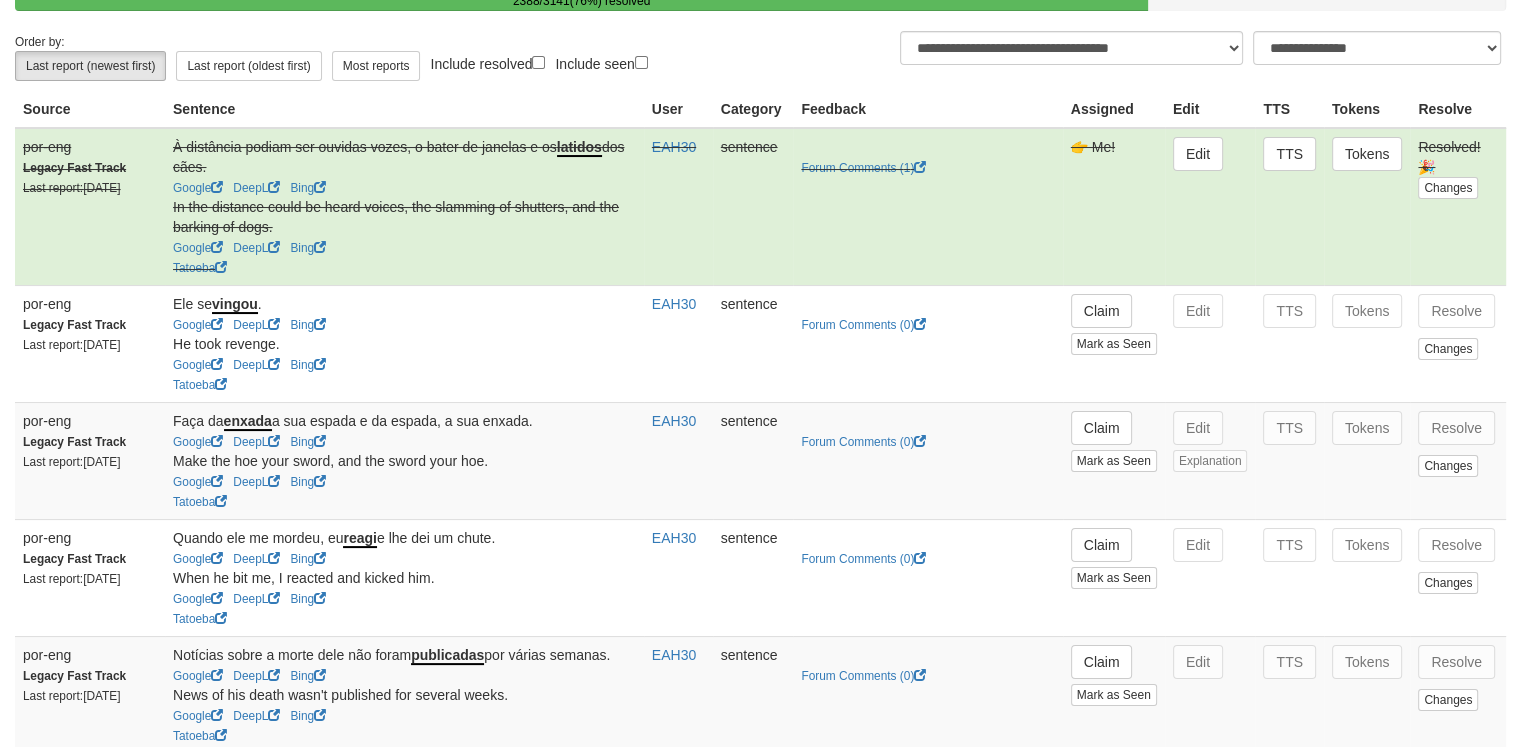 scroll, scrollTop: 203, scrollLeft: 0, axis: vertical 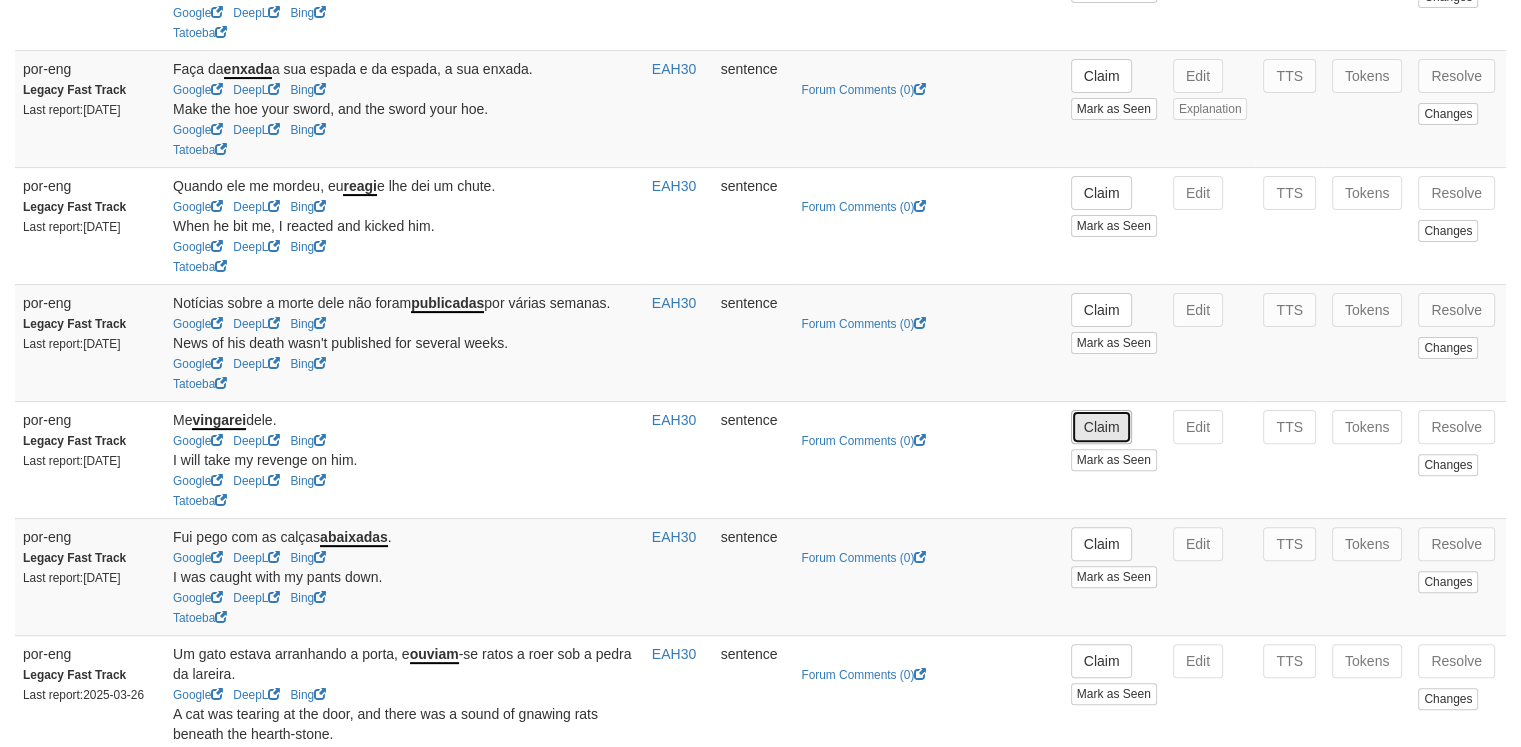 click on "Claim" at bounding box center [1102, 427] 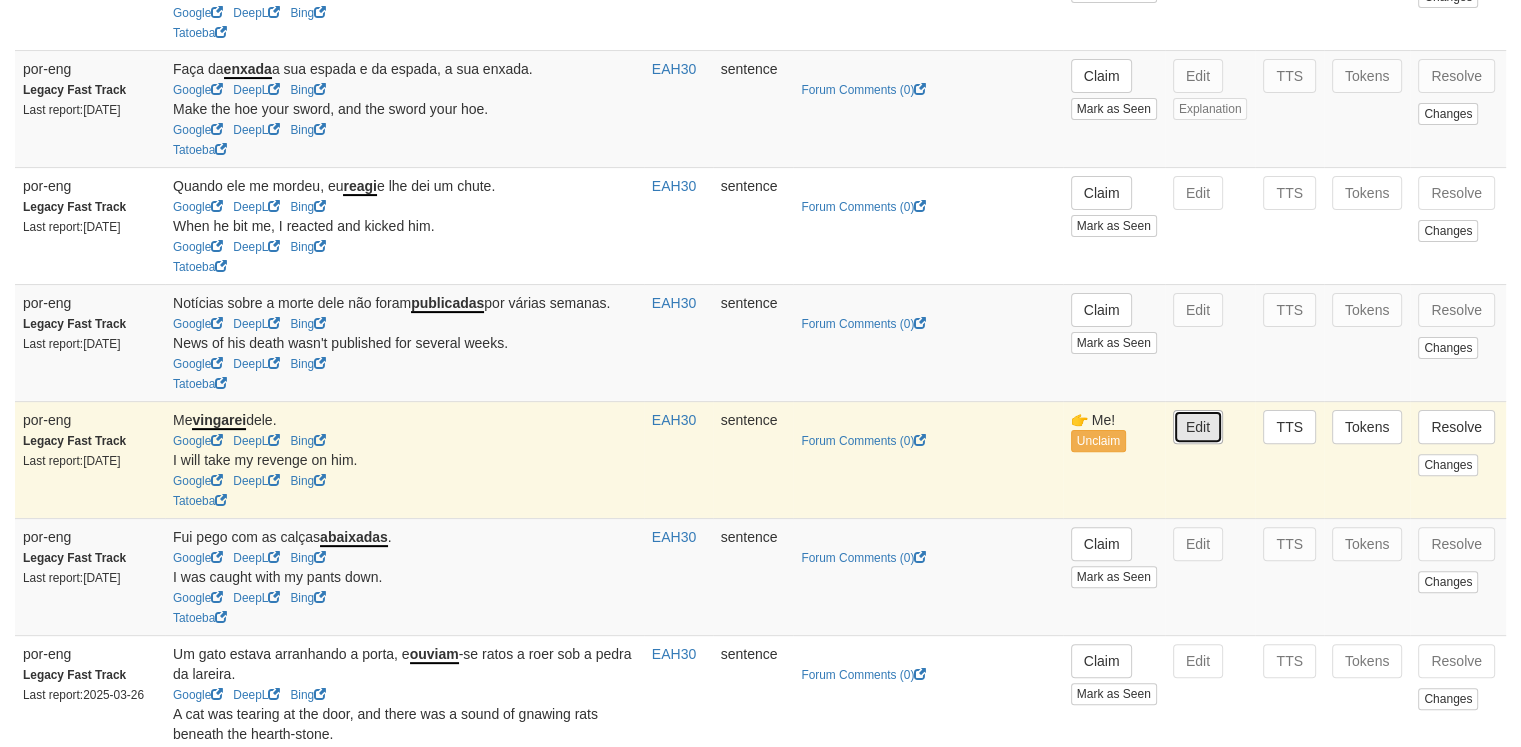 click on "Edit" at bounding box center (1198, 427) 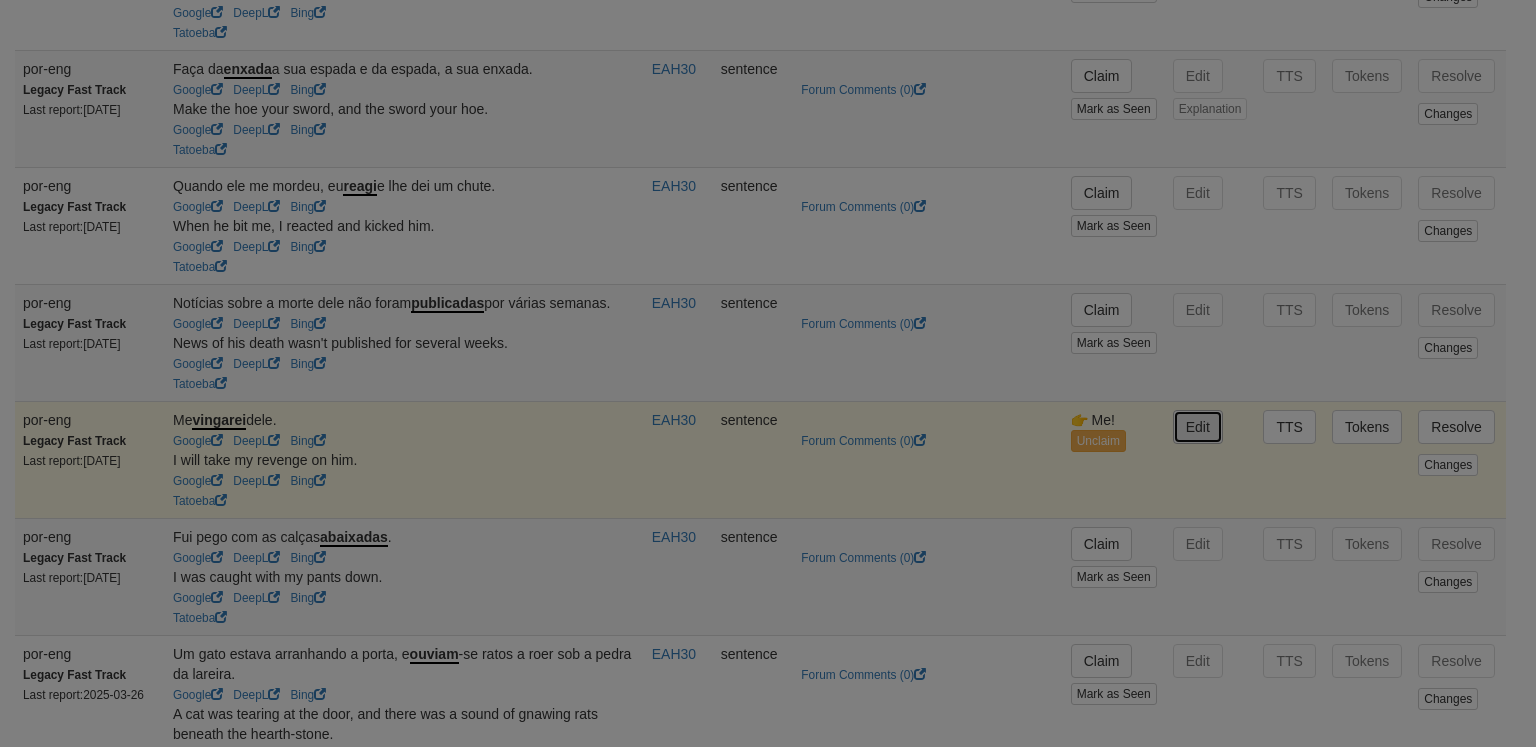 type on "**********" 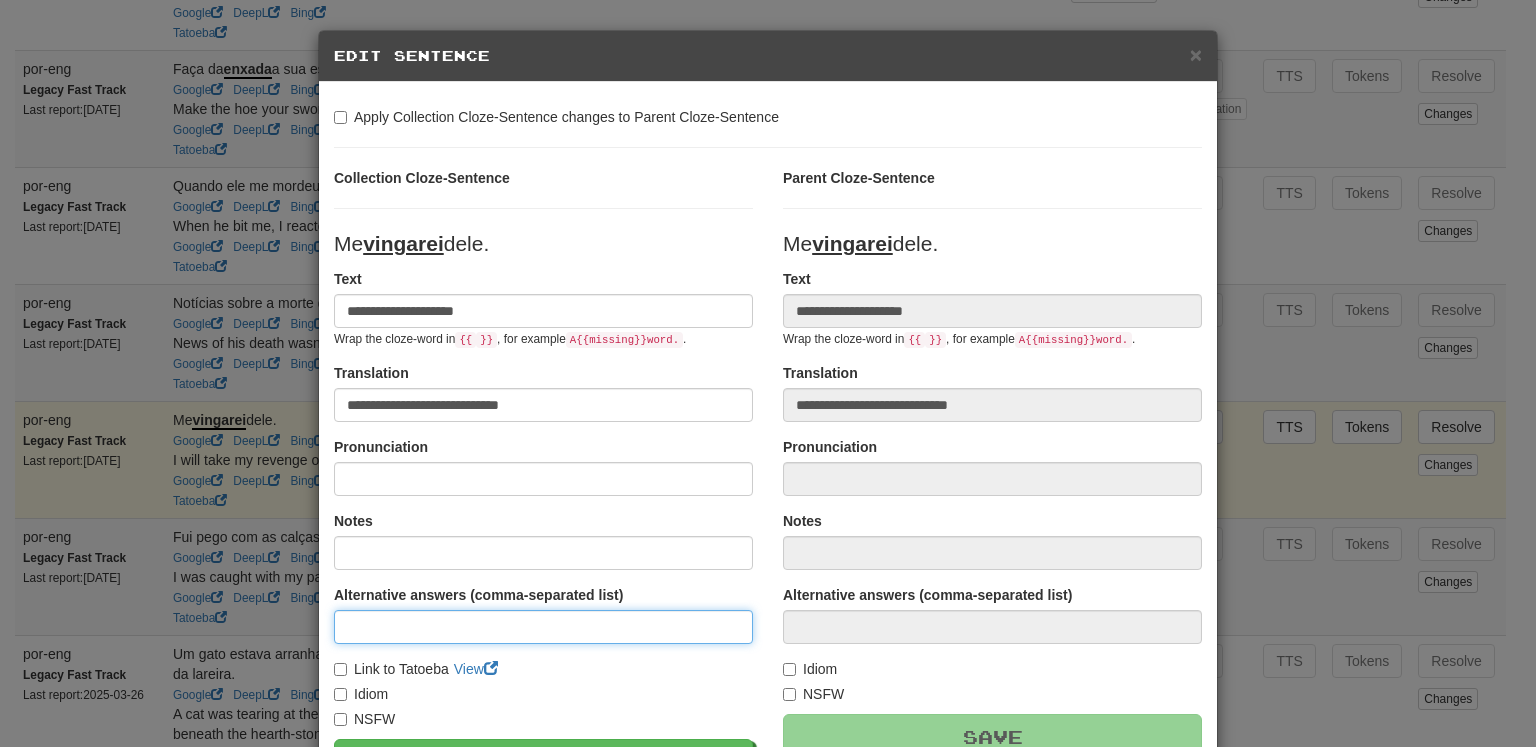 click at bounding box center (543, 627) 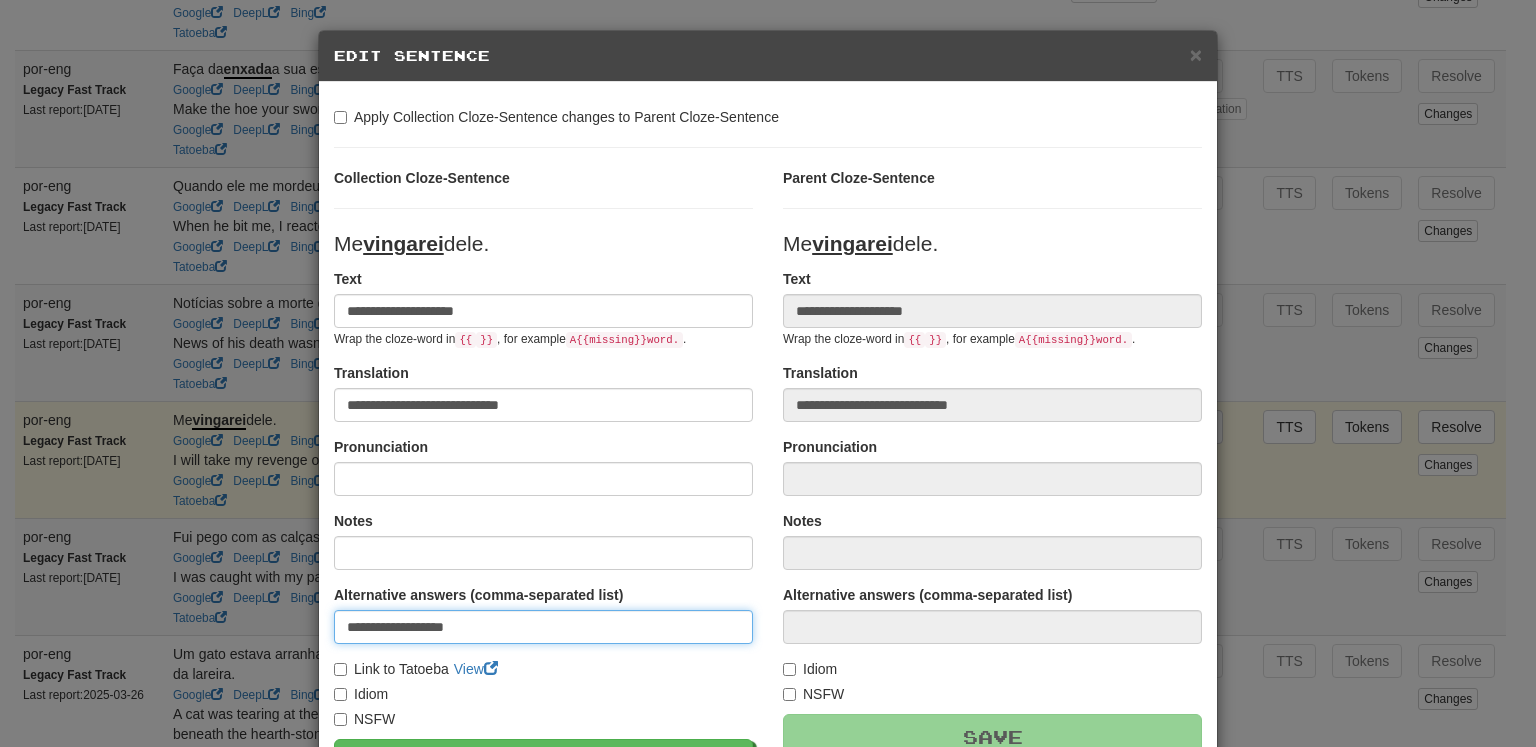 type on "**********" 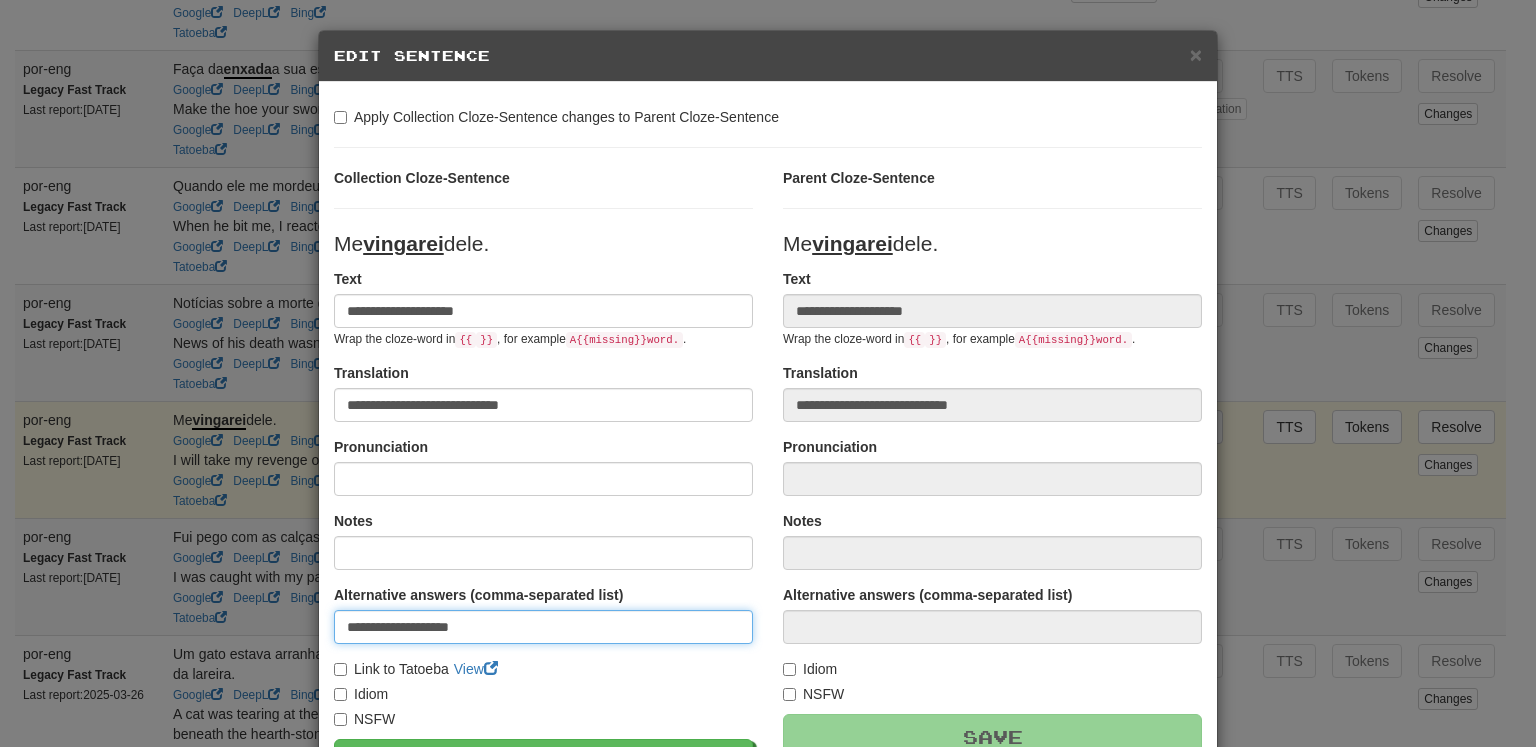 click on "**********" at bounding box center [543, 627] 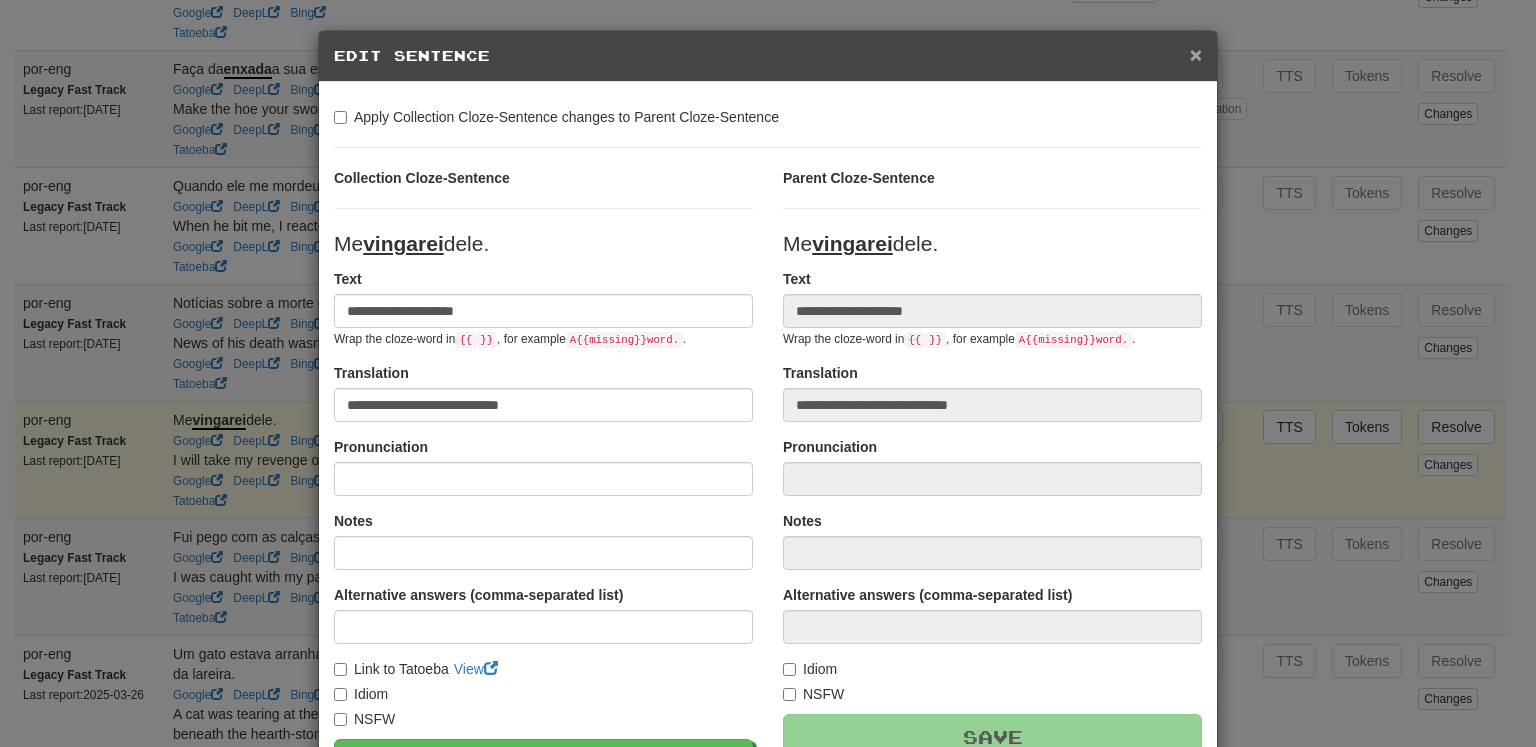 click on "×" at bounding box center (1196, 54) 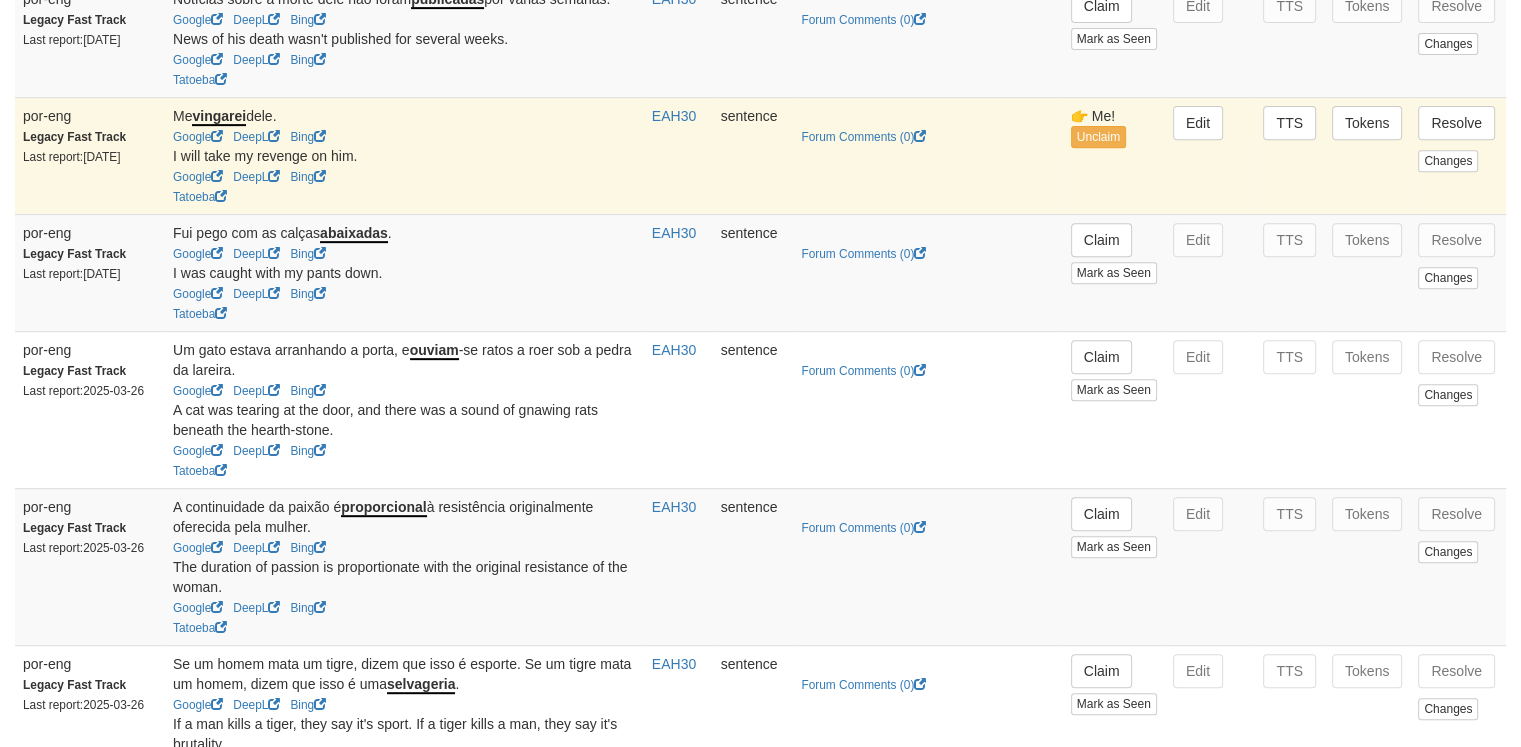 scroll, scrollTop: 772, scrollLeft: 0, axis: vertical 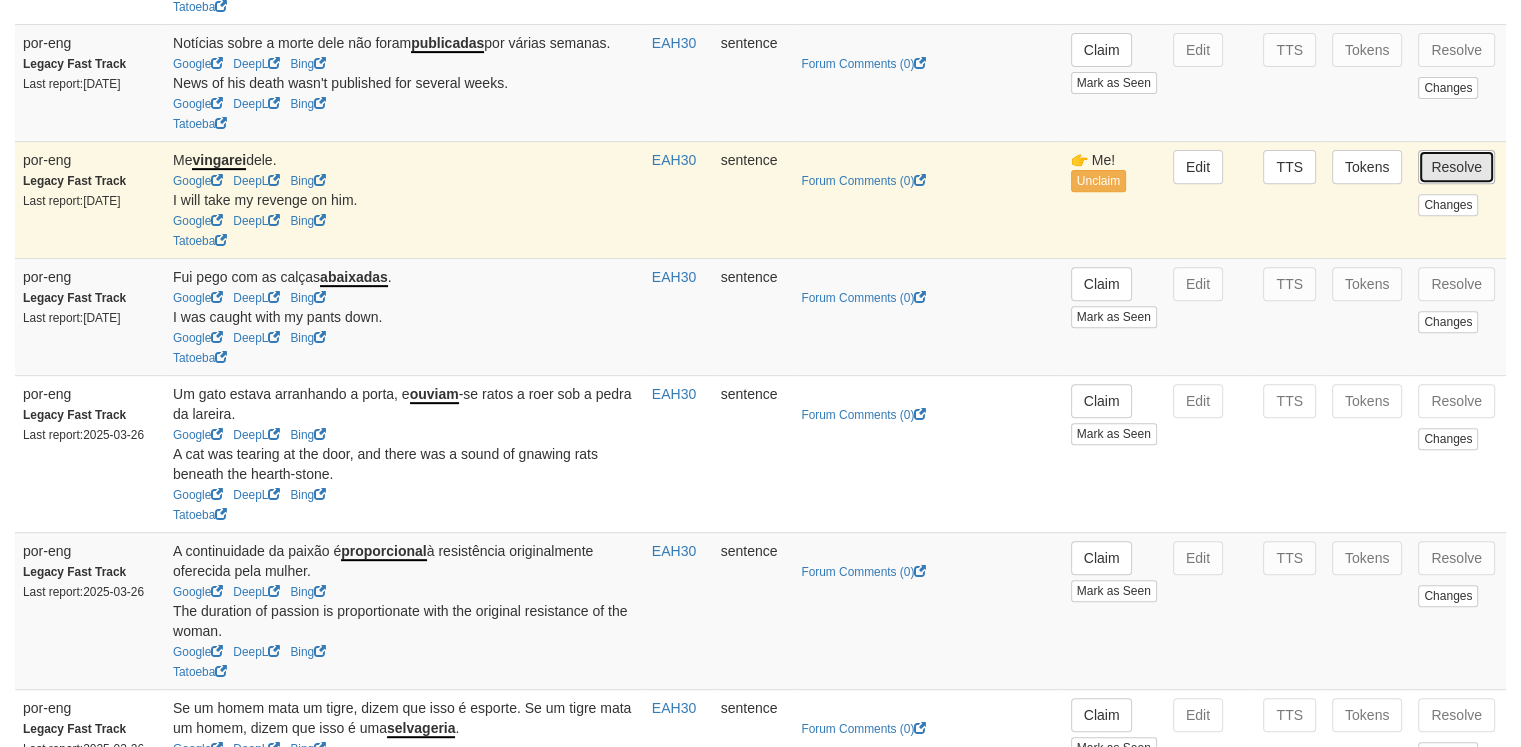 click on "Resolve" at bounding box center [1456, 167] 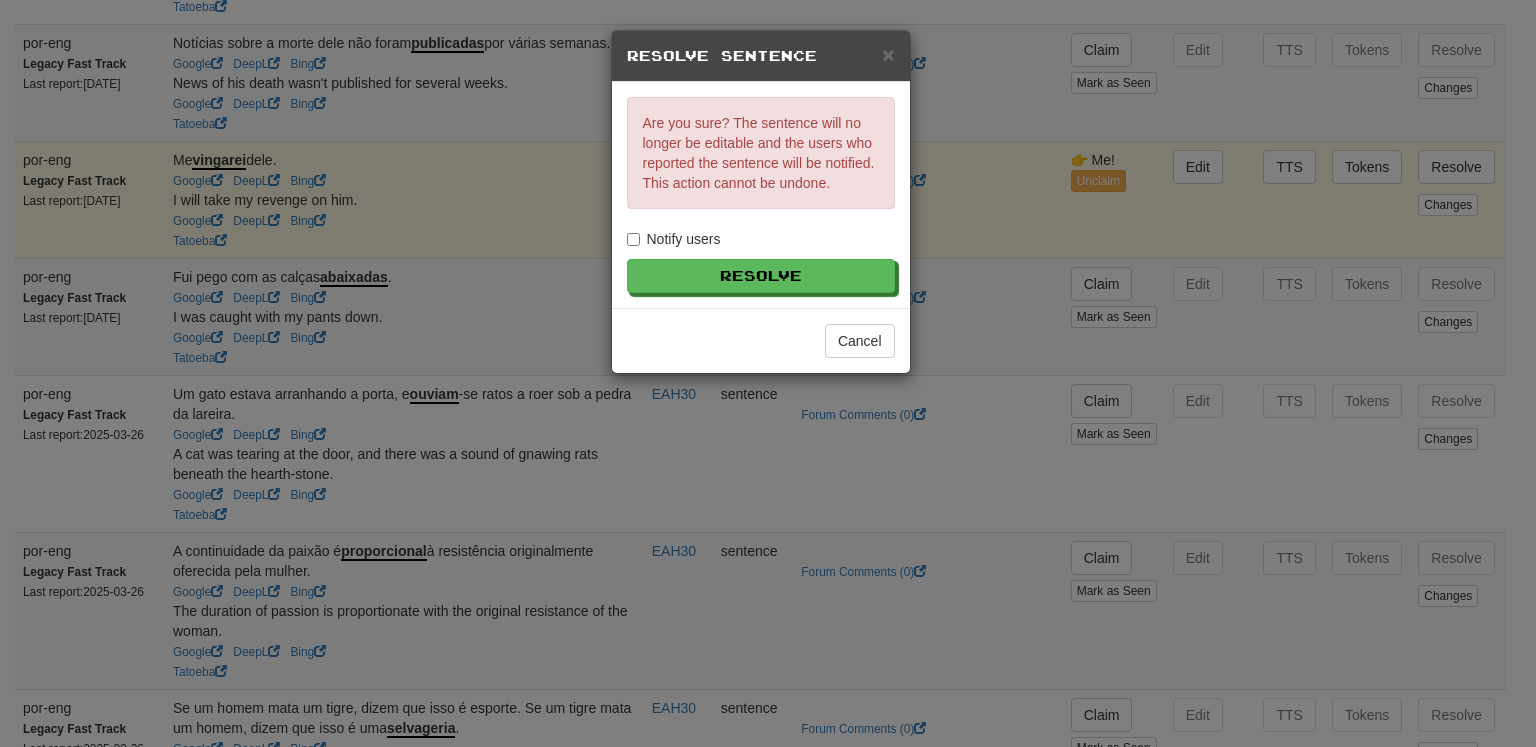 click on "Notify users" at bounding box center (674, 239) 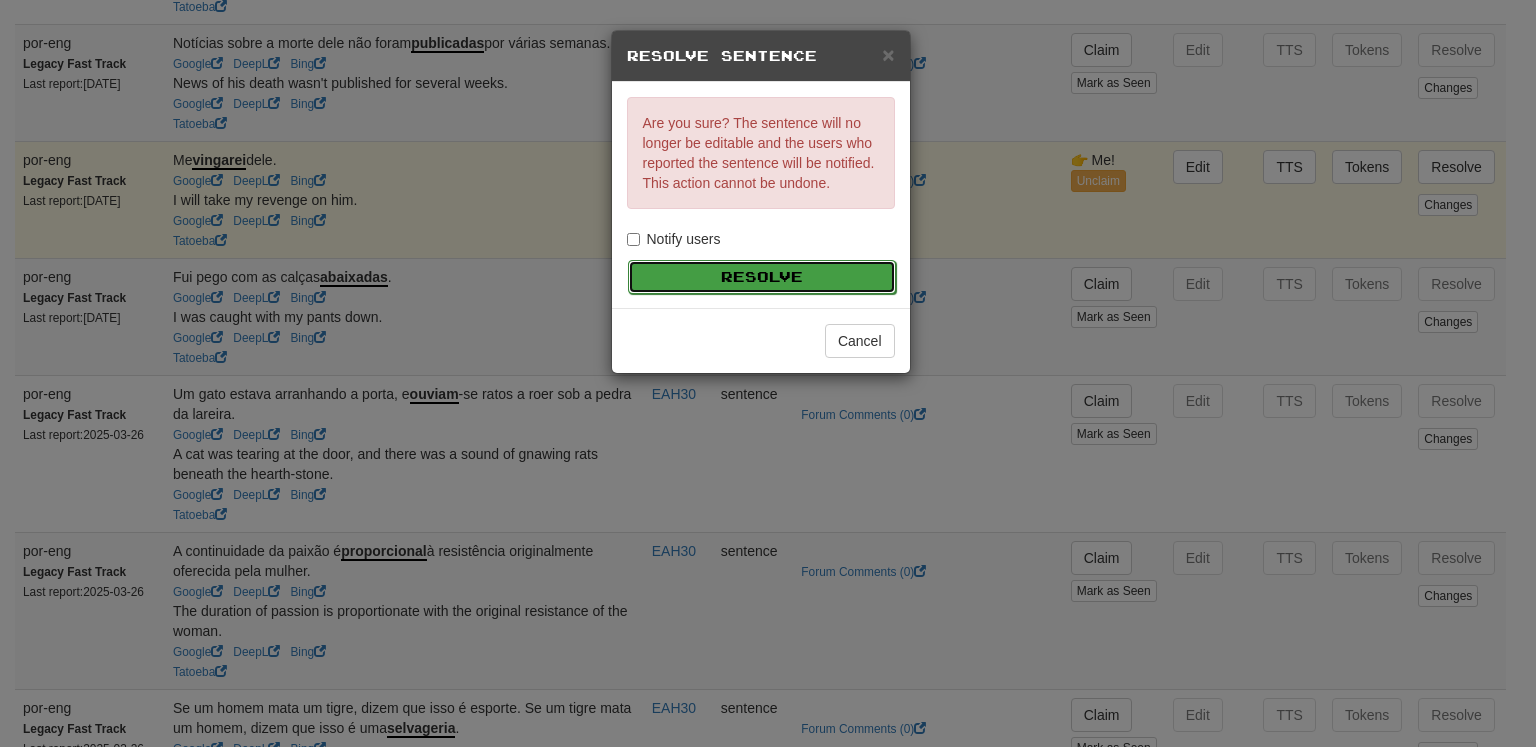 click on "Resolve" at bounding box center [762, 277] 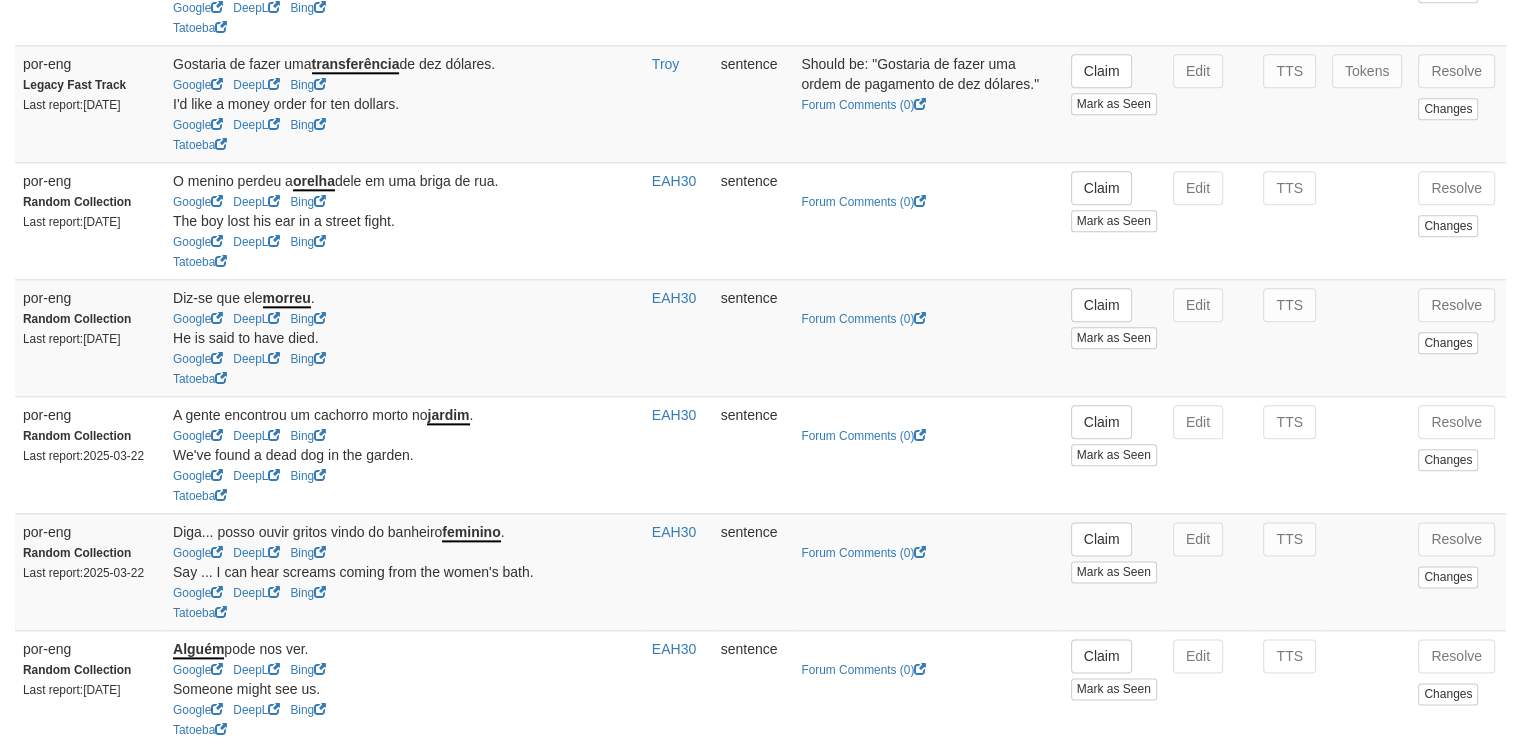 scroll, scrollTop: 2351, scrollLeft: 0, axis: vertical 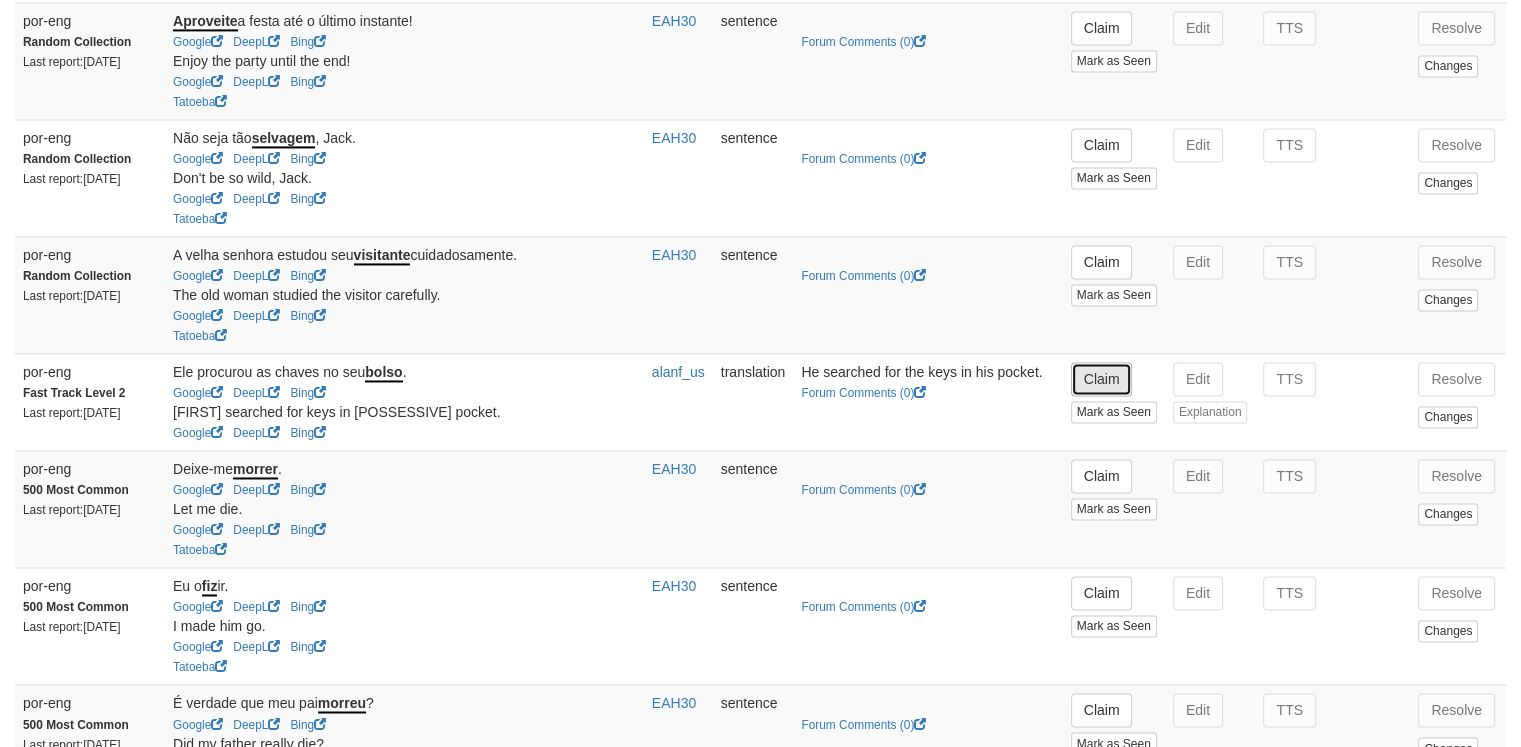 click on "Claim" at bounding box center (1102, 379) 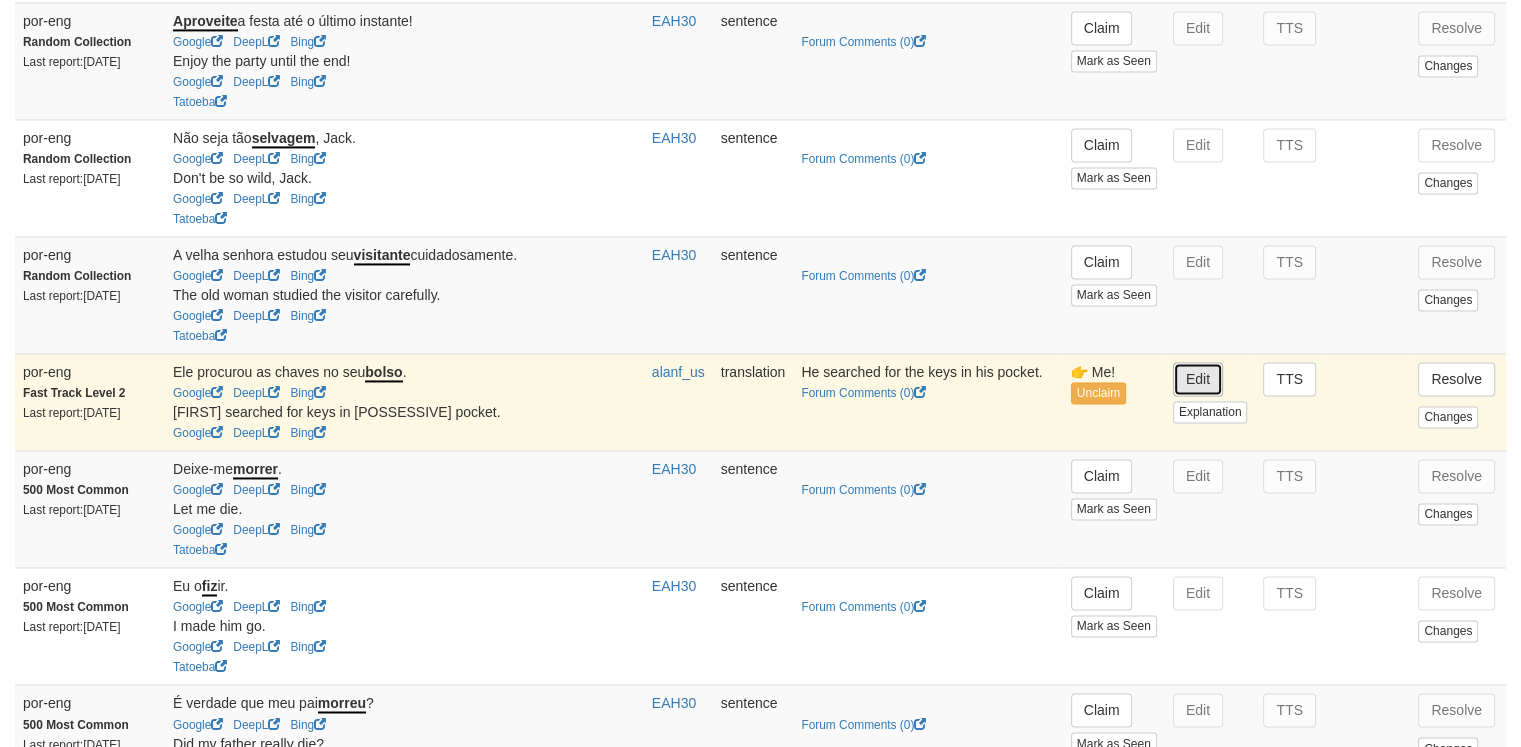 click on "Edit" at bounding box center [1198, 379] 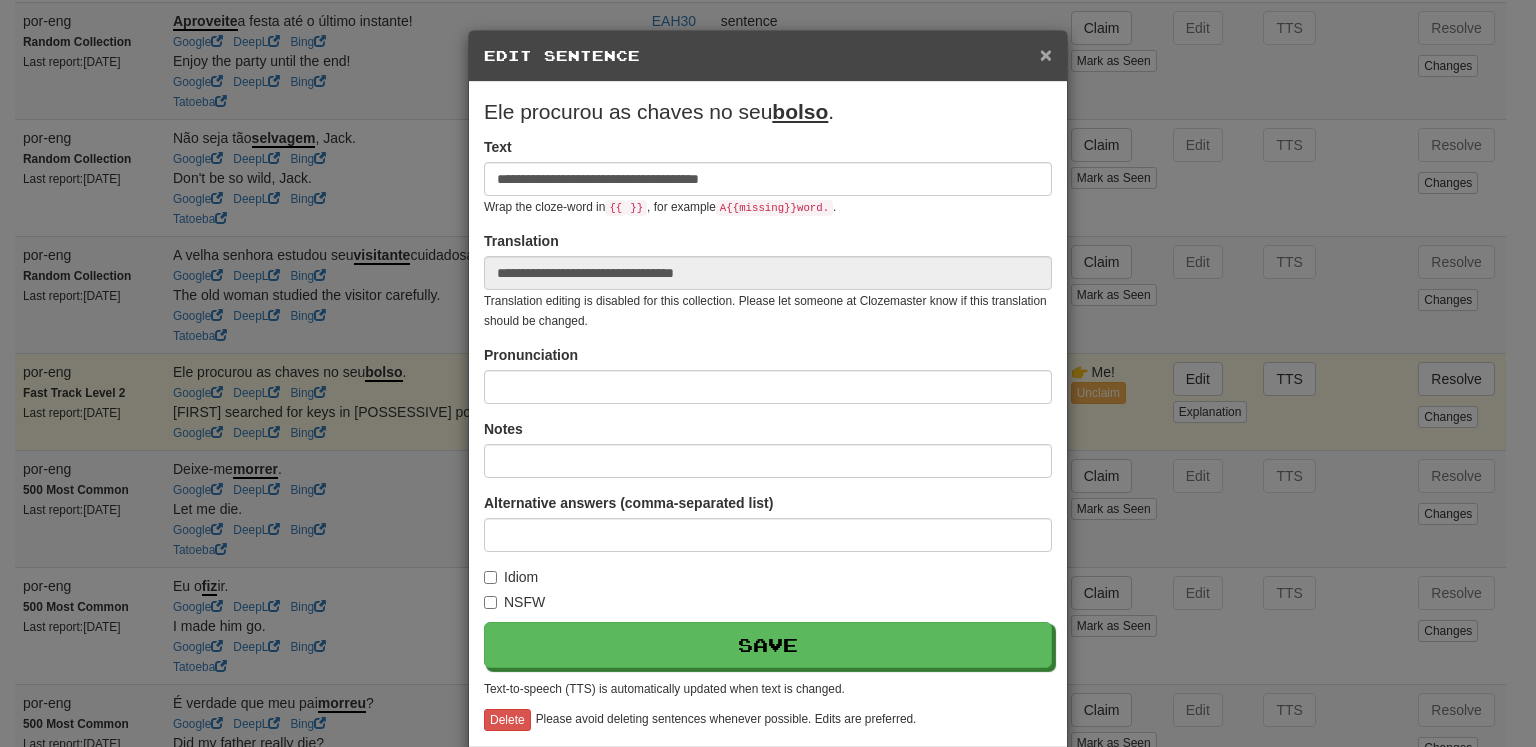 click on "×" at bounding box center (1046, 54) 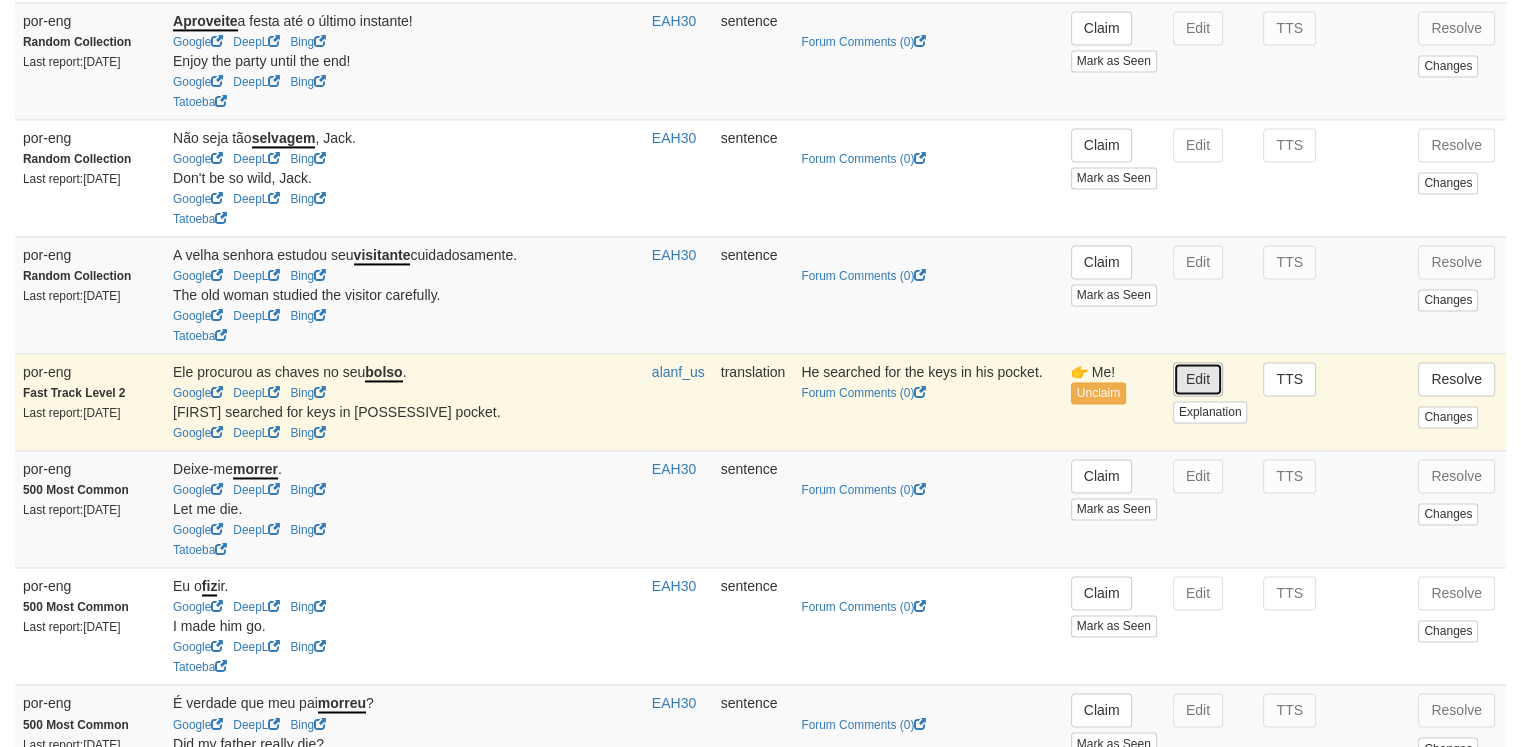 click on "Edit" at bounding box center (1198, 379) 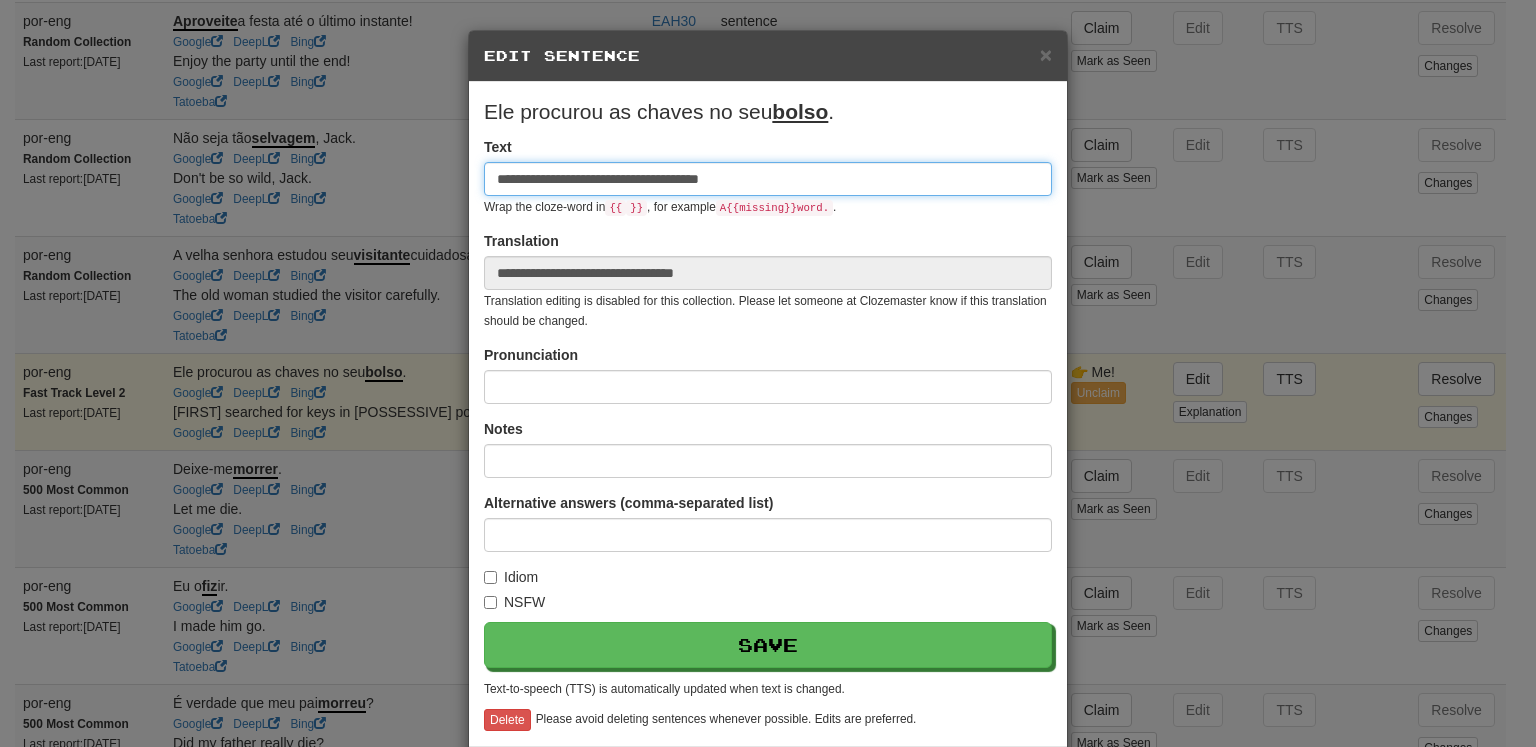 click on "**********" at bounding box center (768, 179) 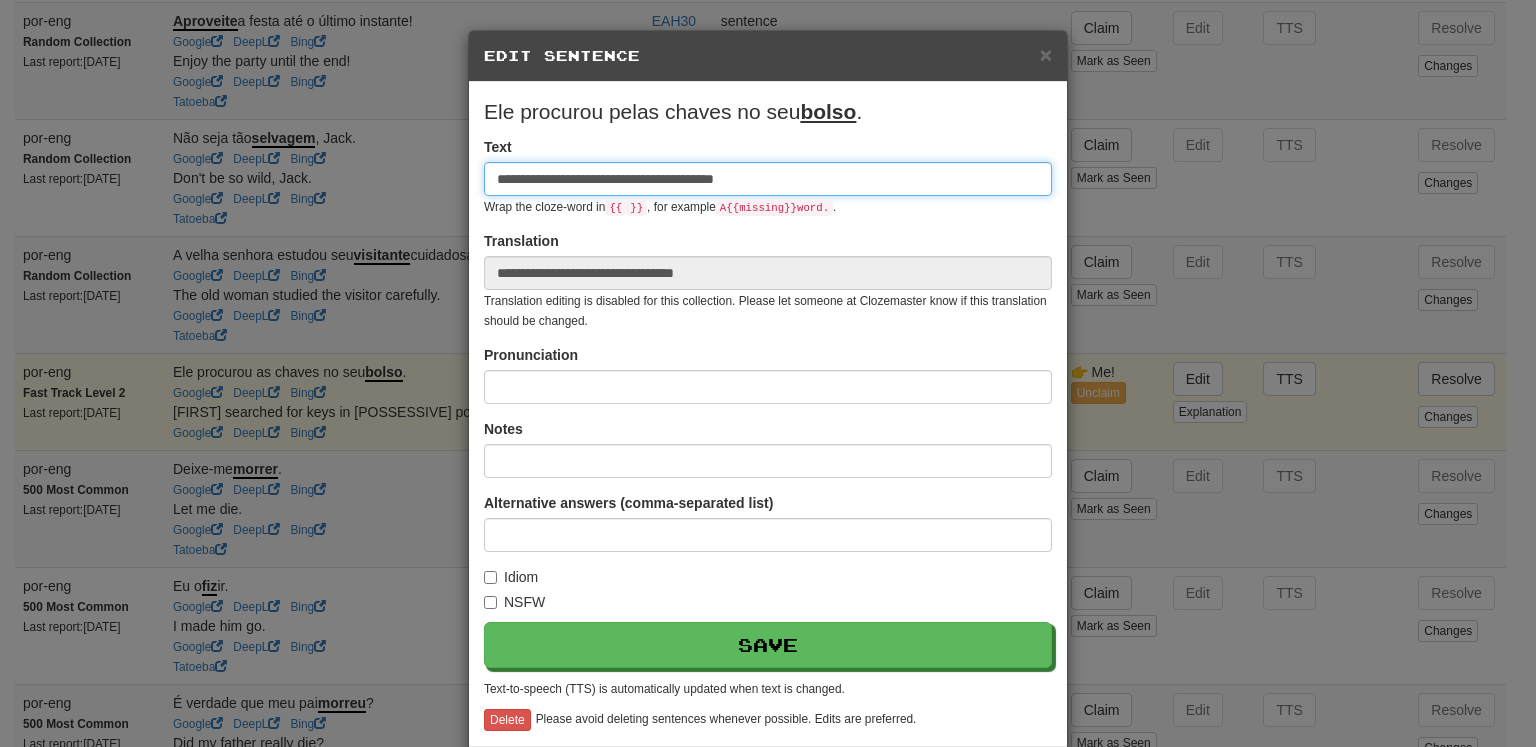 type on "**********" 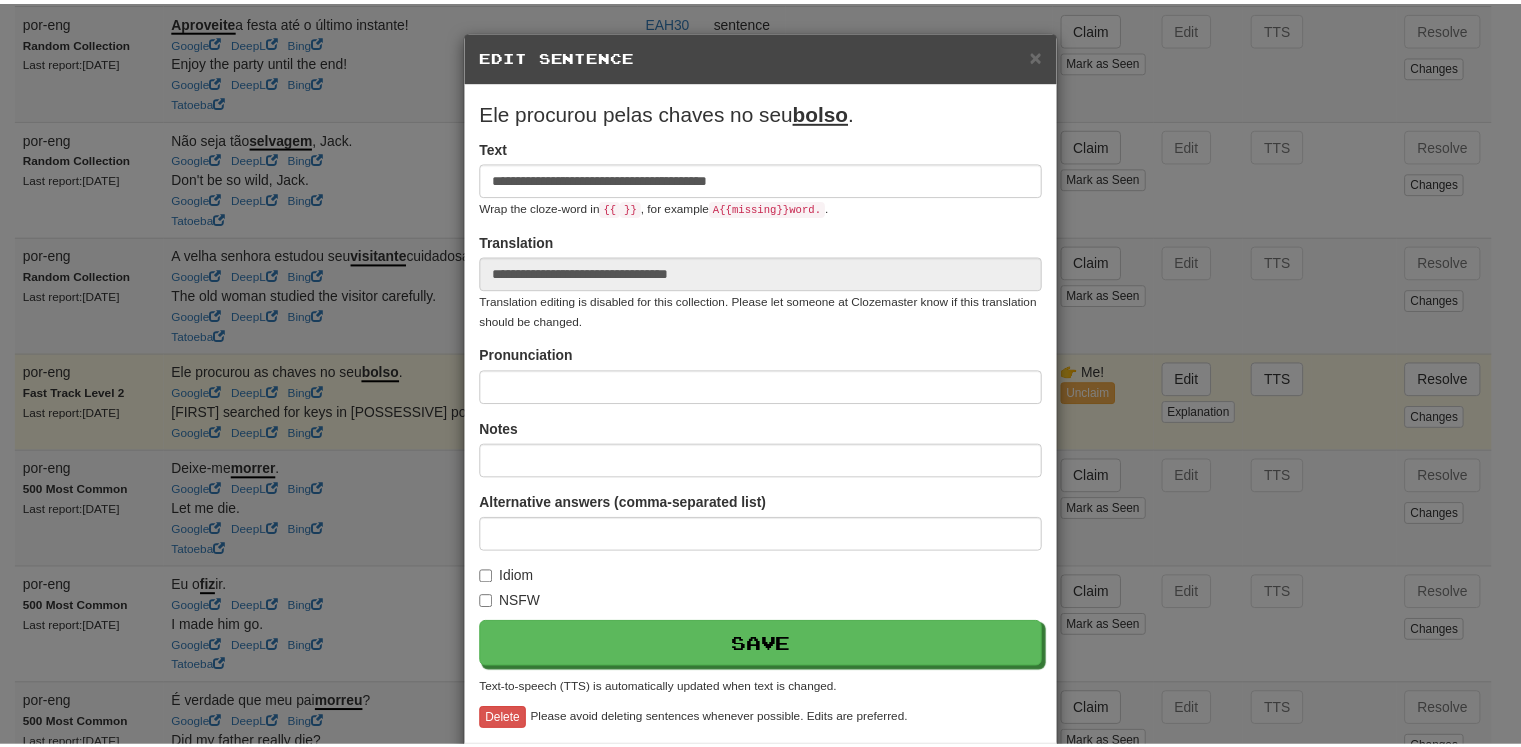 scroll, scrollTop: 92, scrollLeft: 0, axis: vertical 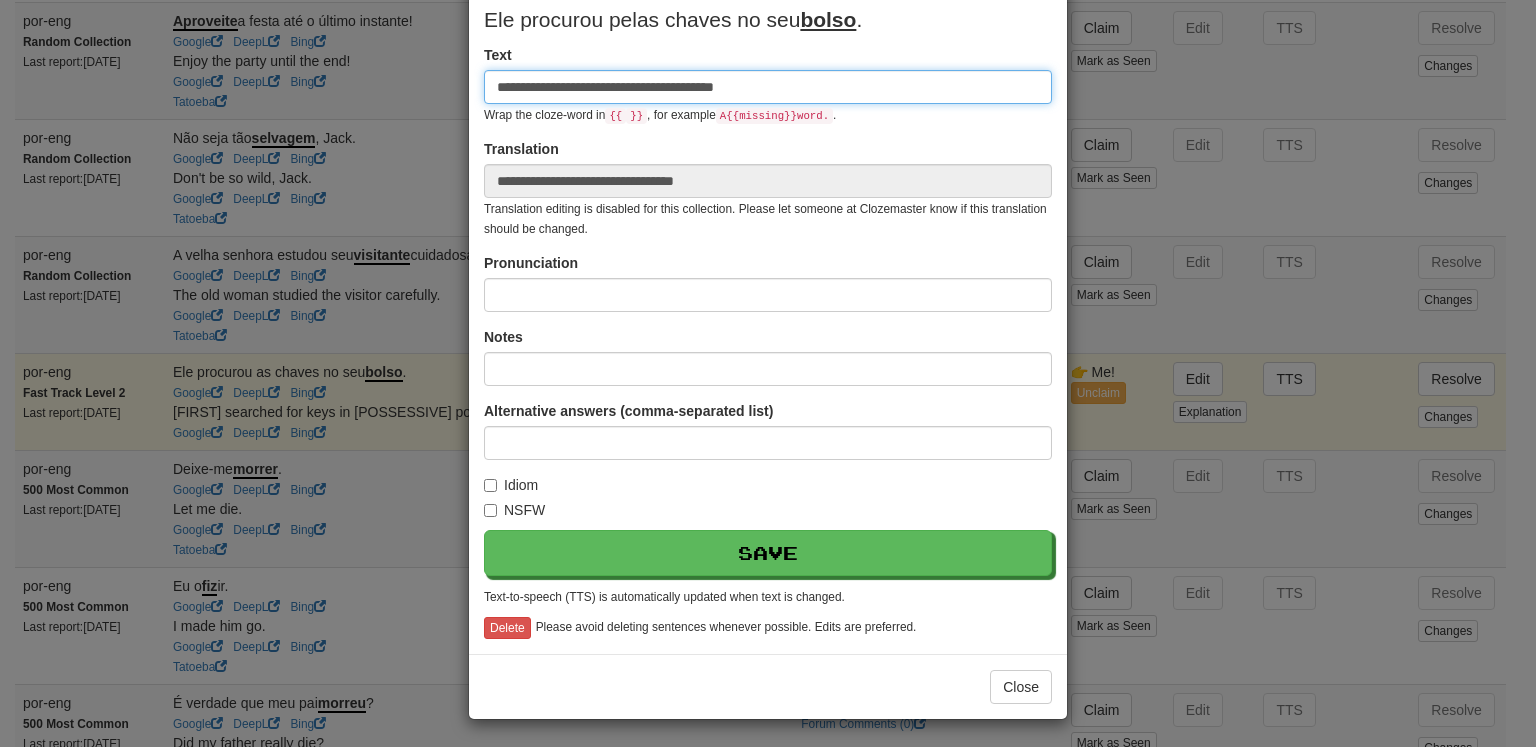 click on "**********" at bounding box center [768, 87] 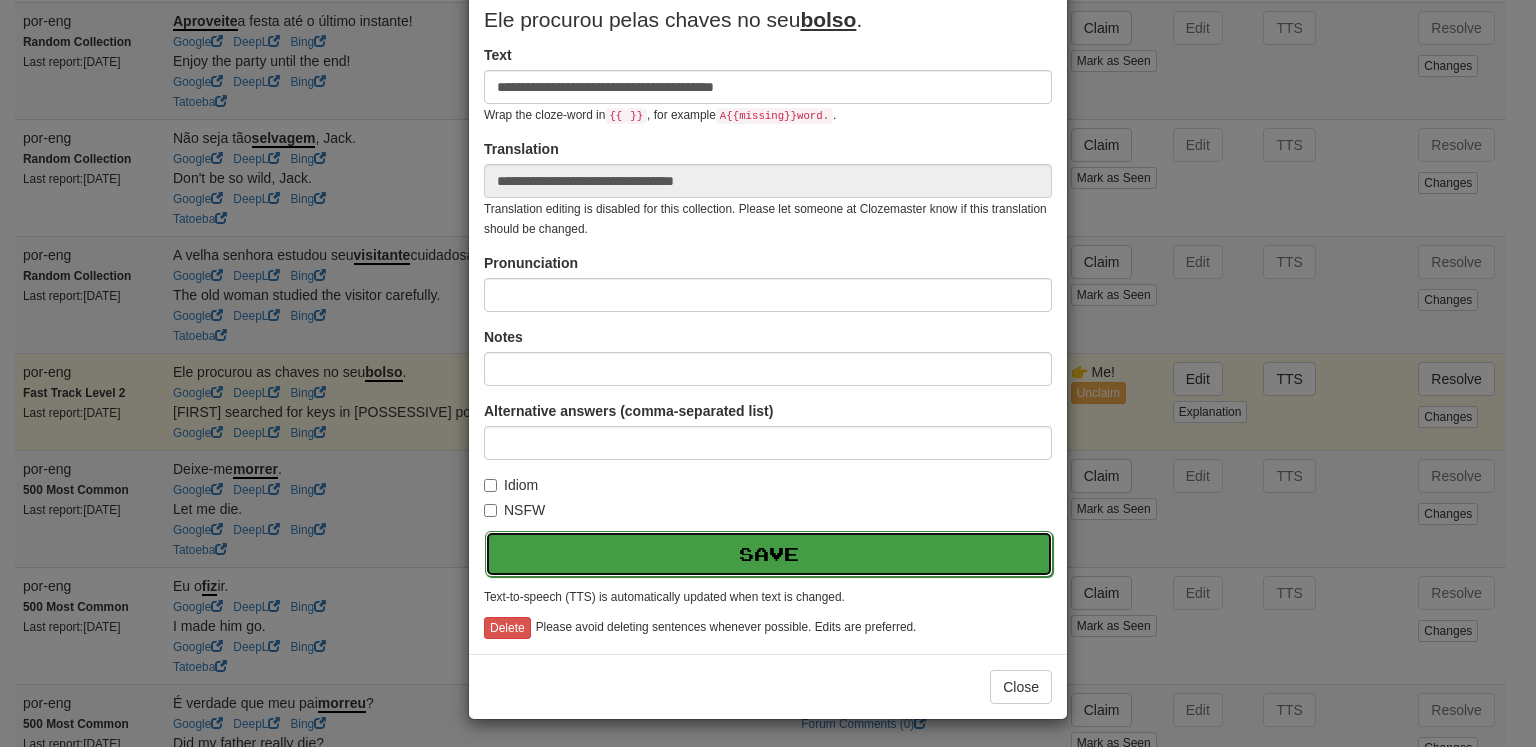 click on "Save" at bounding box center [769, 554] 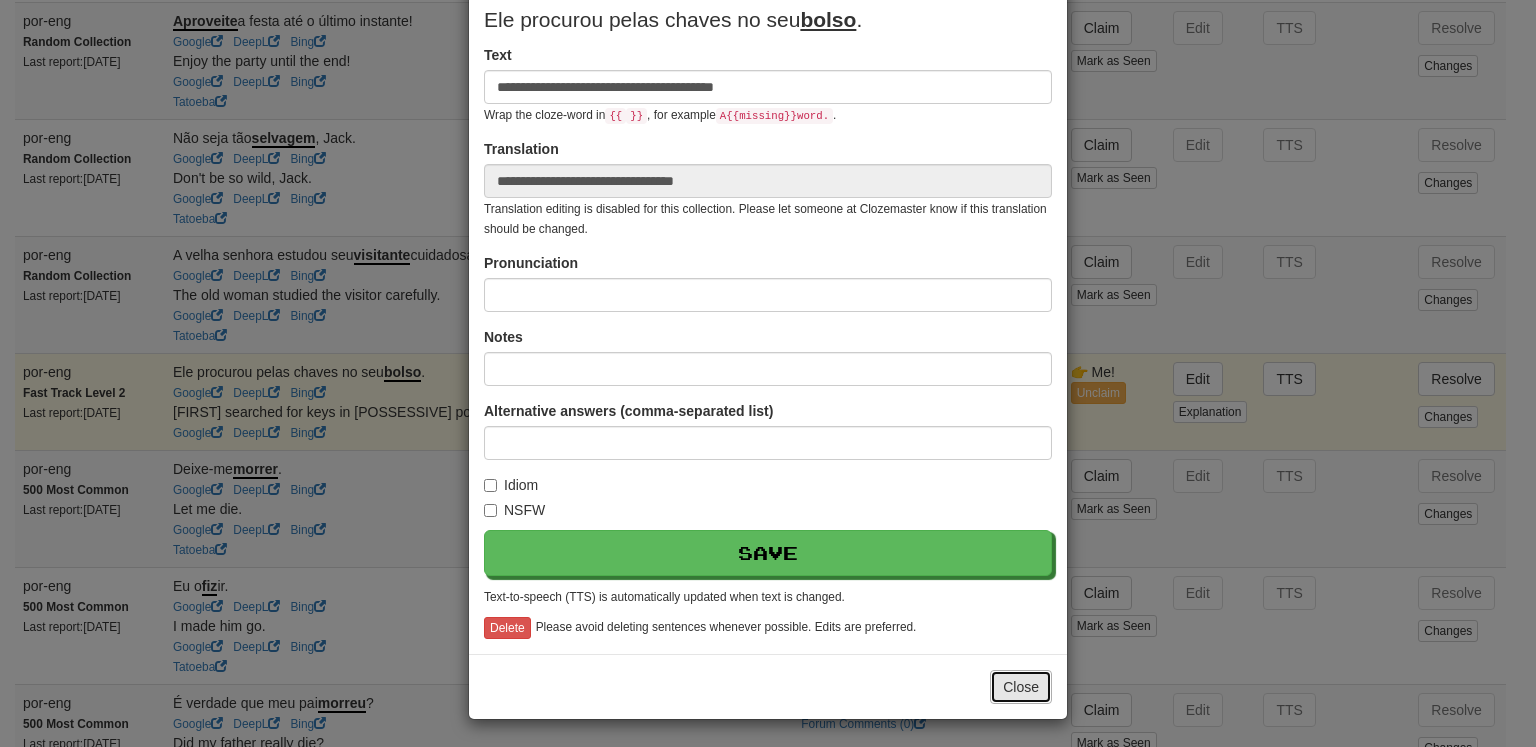 click on "Close" at bounding box center (1021, 687) 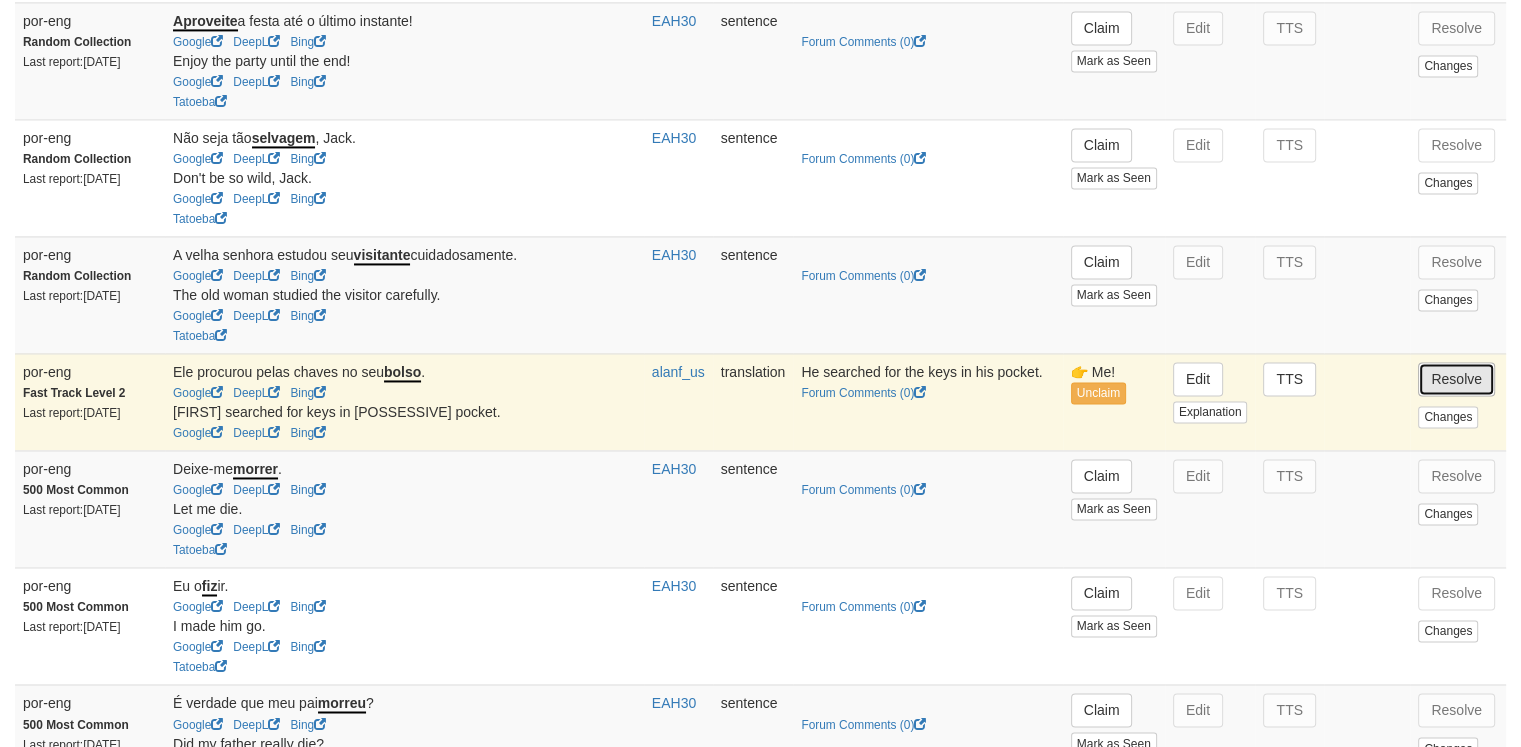 click on "Resolve" at bounding box center [1456, 379] 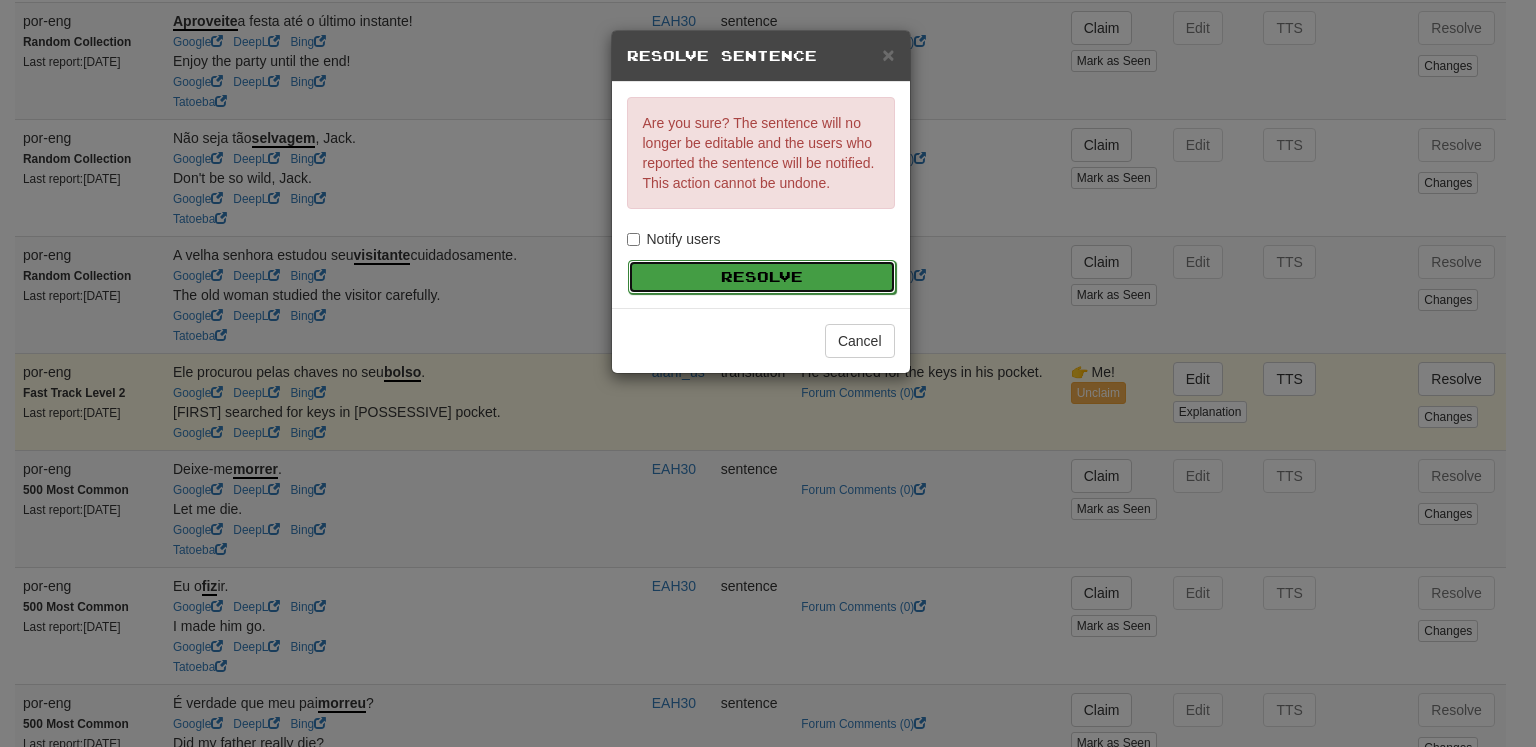 click on "Resolve" at bounding box center (762, 277) 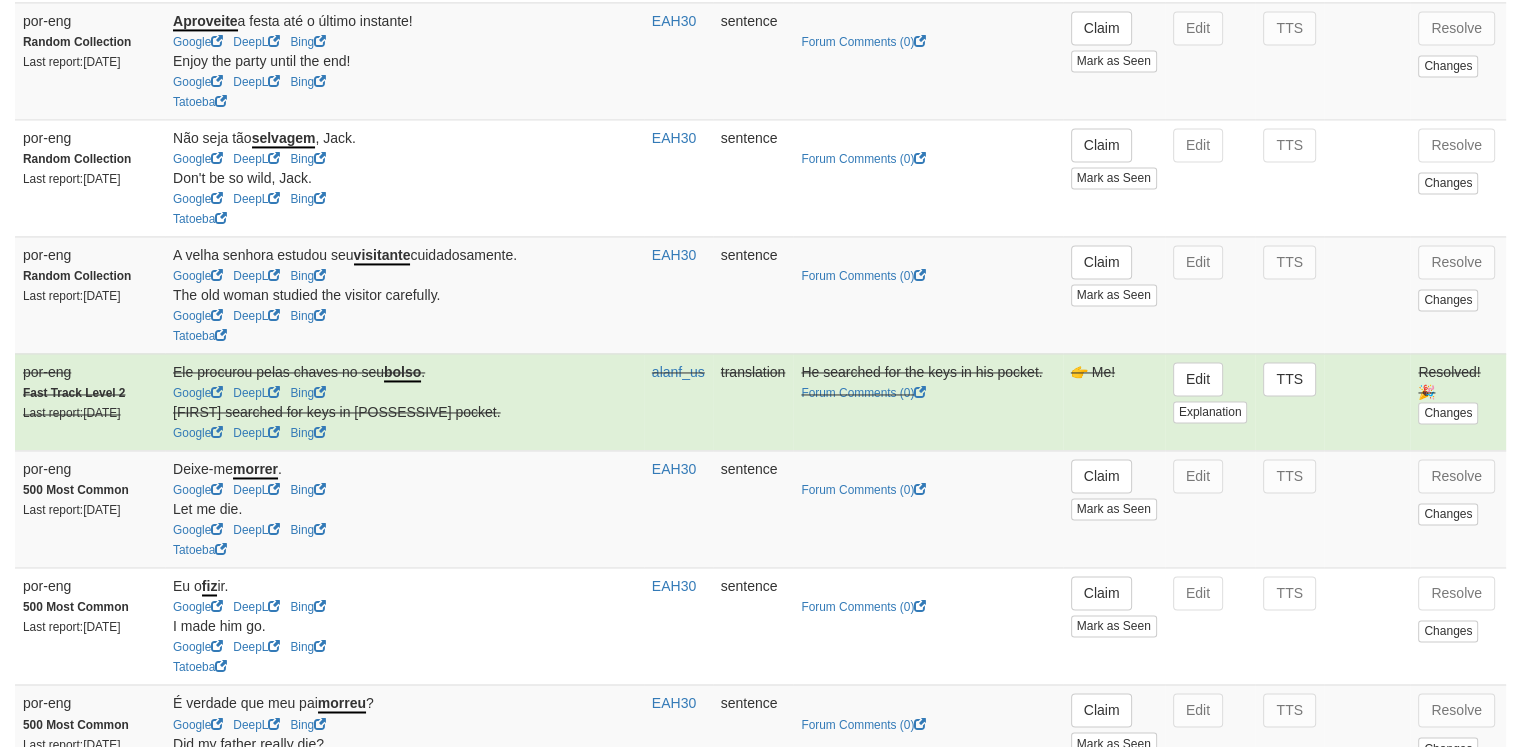drag, startPoint x: 1519, startPoint y: 531, endPoint x: 1535, endPoint y: 533, distance: 16.124516 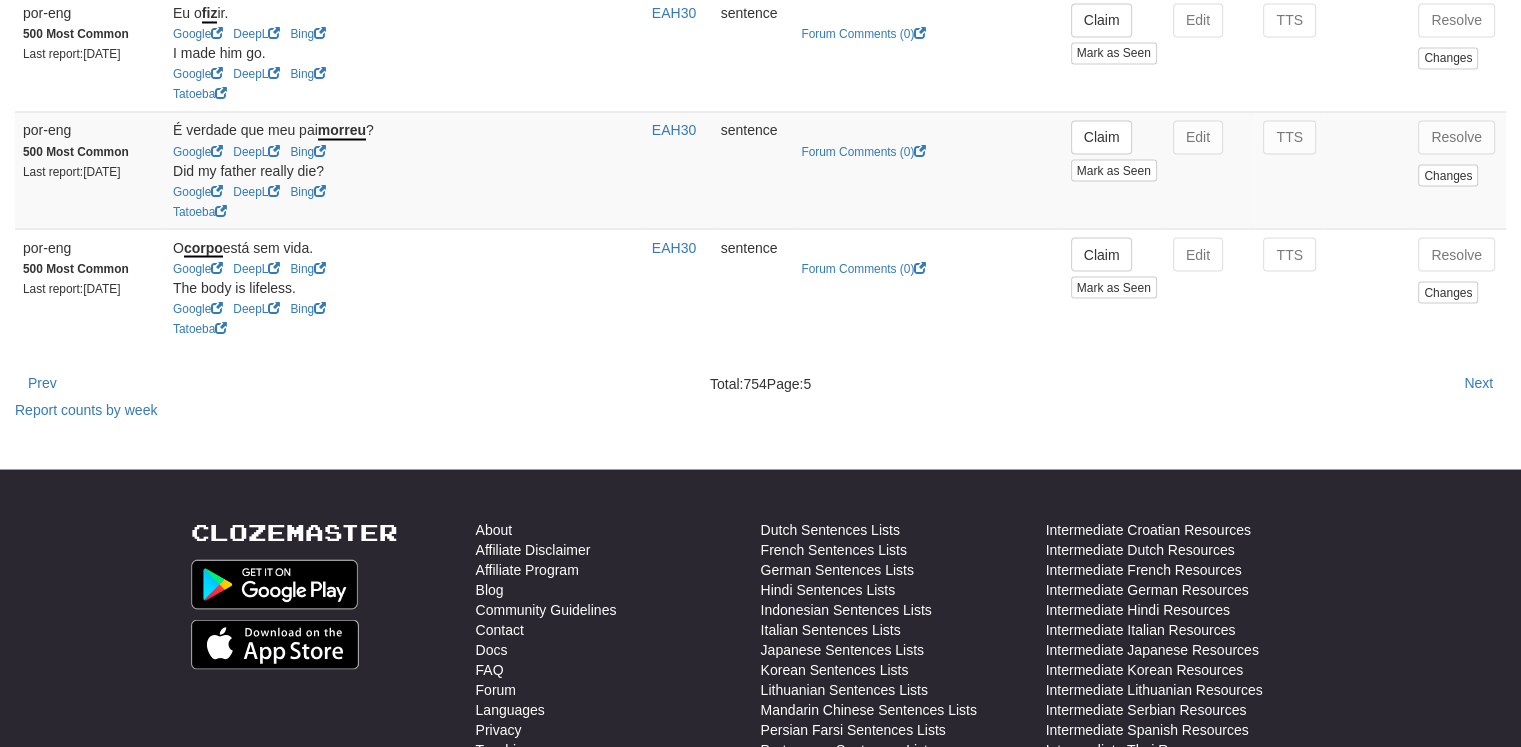 scroll, scrollTop: 3658, scrollLeft: 0, axis: vertical 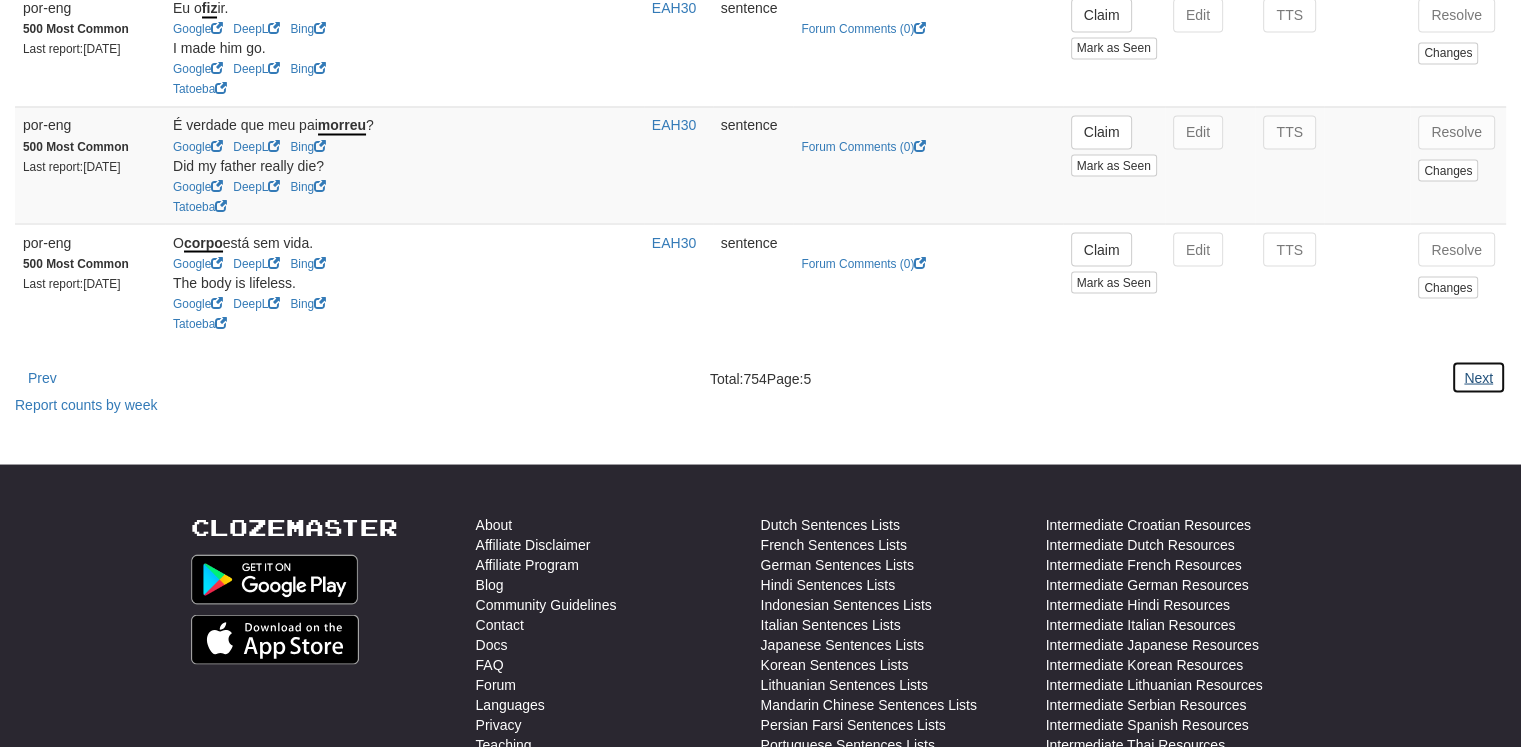 click on "Next" at bounding box center (1478, 377) 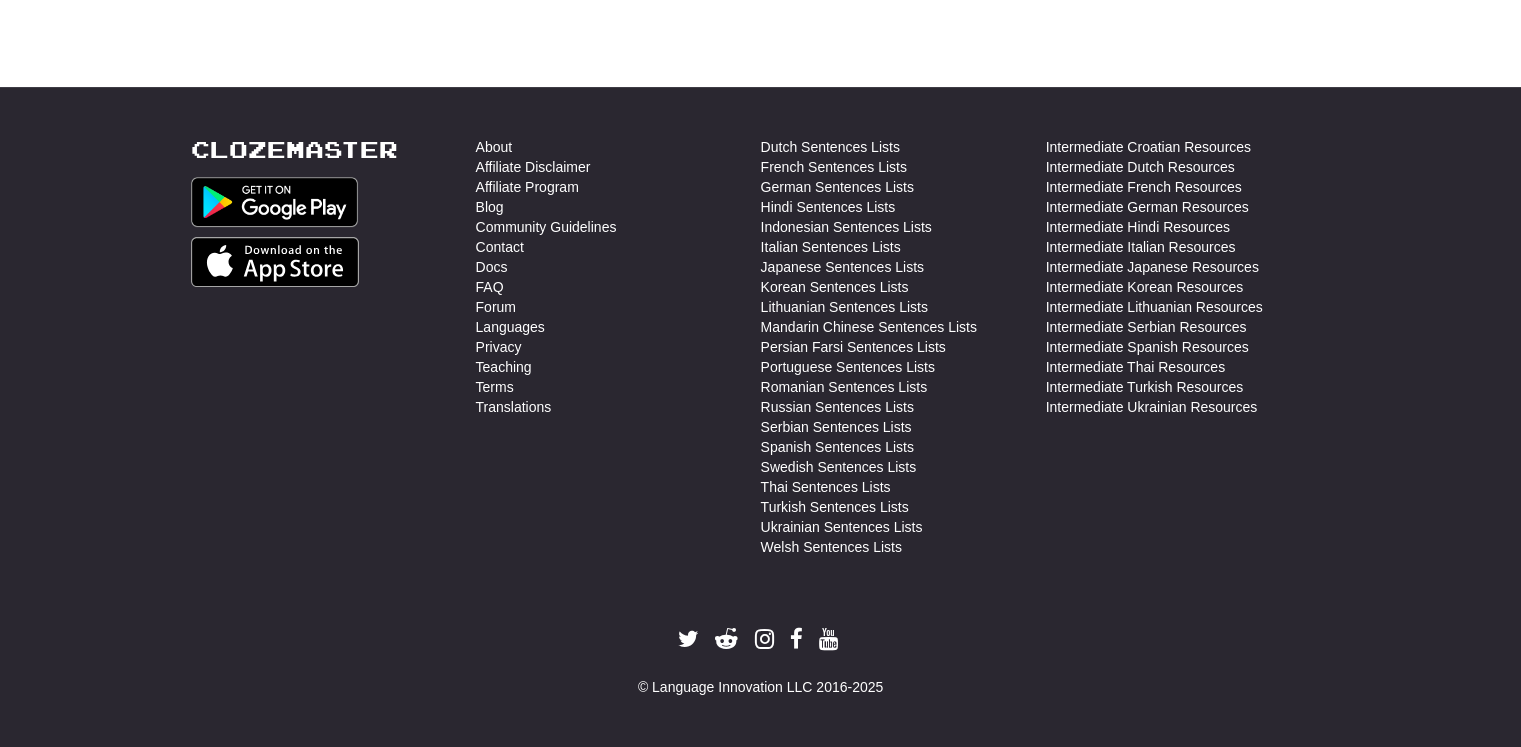 scroll, scrollTop: 0, scrollLeft: 0, axis: both 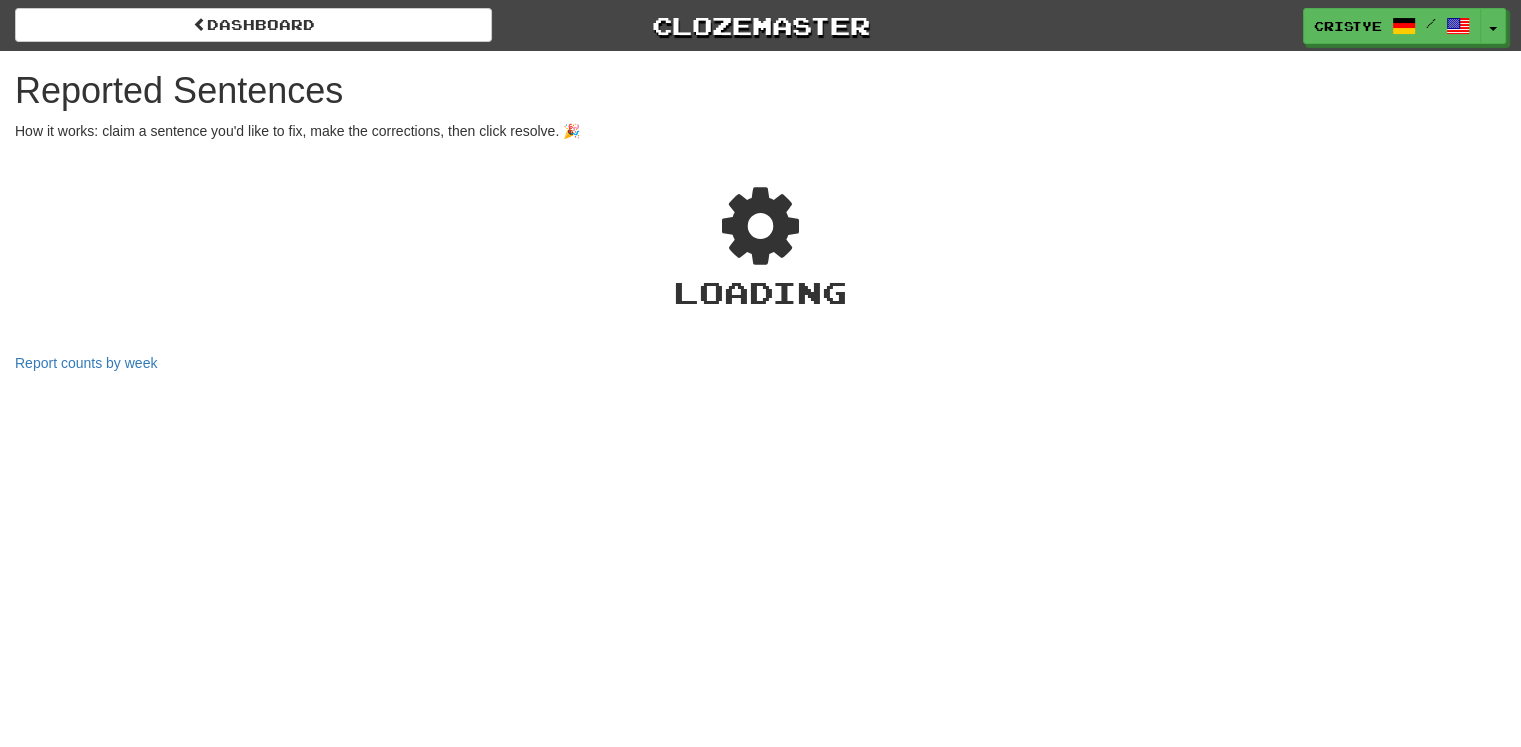 select on "***" 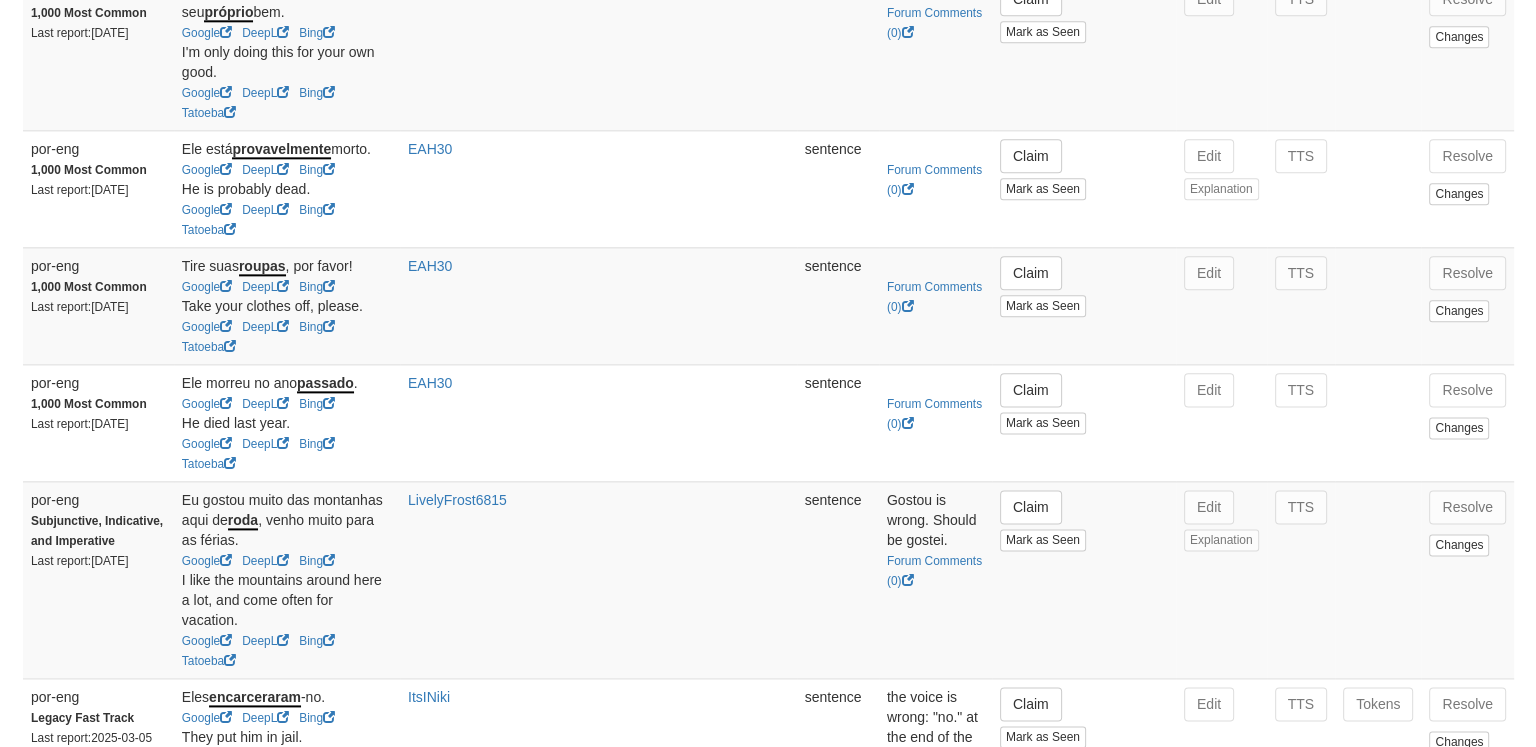 scroll, scrollTop: 2484, scrollLeft: 0, axis: vertical 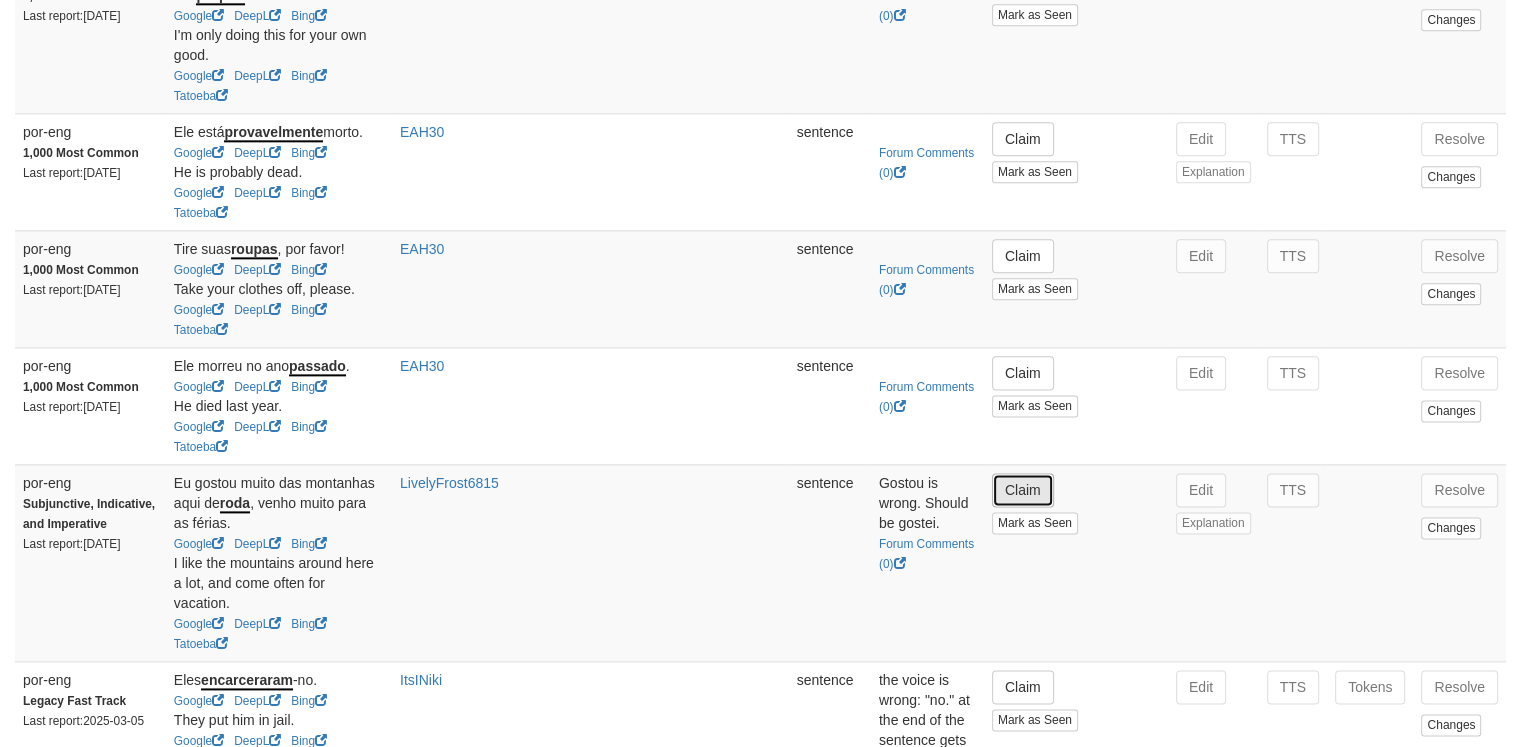 click on "Claim" at bounding box center (1023, 490) 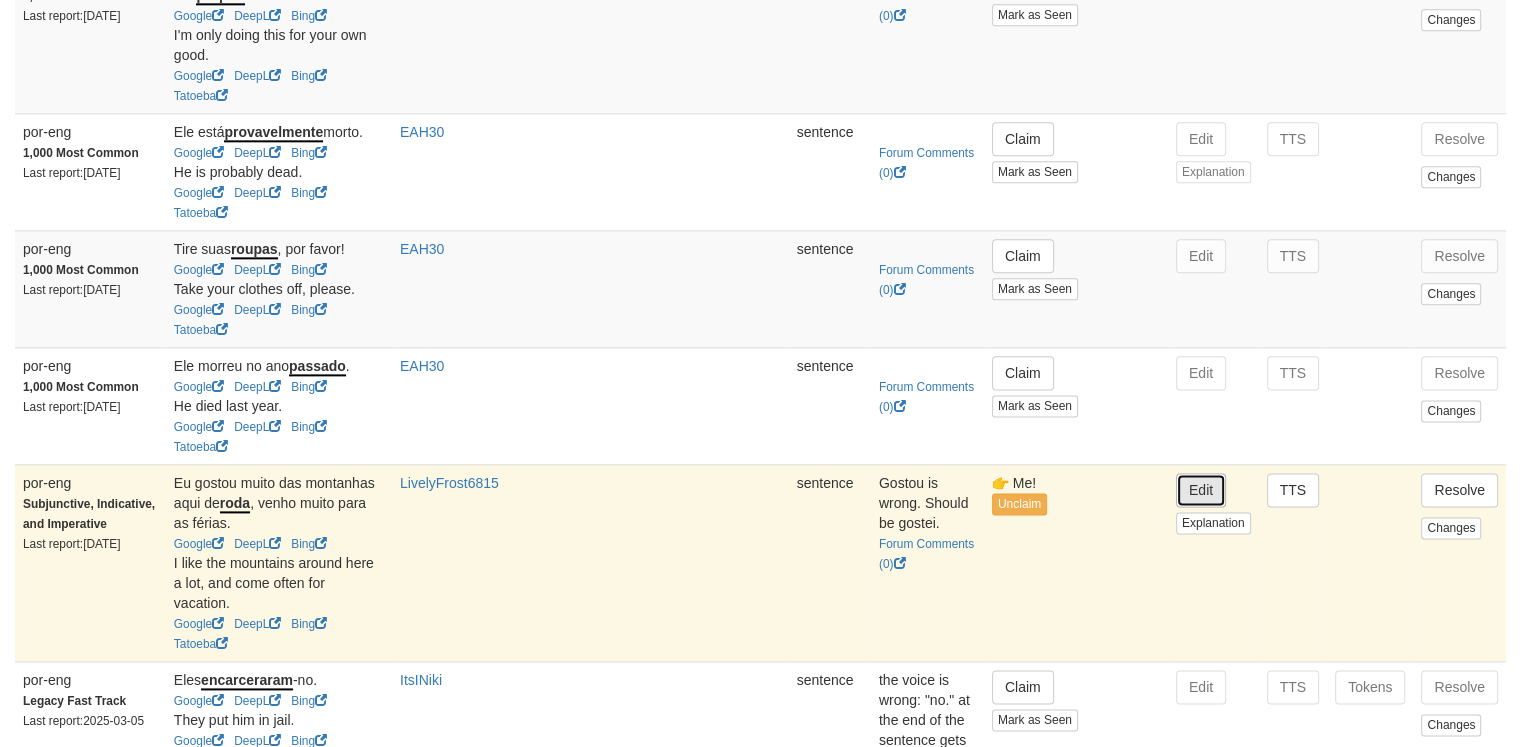click on "Edit" at bounding box center [1201, 490] 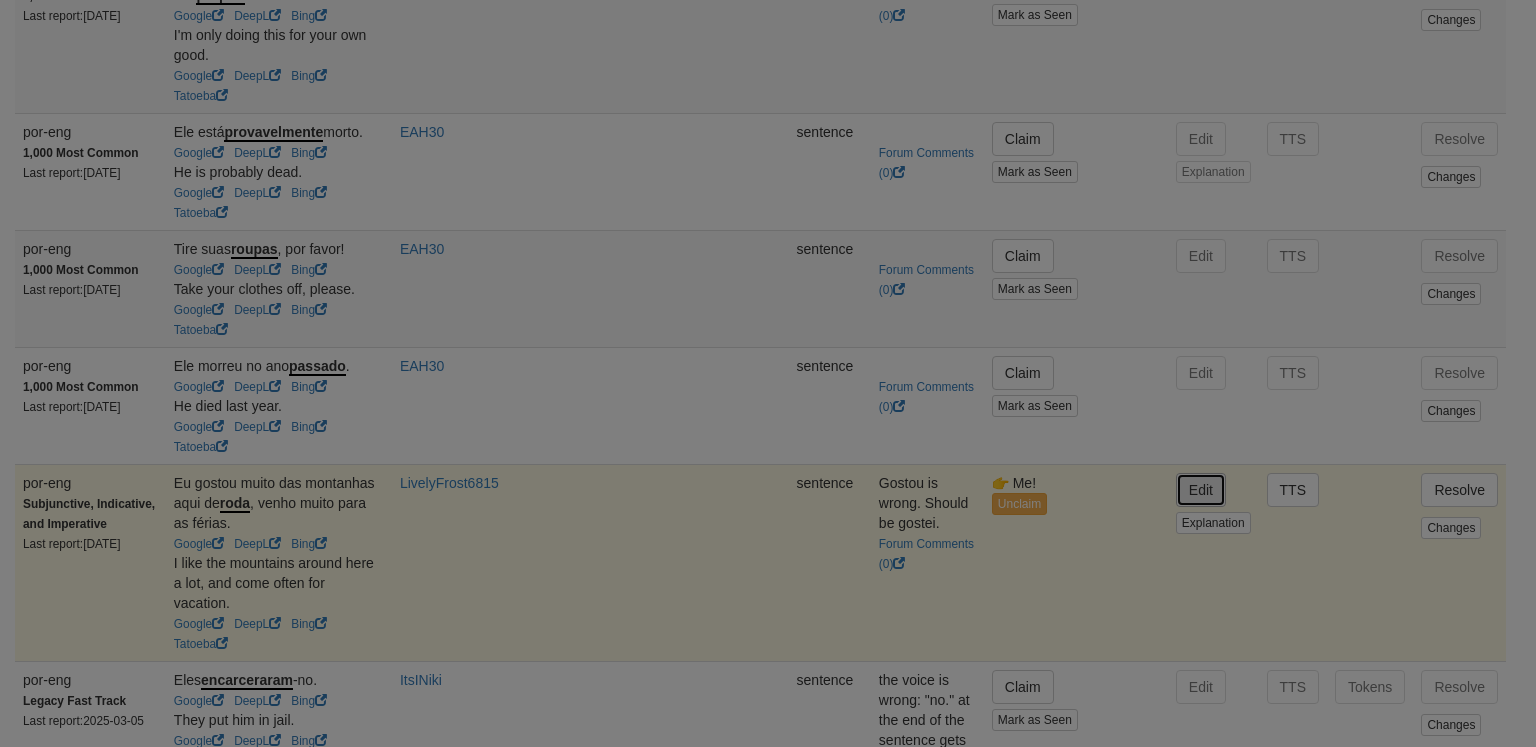 type on "**********" 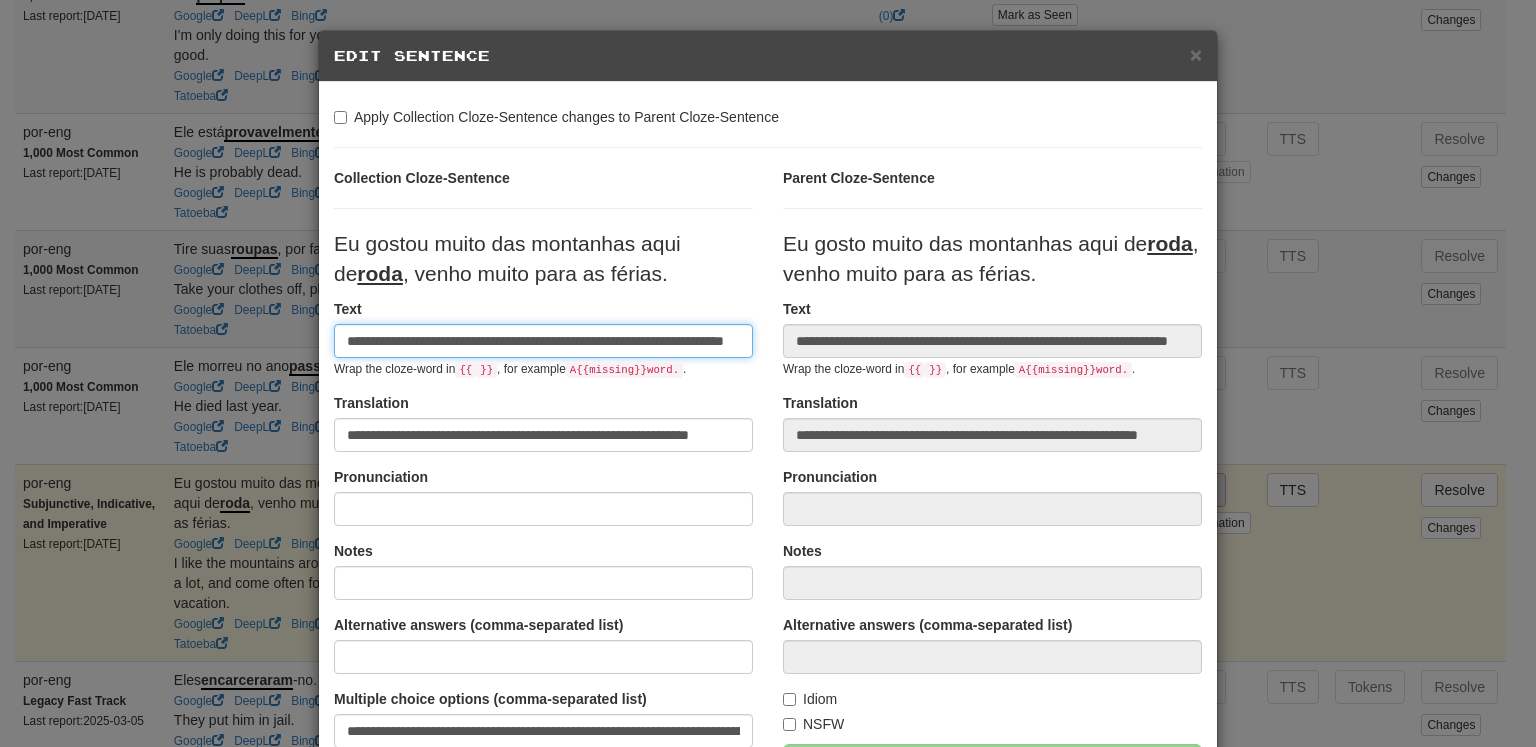 scroll, scrollTop: 0, scrollLeft: 84, axis: horizontal 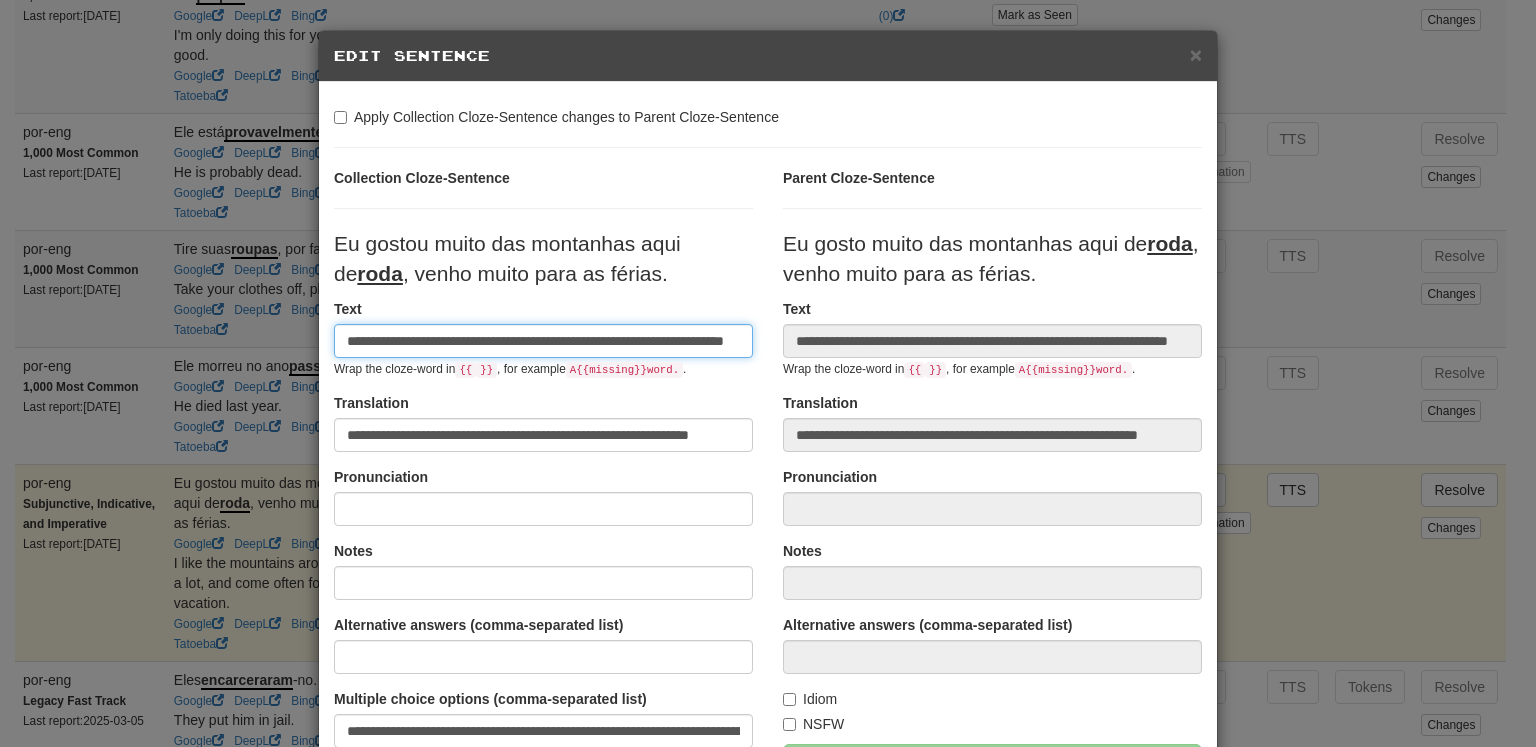 click on "**********" at bounding box center (543, 341) 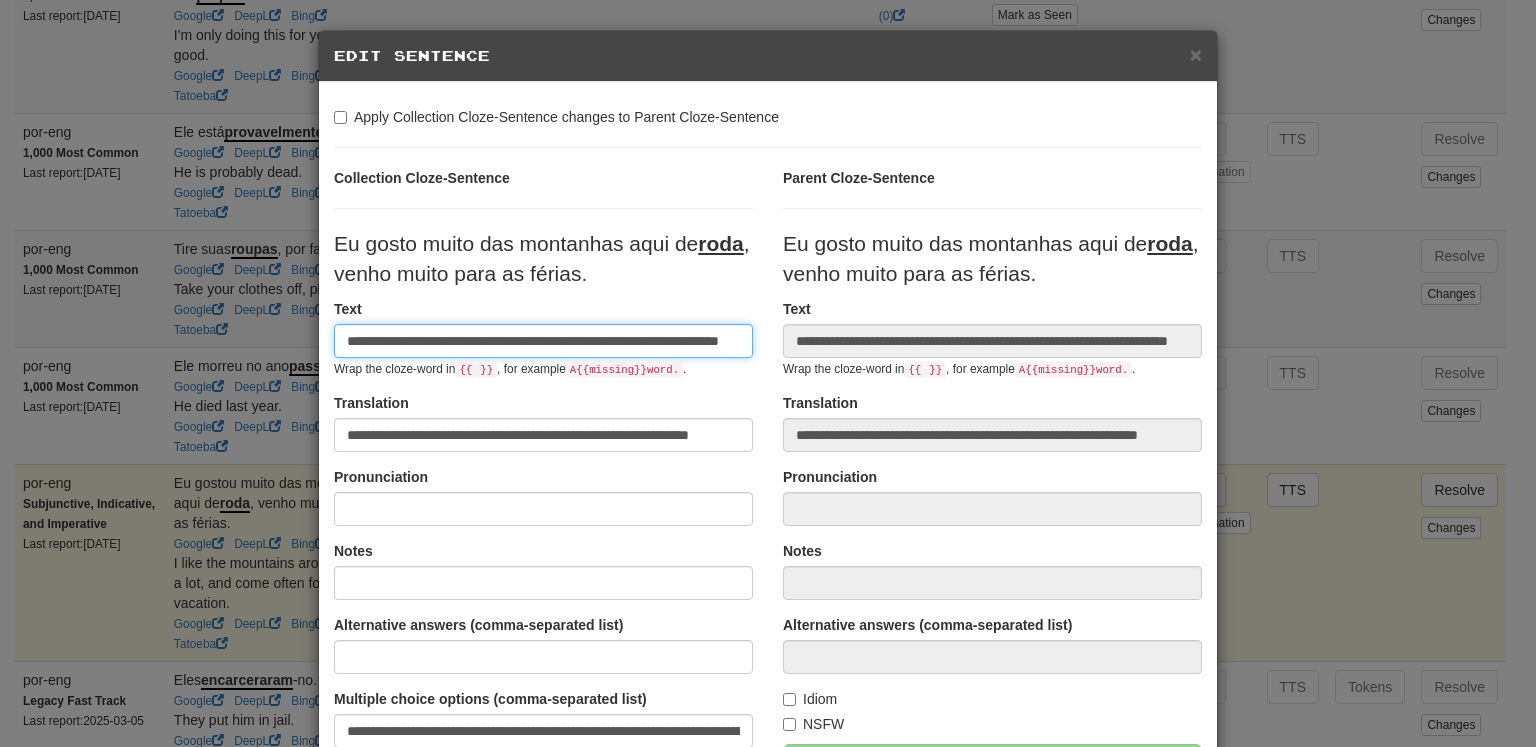 click on "**********" at bounding box center [543, 341] 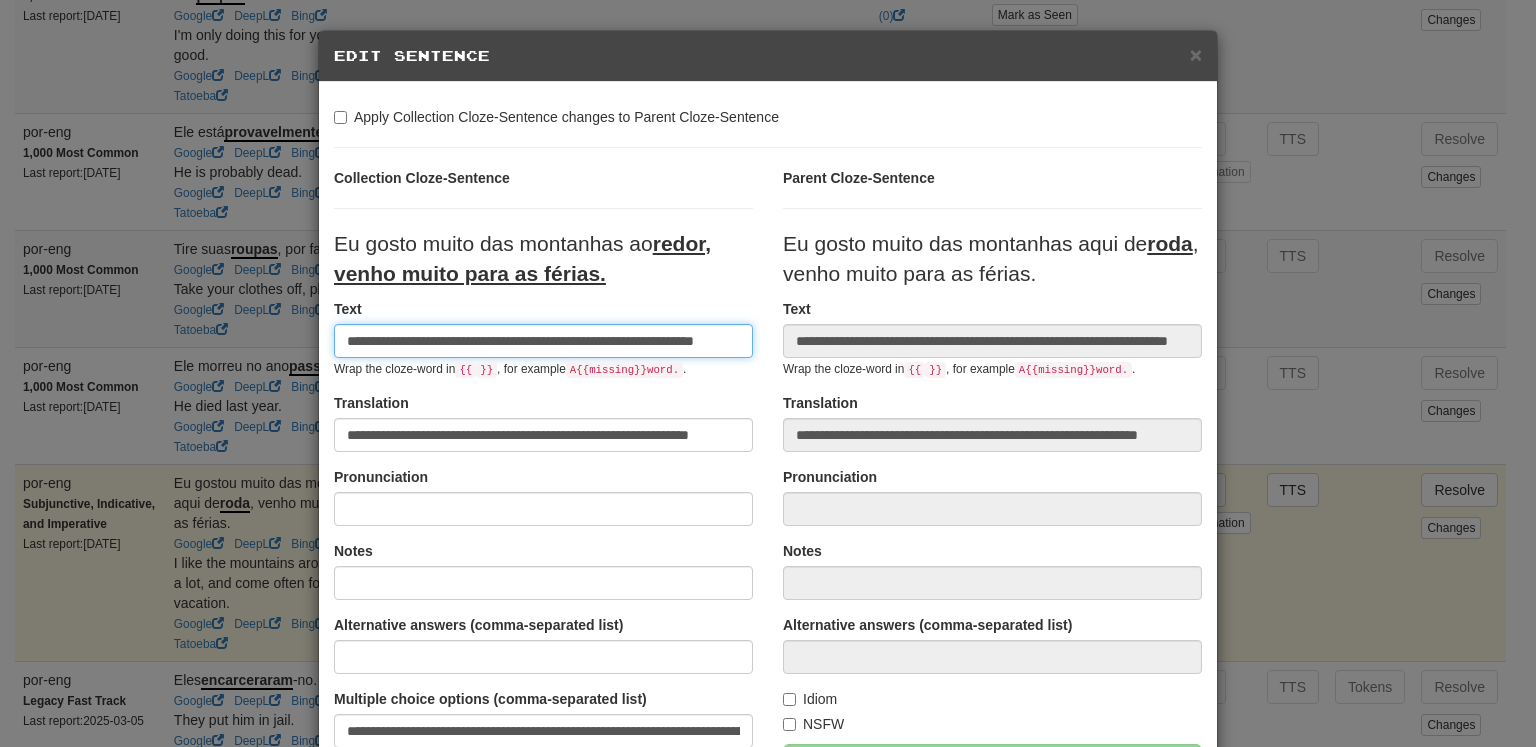 click on "**********" at bounding box center (543, 341) 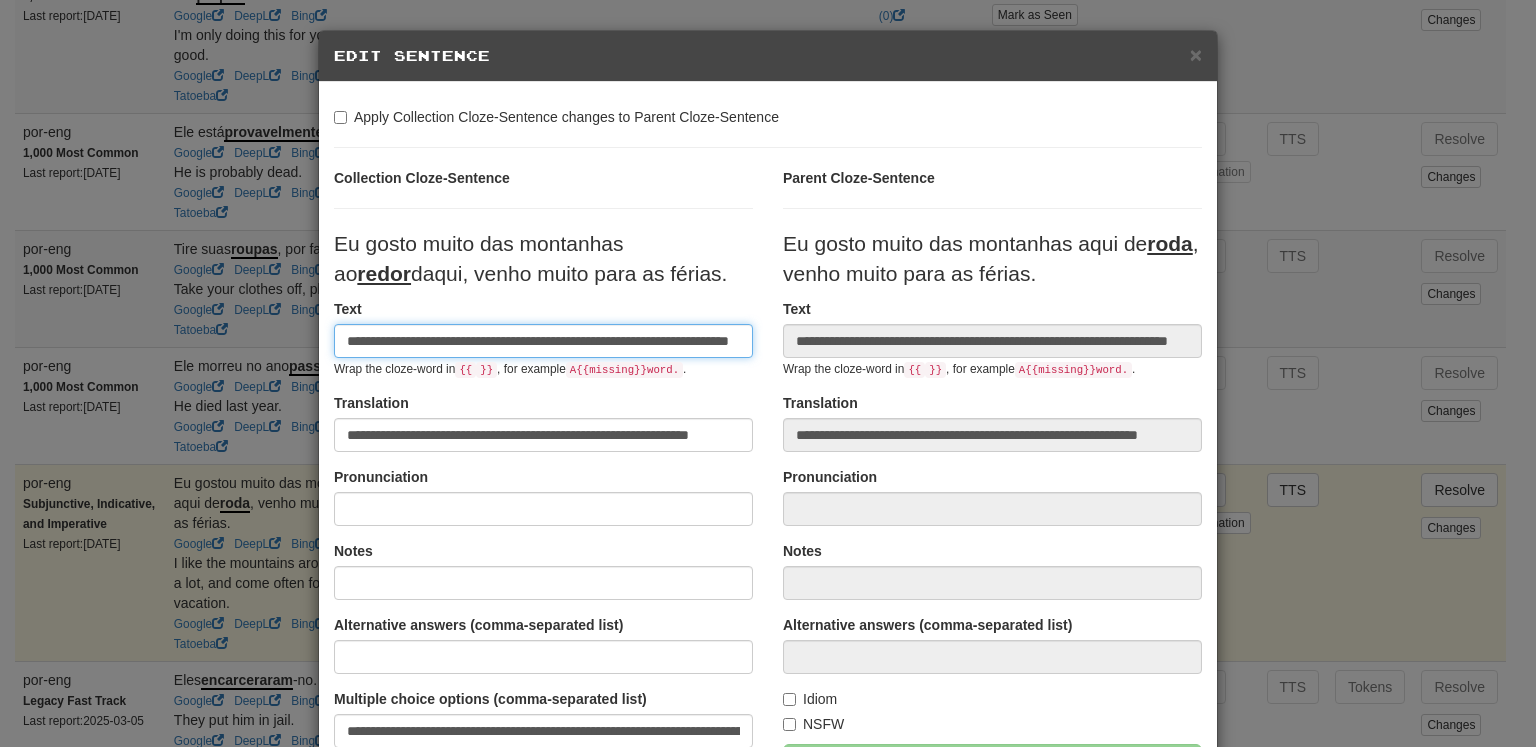 scroll, scrollTop: 0, scrollLeft: 88, axis: horizontal 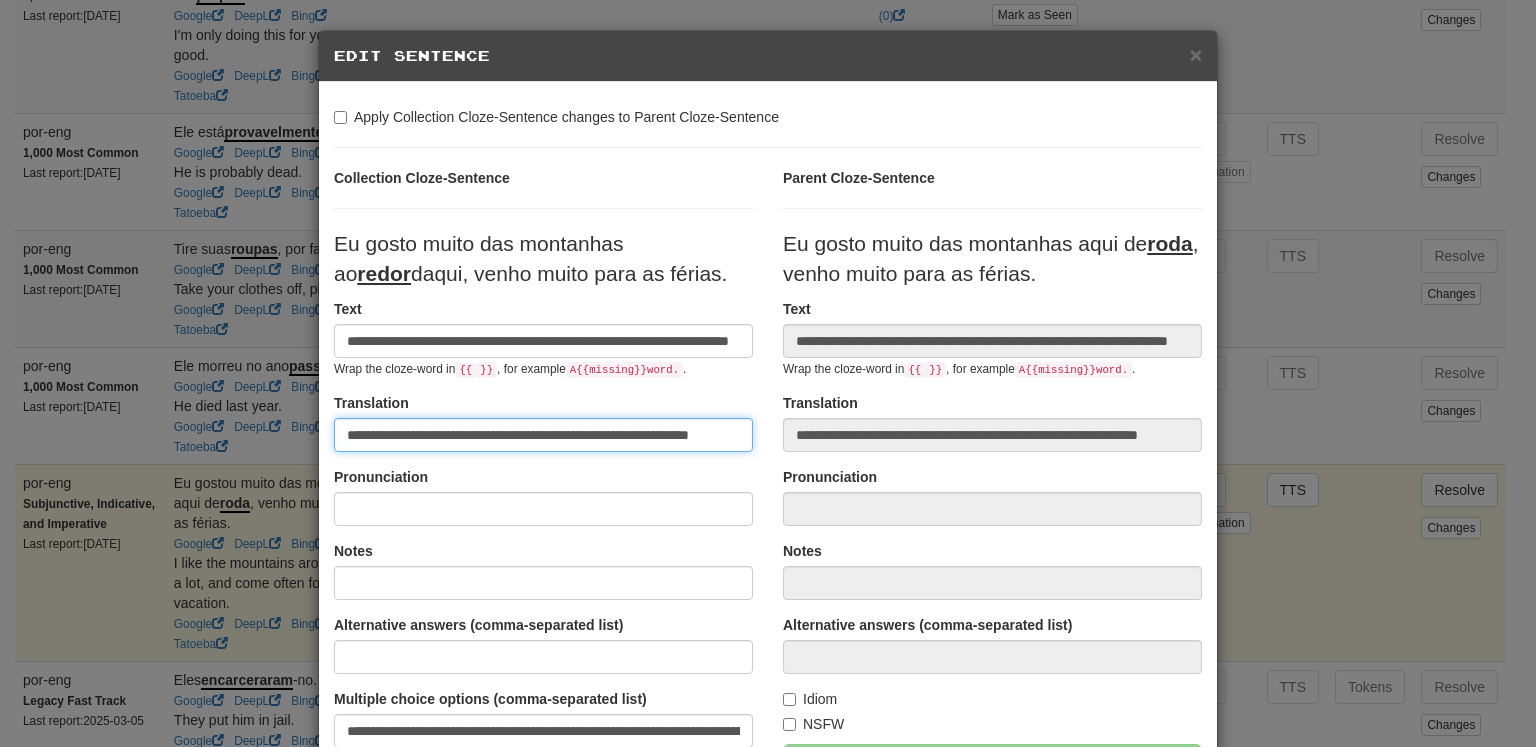 click on "**********" at bounding box center (543, 435) 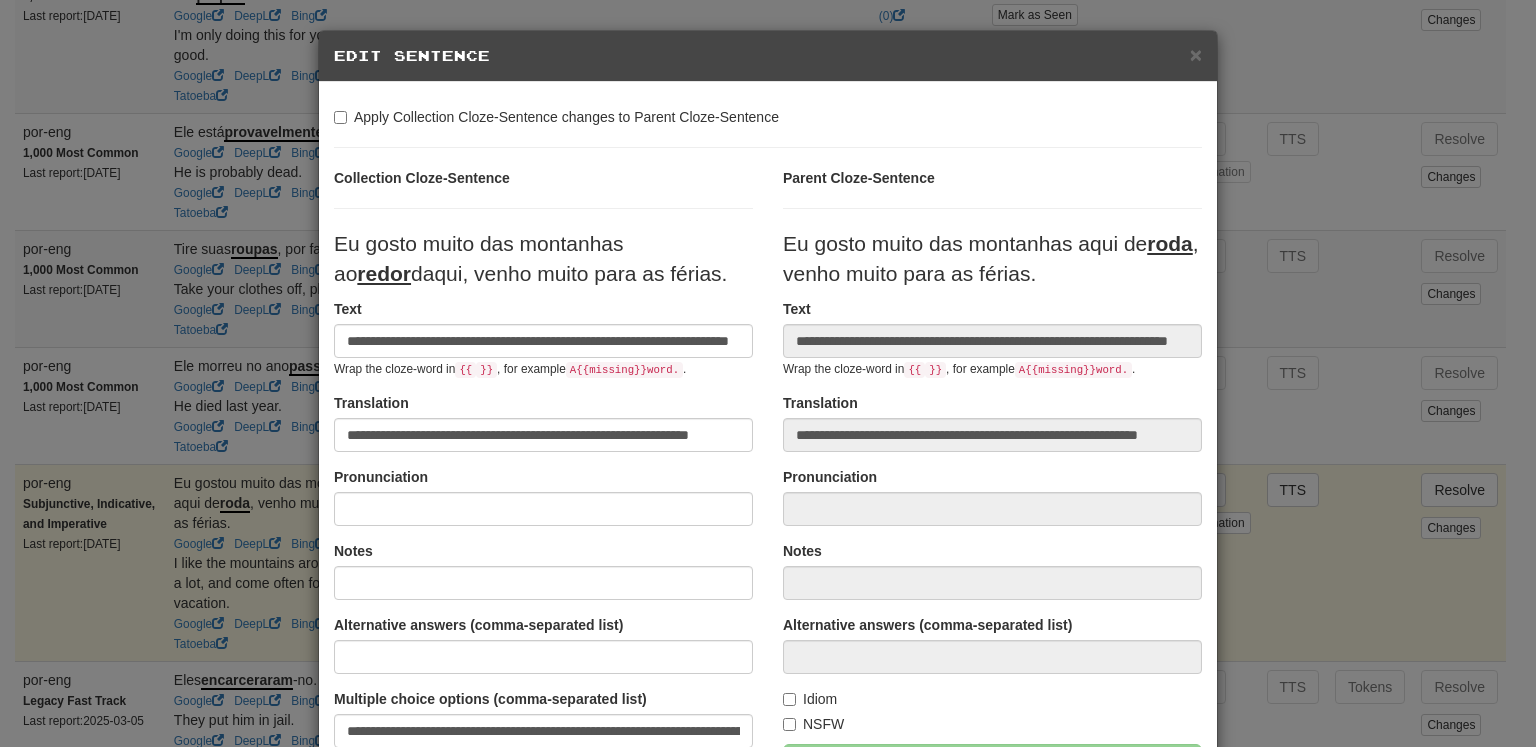 scroll, scrollTop: 0, scrollLeft: 0, axis: both 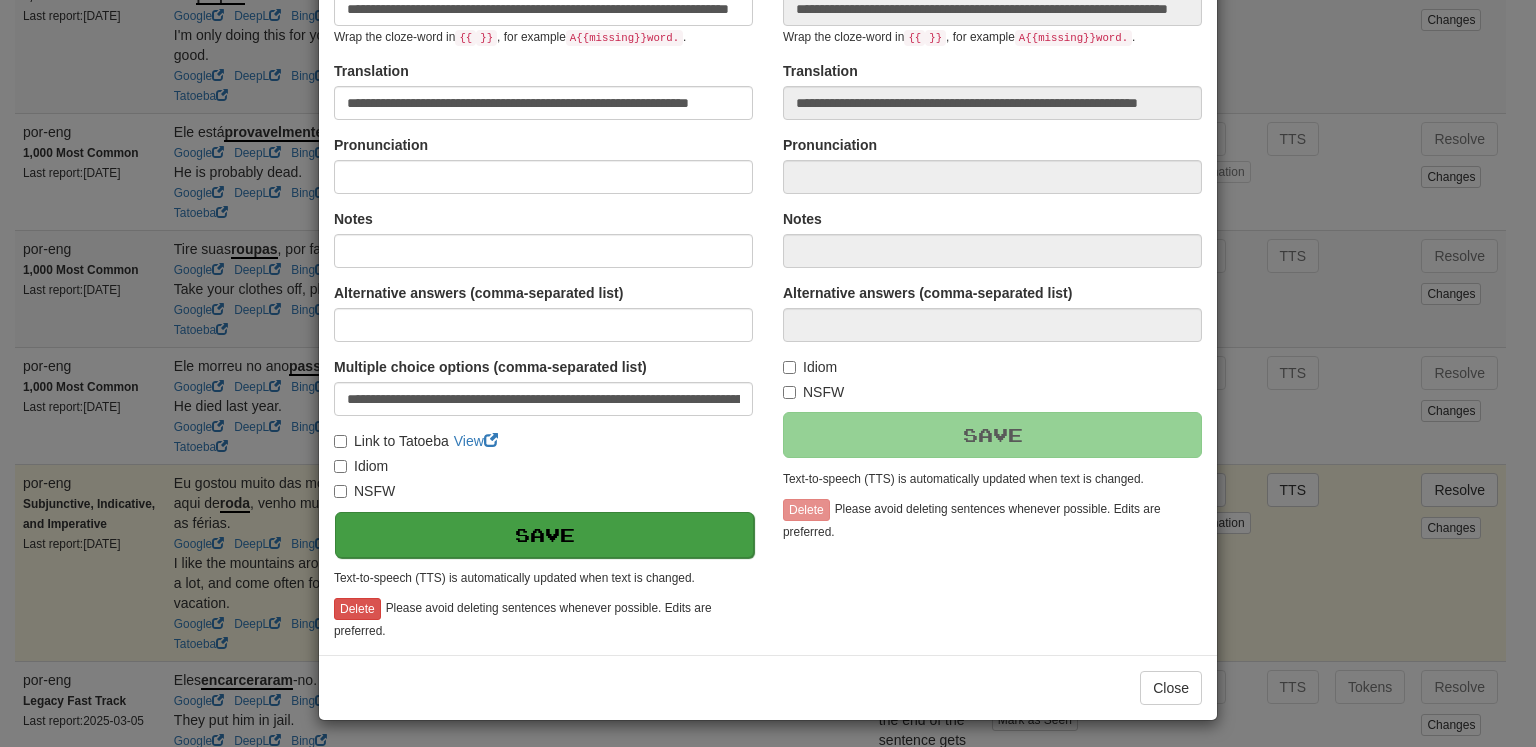 click on "Save" at bounding box center [543, 534] 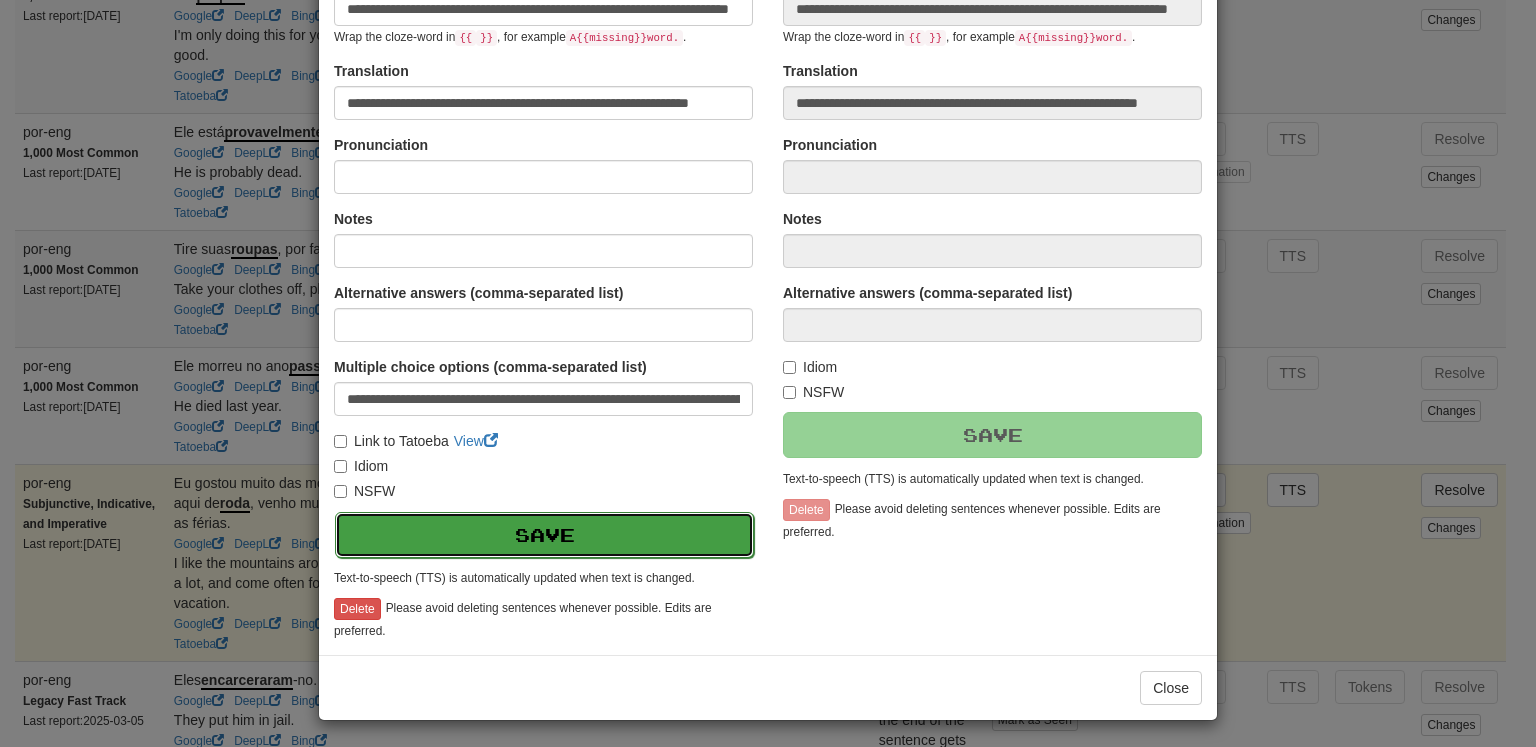 click on "Save" at bounding box center [544, 535] 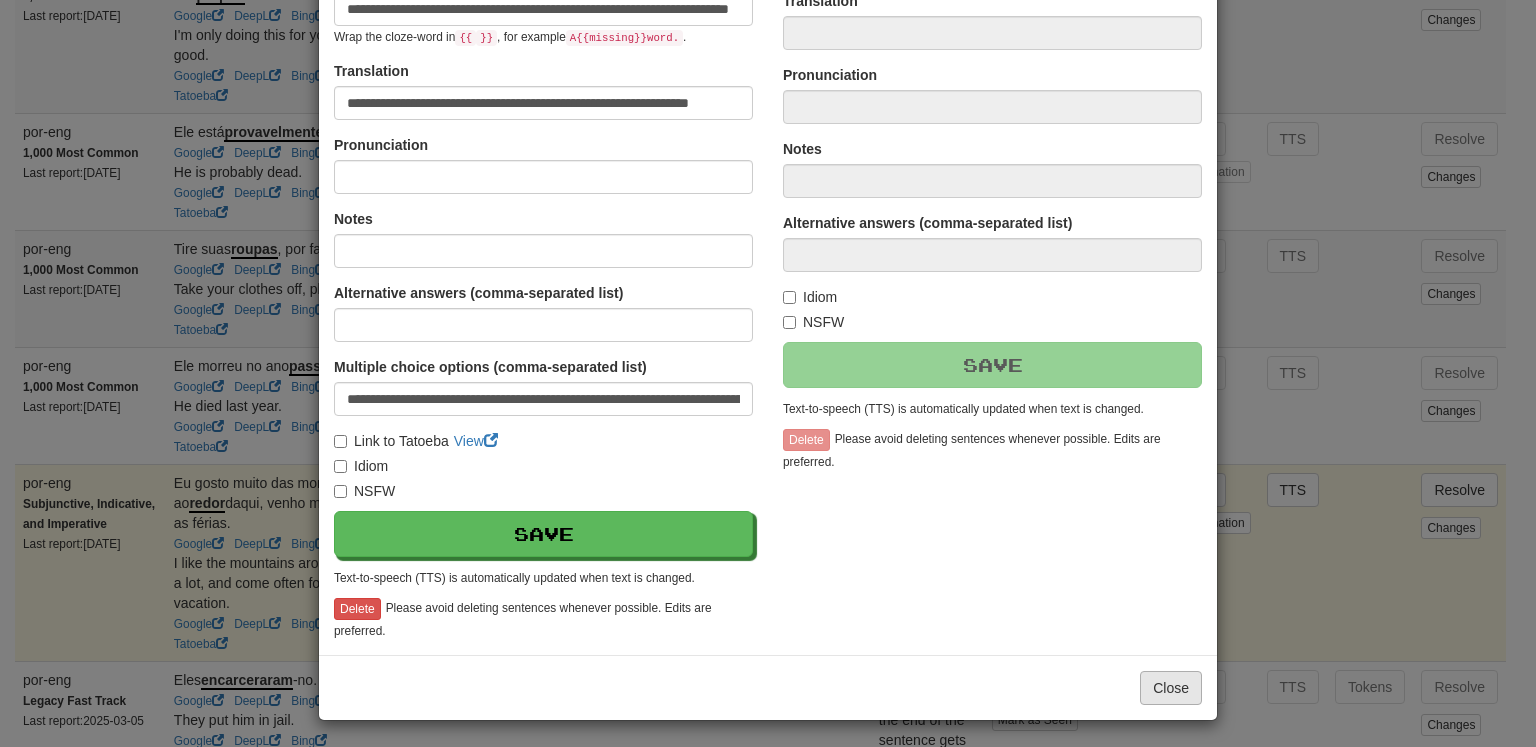 type on "**********" 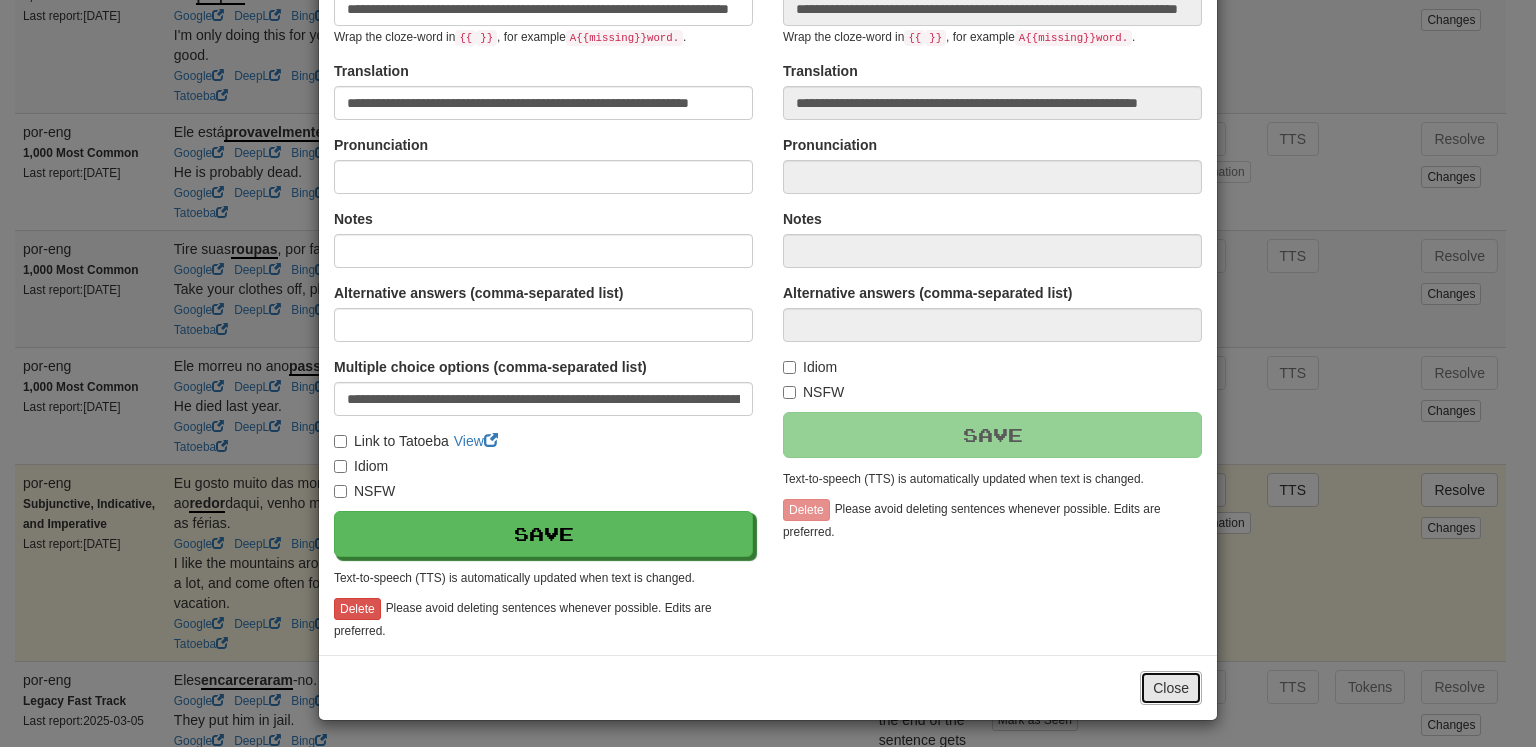 click on "Close" at bounding box center [1171, 688] 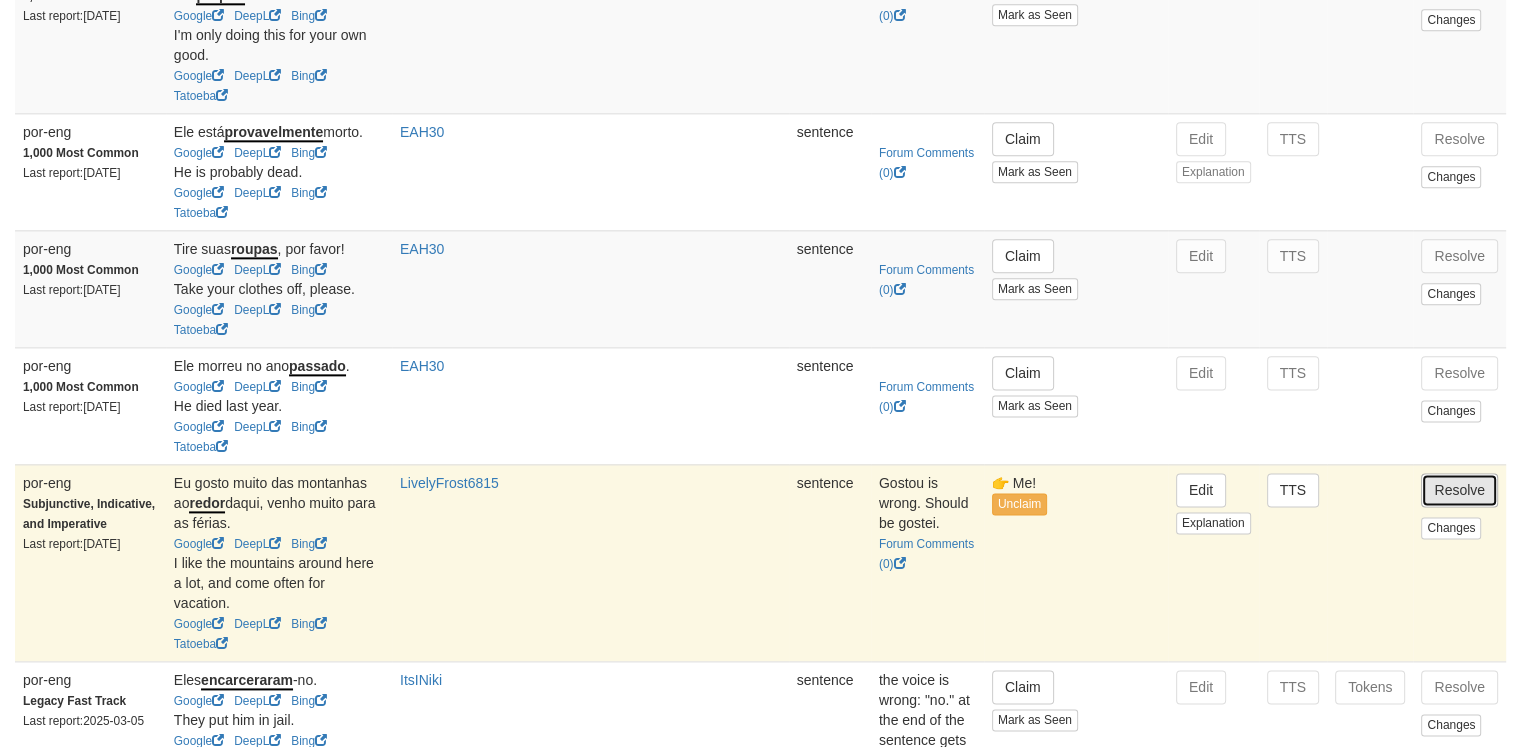 click on "Resolve" at bounding box center [1459, 490] 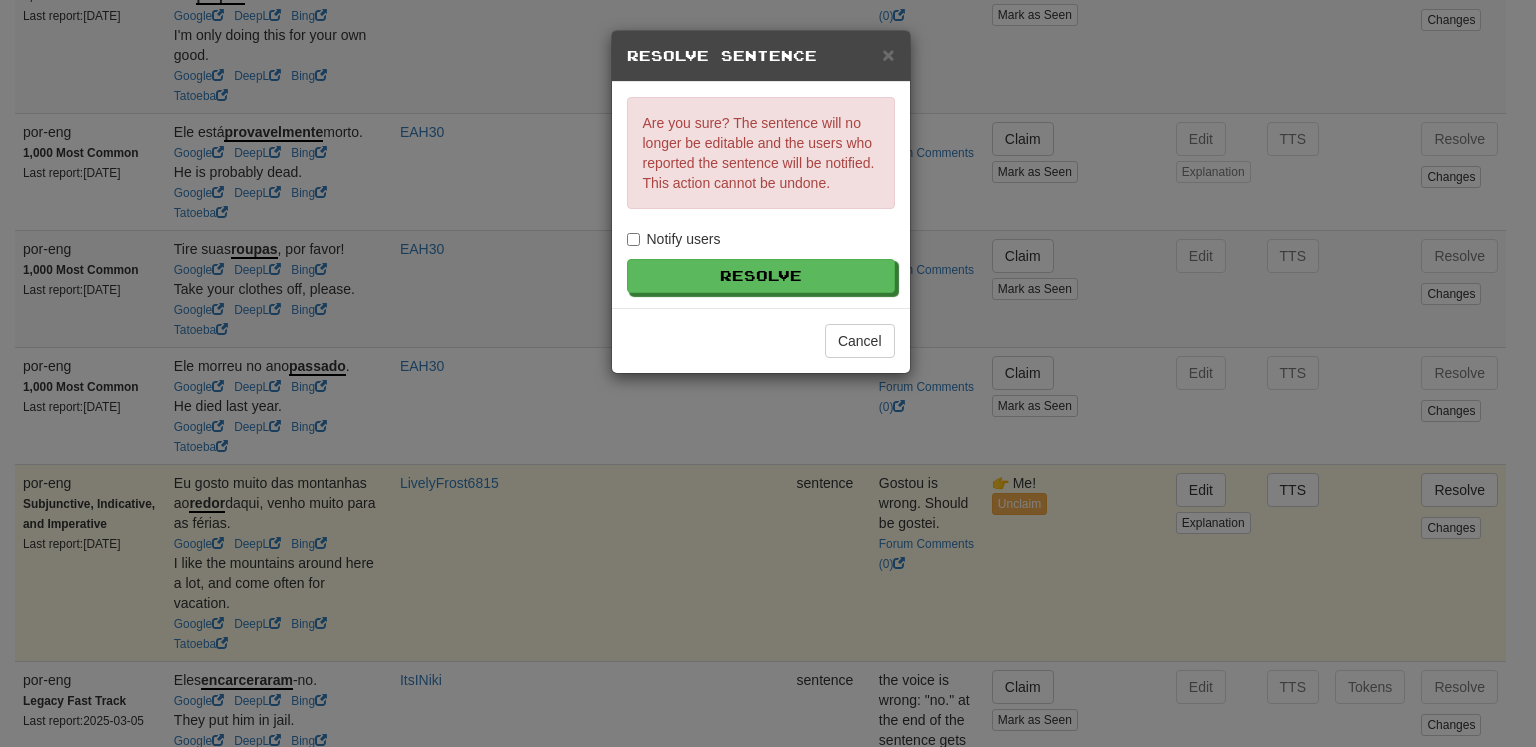 click on "Notify users" at bounding box center [674, 239] 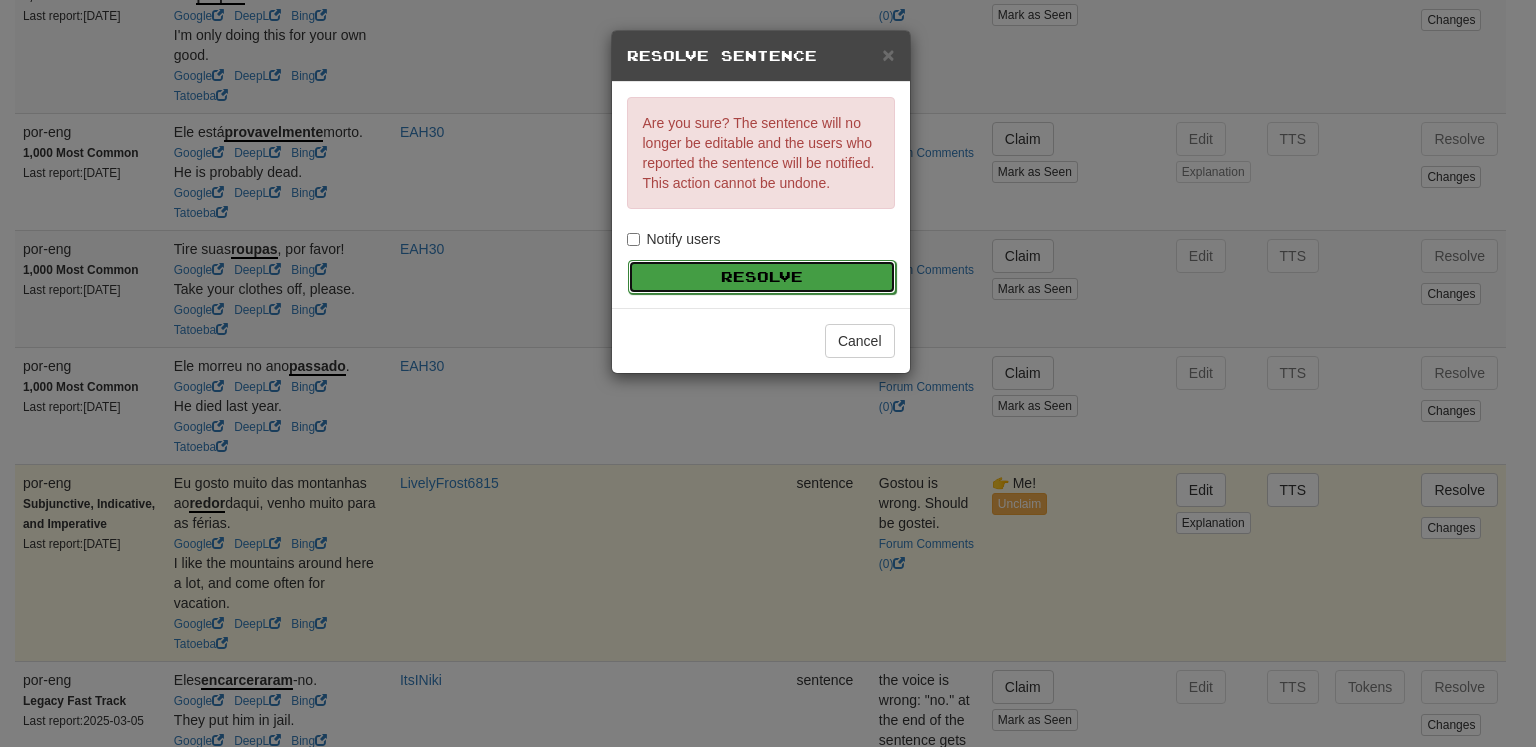 click on "Resolve" at bounding box center (762, 277) 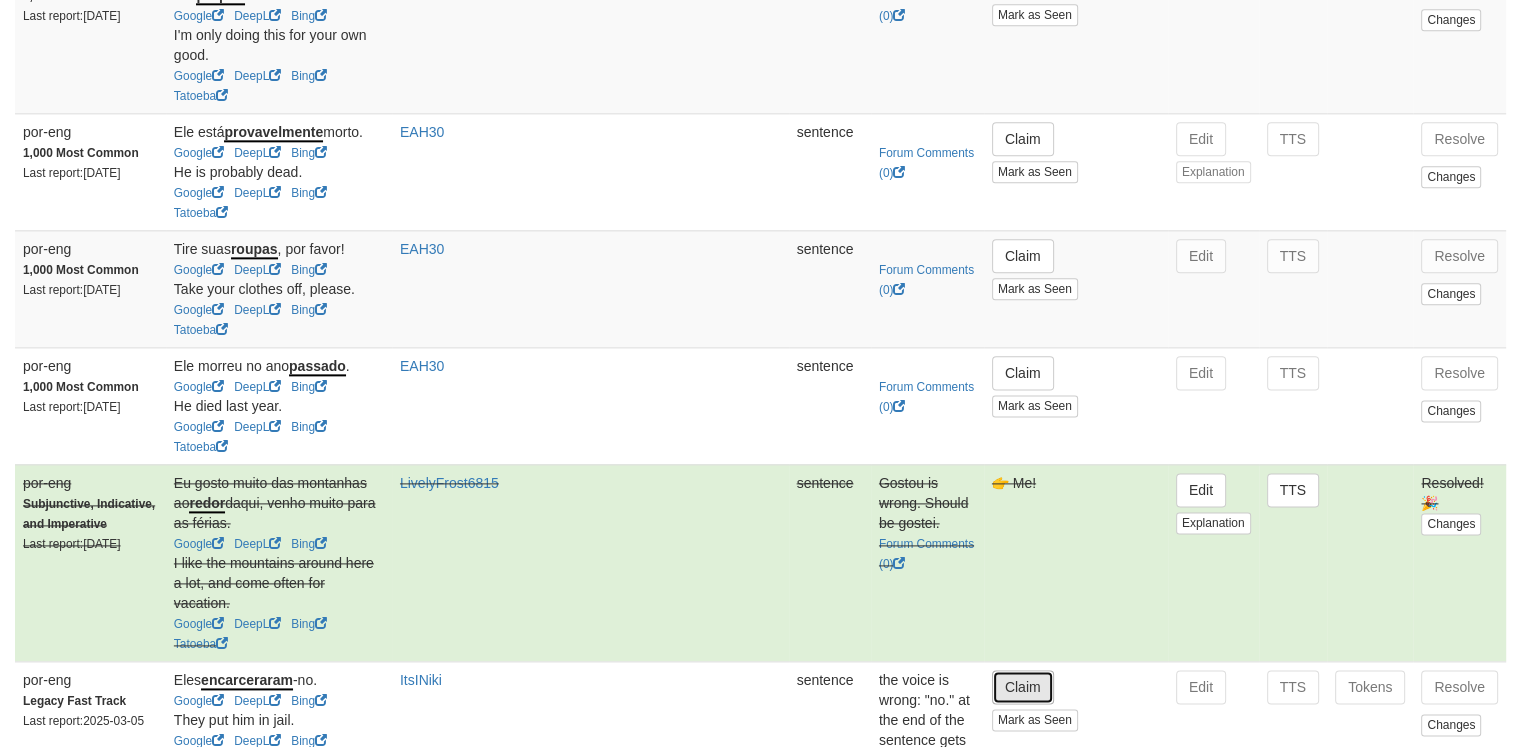 click on "Claim" at bounding box center (1023, 687) 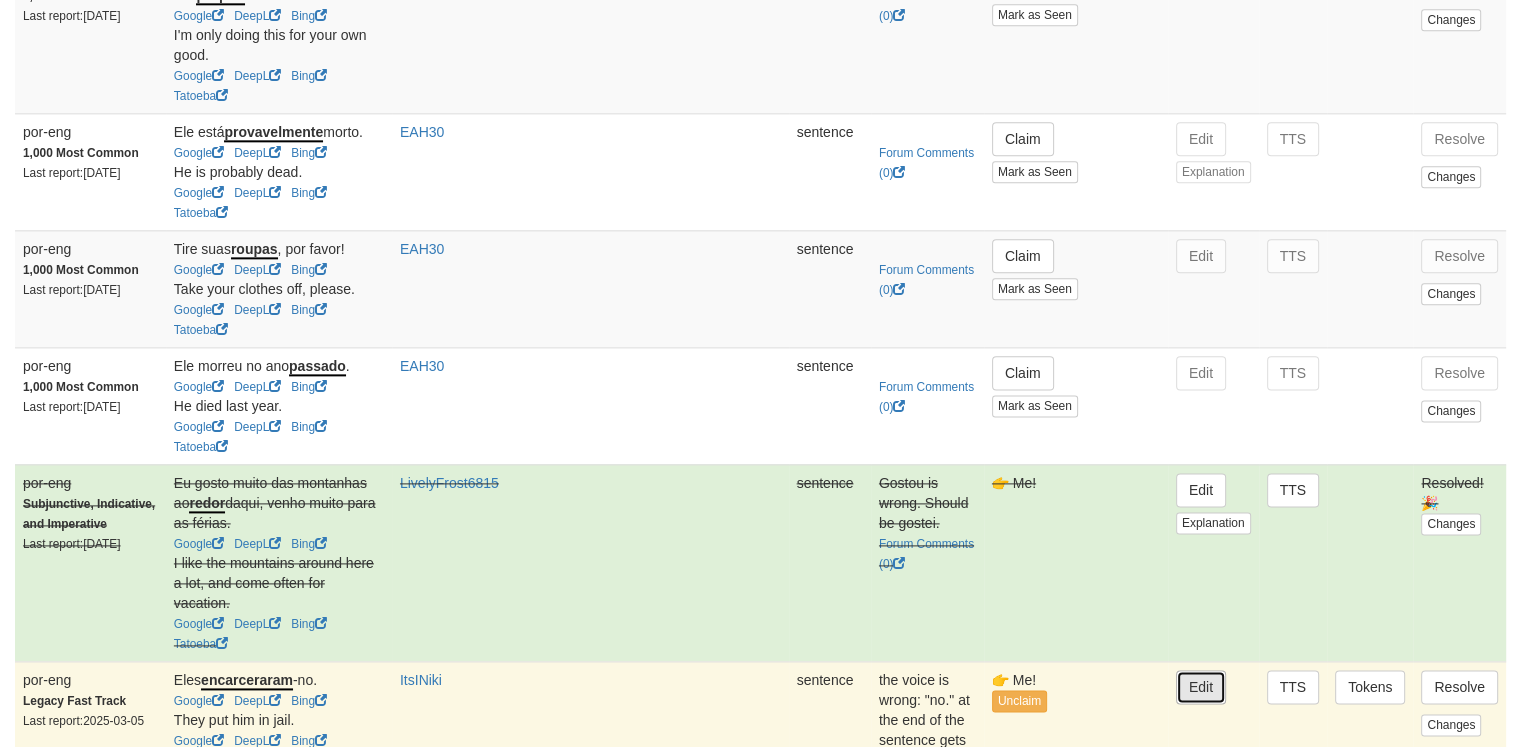 click on "Edit" at bounding box center (1201, 687) 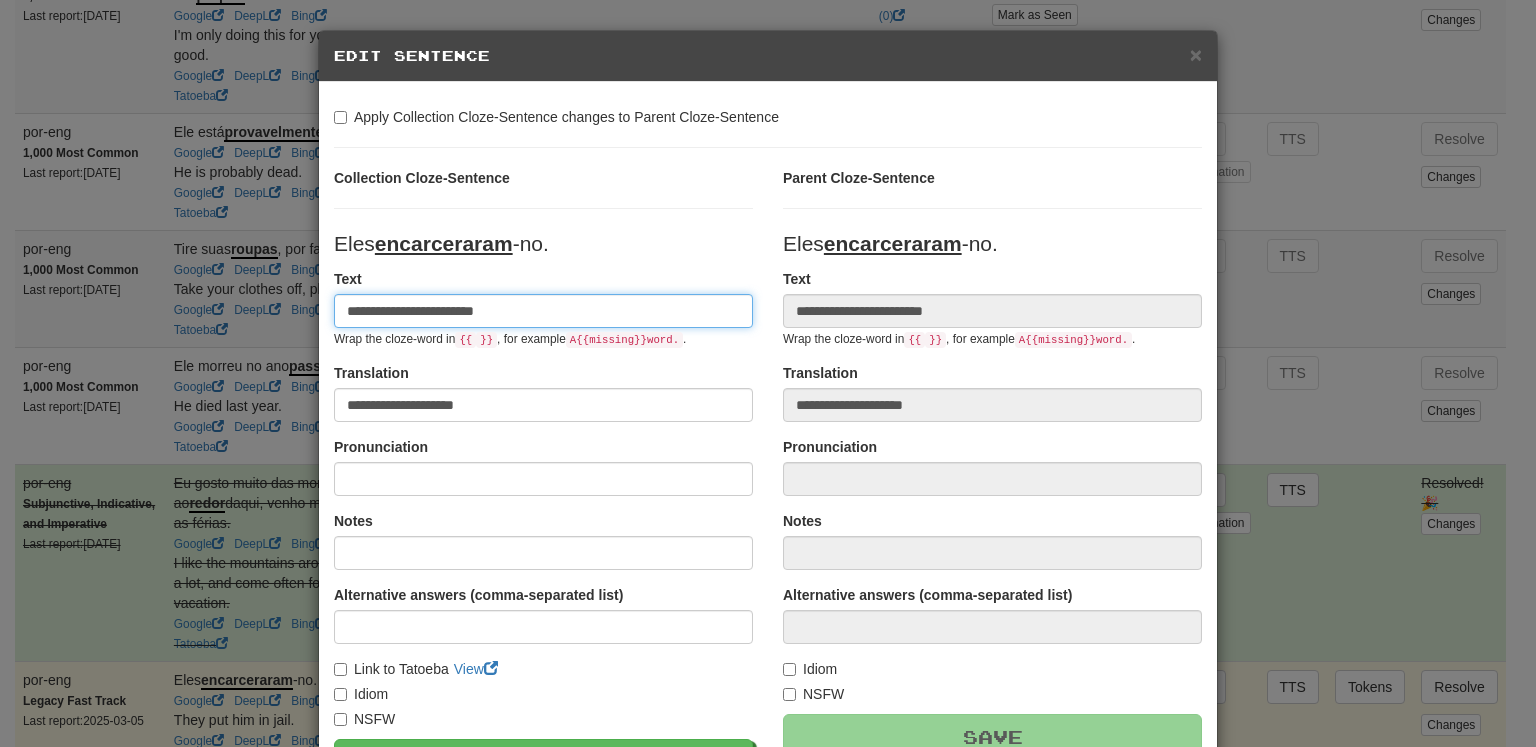 click on "**********" at bounding box center [543, 311] 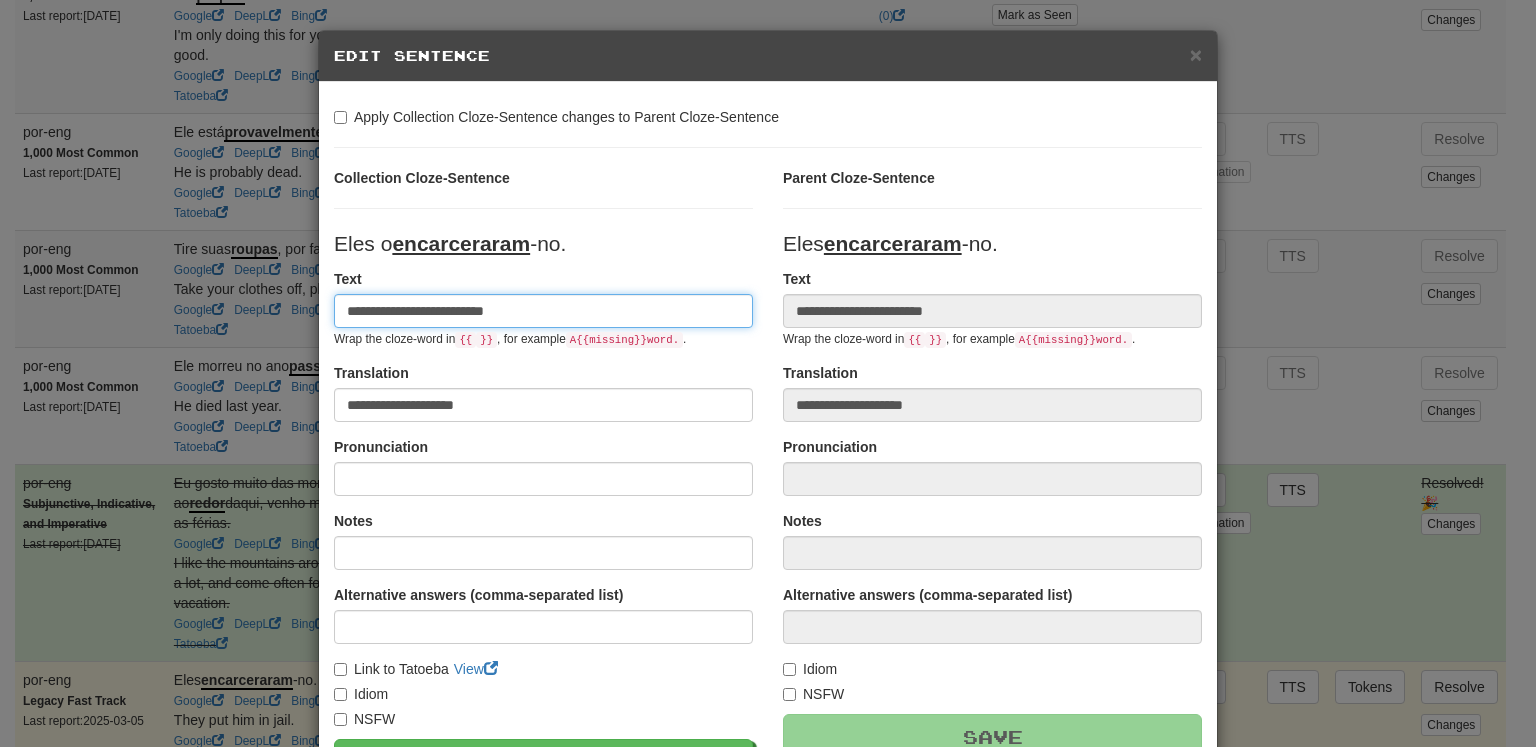 click on "**********" at bounding box center (543, 311) 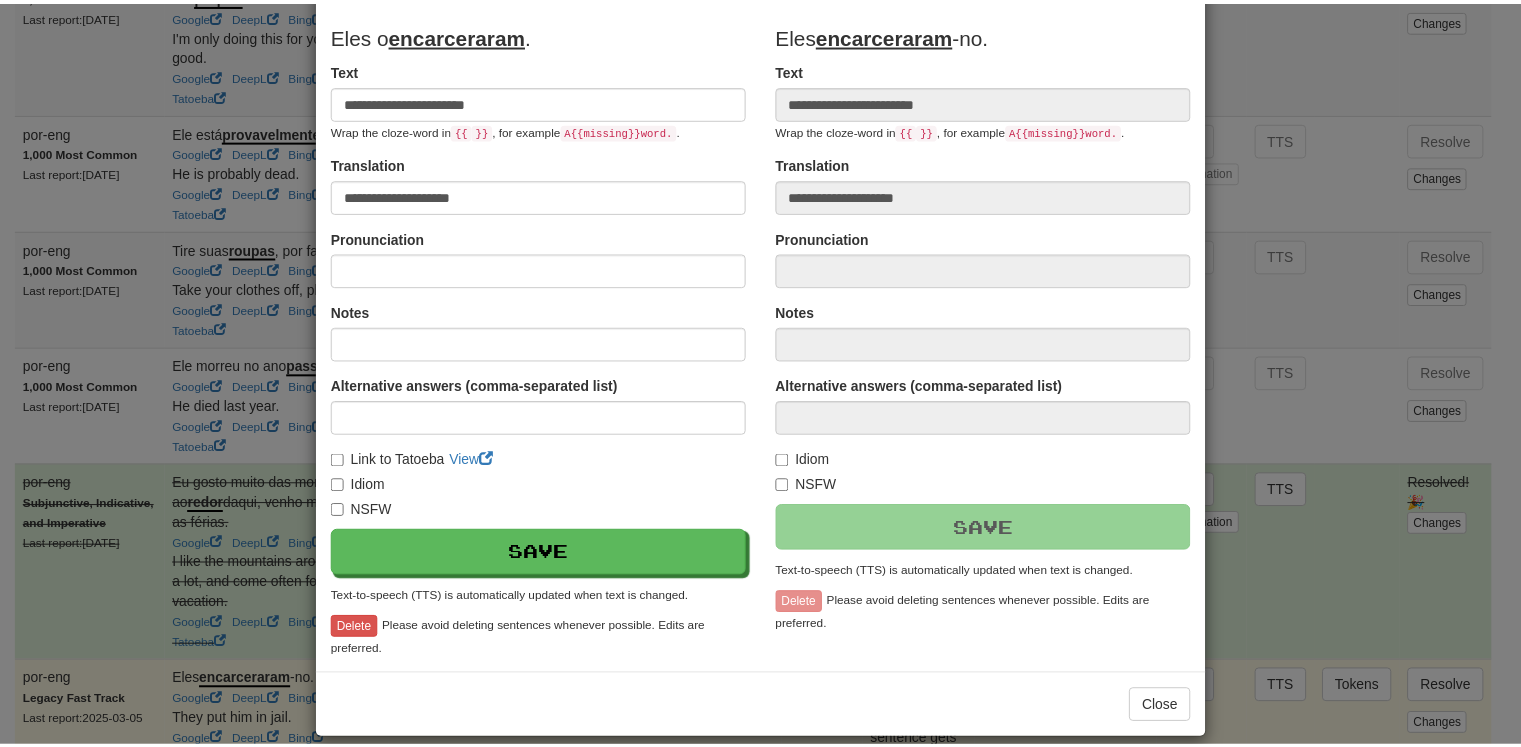 scroll, scrollTop: 228, scrollLeft: 0, axis: vertical 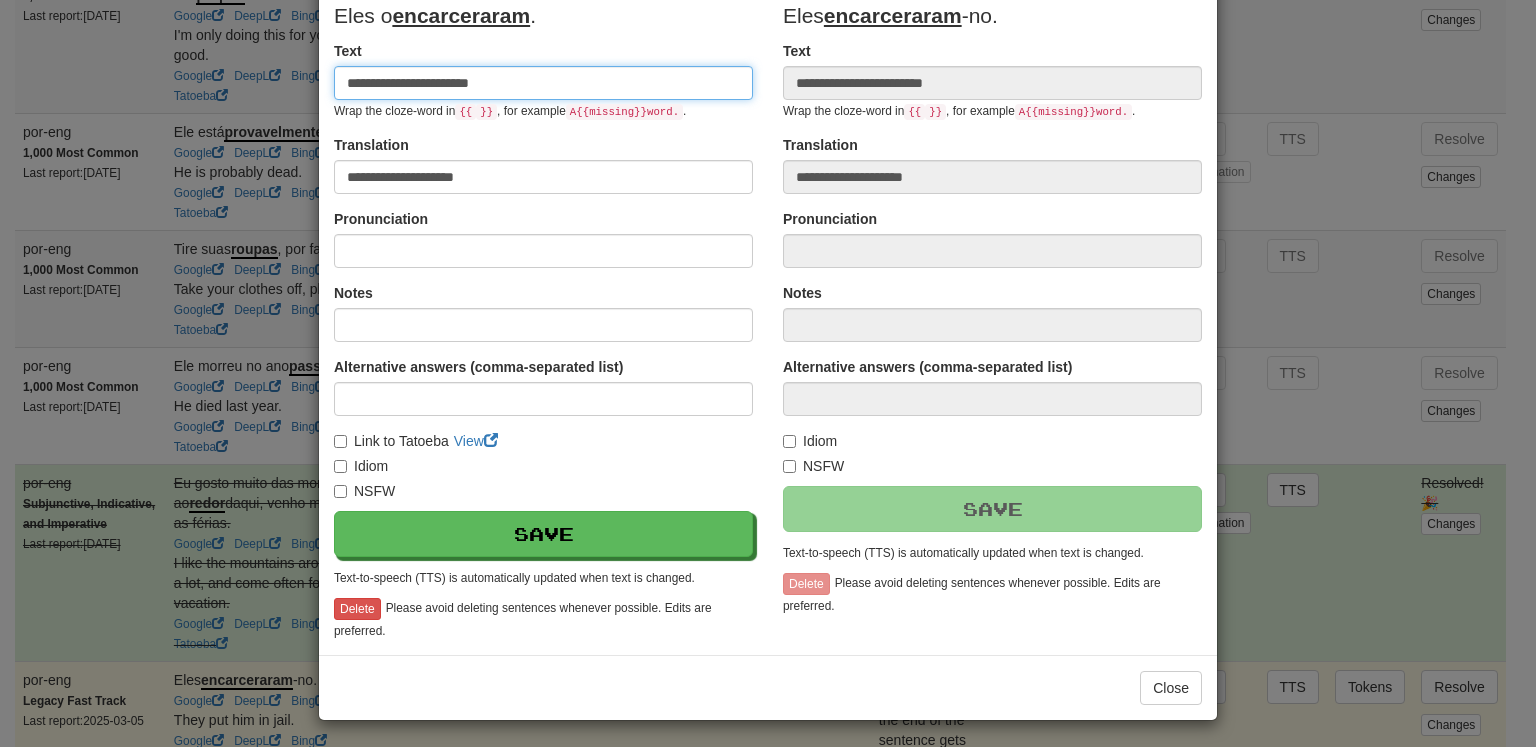 click on "**********" at bounding box center [543, 83] 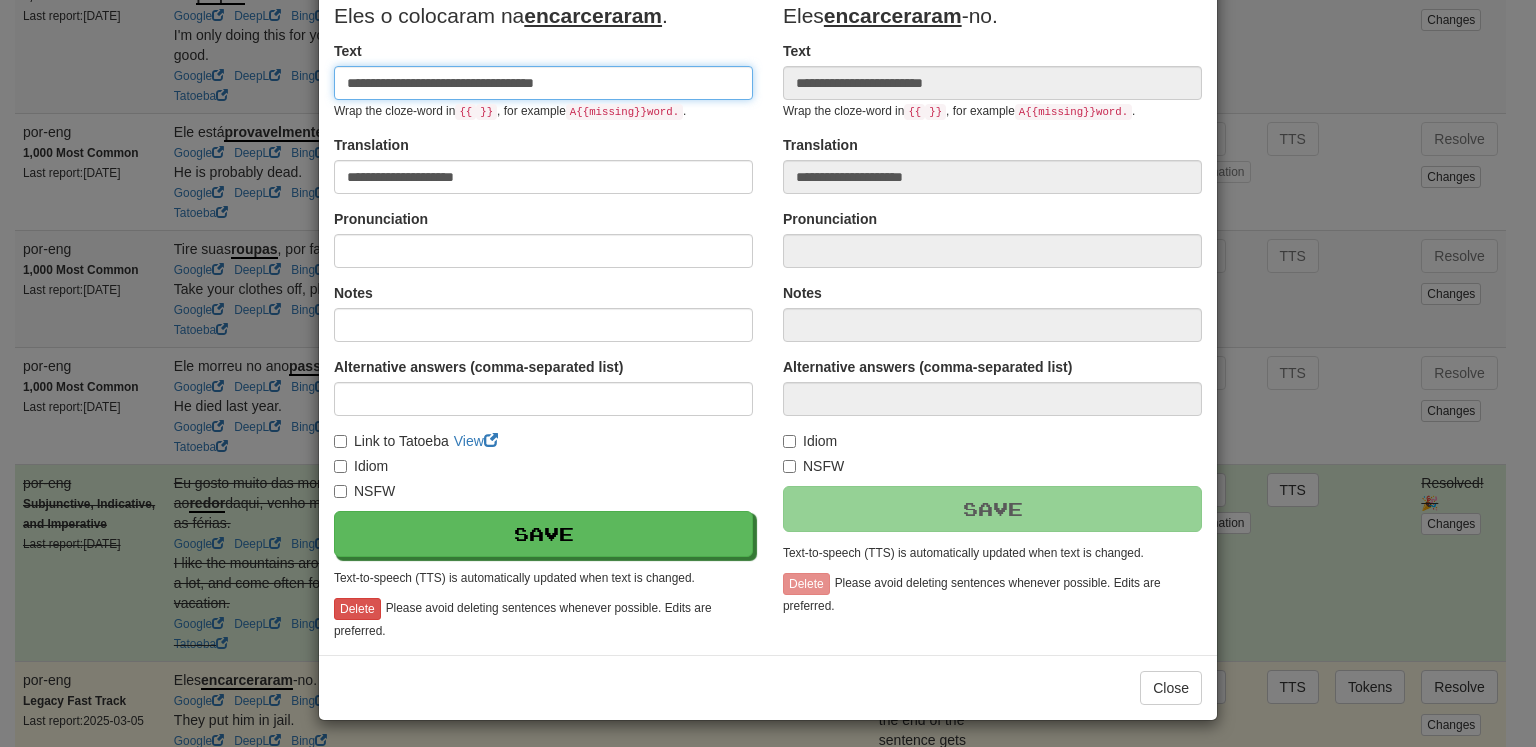 click on "**********" at bounding box center [543, 83] 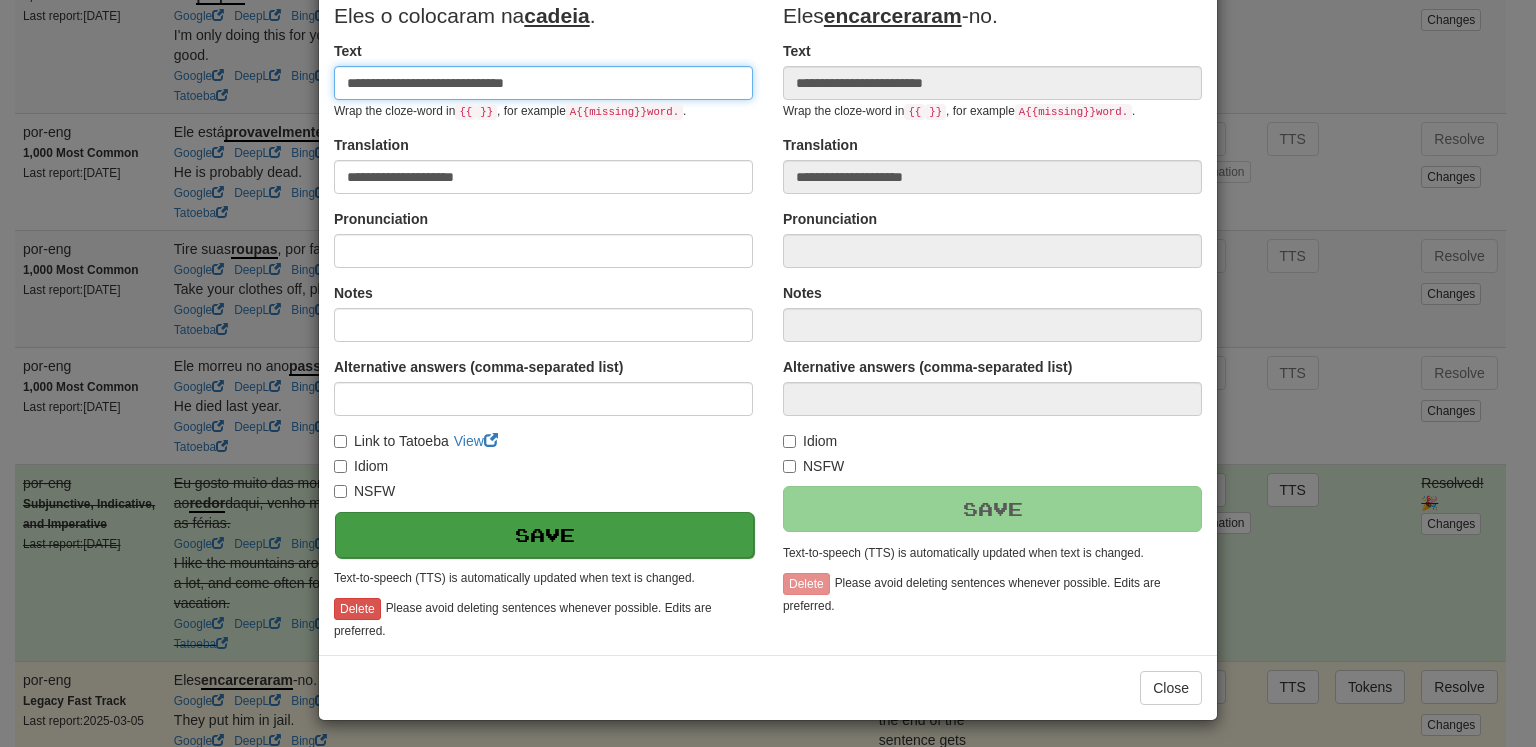 type on "**********" 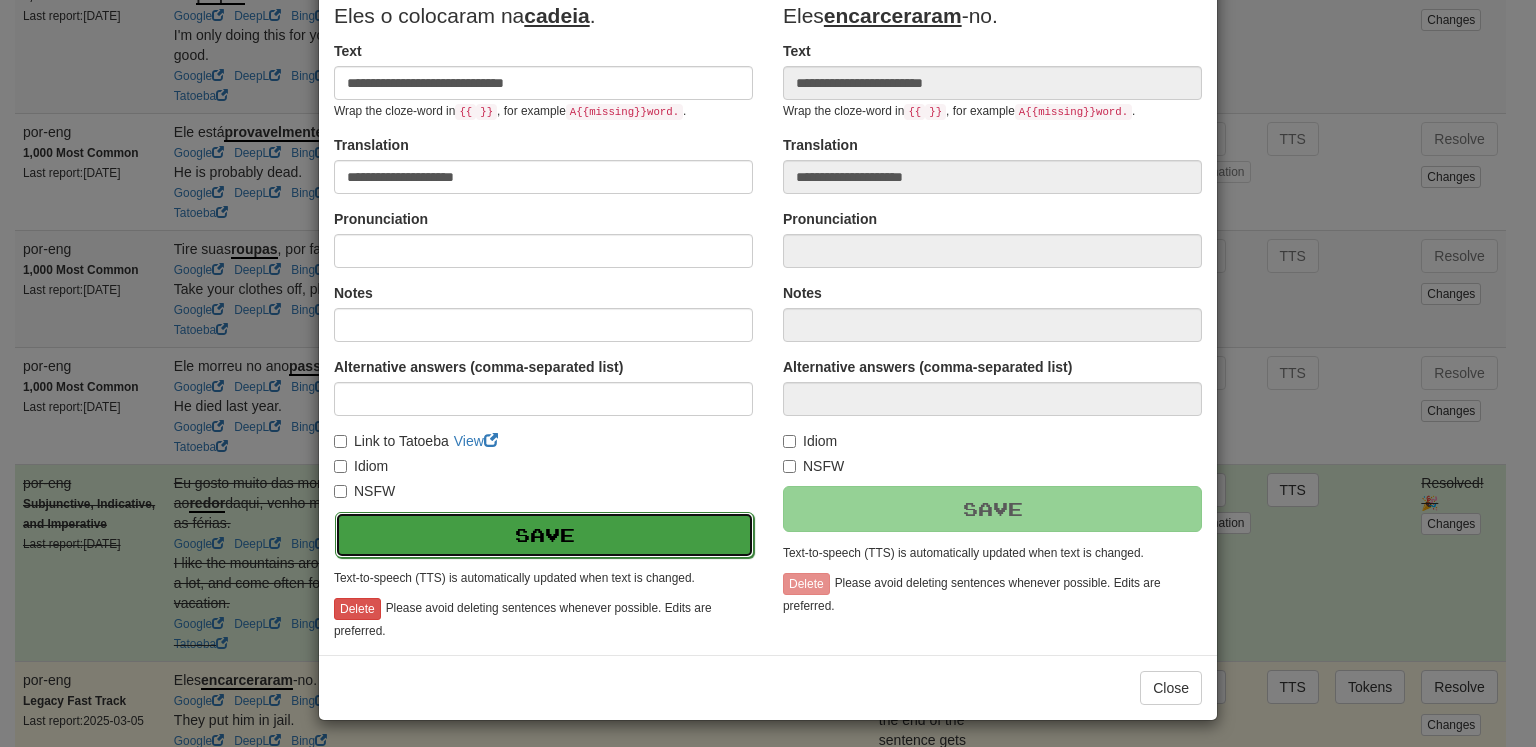 click on "Save" at bounding box center [544, 535] 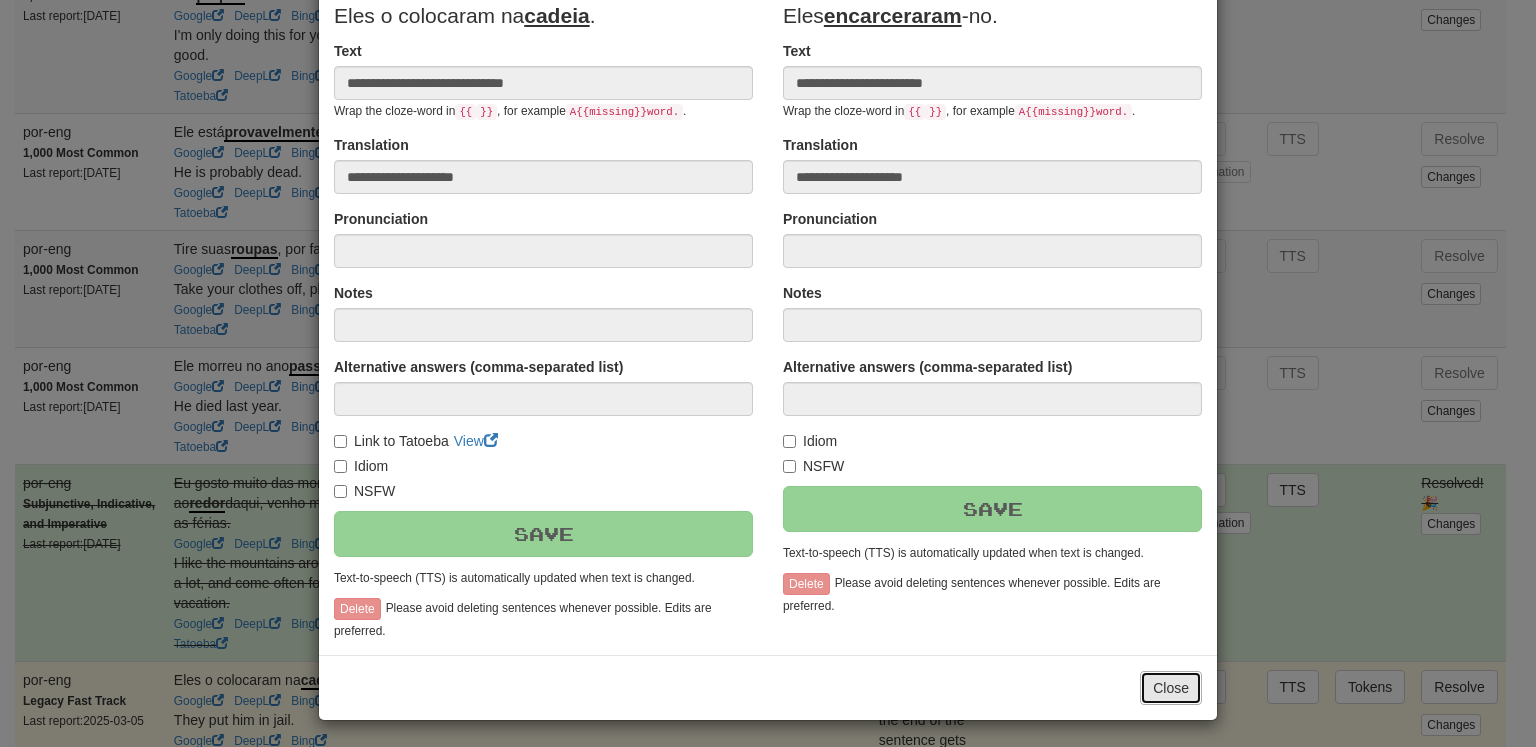 click on "Close" at bounding box center (1171, 688) 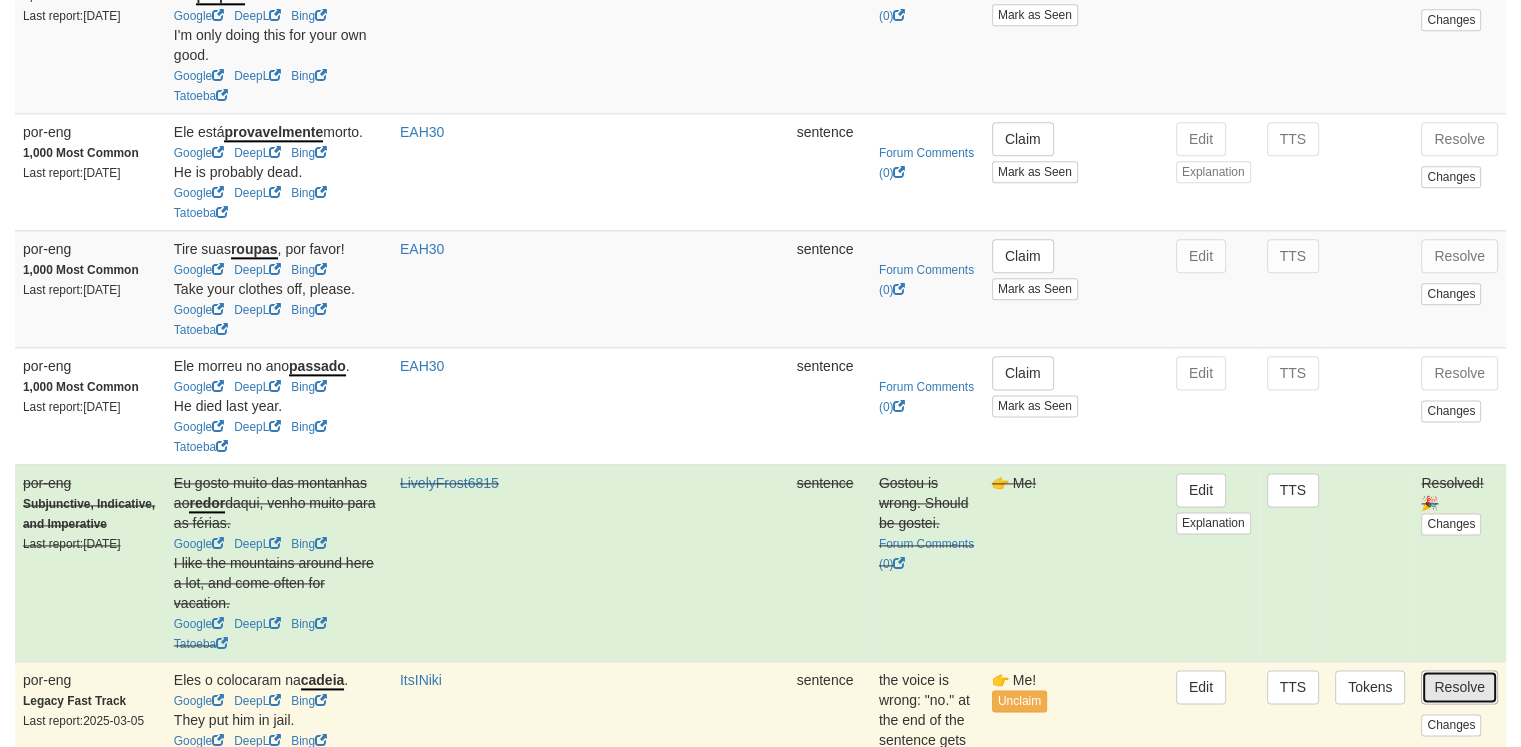 click on "Resolve" at bounding box center [1459, 687] 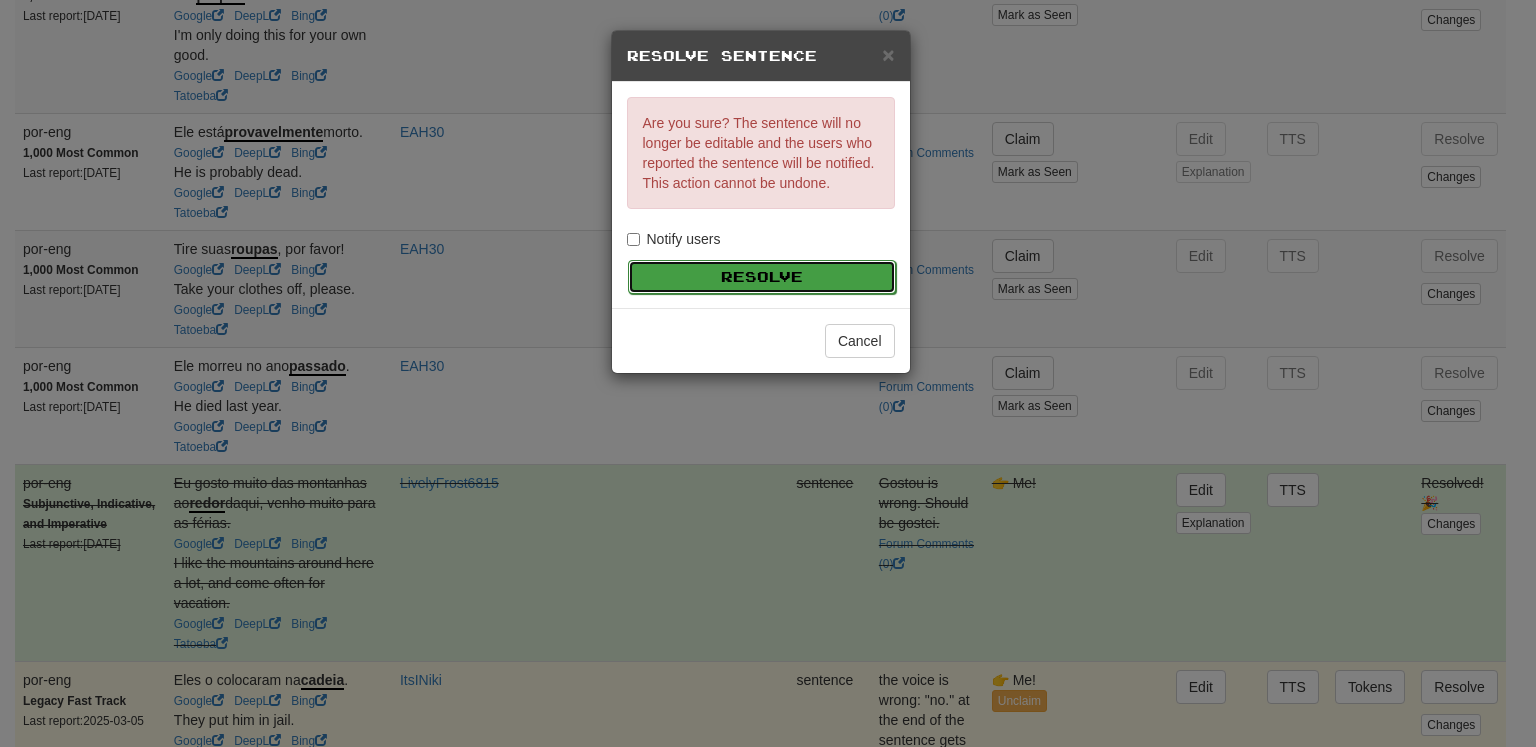 click on "Resolve" at bounding box center (762, 277) 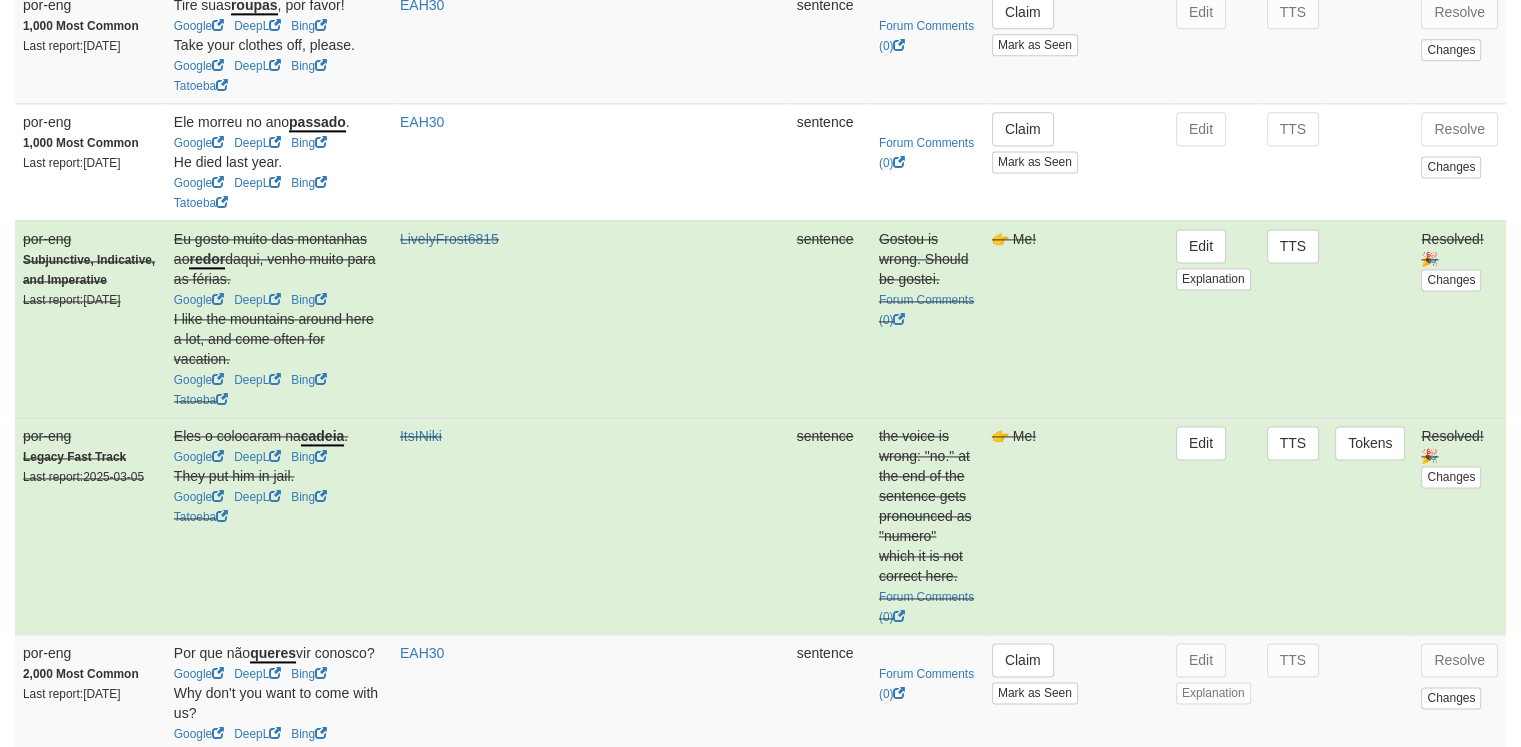 scroll, scrollTop: 2723, scrollLeft: 0, axis: vertical 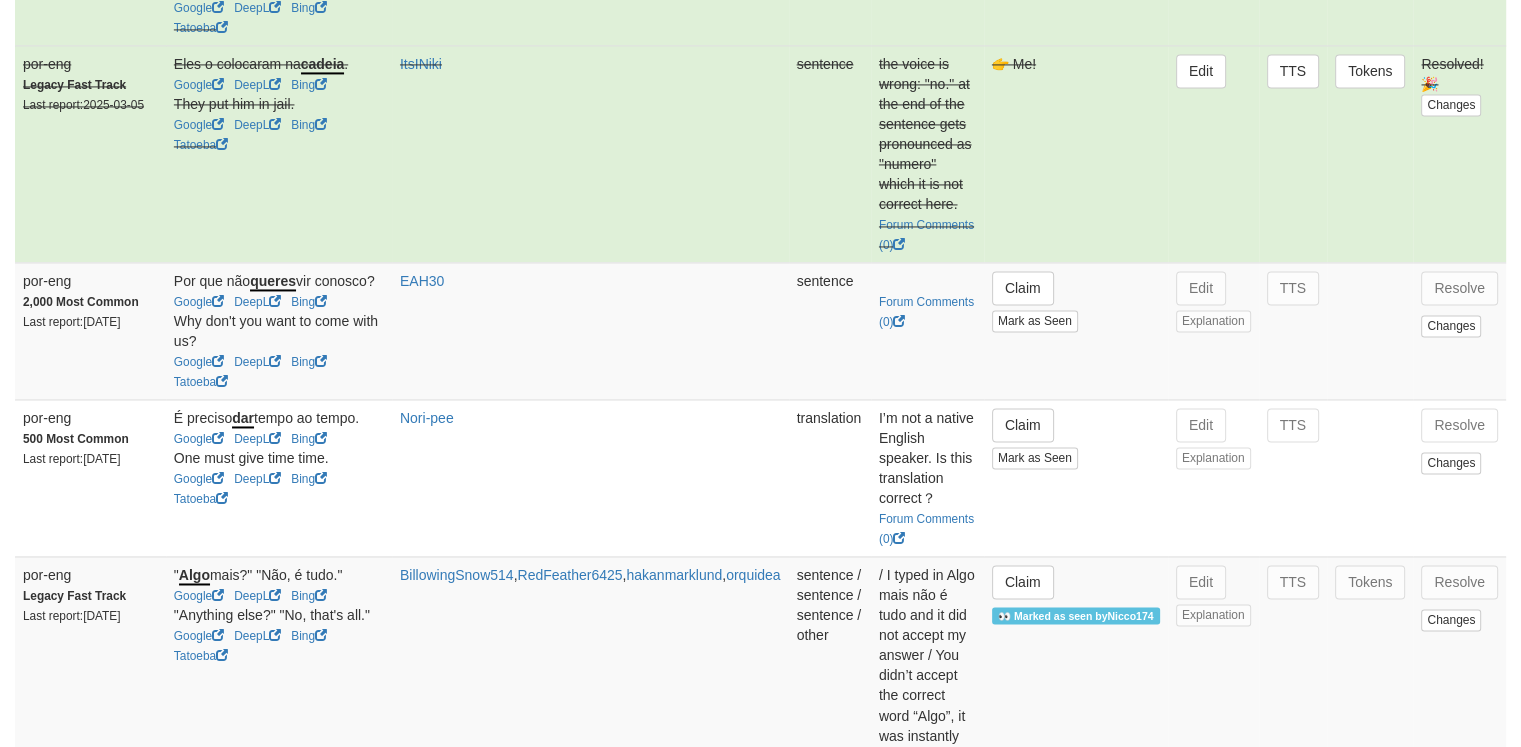 drag, startPoint x: 184, startPoint y: 105, endPoint x: 392, endPoint y: 104, distance: 208.00241 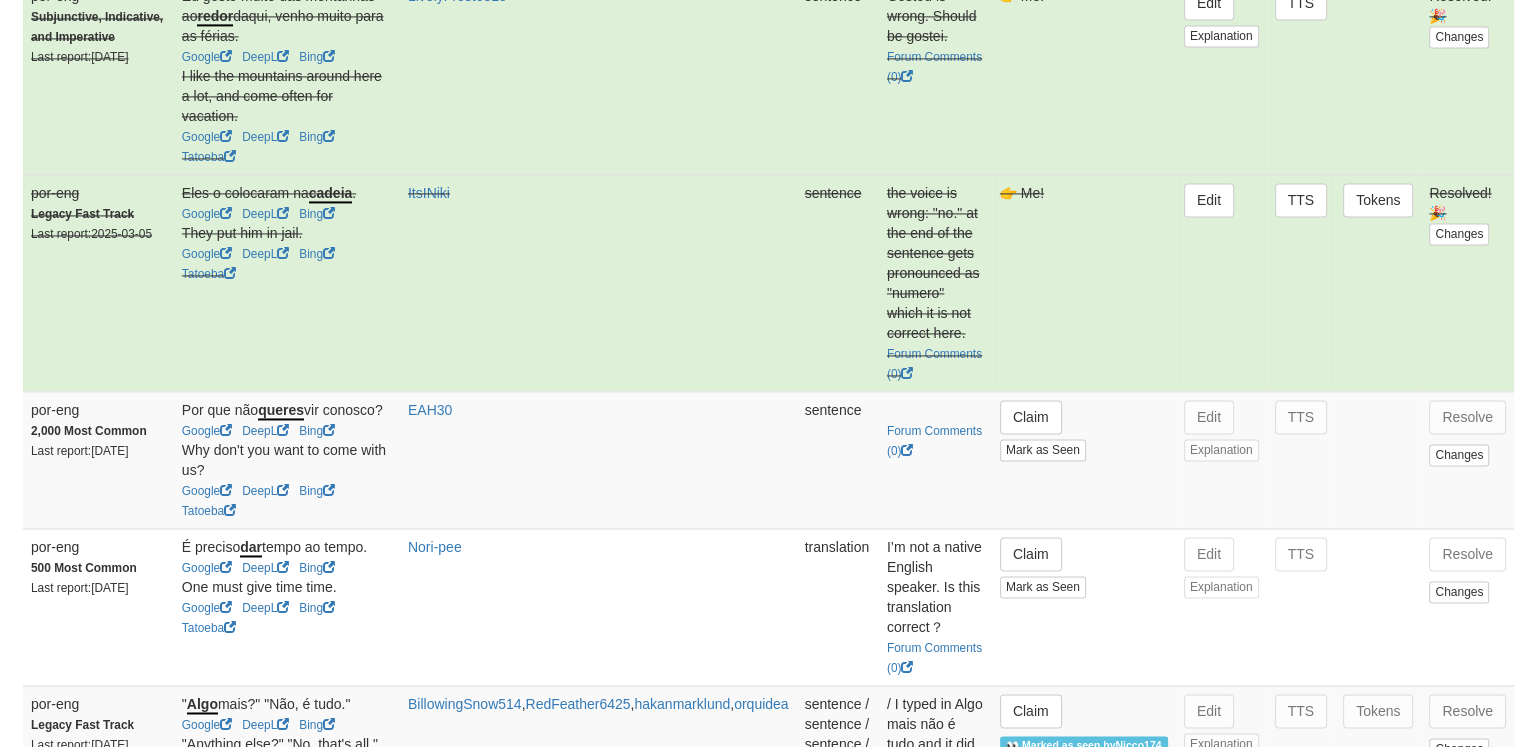 scroll, scrollTop: 2965, scrollLeft: 0, axis: vertical 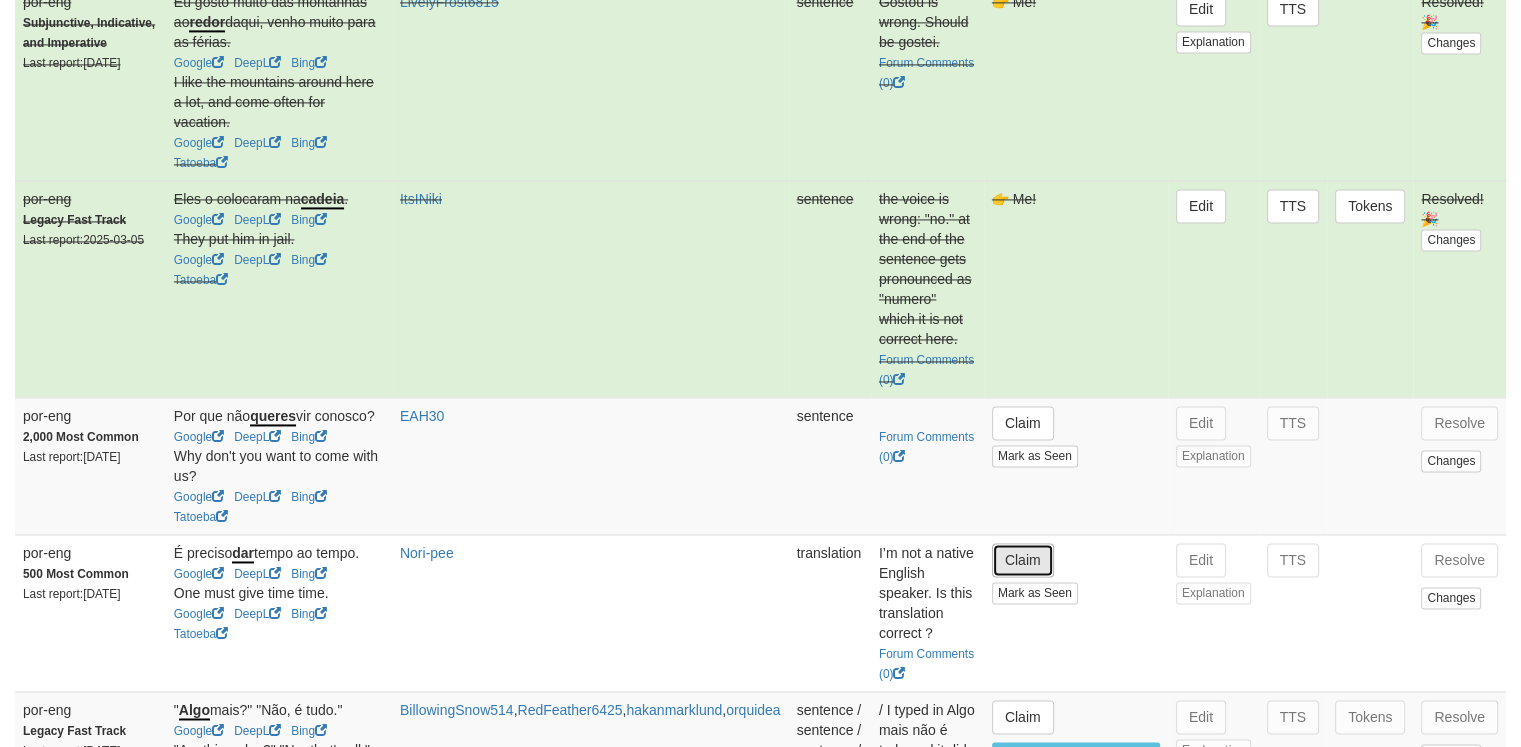 click on "Claim" at bounding box center (1023, 560) 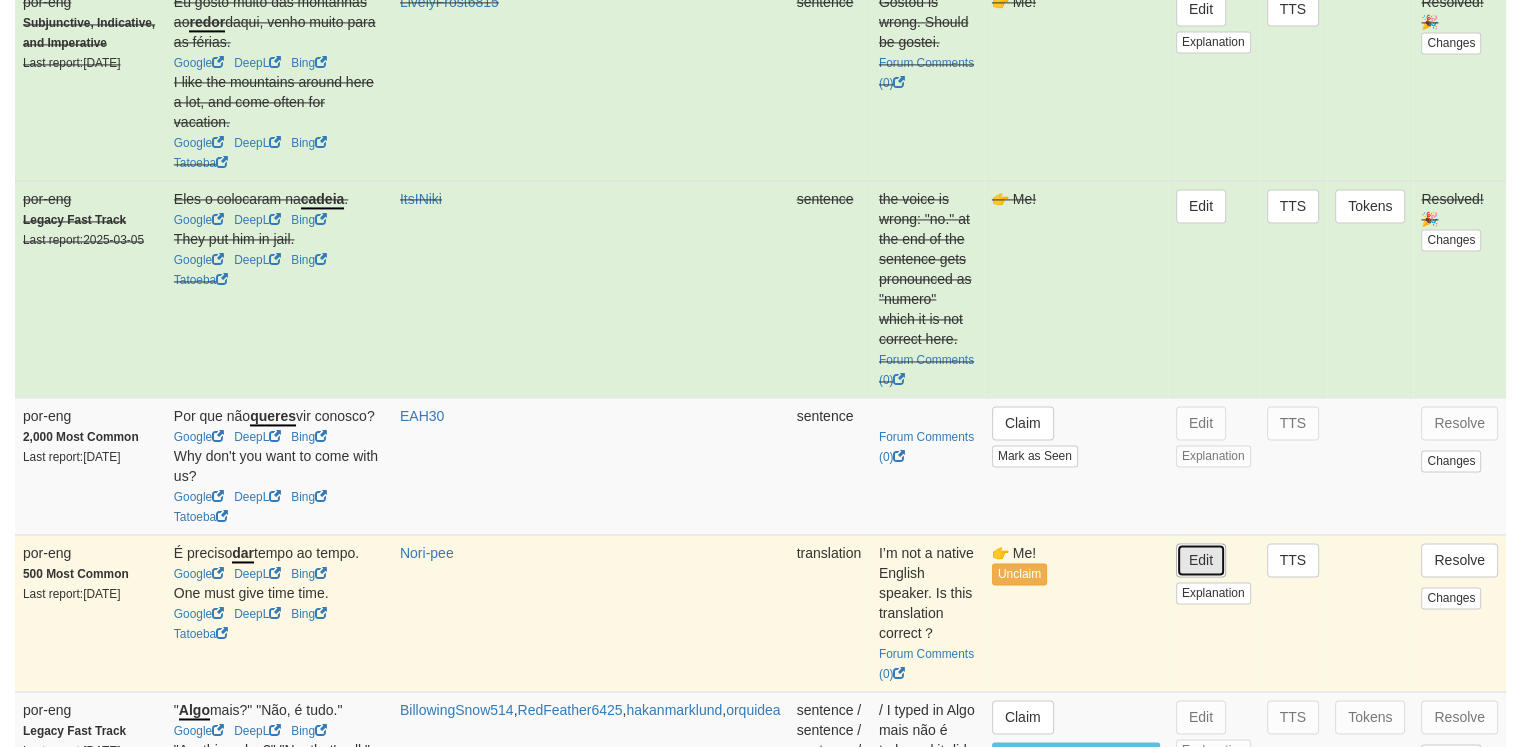 click on "Edit" at bounding box center (1201, 560) 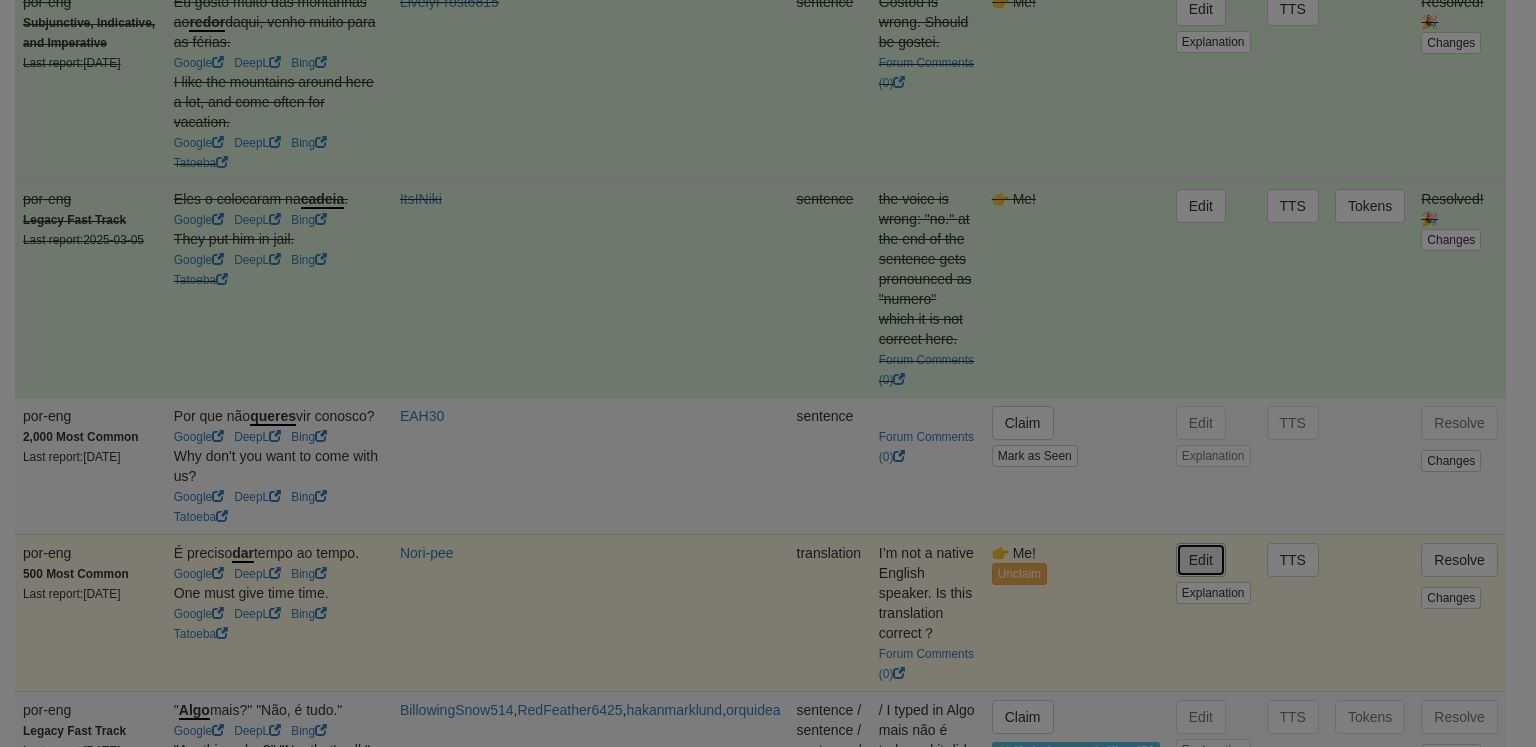 type on "**********" 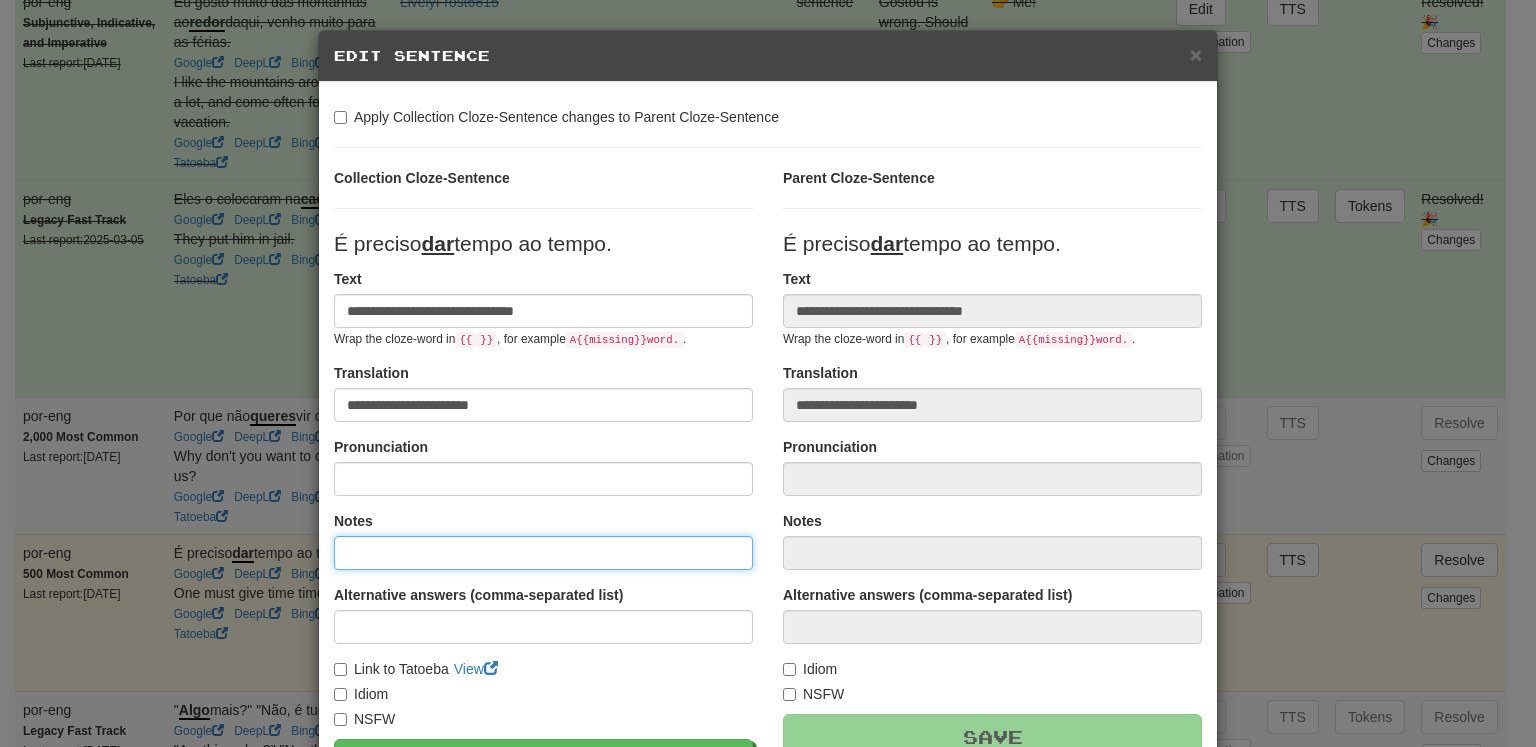click at bounding box center [543, 553] 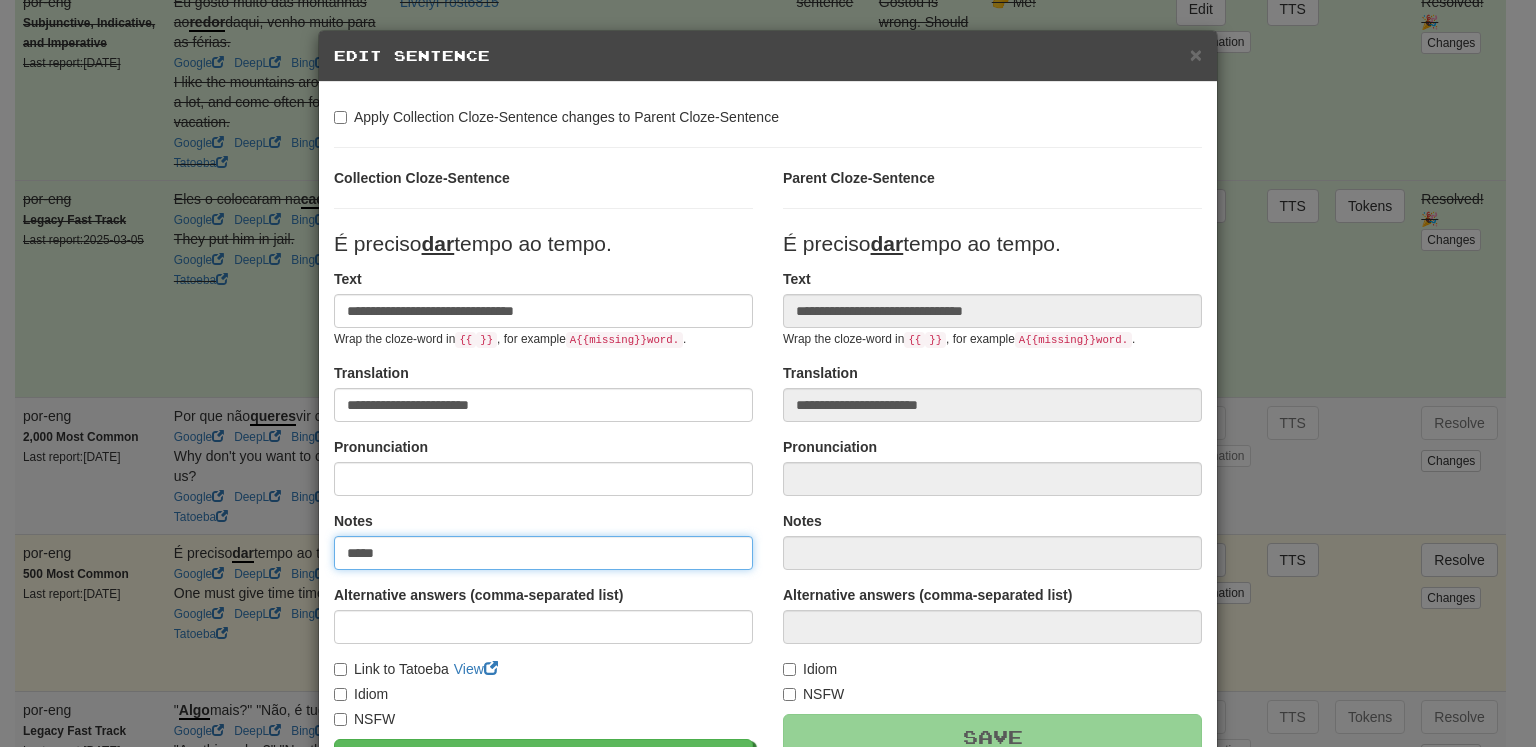 type on "*****" 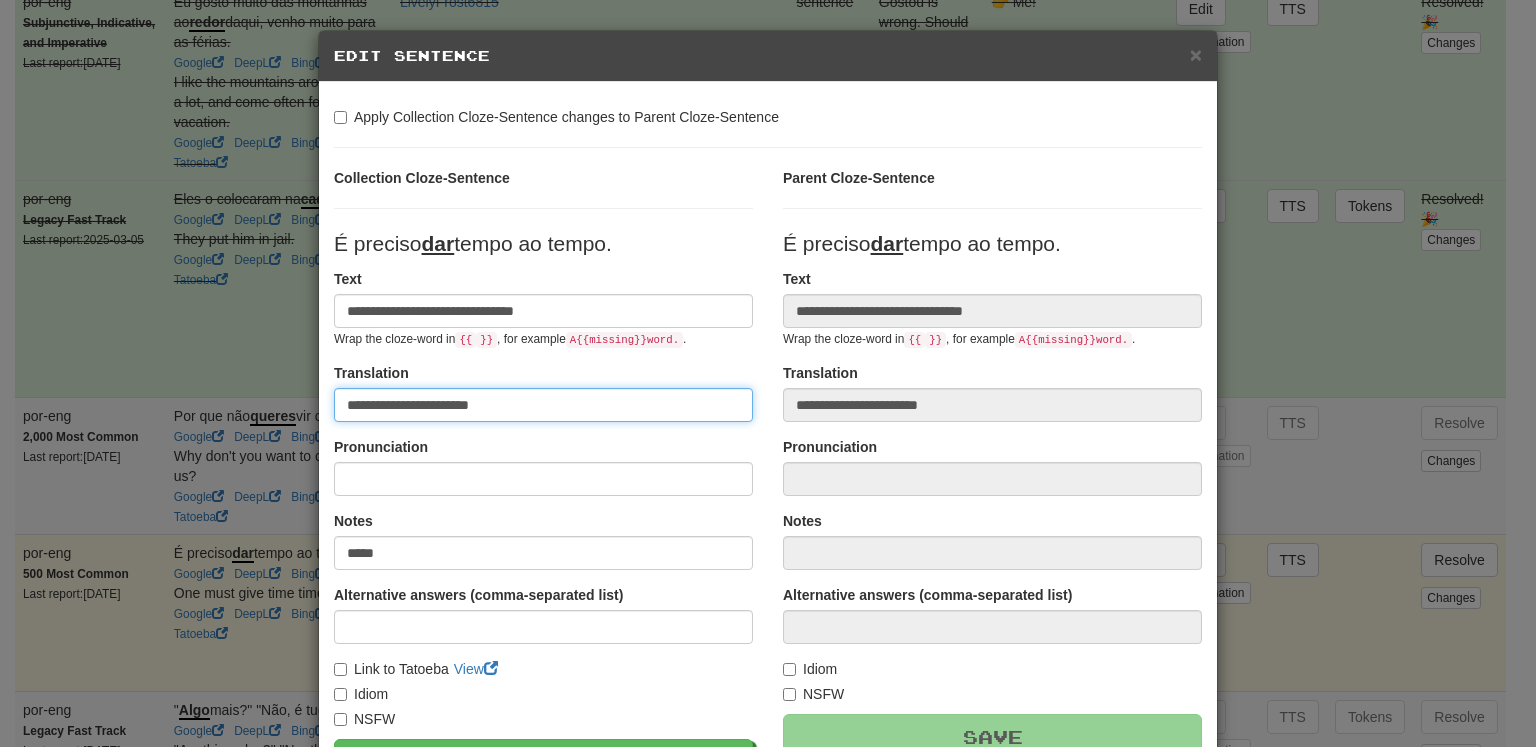 click on "**********" at bounding box center [543, 405] 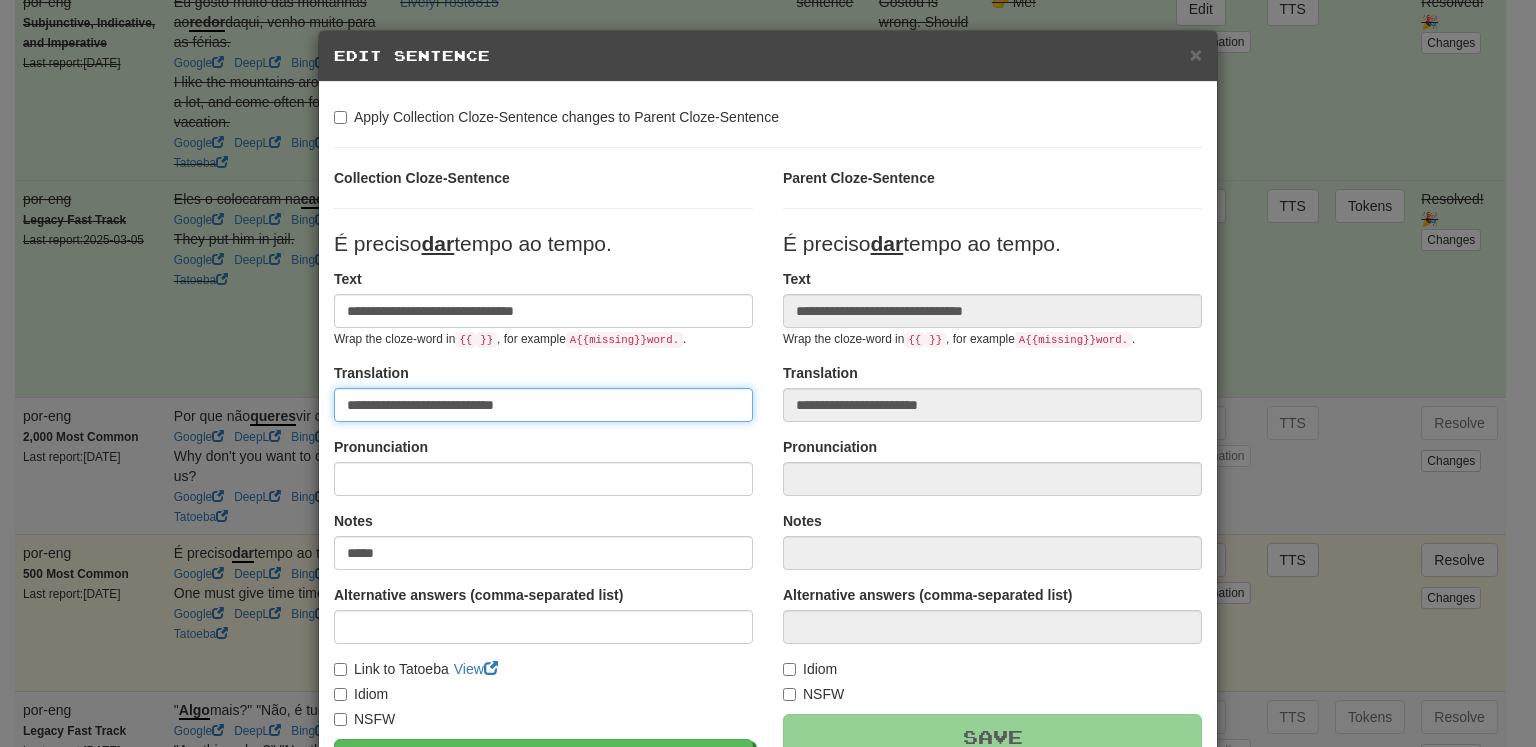 type on "**********" 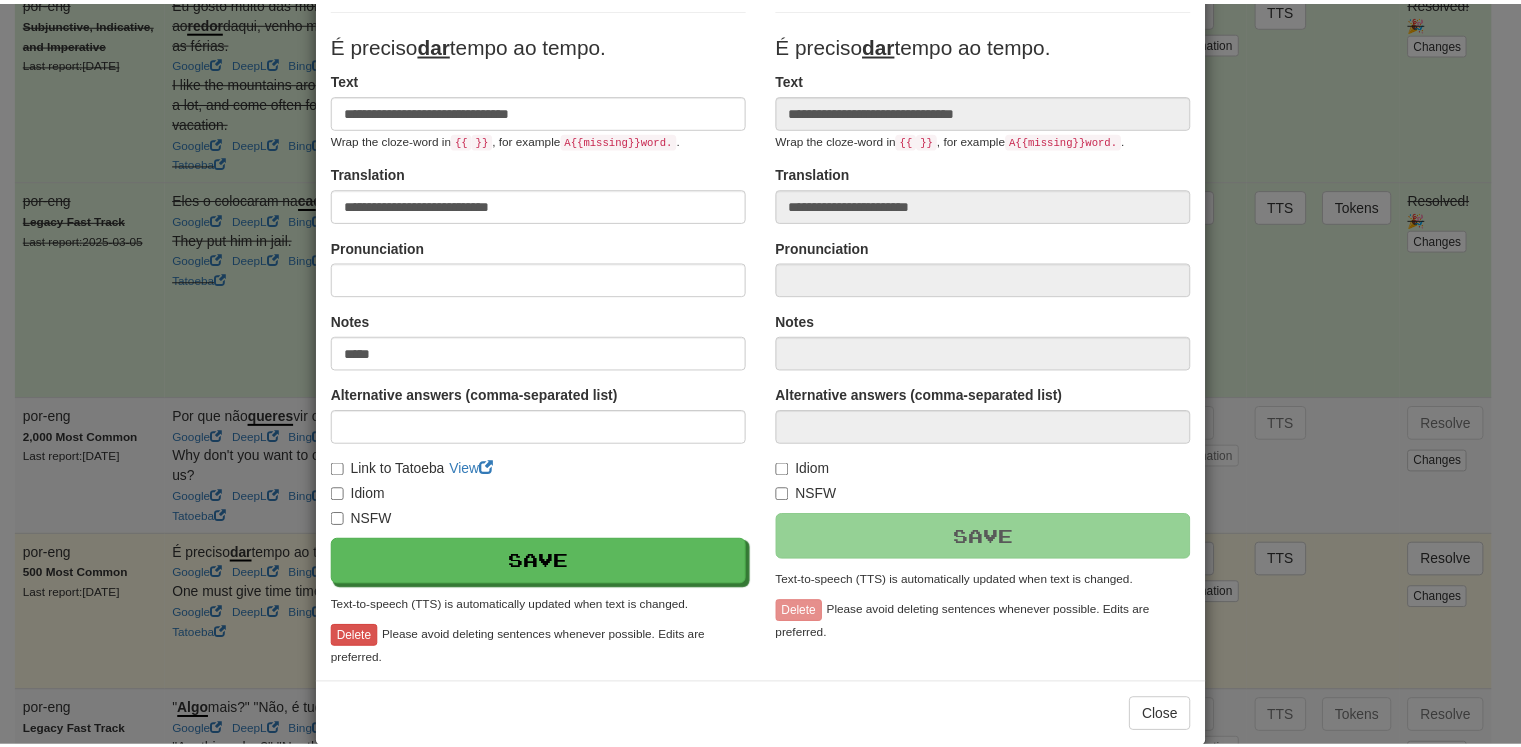 scroll, scrollTop: 228, scrollLeft: 0, axis: vertical 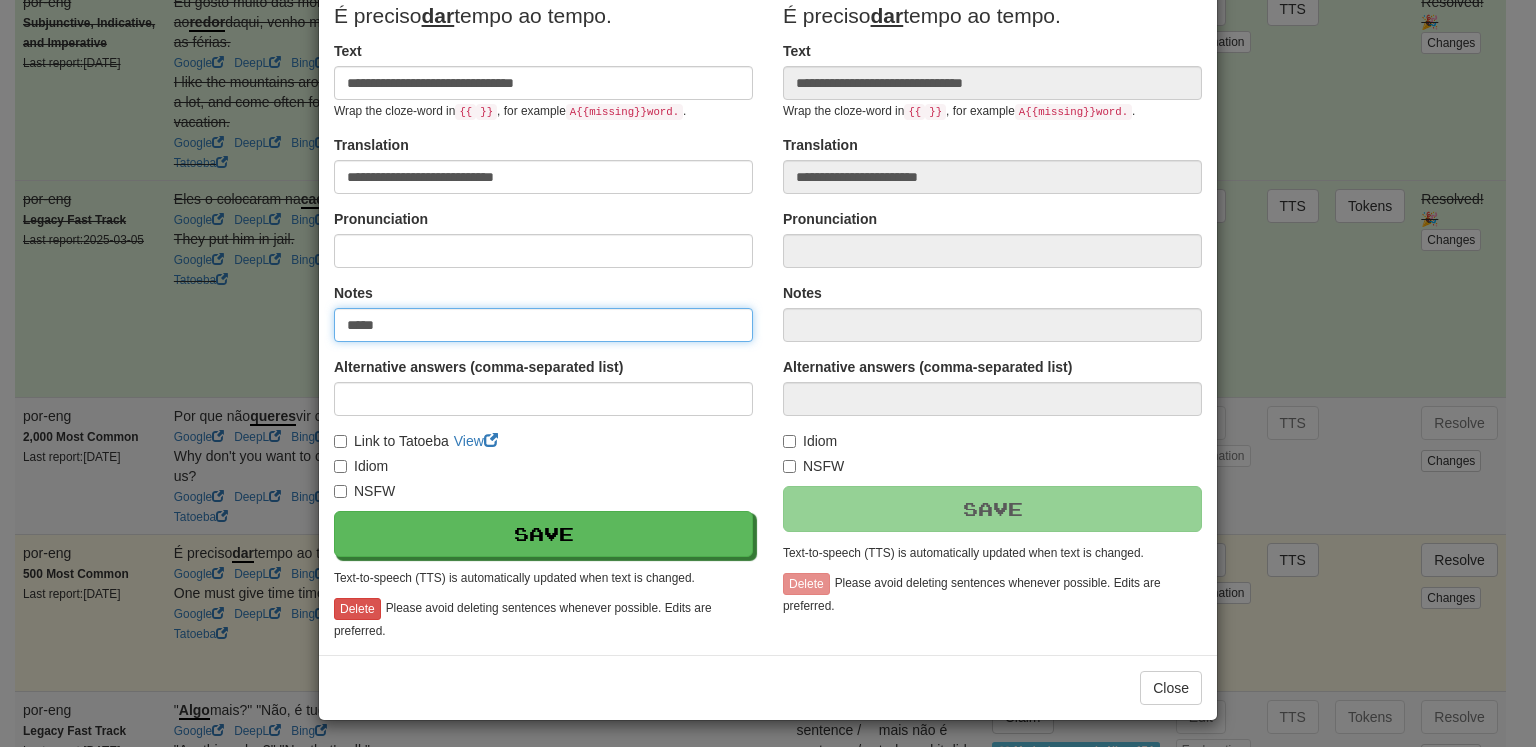 click on "*****" at bounding box center (543, 325) 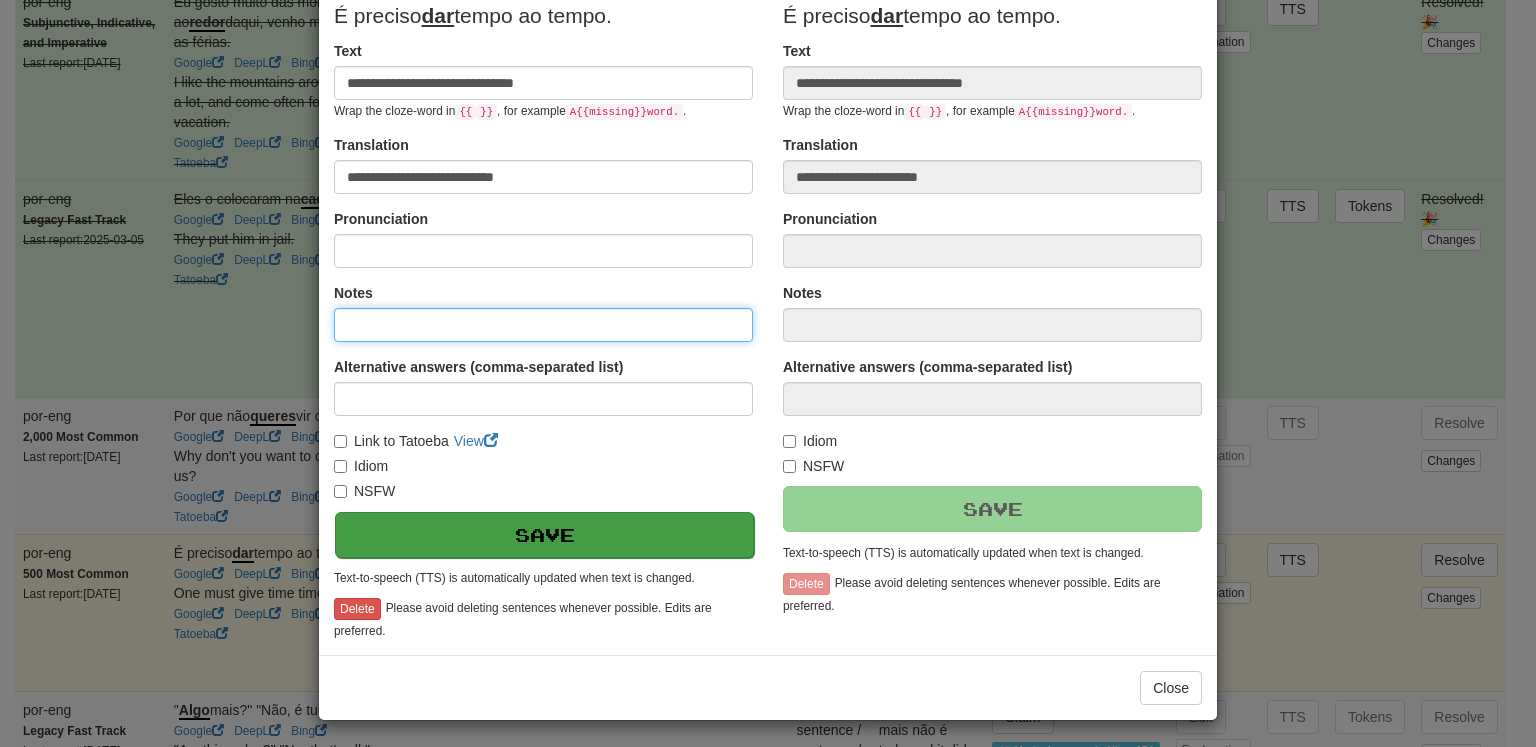 type 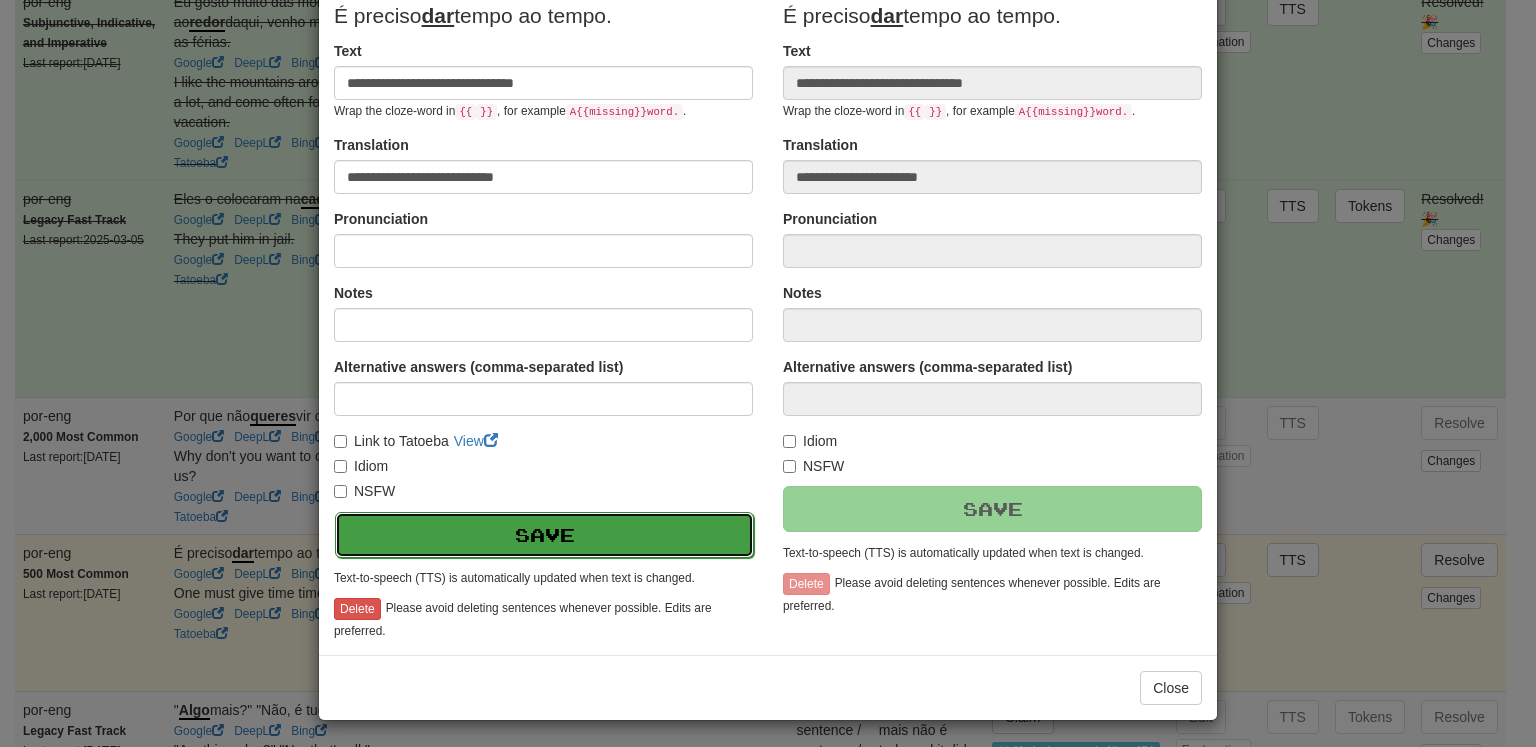 click on "Save" at bounding box center [544, 535] 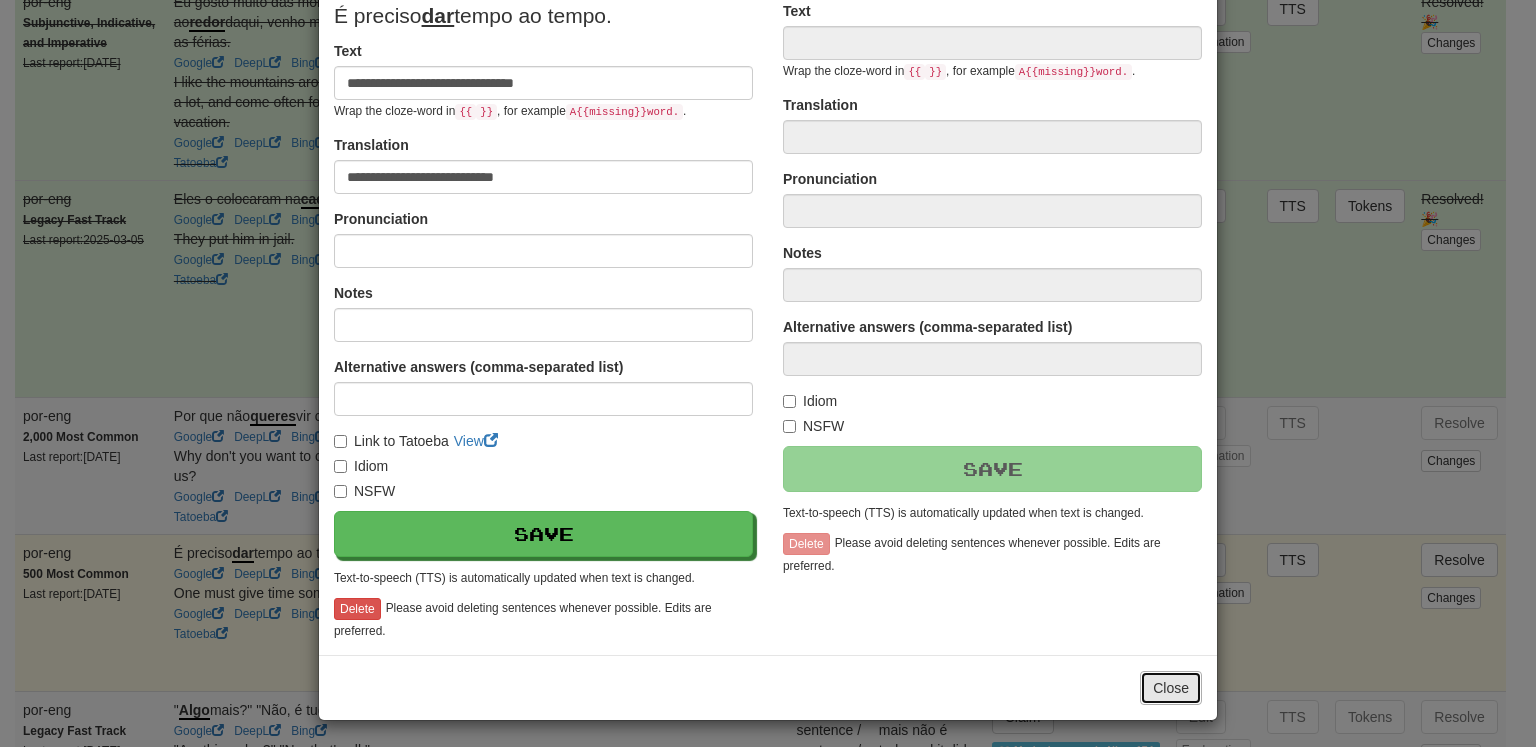 type on "**********" 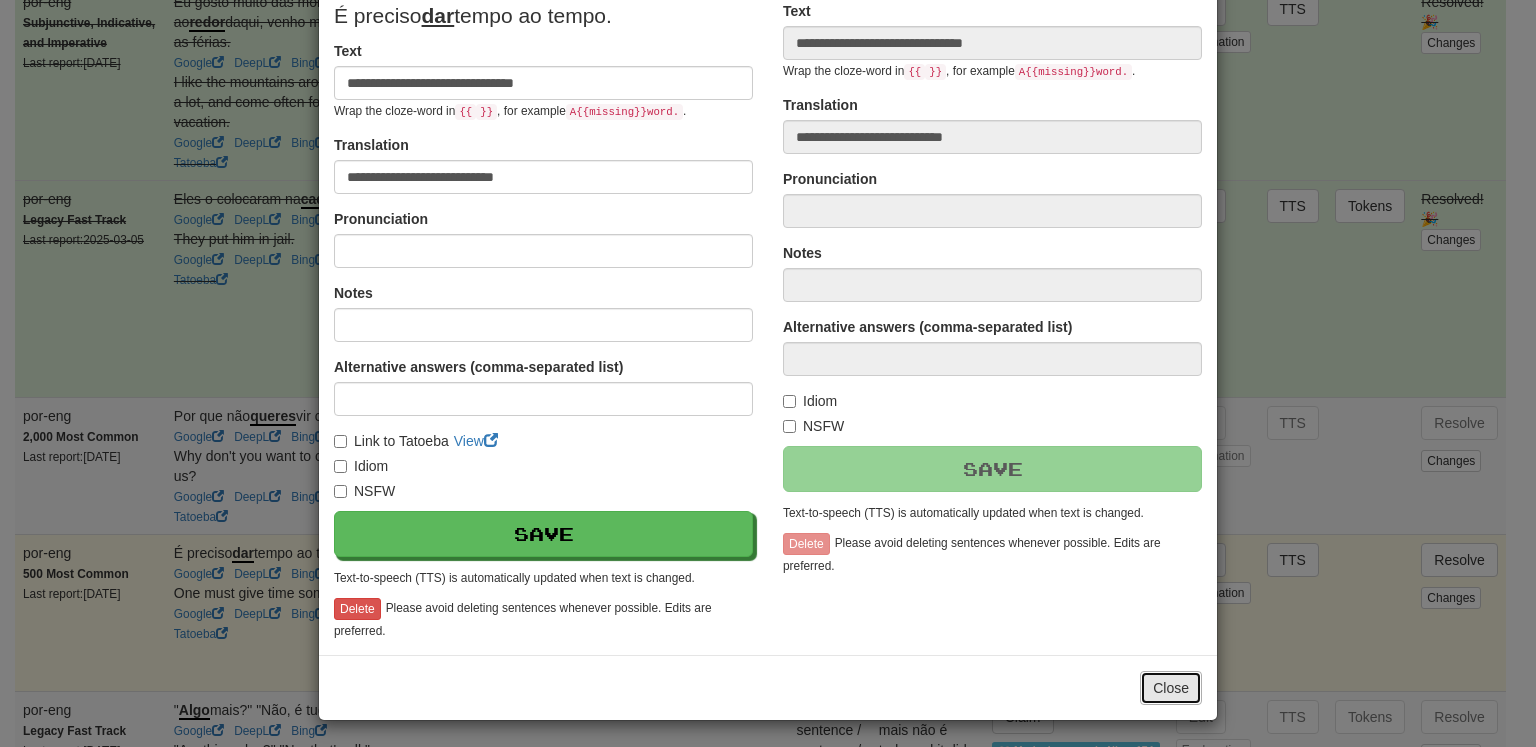 click on "Close" at bounding box center [1171, 688] 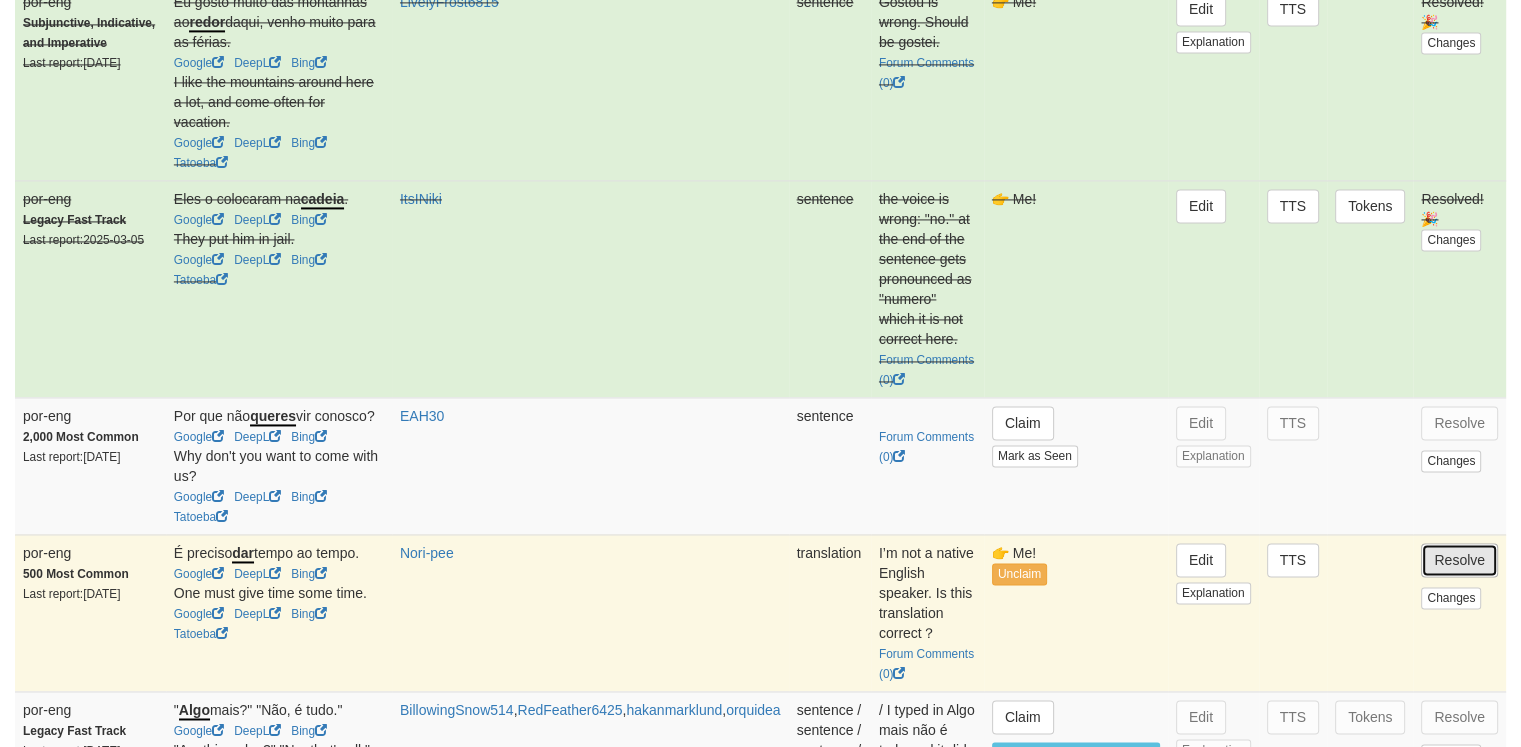 click on "Resolve" at bounding box center (1459, 560) 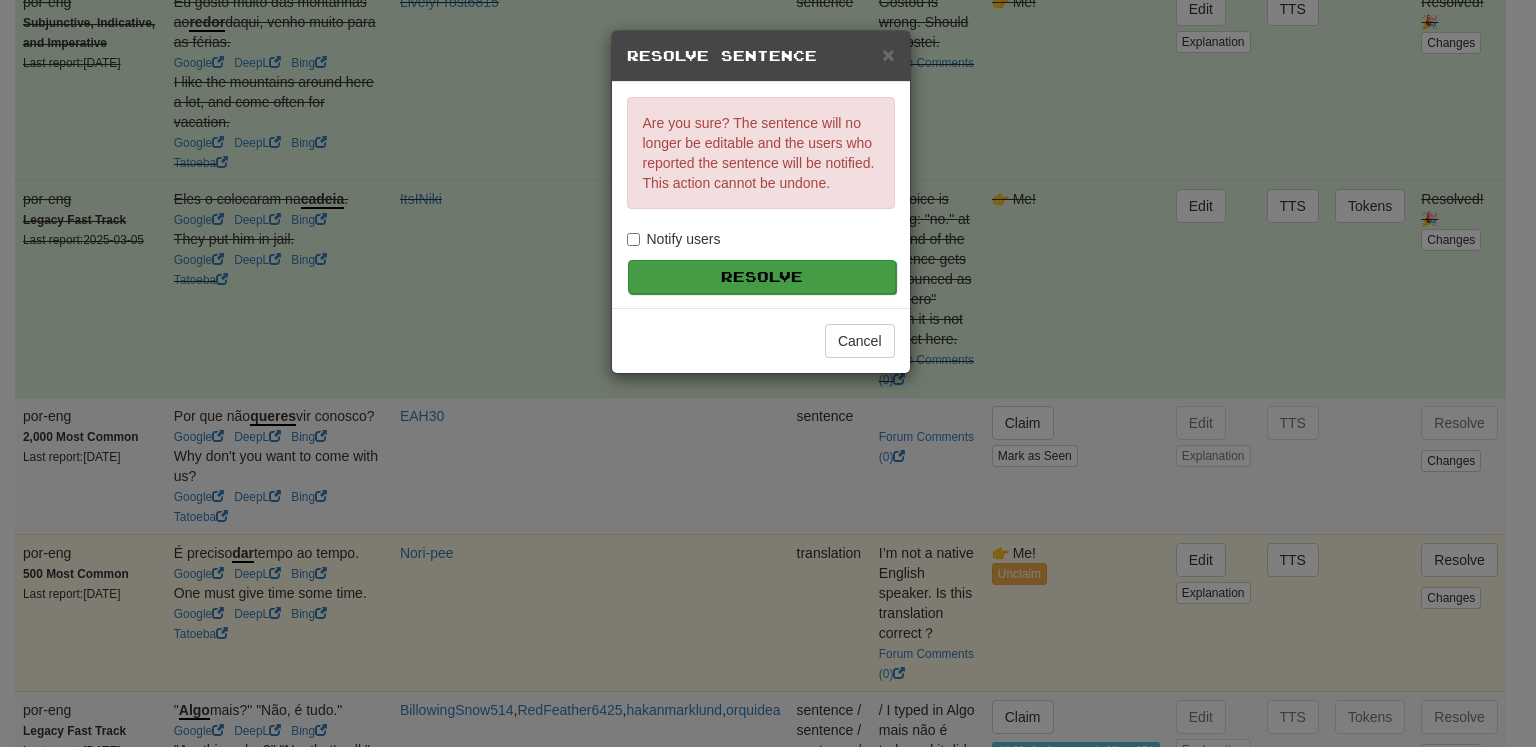 drag, startPoint x: 831, startPoint y: 297, endPoint x: 814, endPoint y: 285, distance: 20.808653 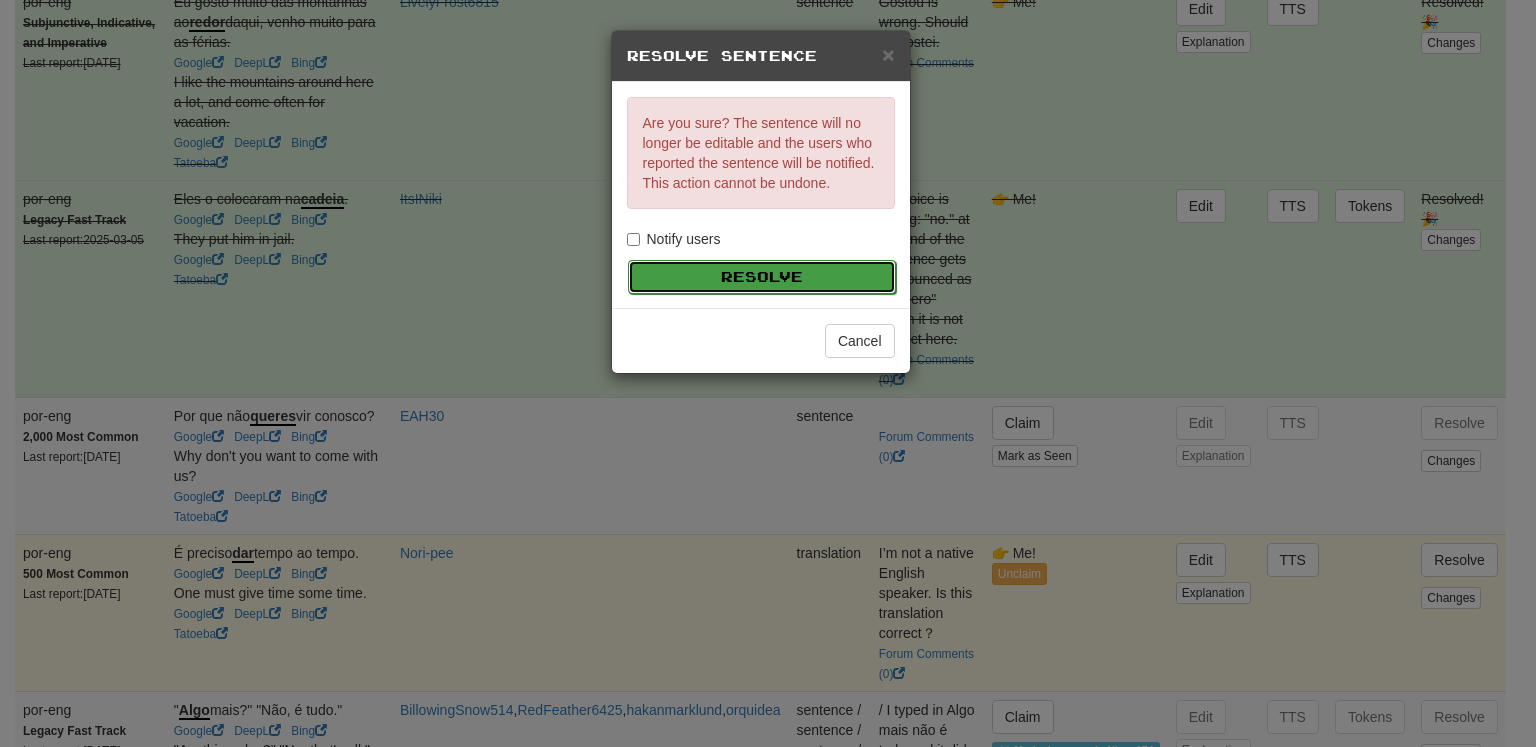 click on "Resolve" at bounding box center (762, 277) 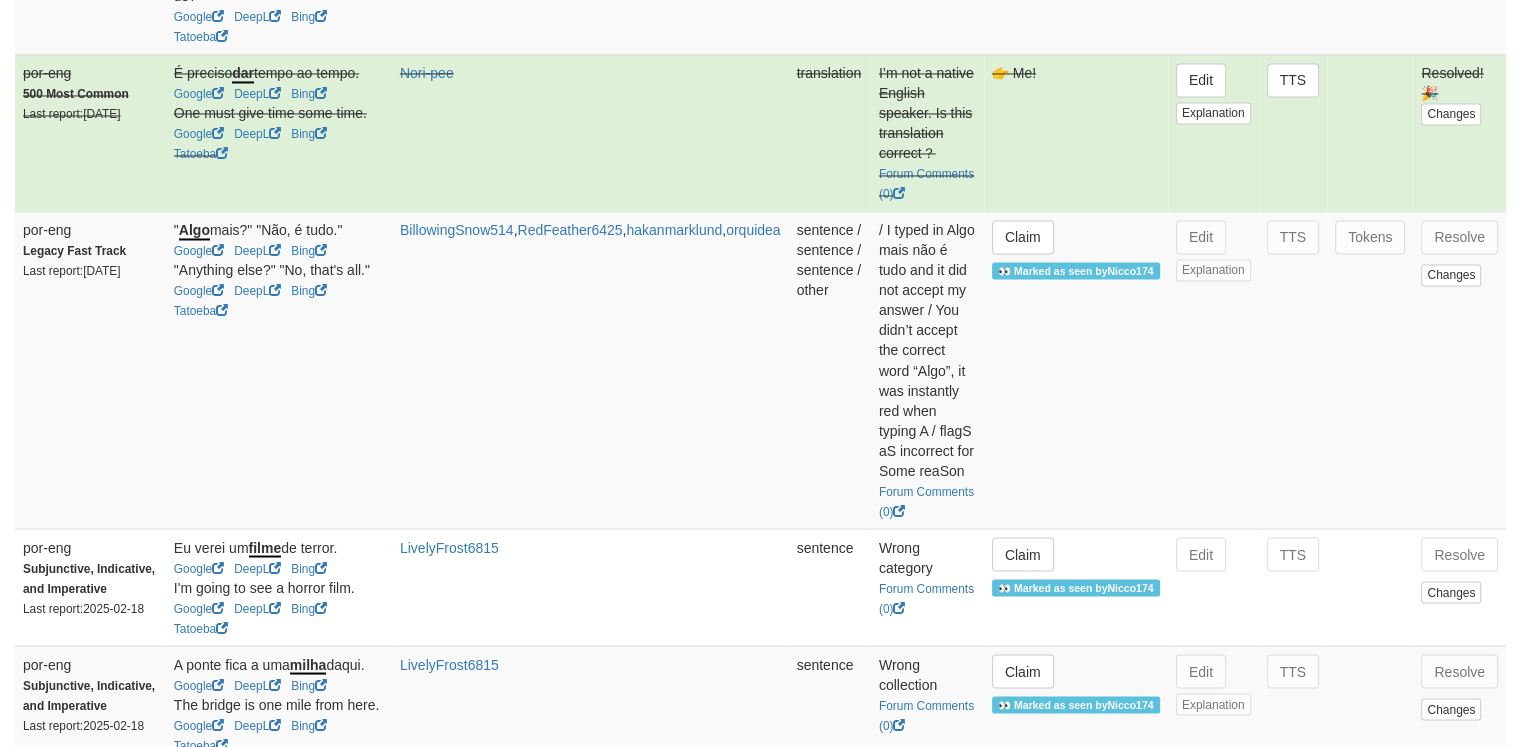 scroll, scrollTop: 3451, scrollLeft: 0, axis: vertical 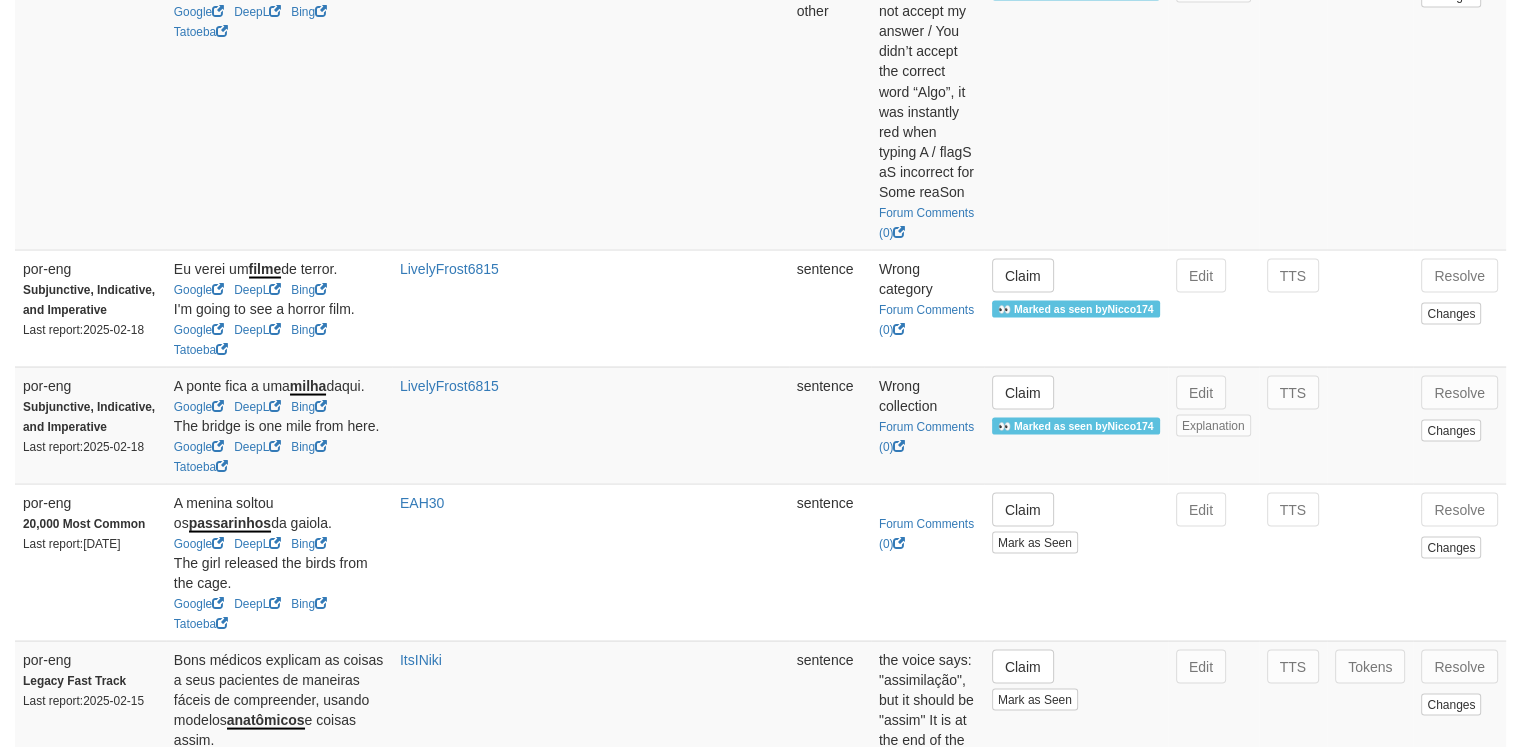 click on "Next" at bounding box center (1478, 1091) 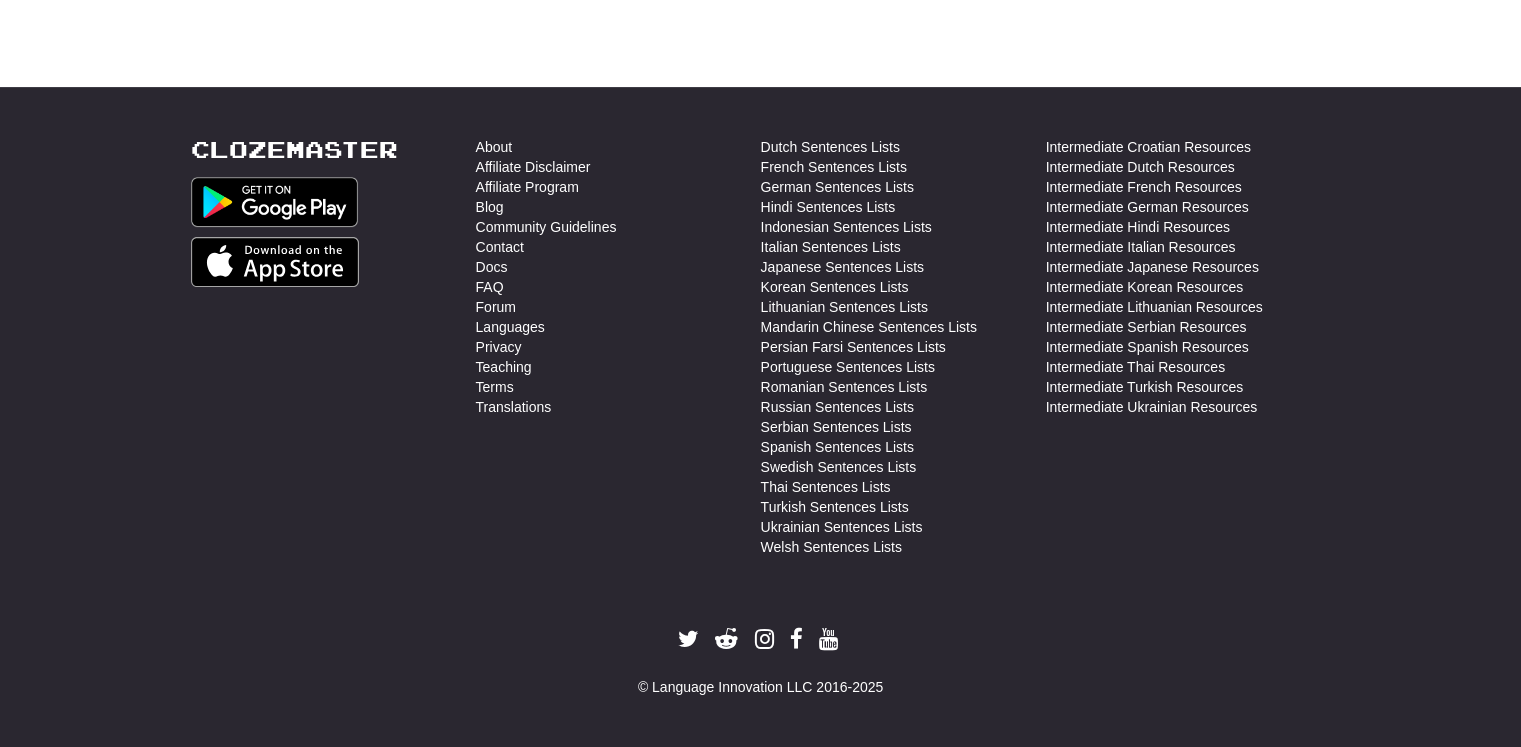 scroll, scrollTop: 0, scrollLeft: 0, axis: both 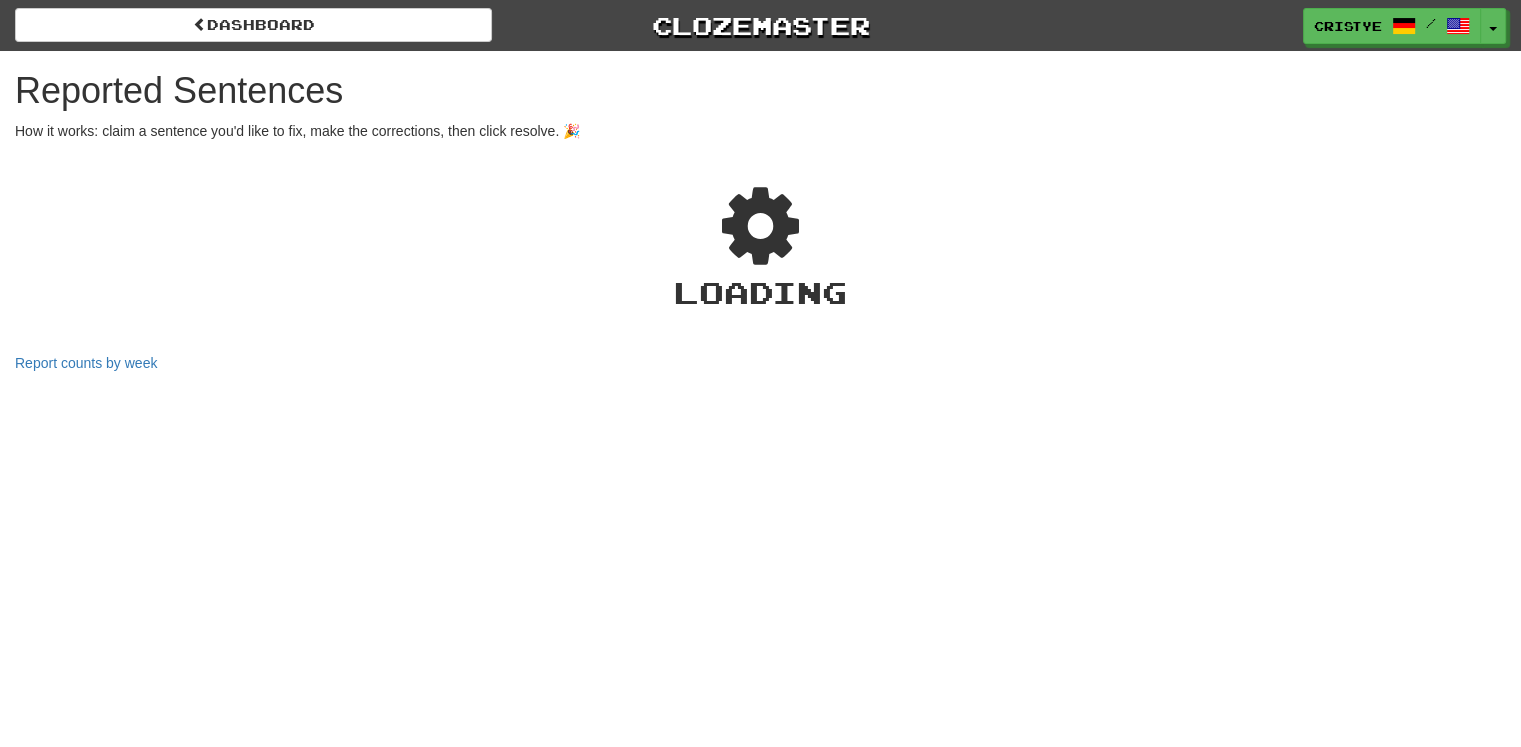 select on "***" 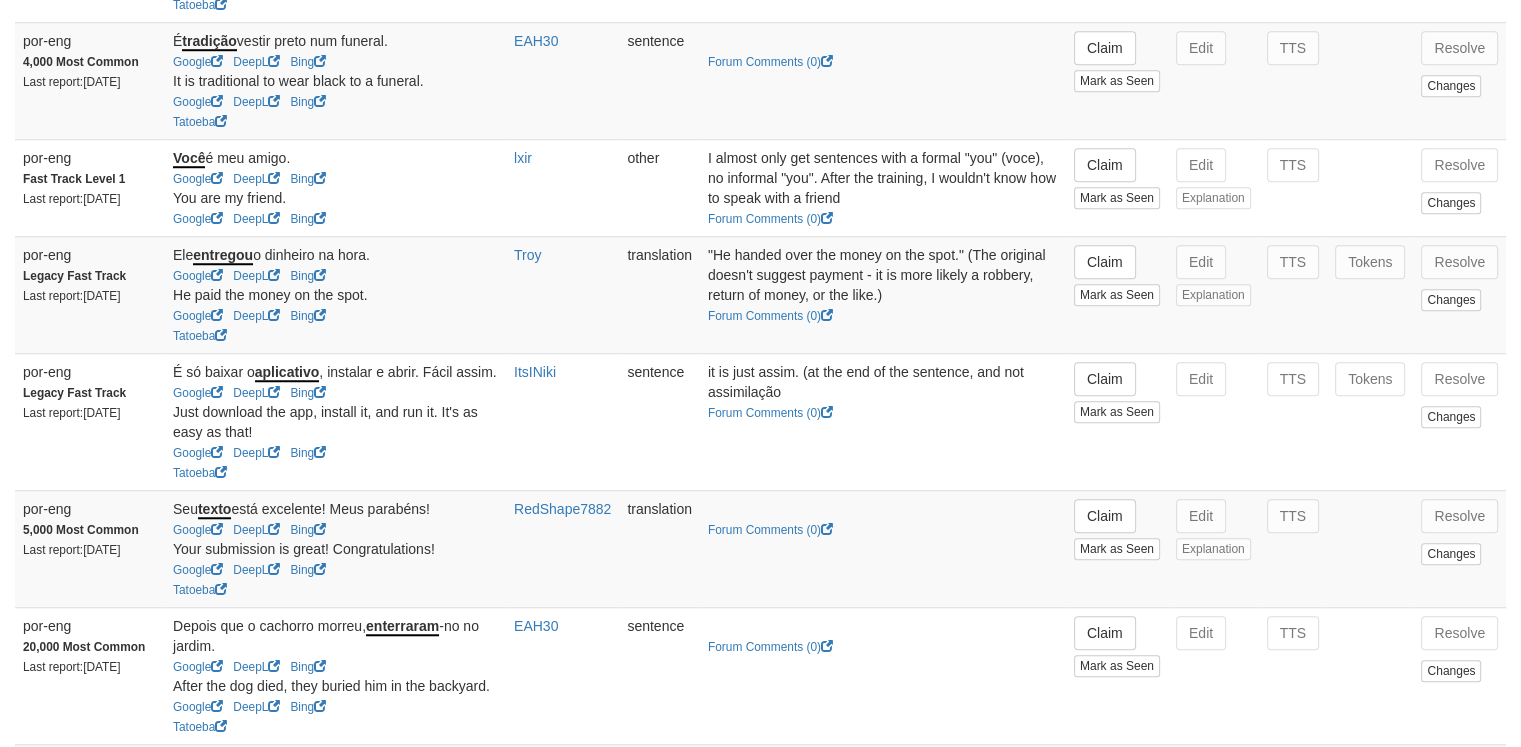 scroll, scrollTop: 1511, scrollLeft: 0, axis: vertical 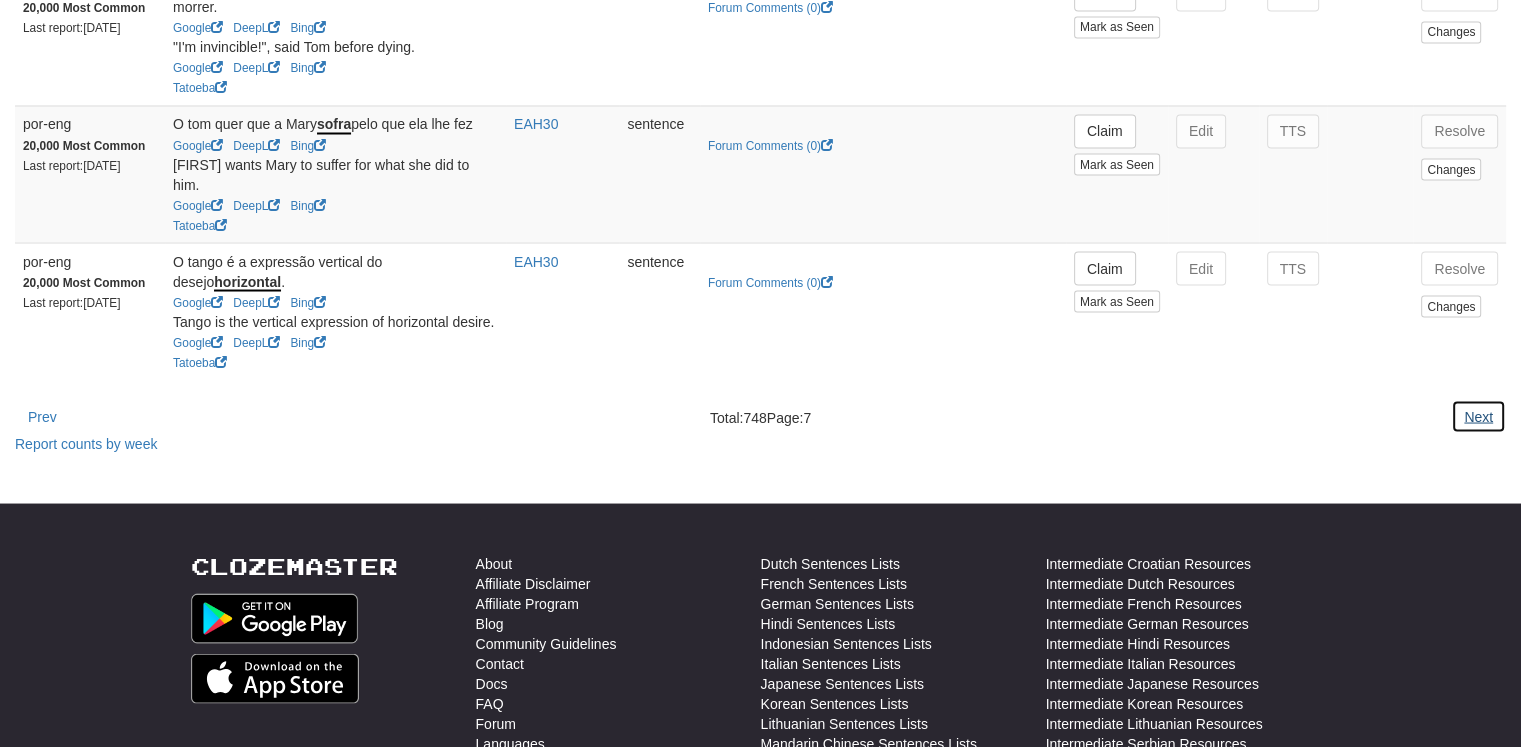 click on "Next" at bounding box center (1478, 416) 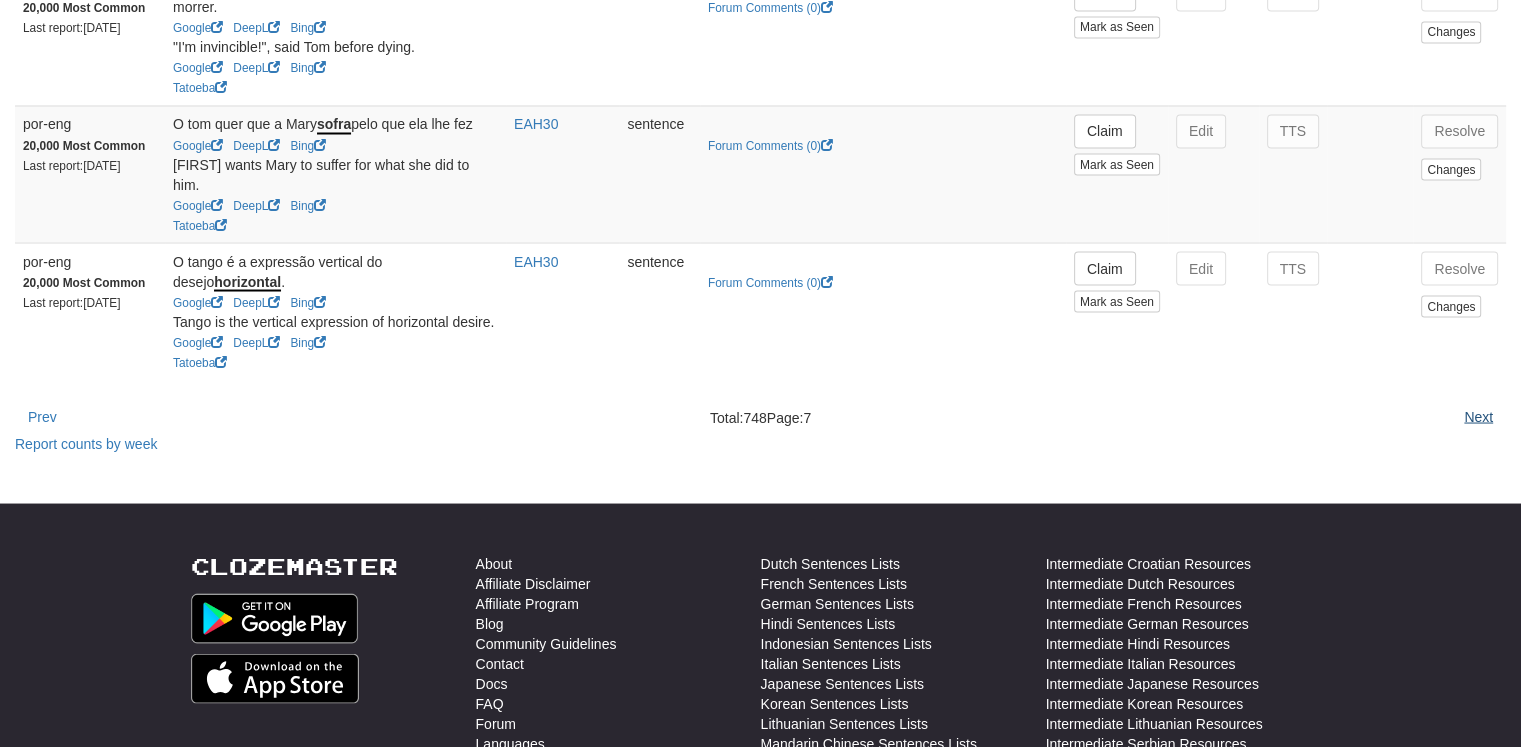 scroll, scrollTop: 0, scrollLeft: 0, axis: both 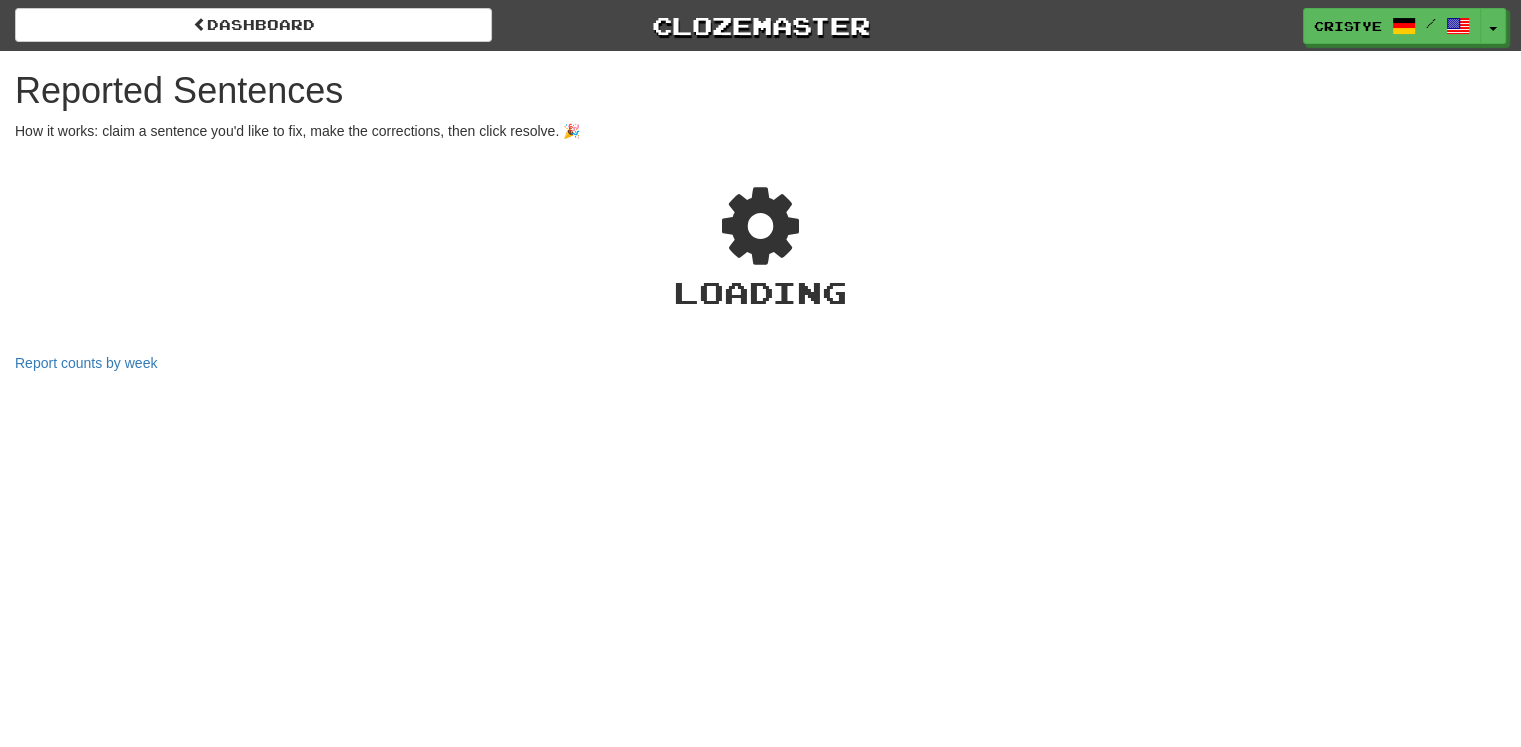 select on "***" 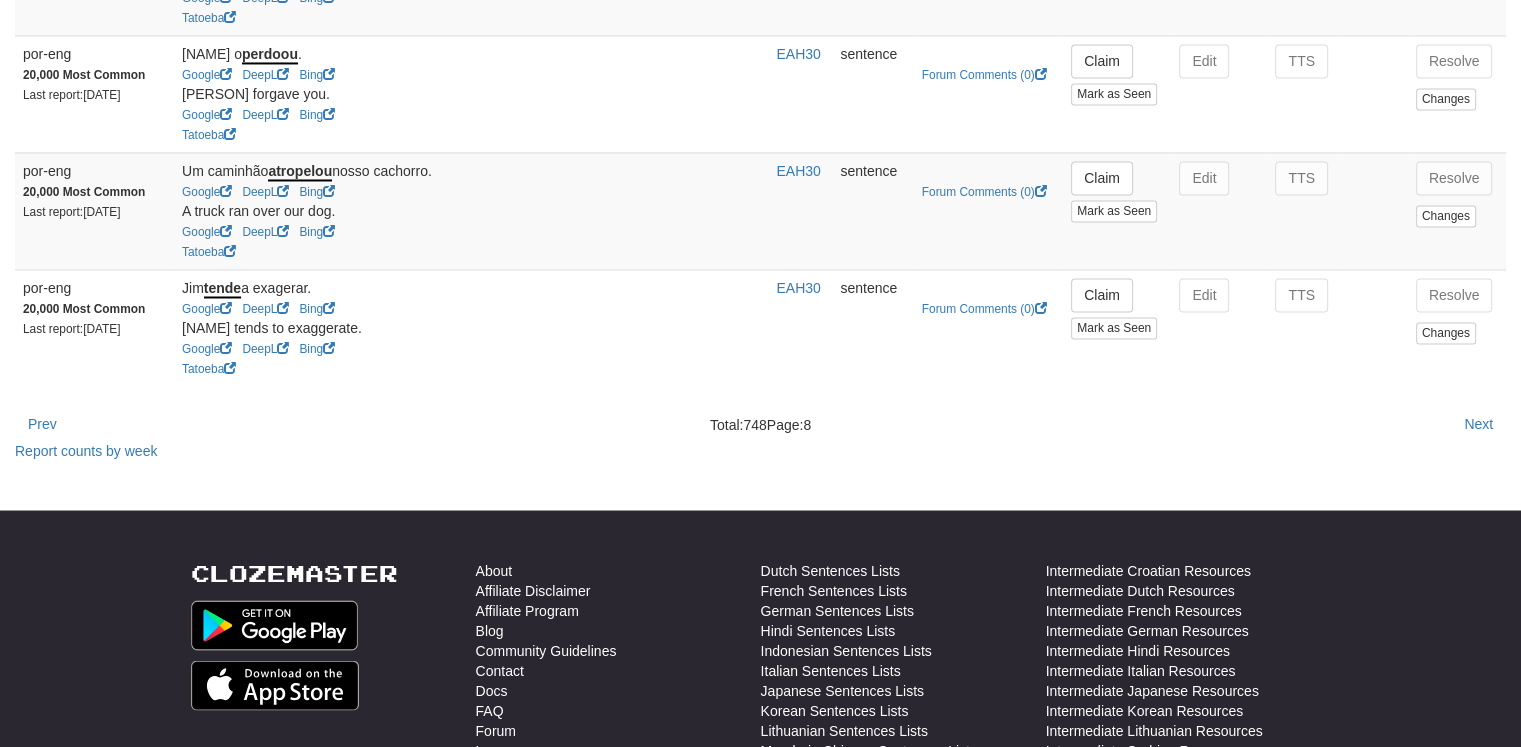 scroll, scrollTop: 3392, scrollLeft: 0, axis: vertical 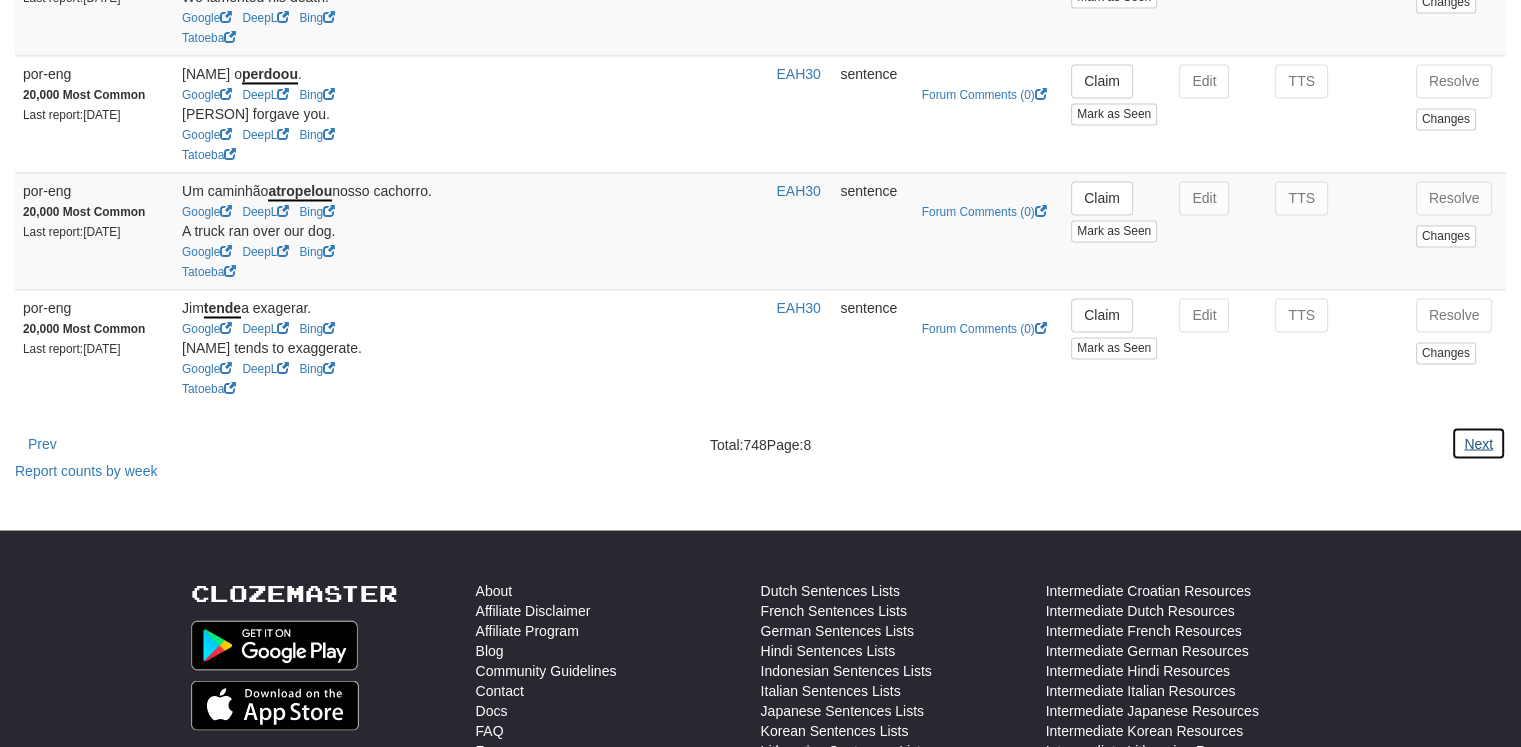 click on "Next" at bounding box center (1478, 443) 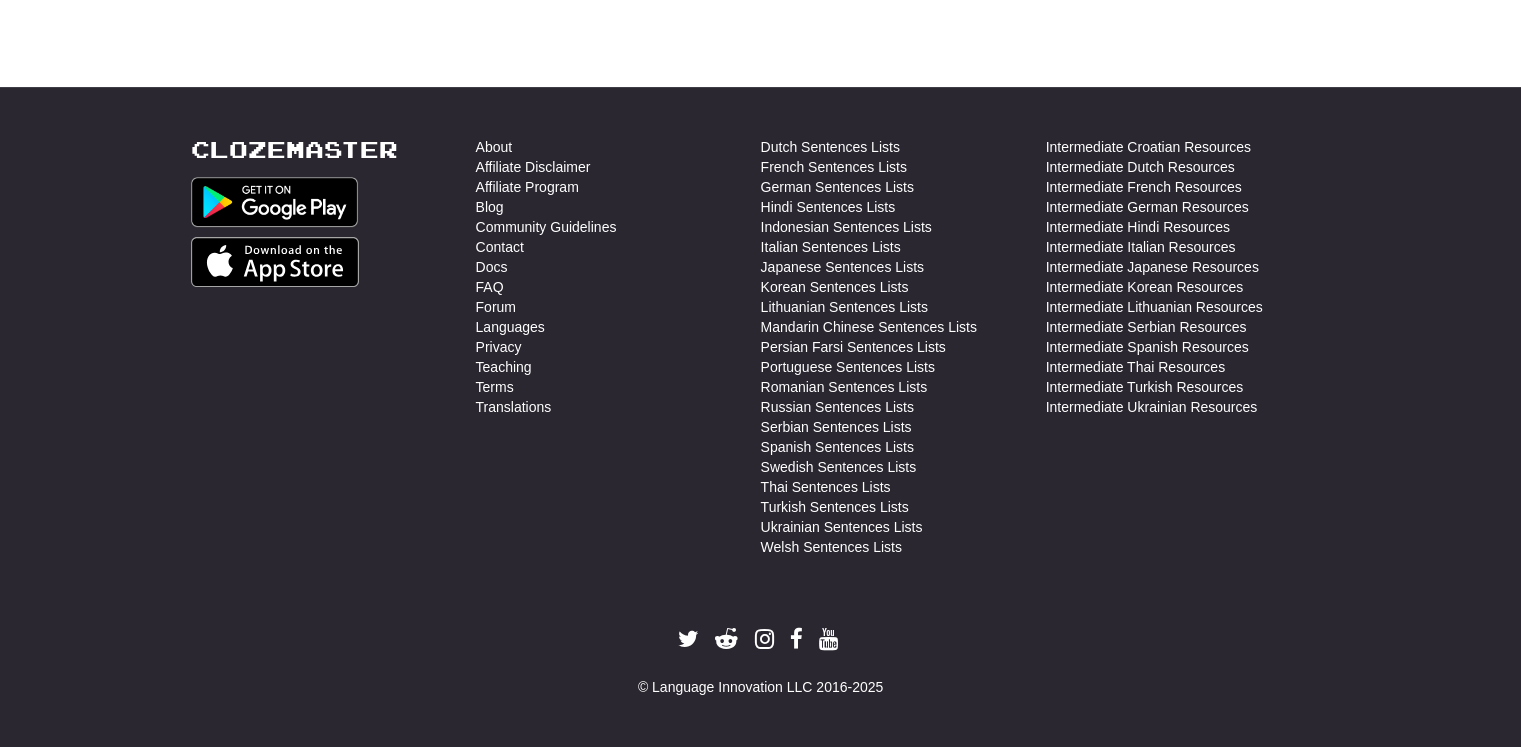 scroll, scrollTop: 0, scrollLeft: 0, axis: both 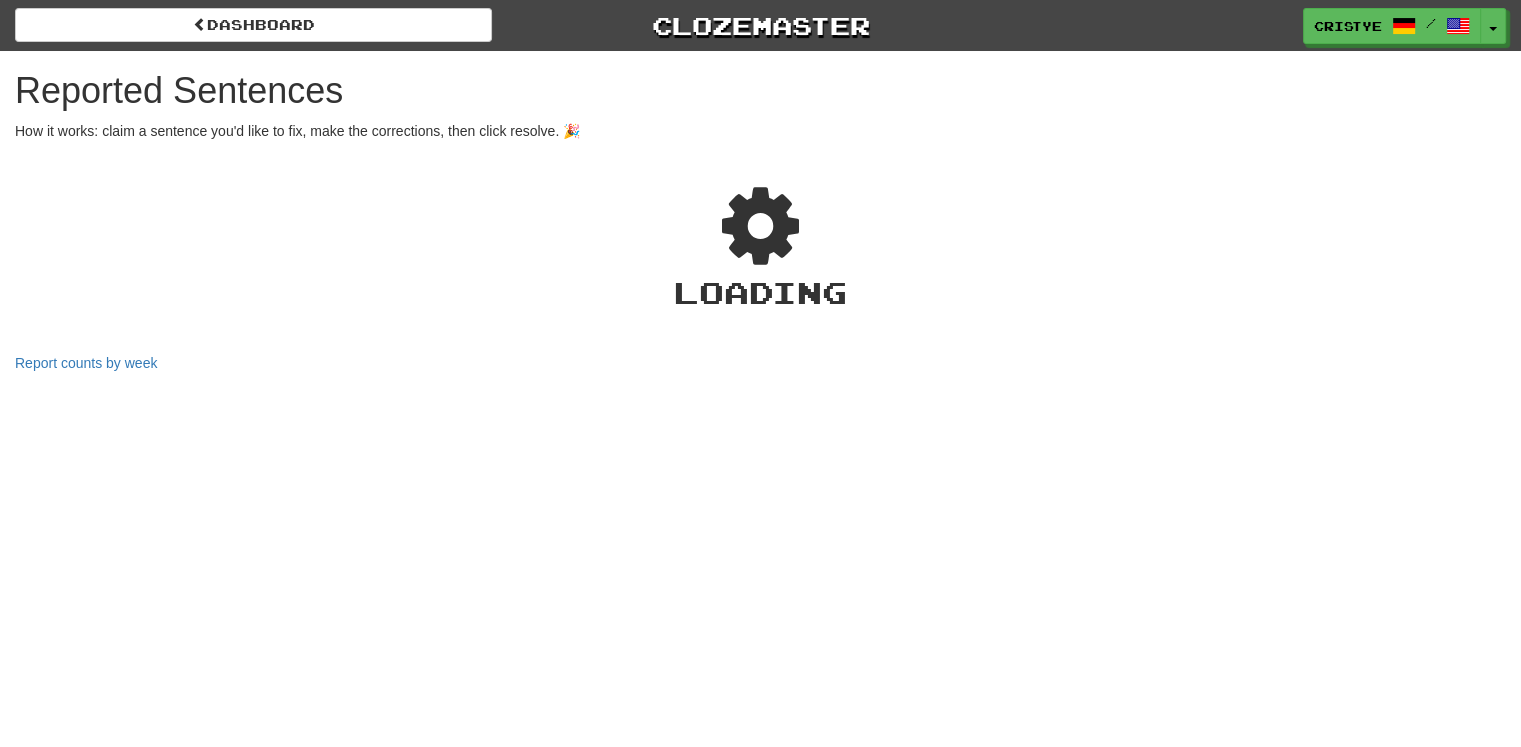 select on "***" 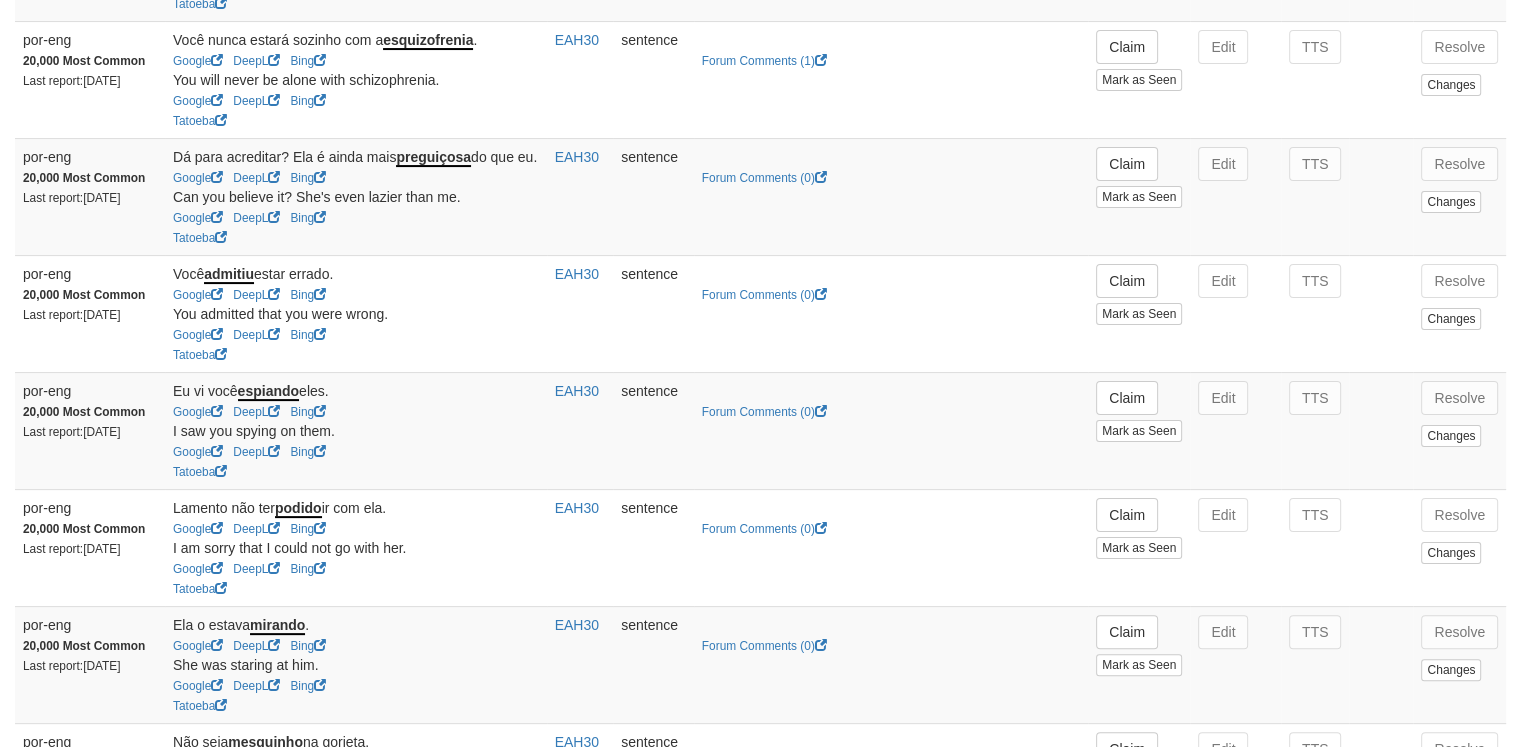 scroll, scrollTop: 389, scrollLeft: 0, axis: vertical 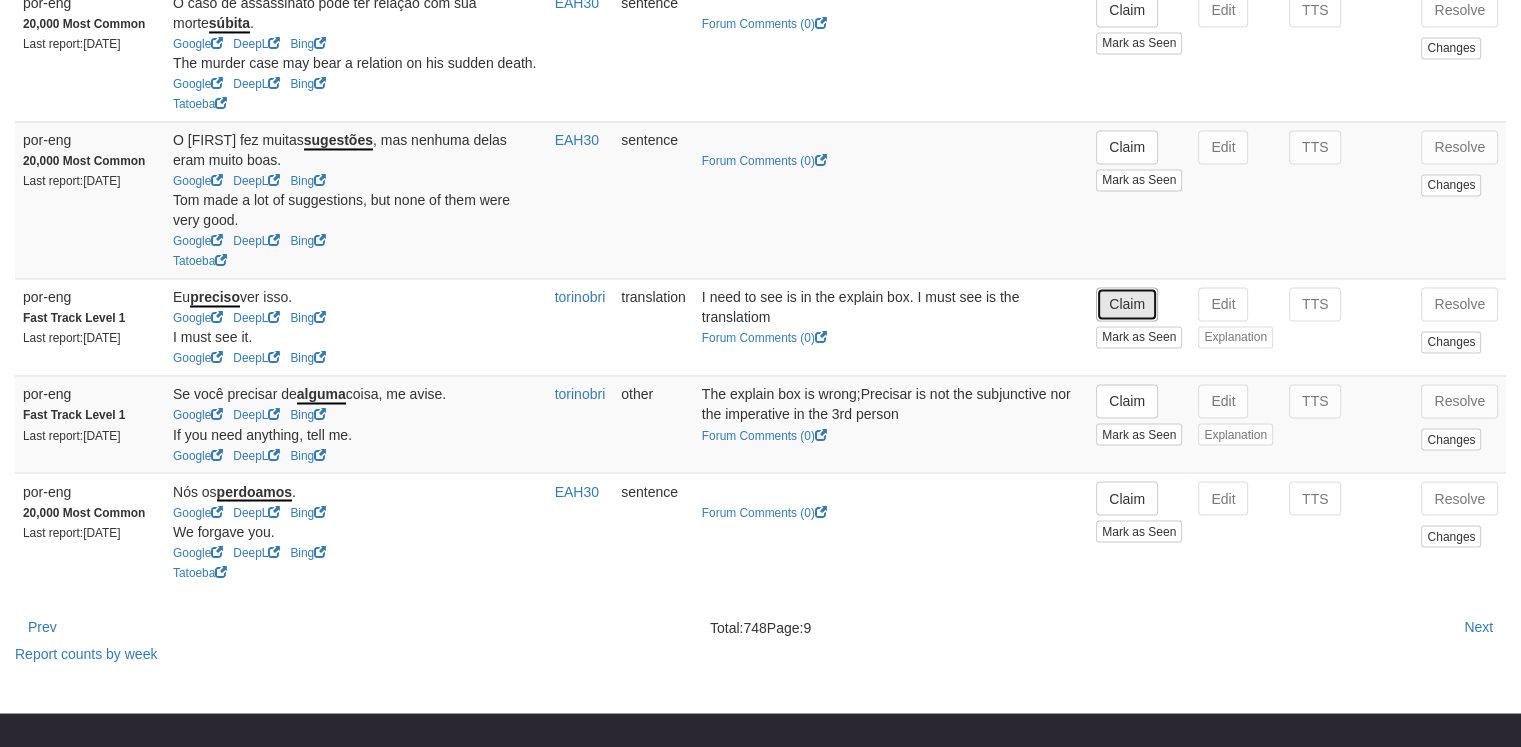 click on "Claim" at bounding box center [1127, 304] 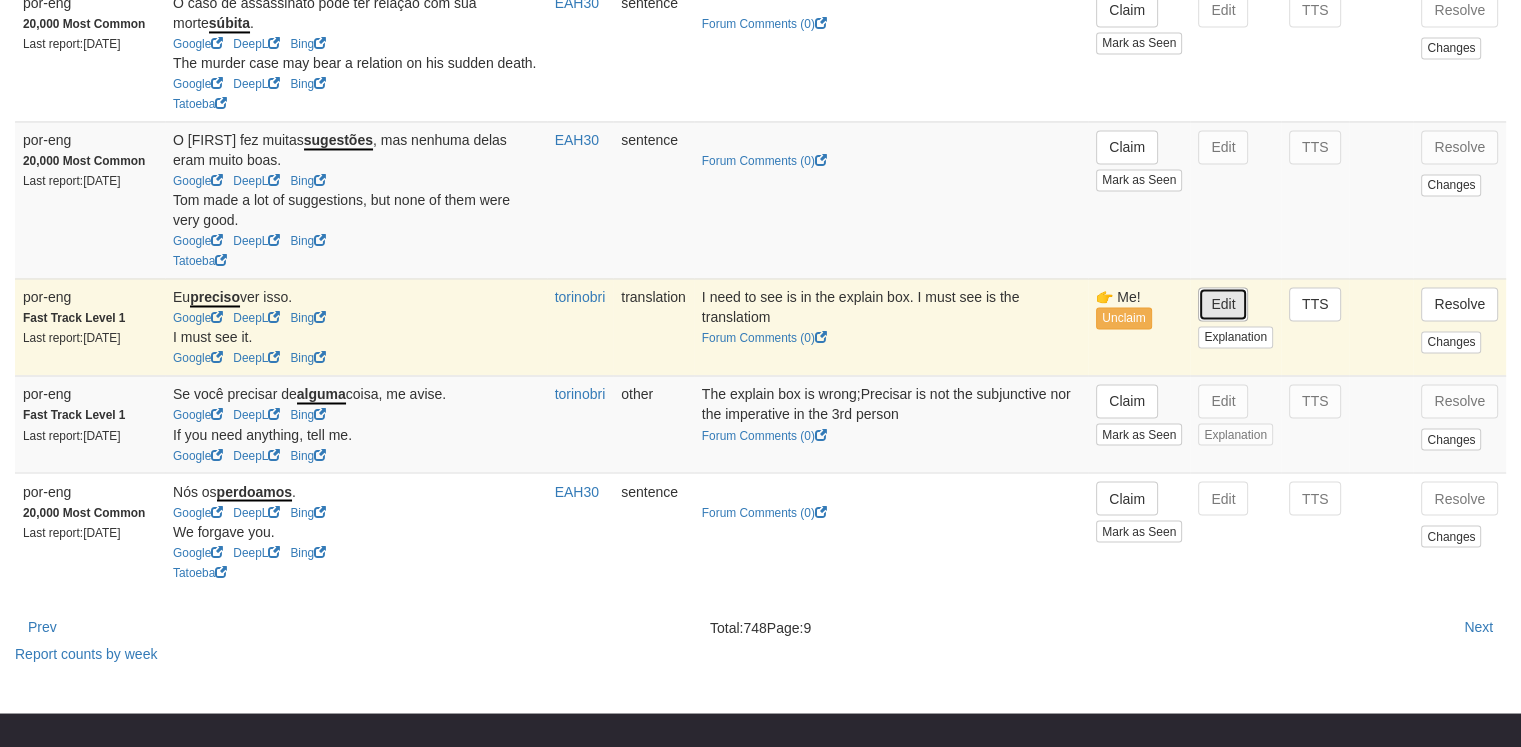 click on "Edit" at bounding box center [1223, 304] 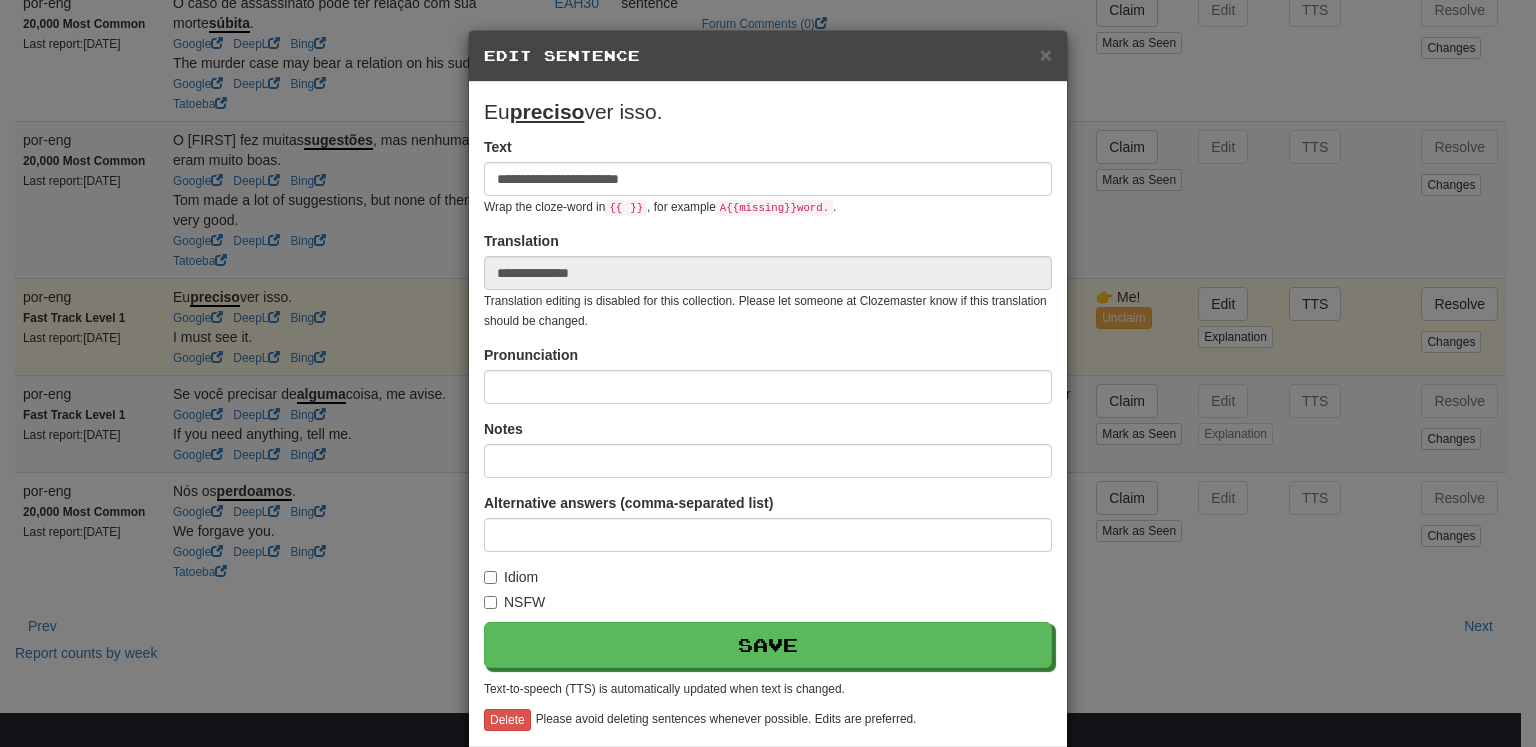 click on "**********" at bounding box center (768, 397) 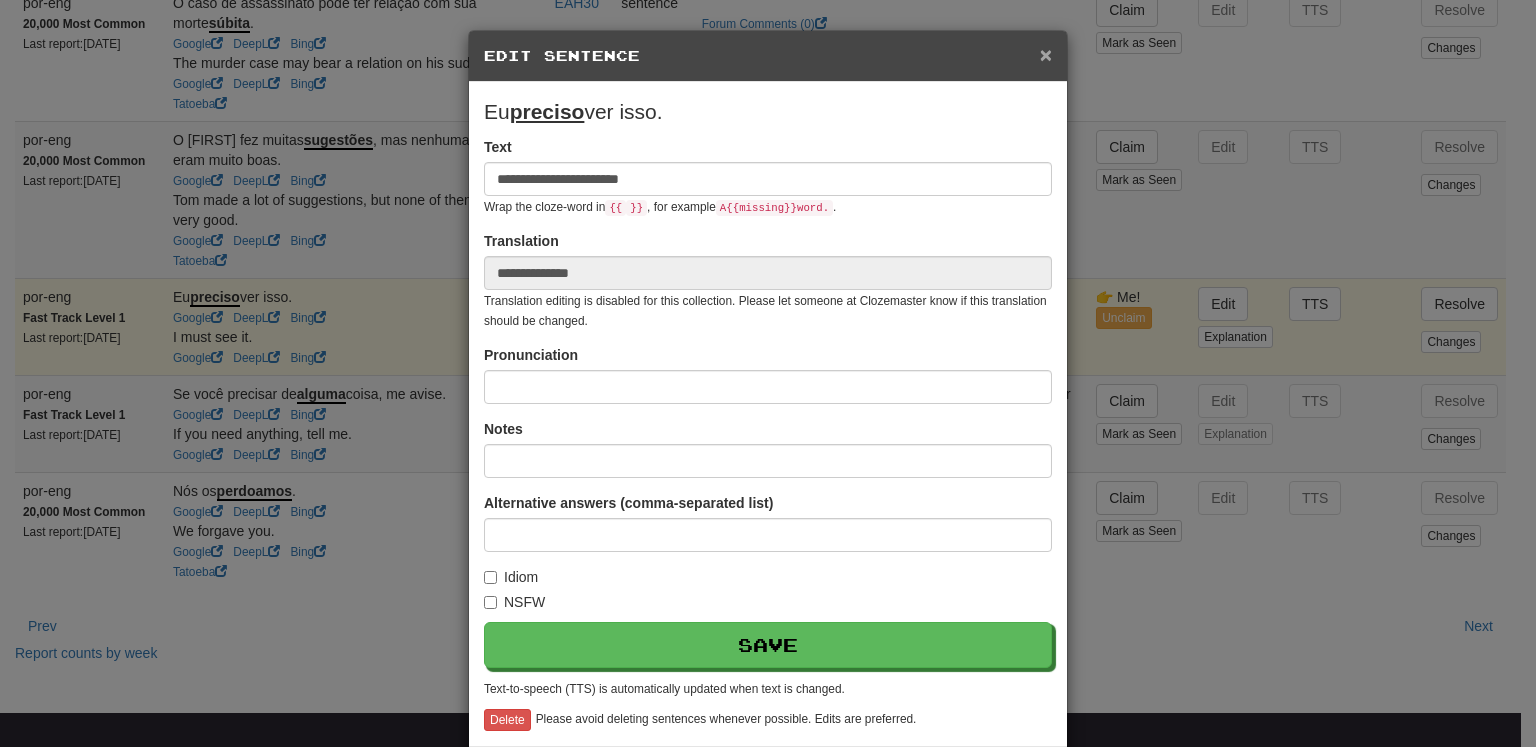 click on "×" at bounding box center (1046, 54) 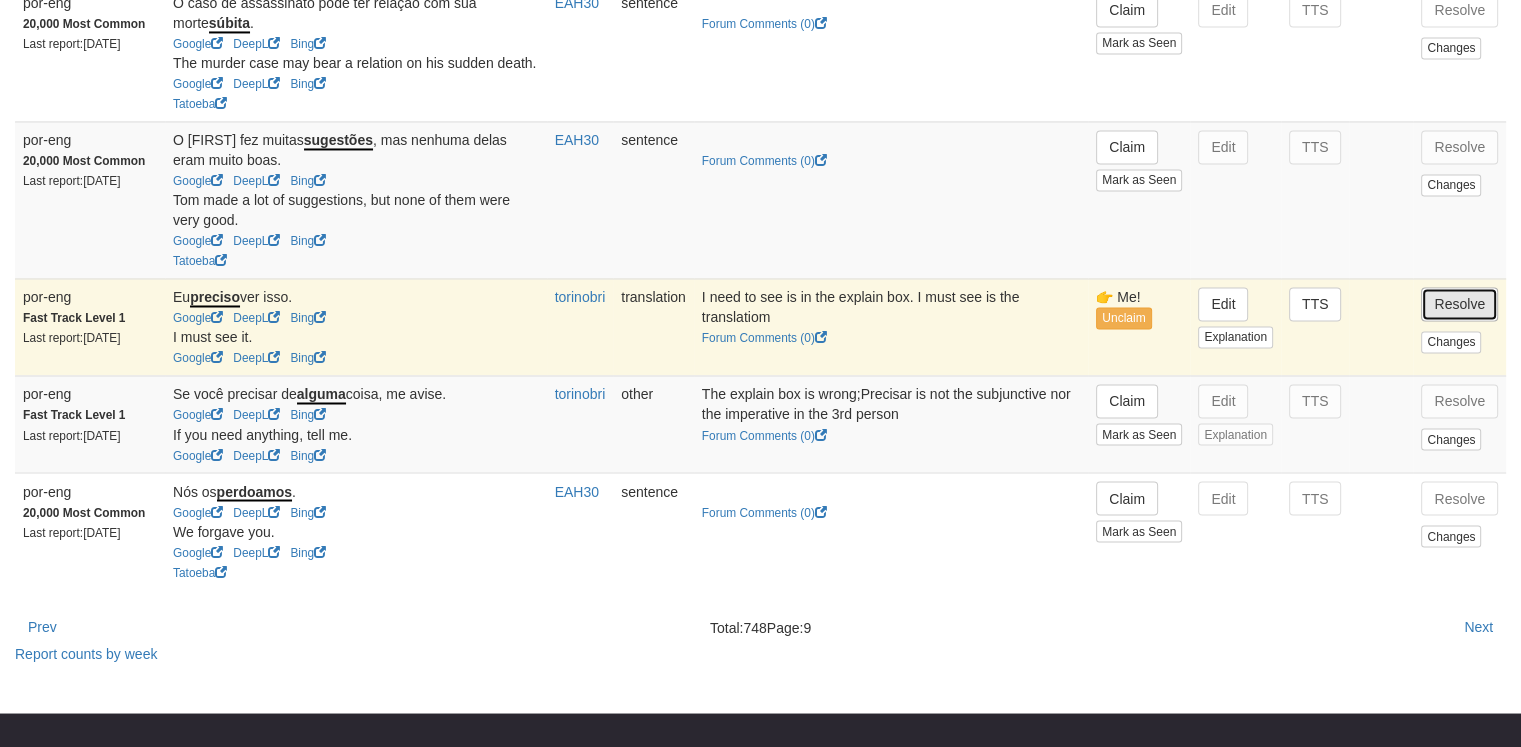 click on "Resolve" at bounding box center (1459, 304) 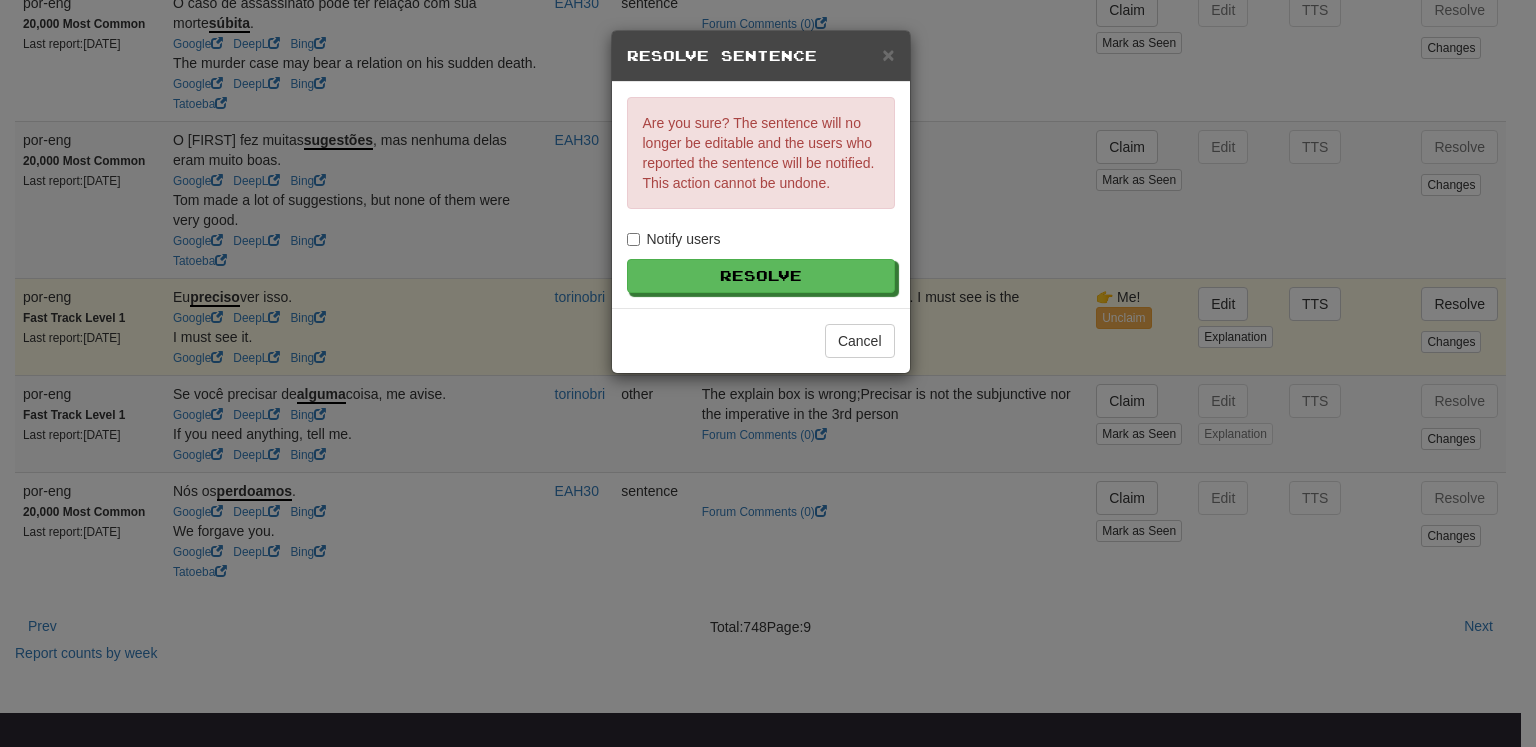 click on "Notify users" at bounding box center [674, 239] 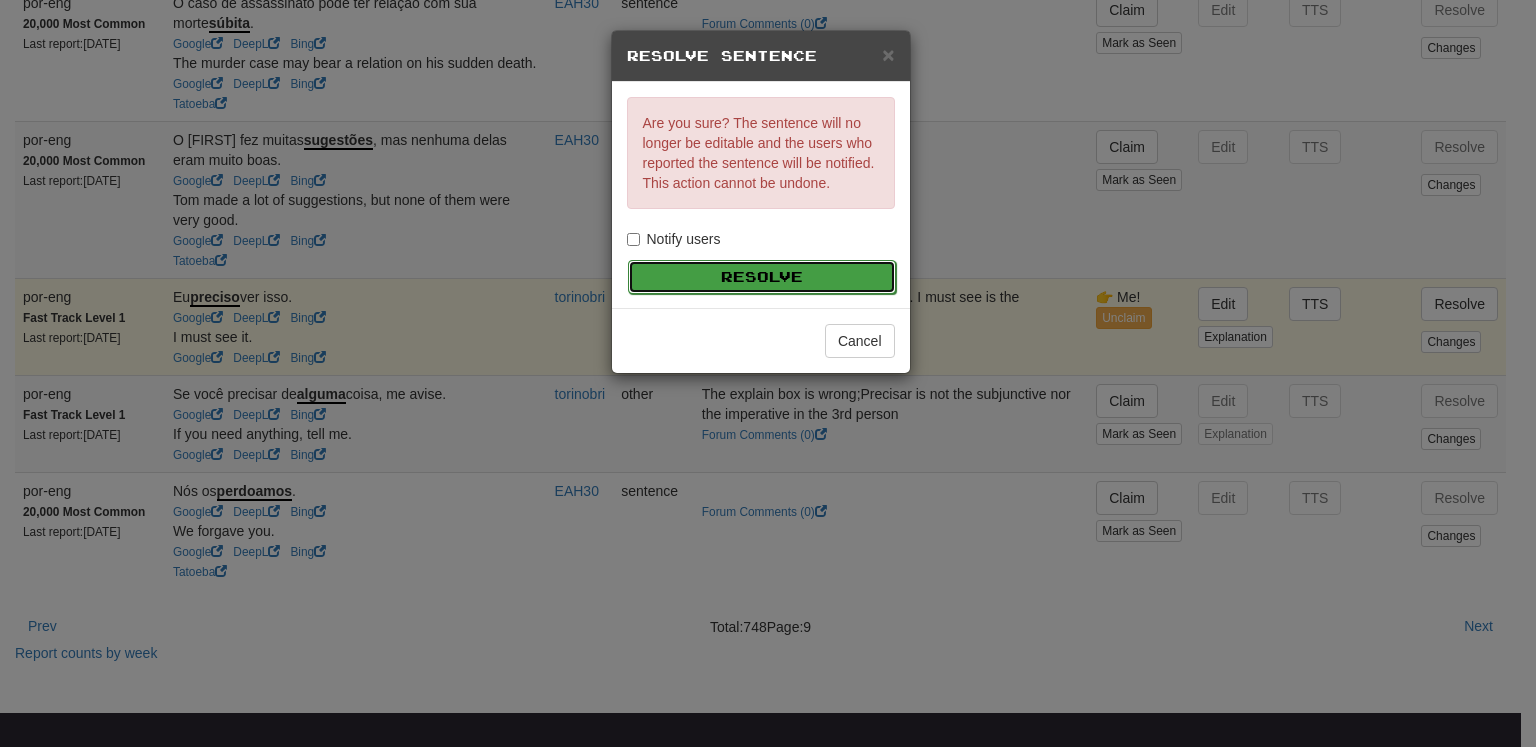 click on "Resolve" at bounding box center (762, 277) 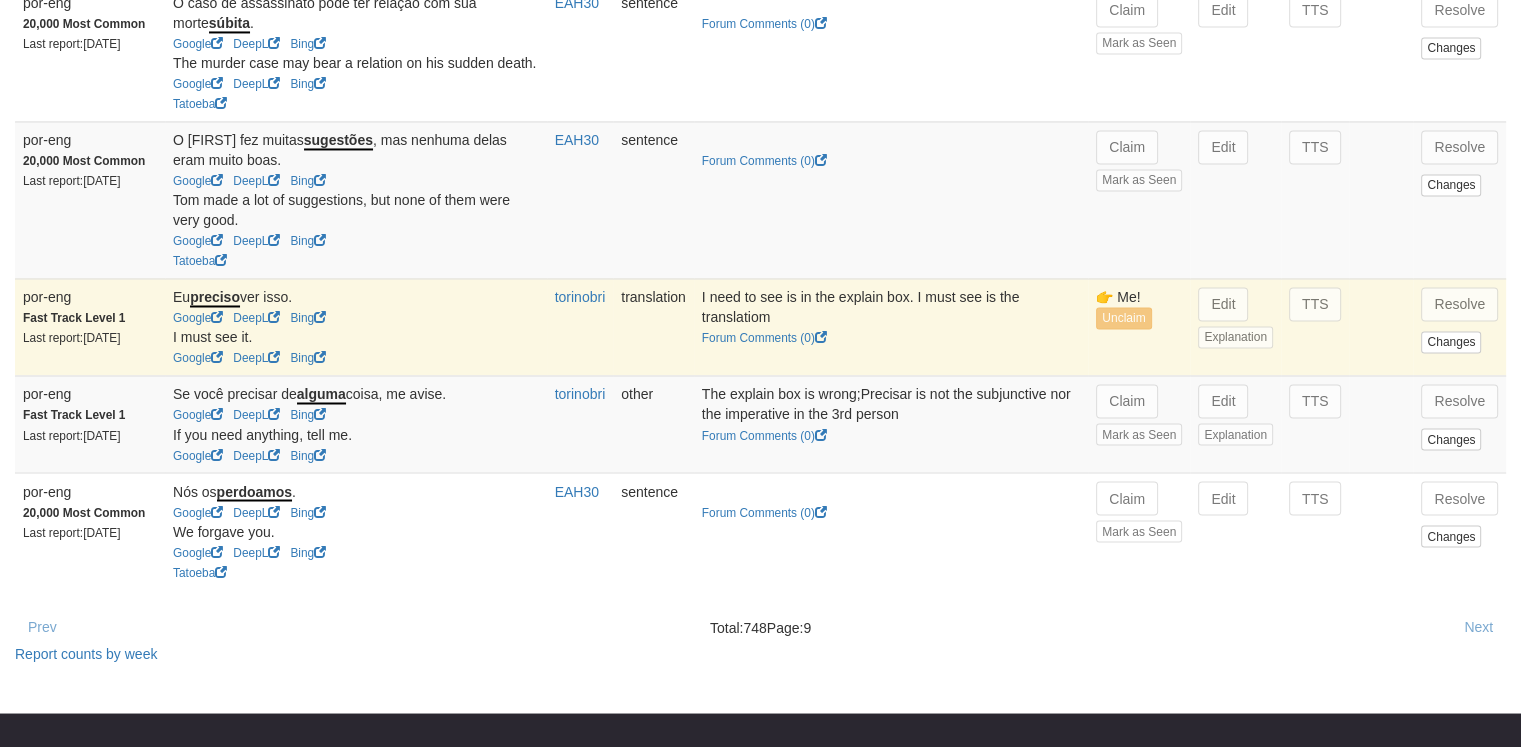 scroll, scrollTop: 3389, scrollLeft: 0, axis: vertical 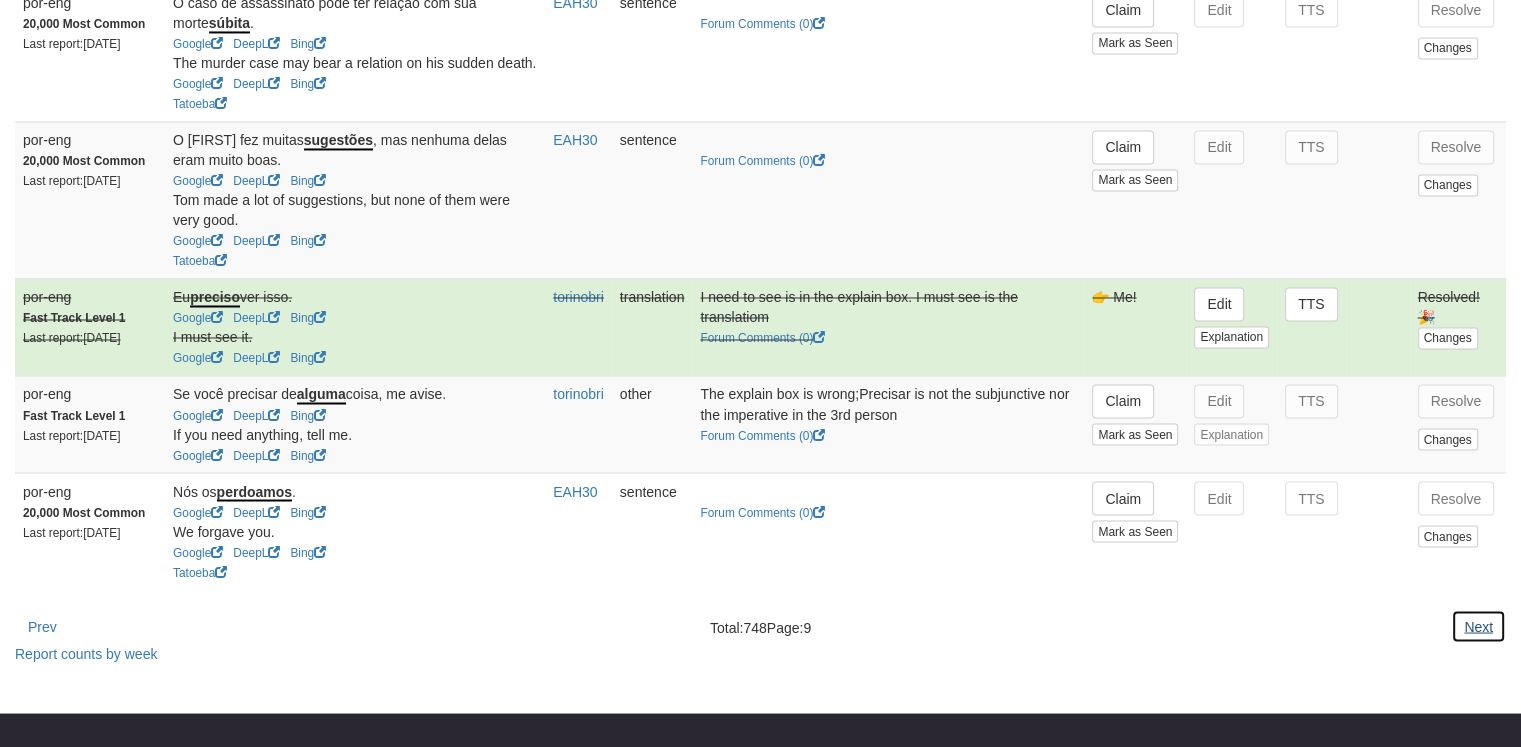 click on "Next" at bounding box center [1478, 626] 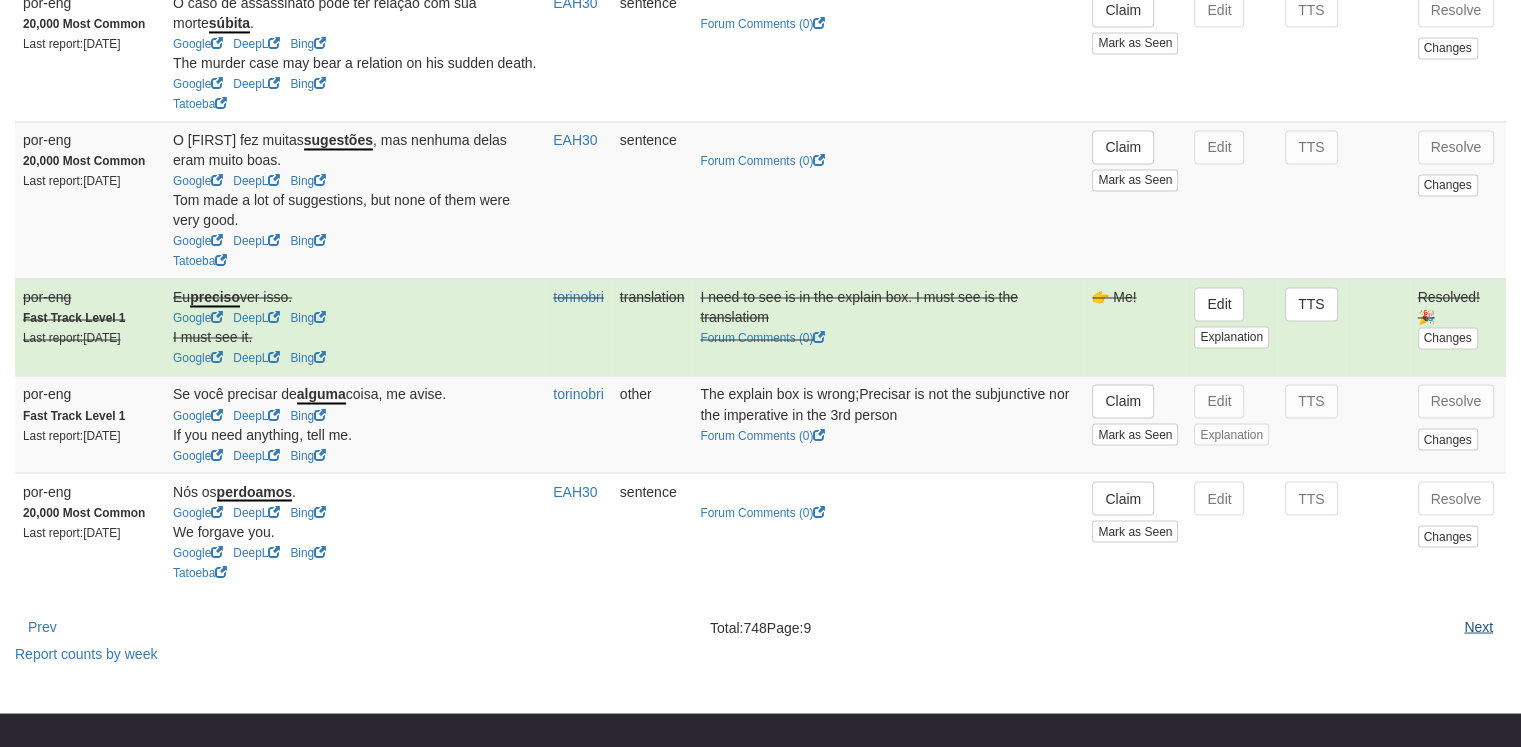 scroll, scrollTop: 0, scrollLeft: 0, axis: both 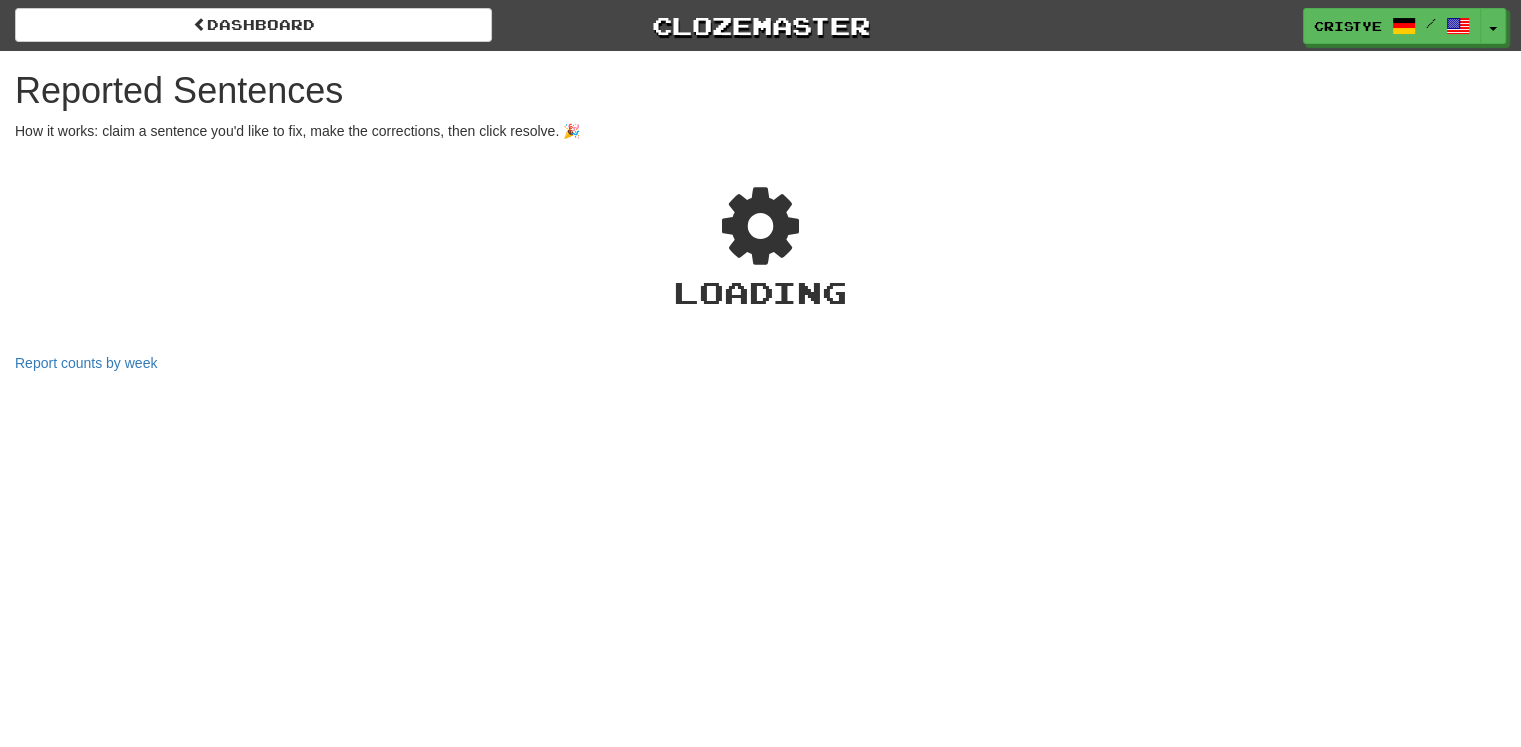 select on "***" 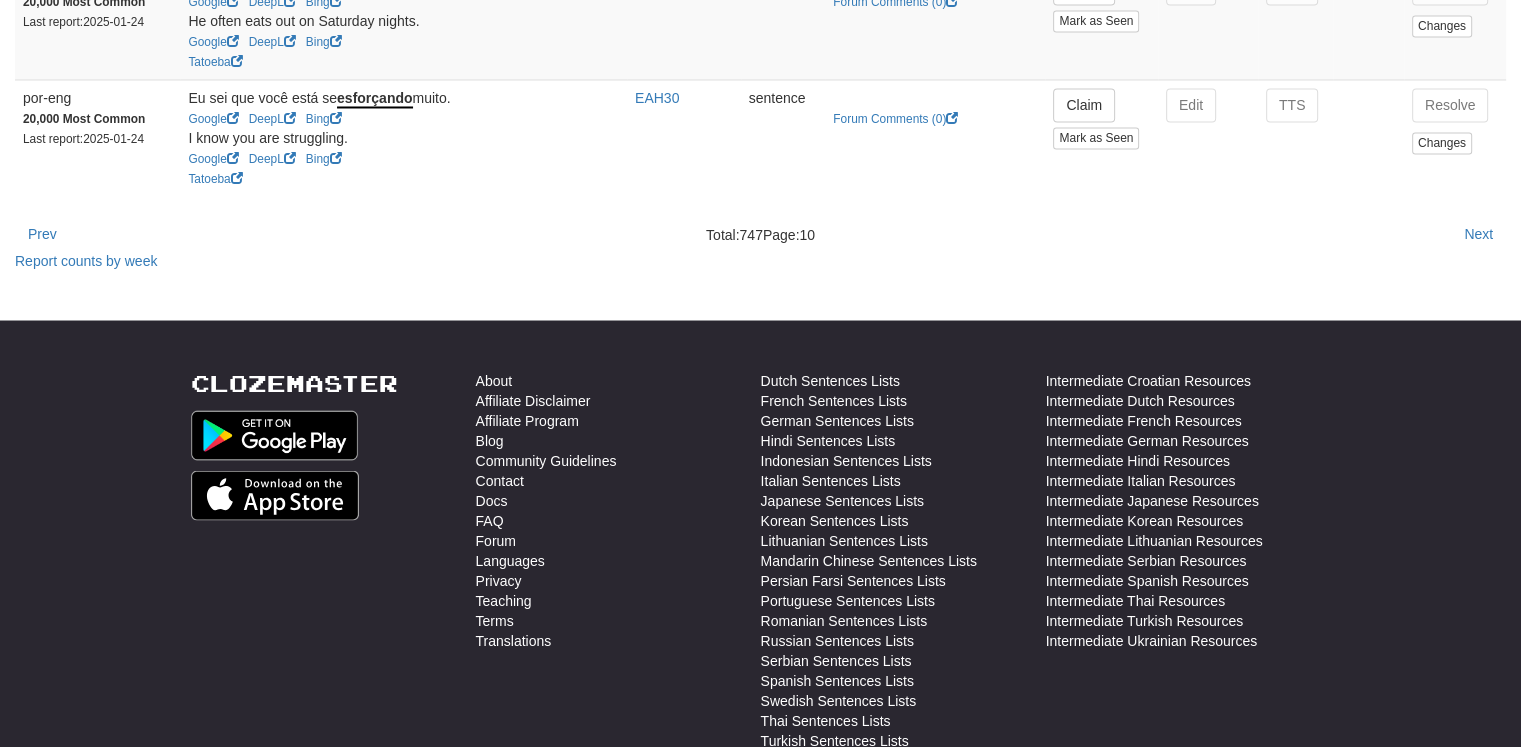 scroll, scrollTop: 3546, scrollLeft: 0, axis: vertical 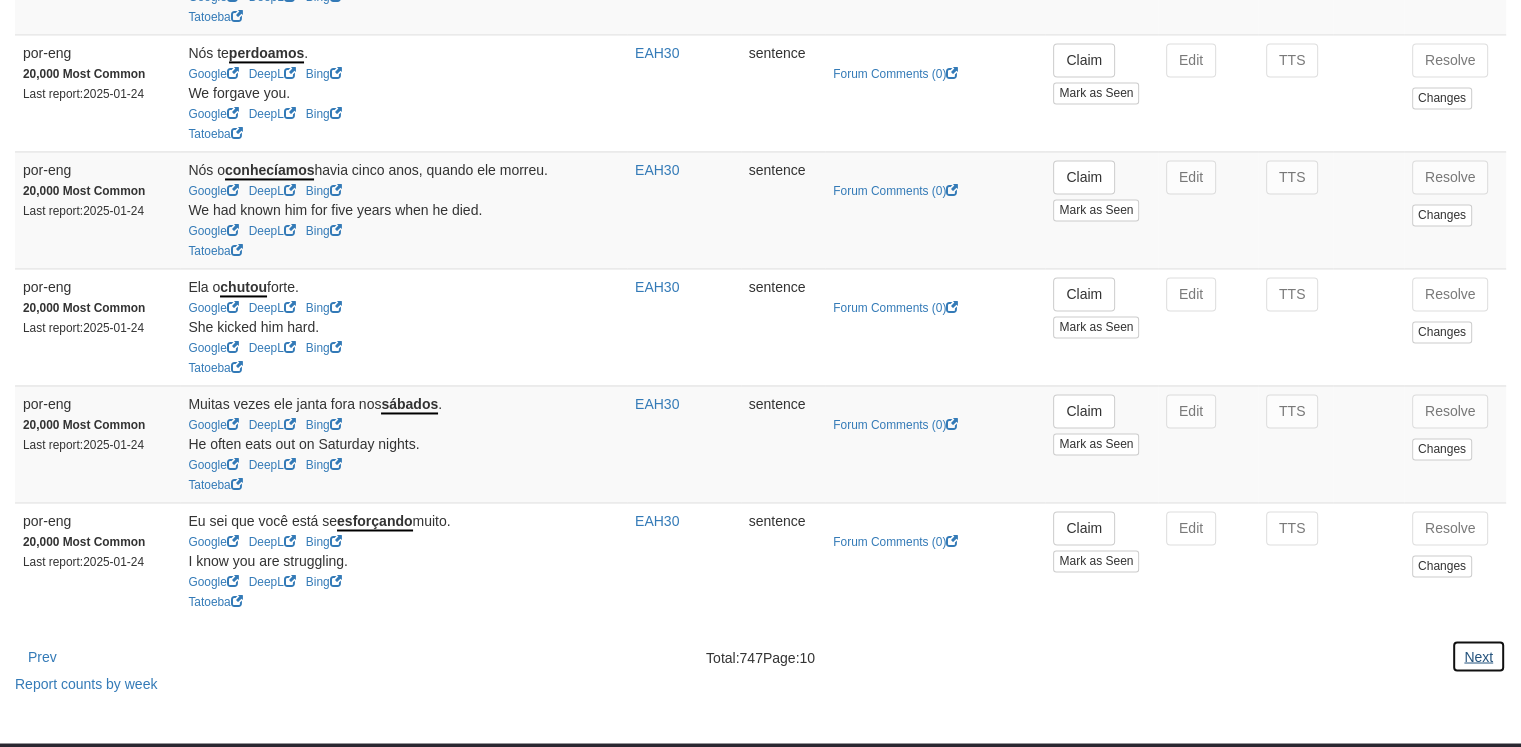 click on "Next" at bounding box center [1478, 656] 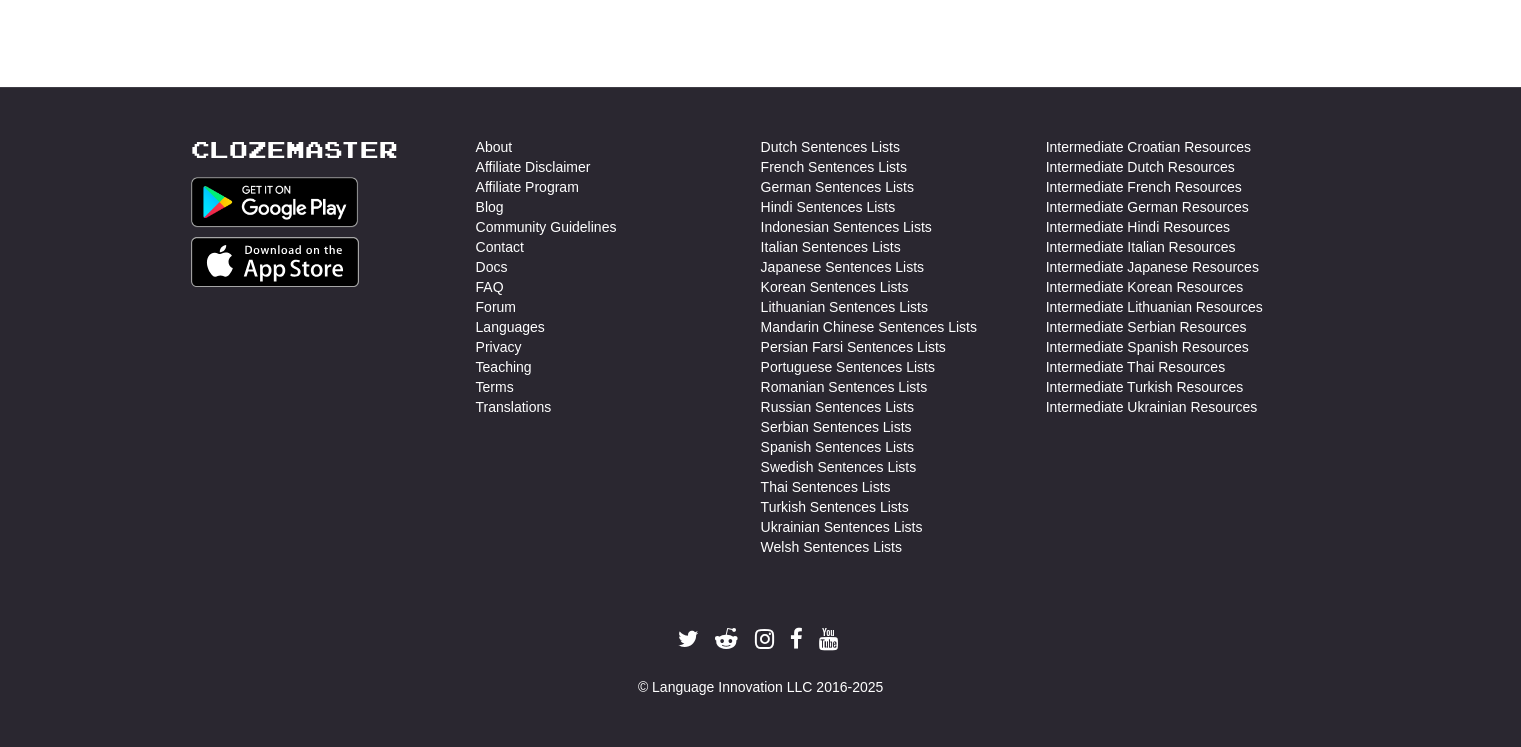 scroll, scrollTop: 0, scrollLeft: 0, axis: both 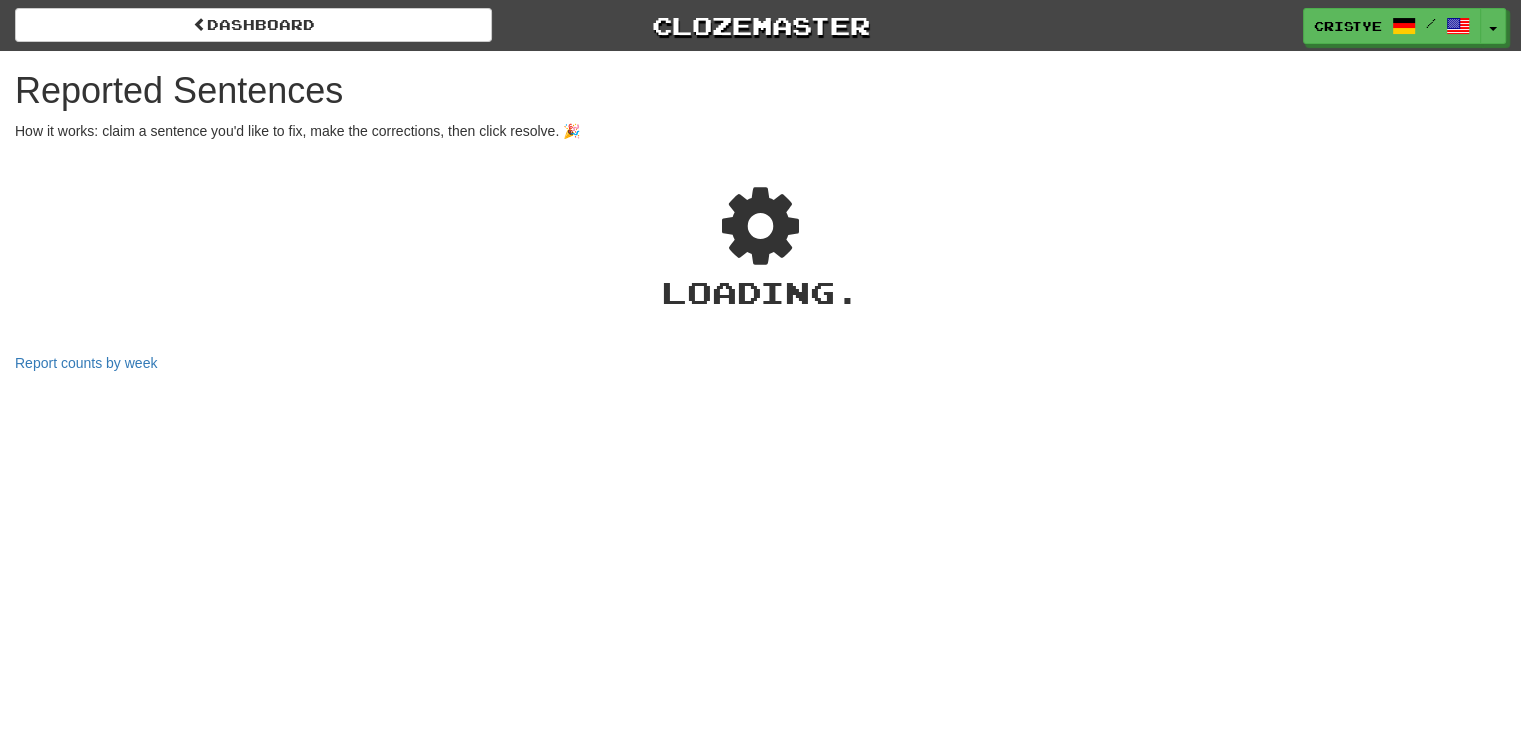 select on "***" 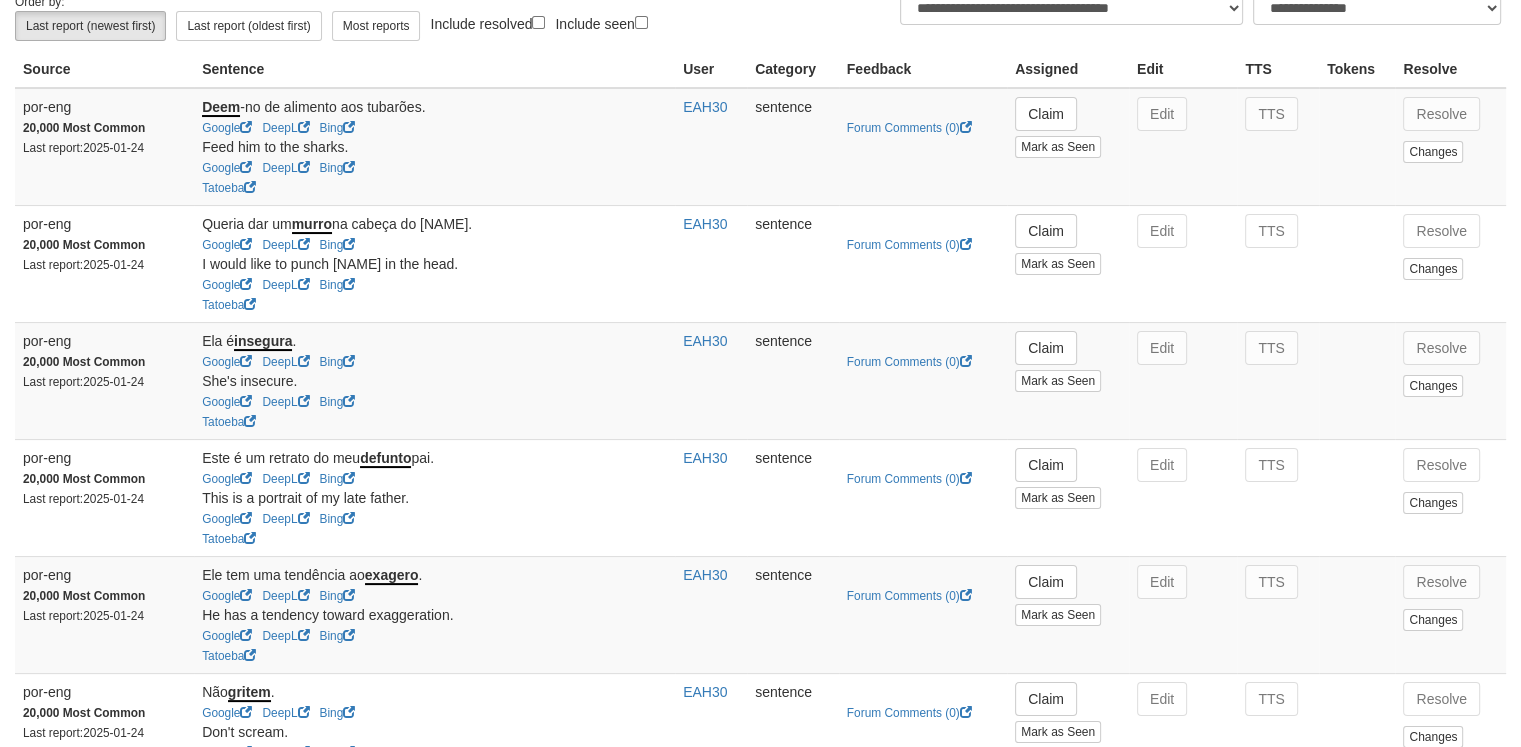 scroll, scrollTop: 277, scrollLeft: 0, axis: vertical 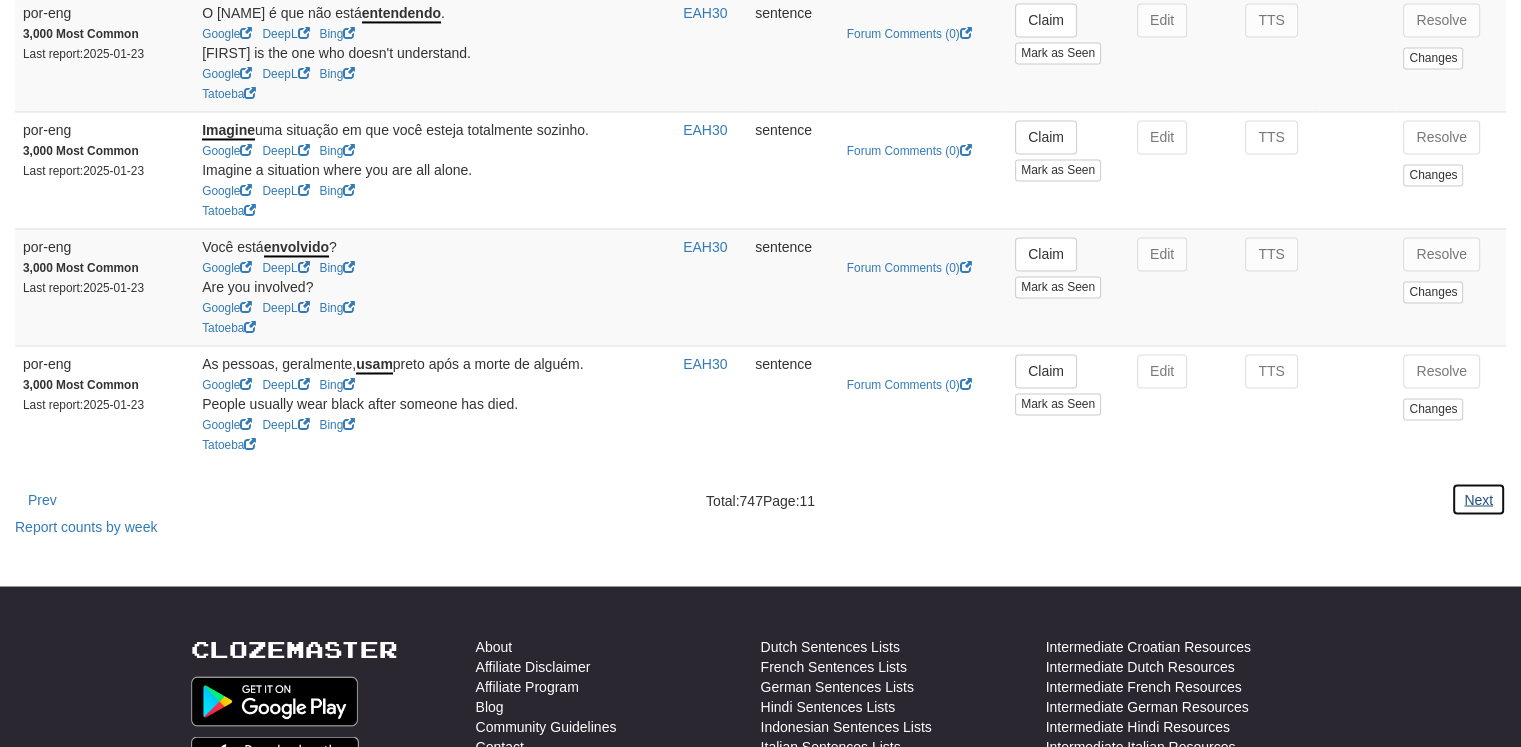 click on "Next" at bounding box center (1478, 499) 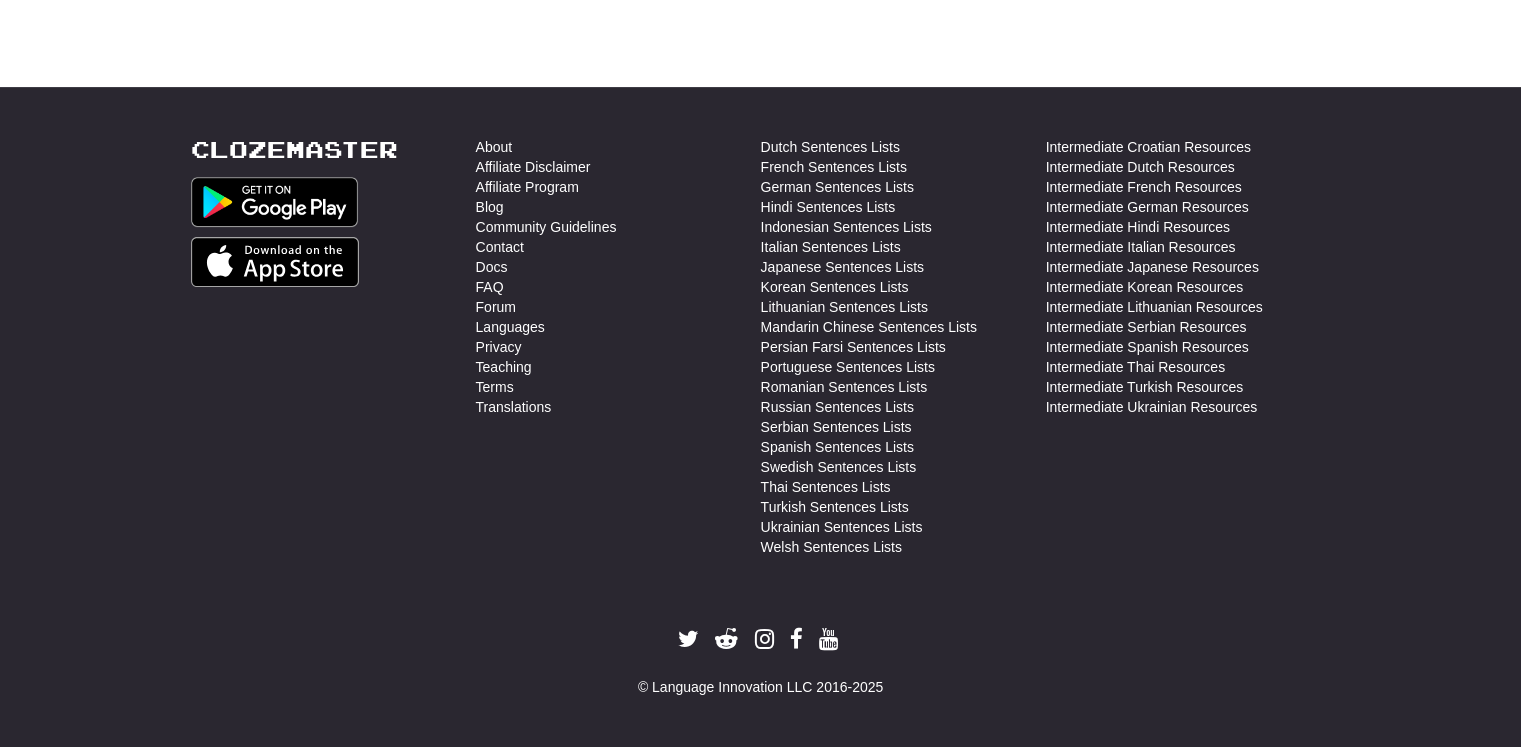 scroll, scrollTop: 0, scrollLeft: 0, axis: both 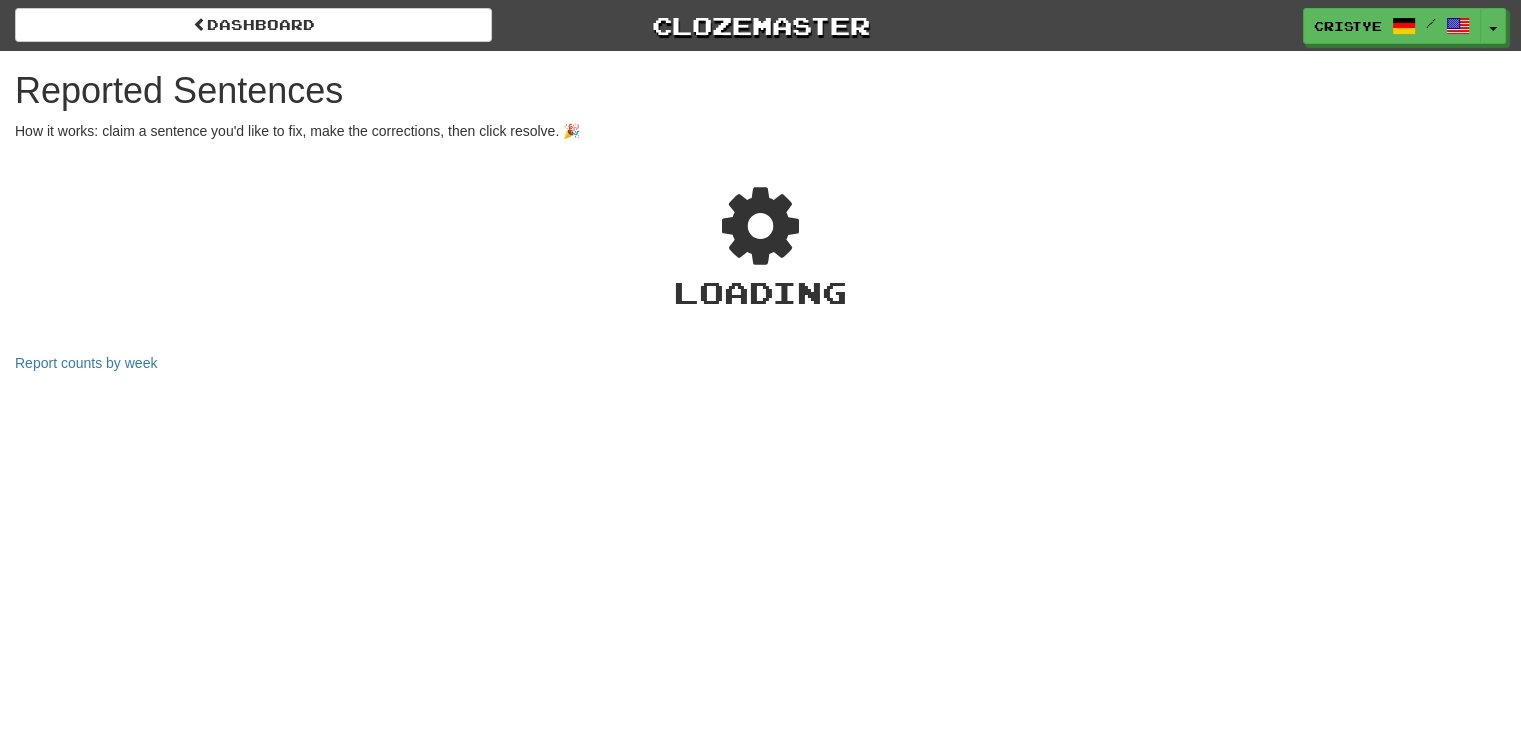 select on "***" 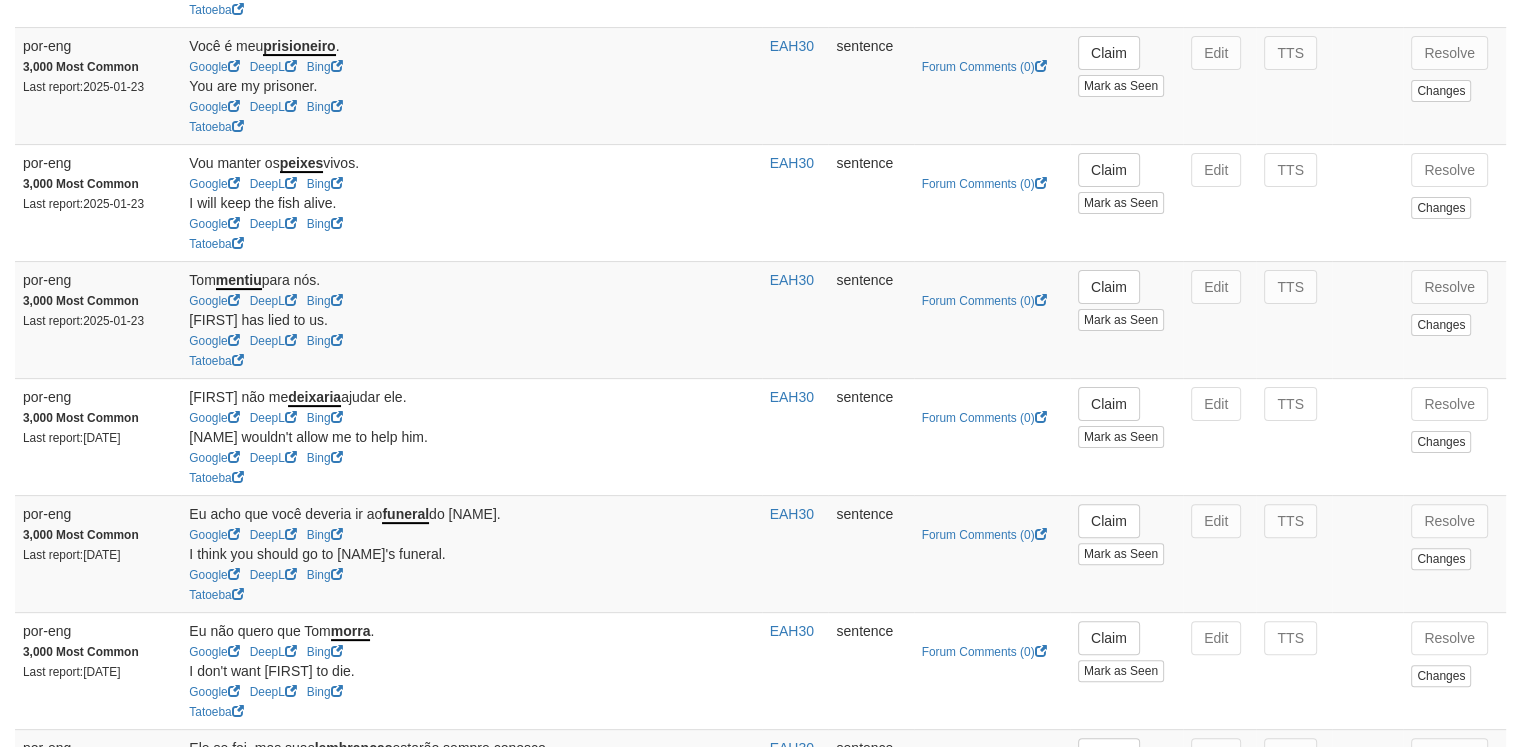 scroll, scrollTop: 510, scrollLeft: 0, axis: vertical 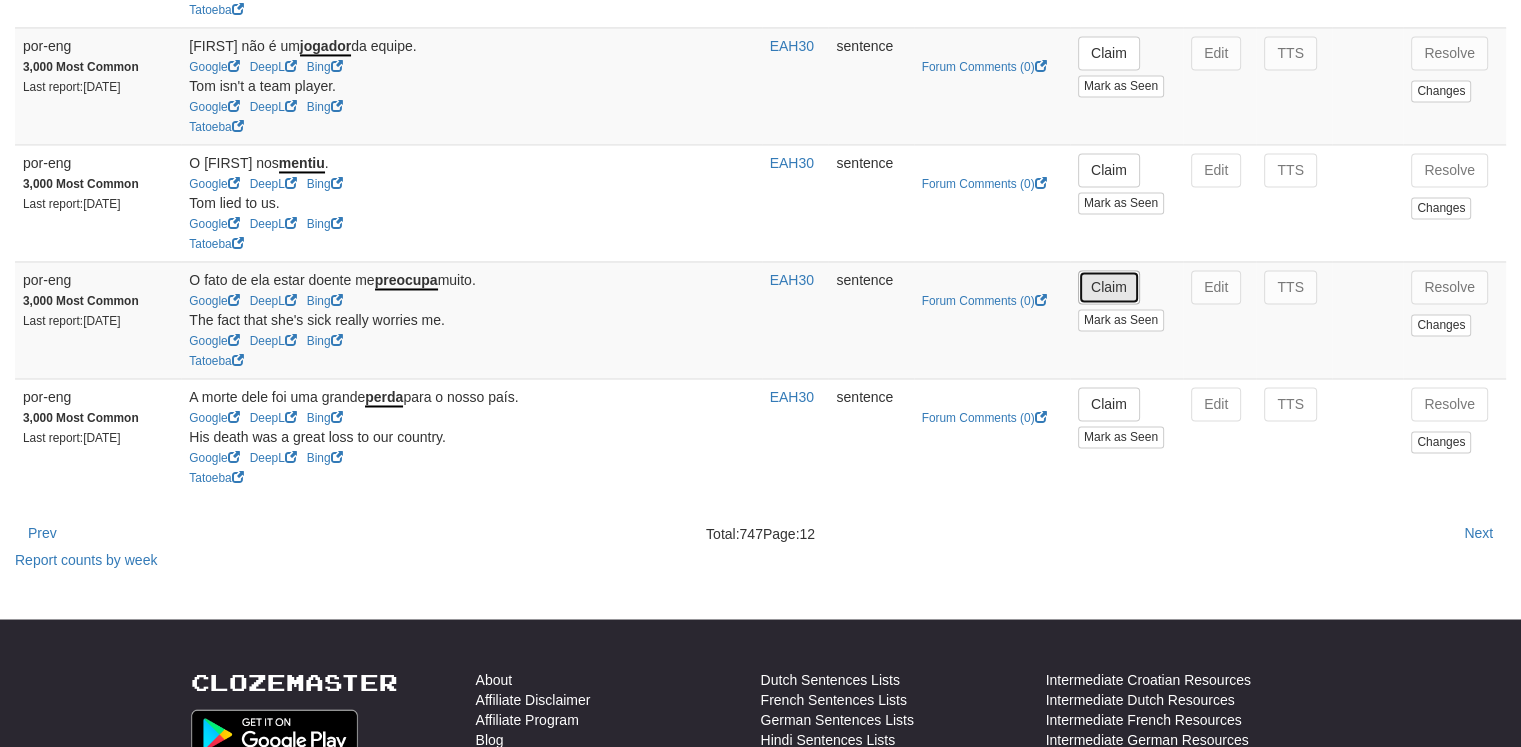 click on "Claim" at bounding box center [1109, 287] 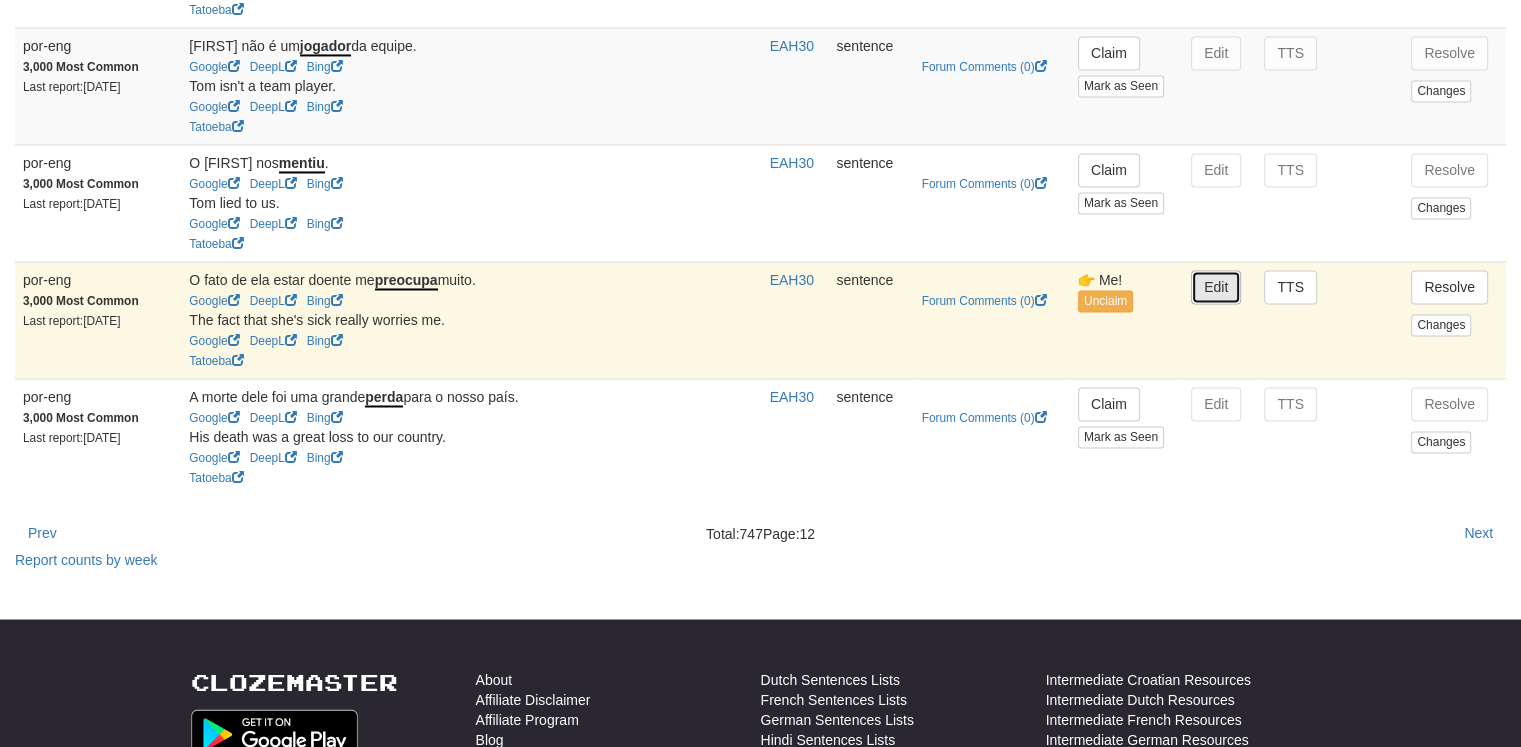 click on "Edit" at bounding box center (1216, 287) 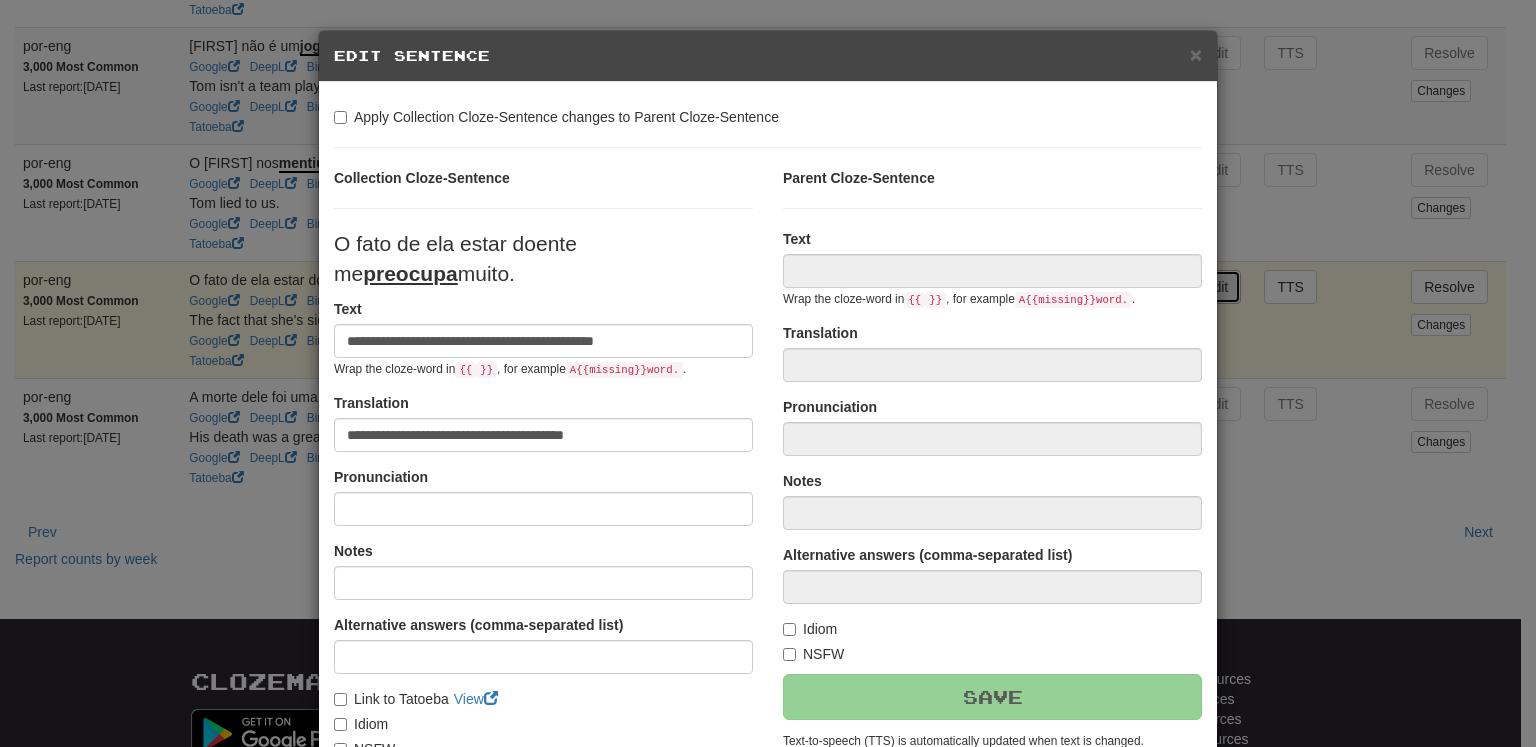 type on "**********" 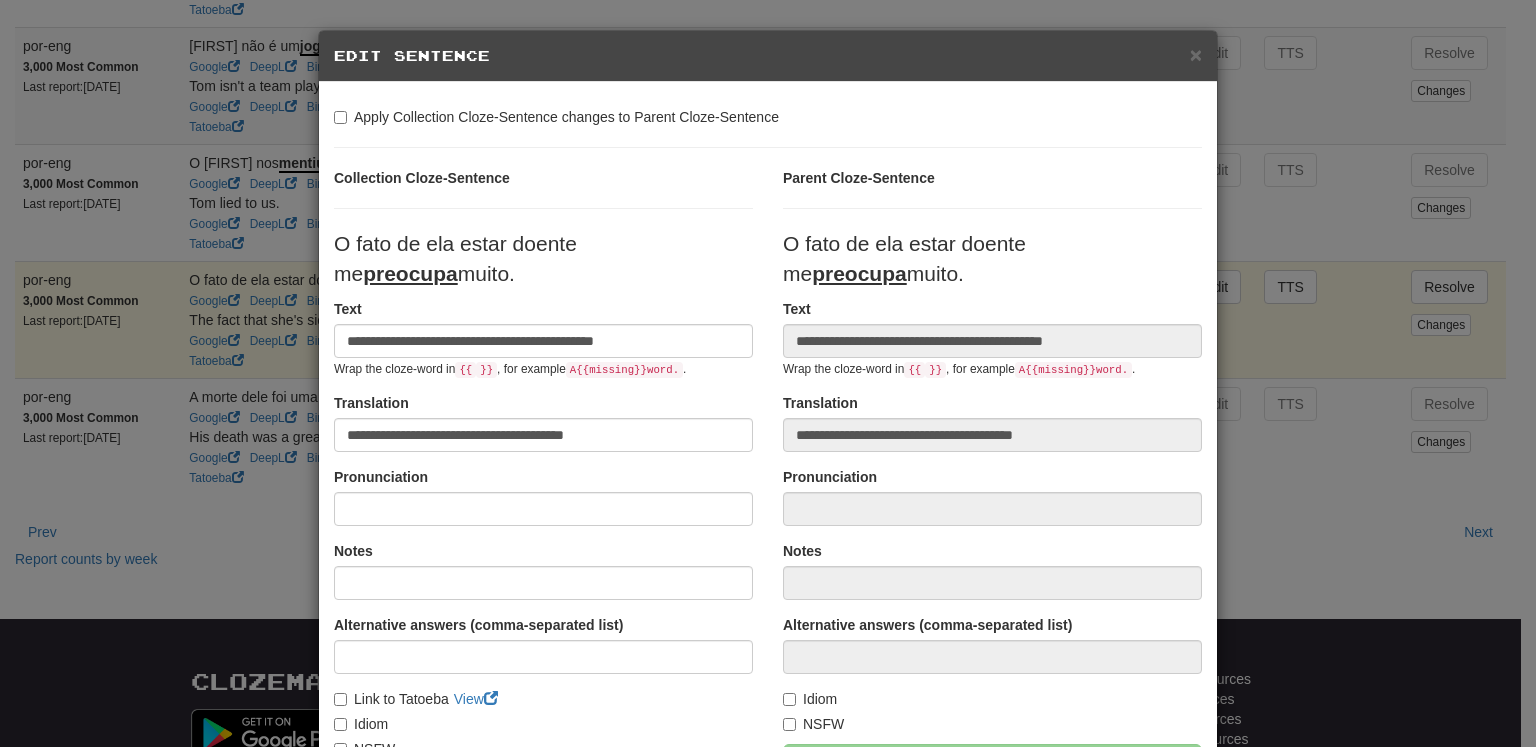 click on "**********" at bounding box center [543, 422] 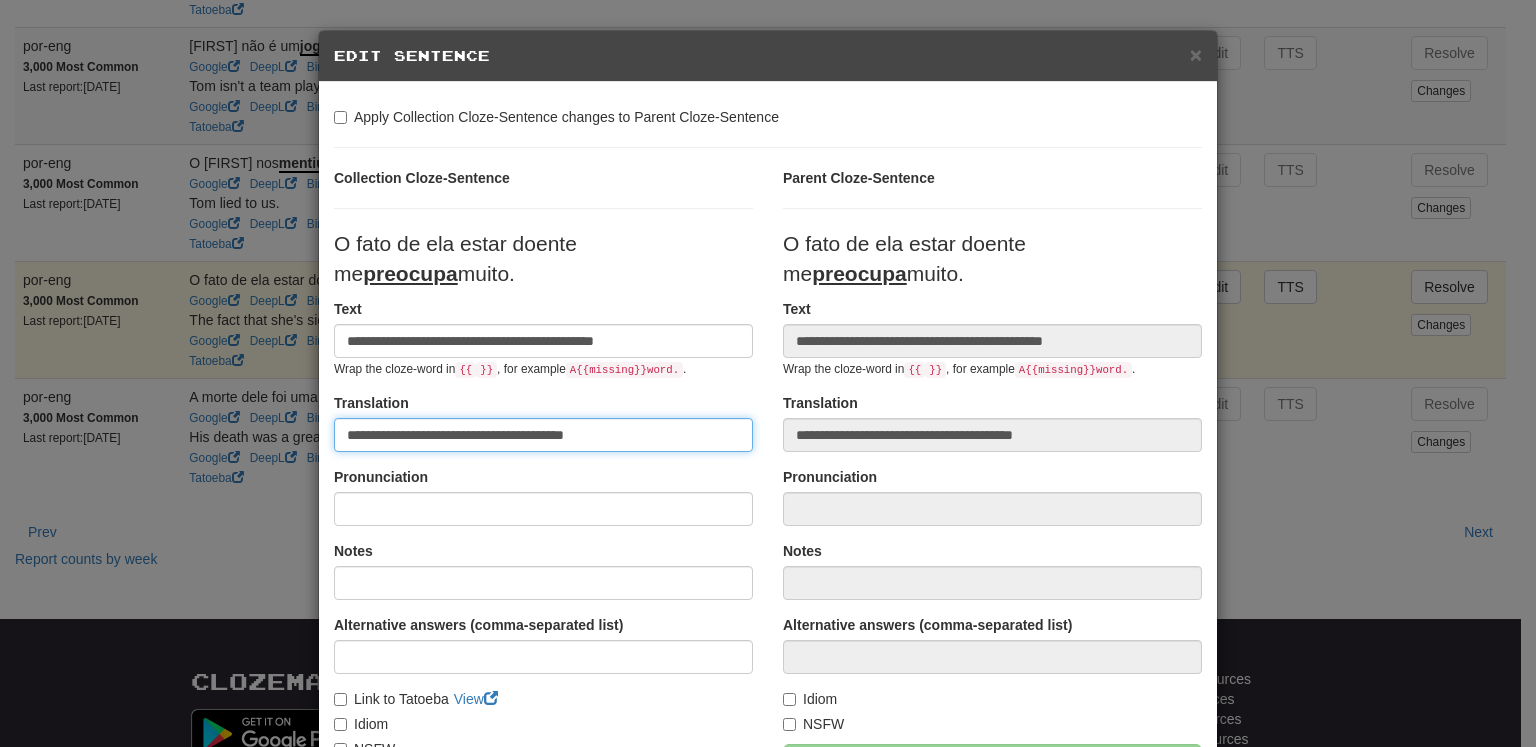 click on "**********" at bounding box center [543, 435] 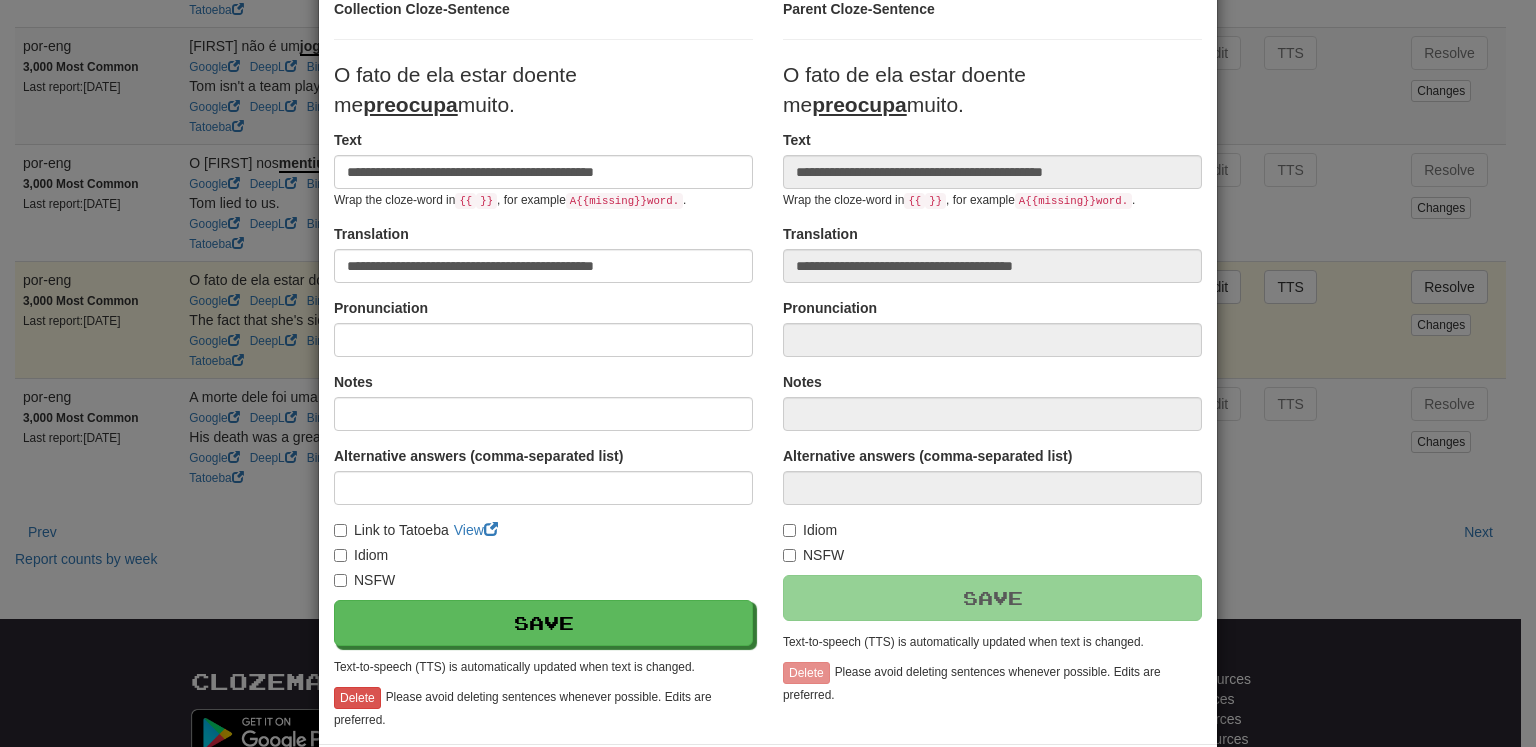 scroll, scrollTop: 178, scrollLeft: 0, axis: vertical 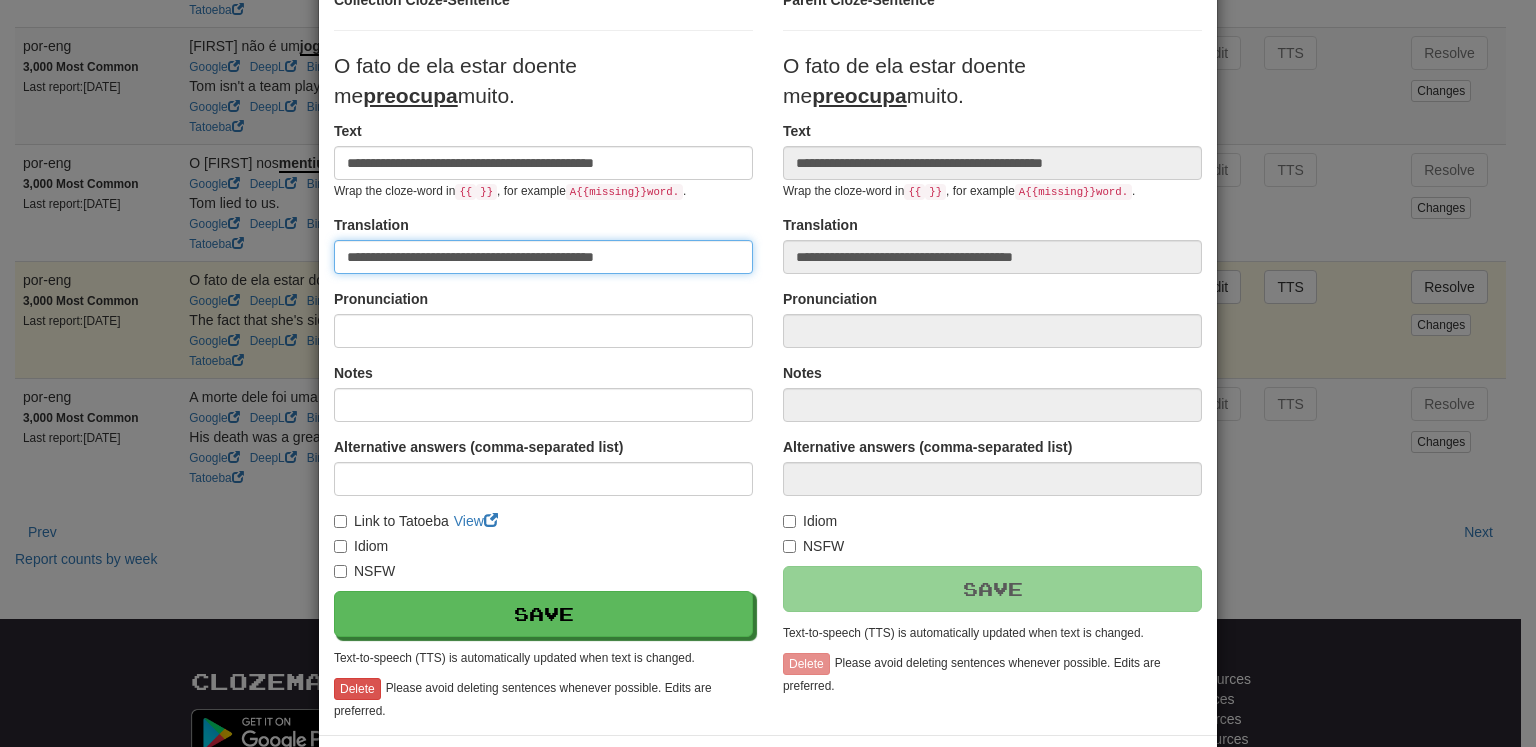 click on "**********" at bounding box center [543, 257] 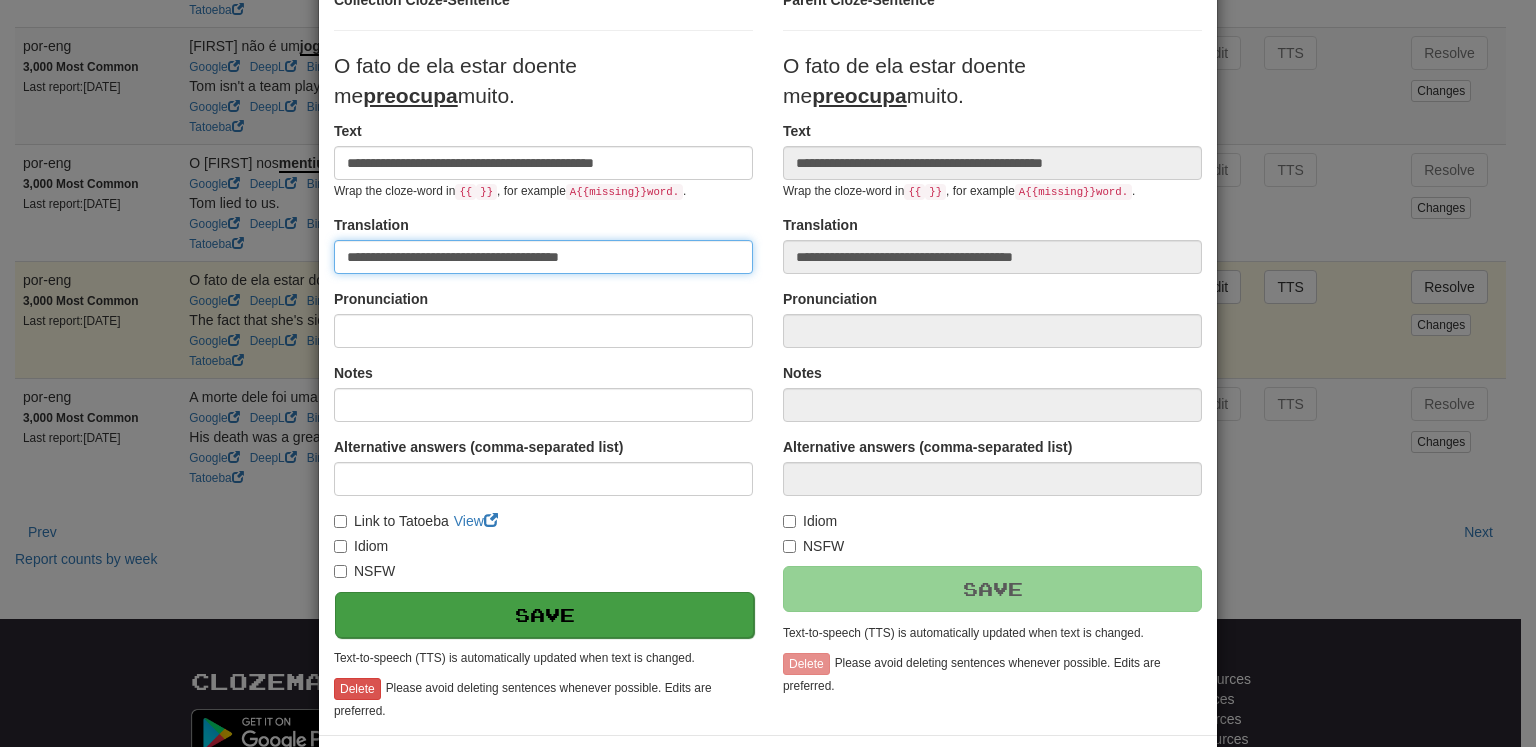 type on "**********" 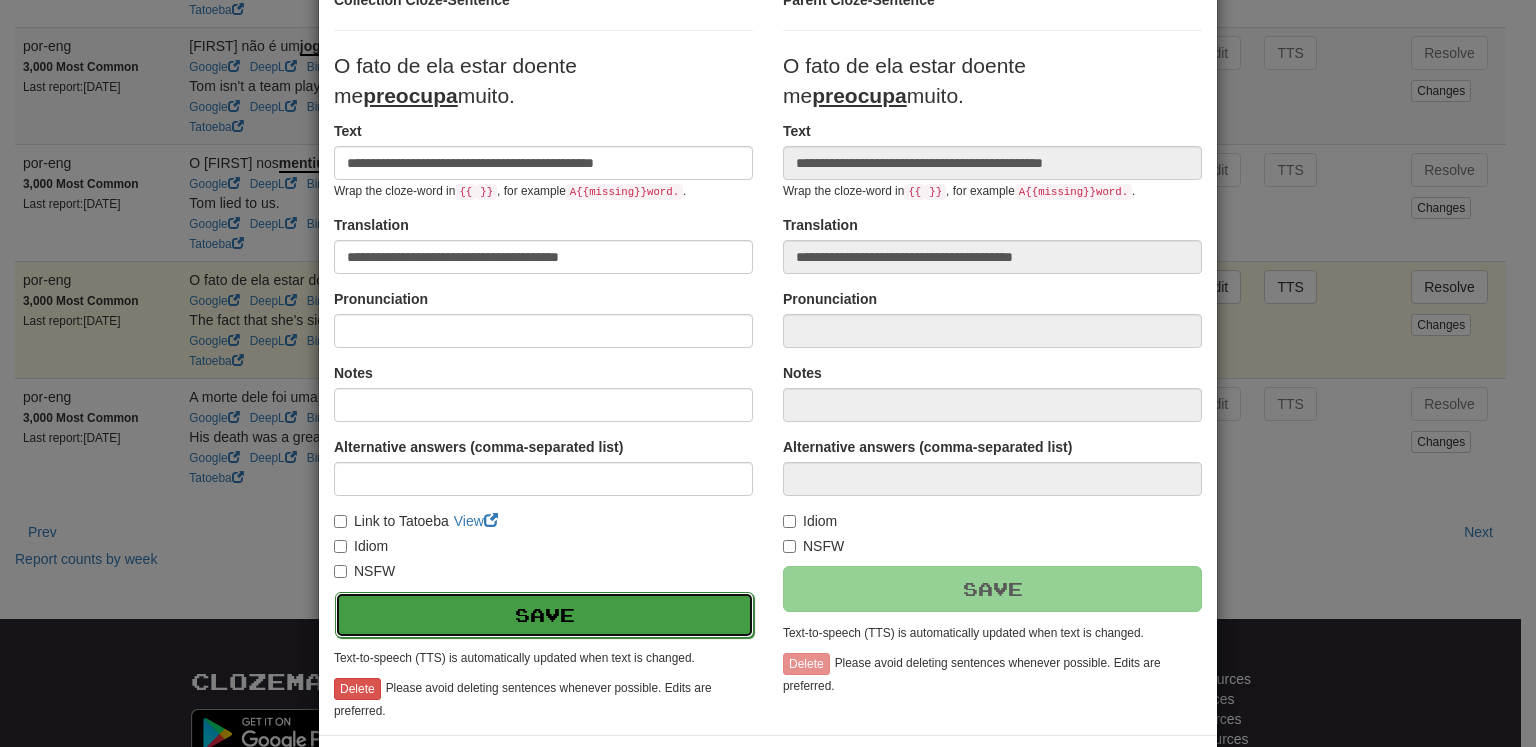 click on "Save" at bounding box center [544, 615] 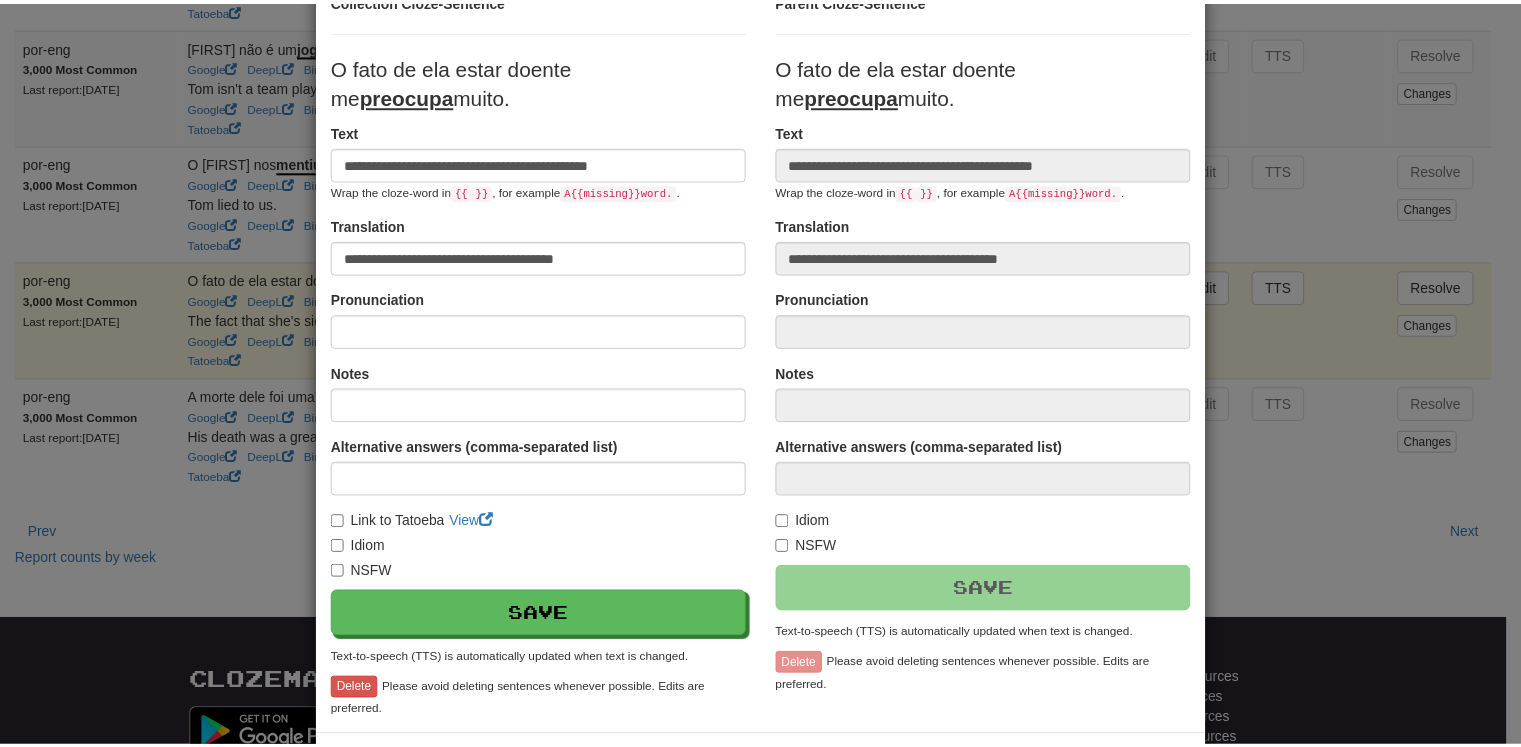 scroll, scrollTop: 258, scrollLeft: 0, axis: vertical 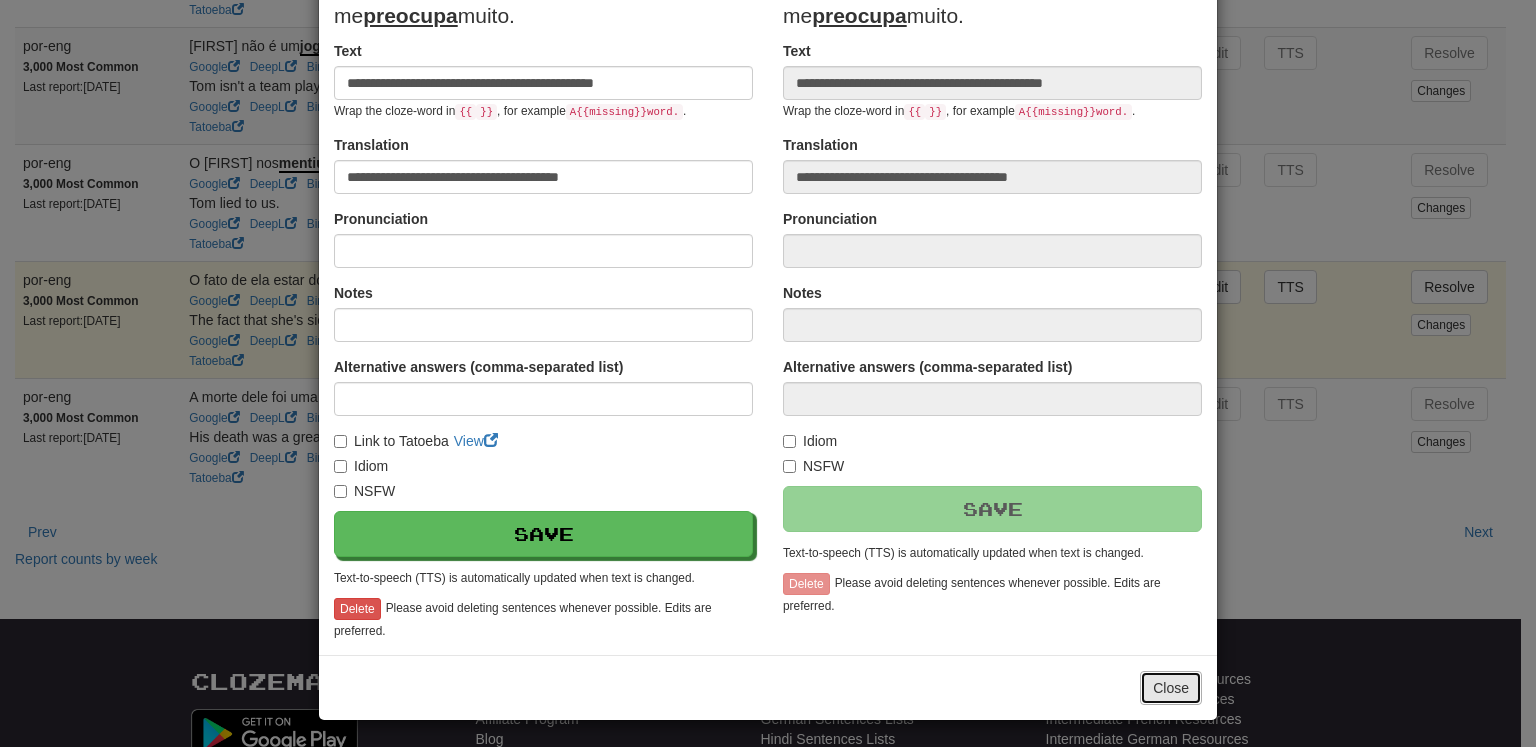 click on "Close" at bounding box center [1171, 688] 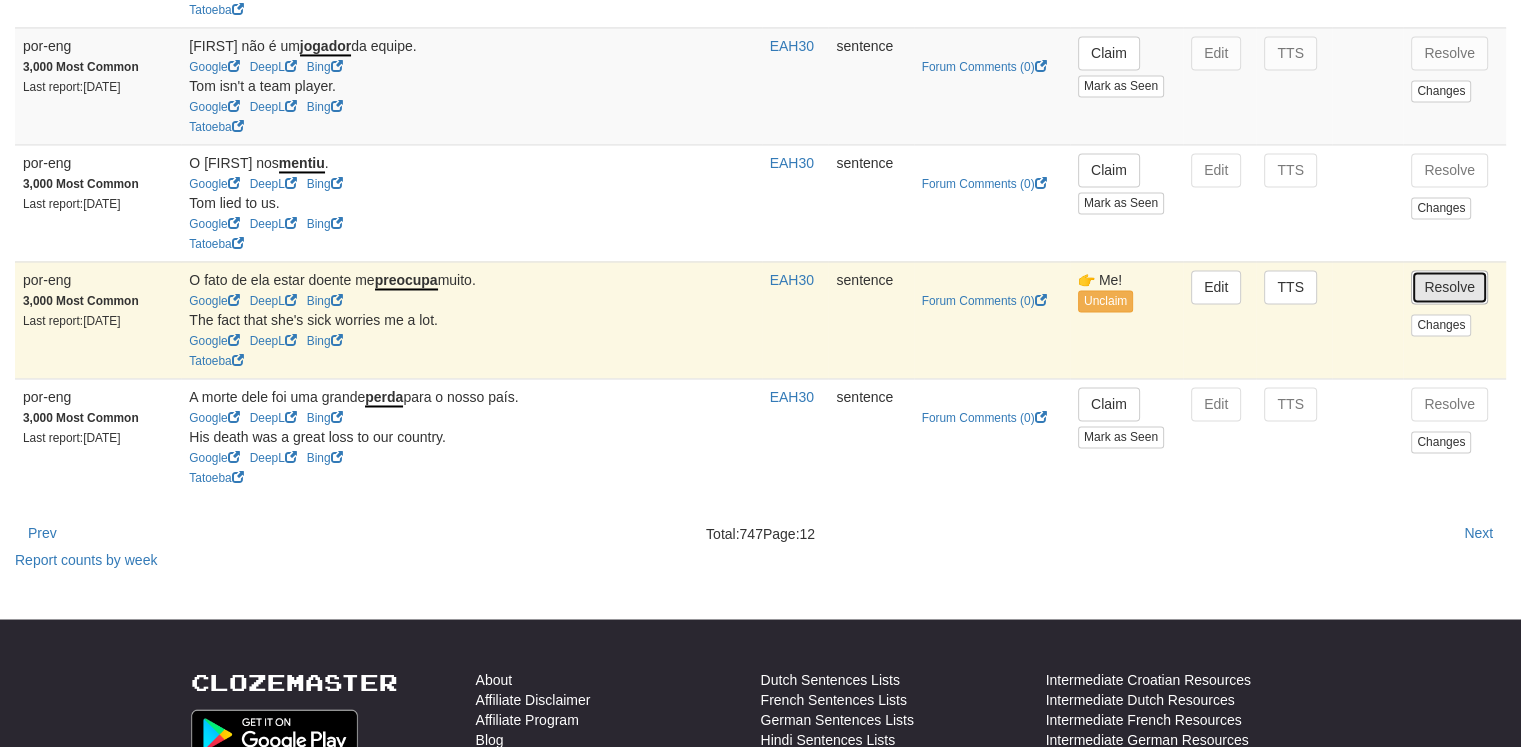 click on "Resolve" at bounding box center (1449, 287) 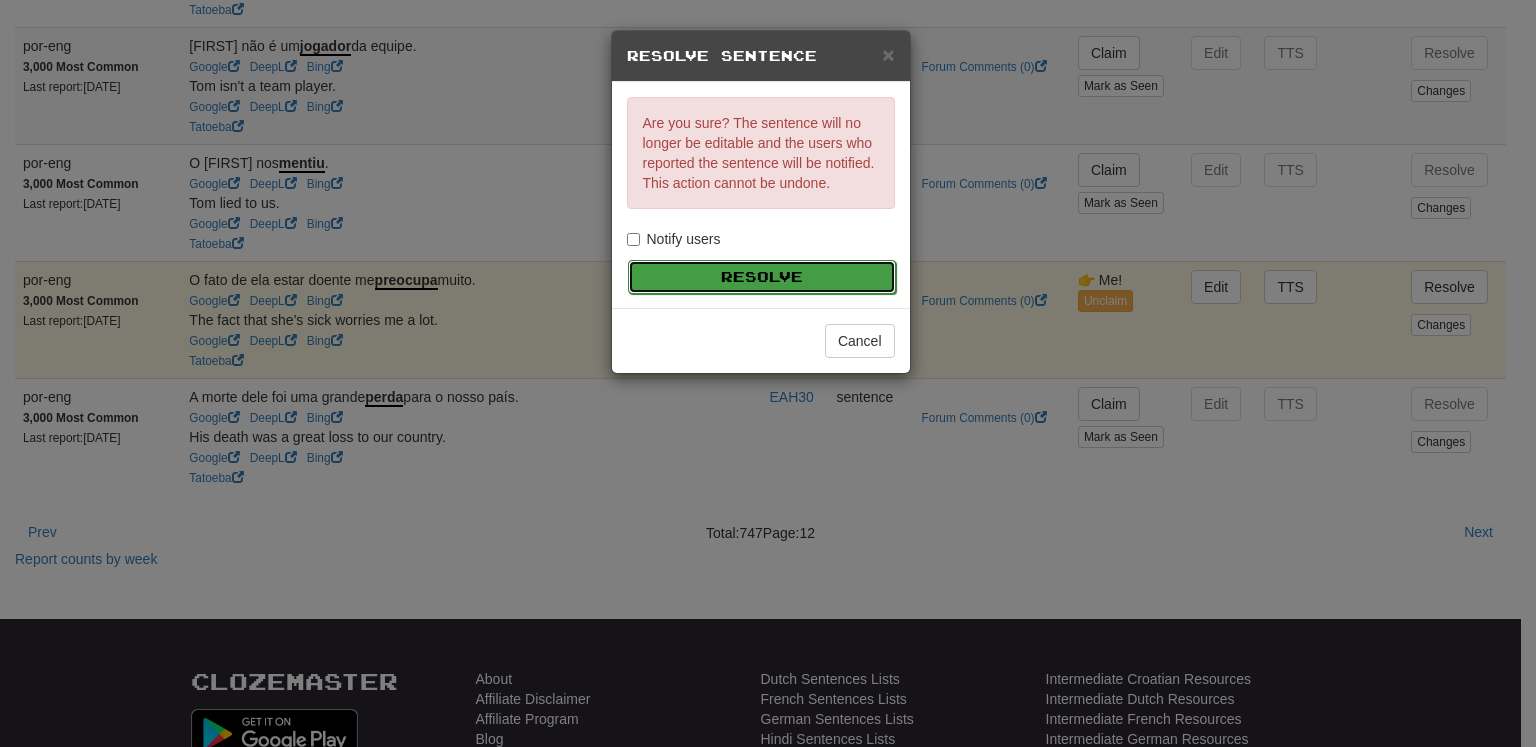 click on "Resolve" at bounding box center [762, 277] 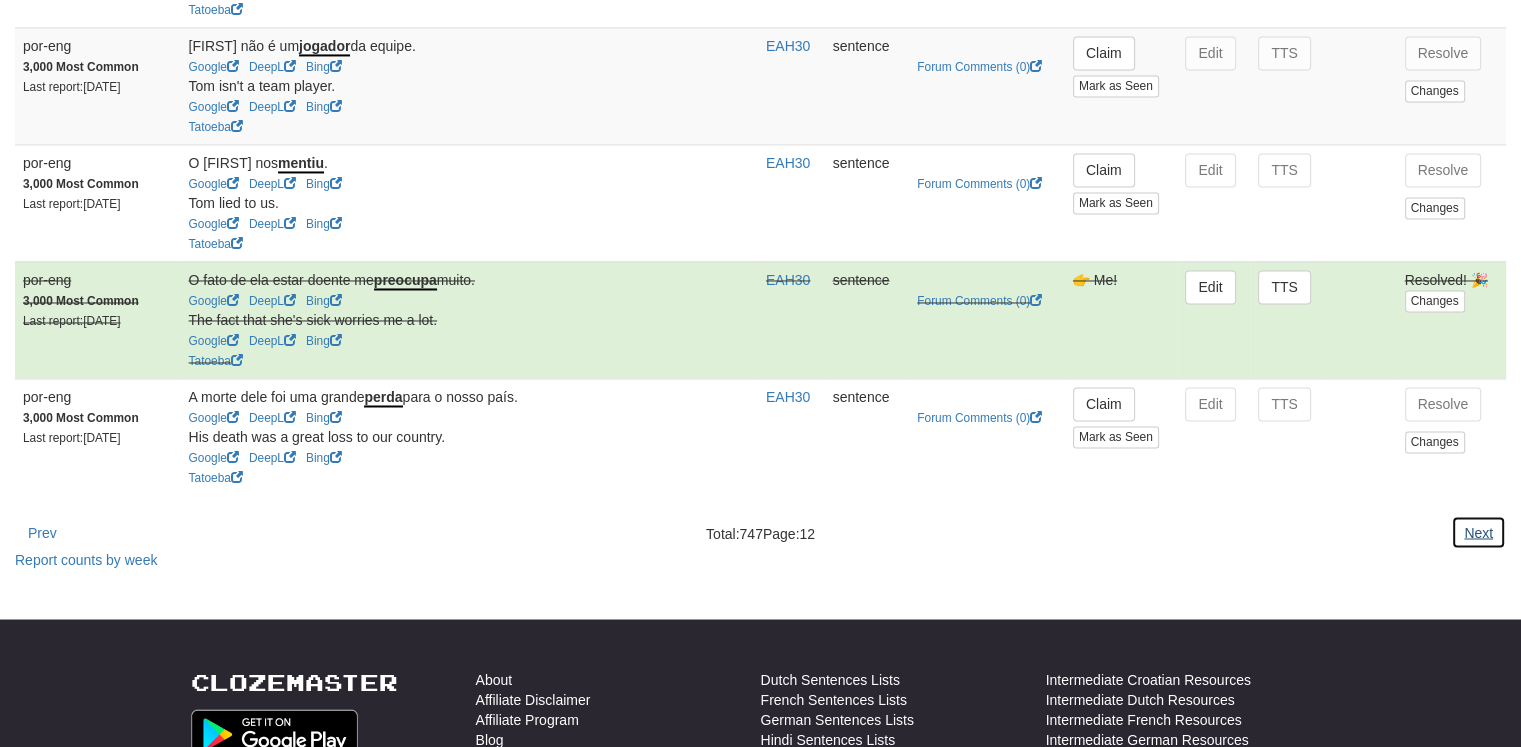 click on "Next" at bounding box center (1478, 532) 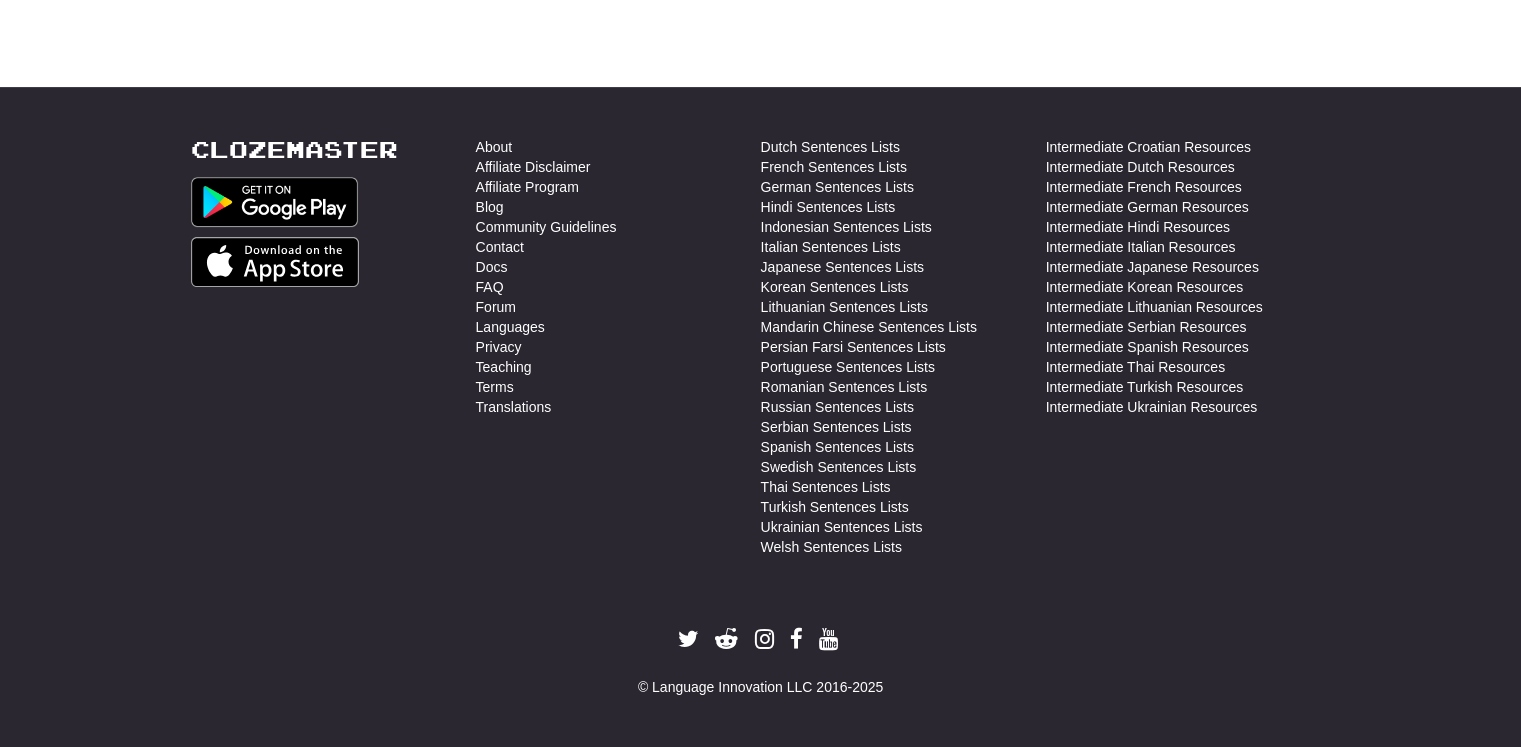 scroll, scrollTop: 0, scrollLeft: 0, axis: both 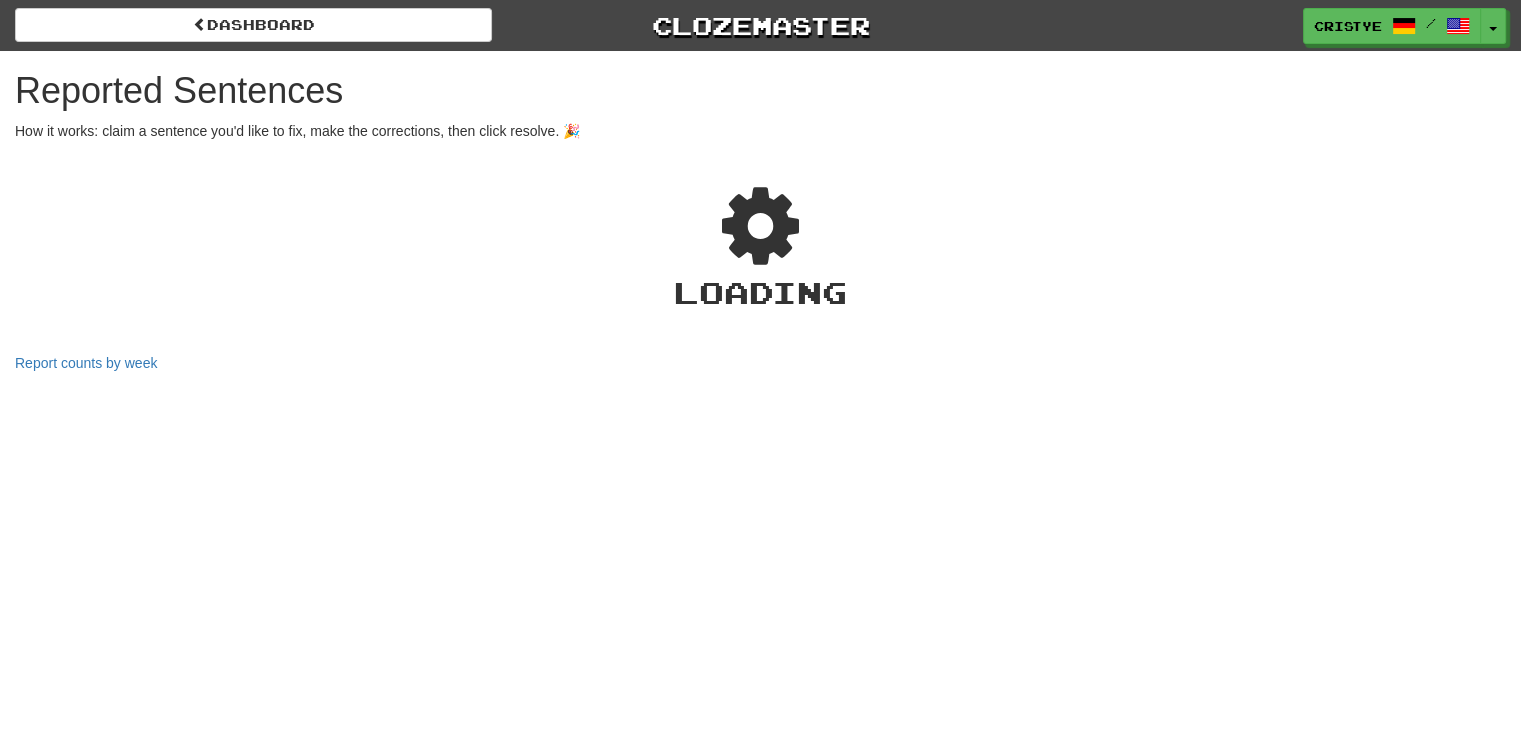 select on "***" 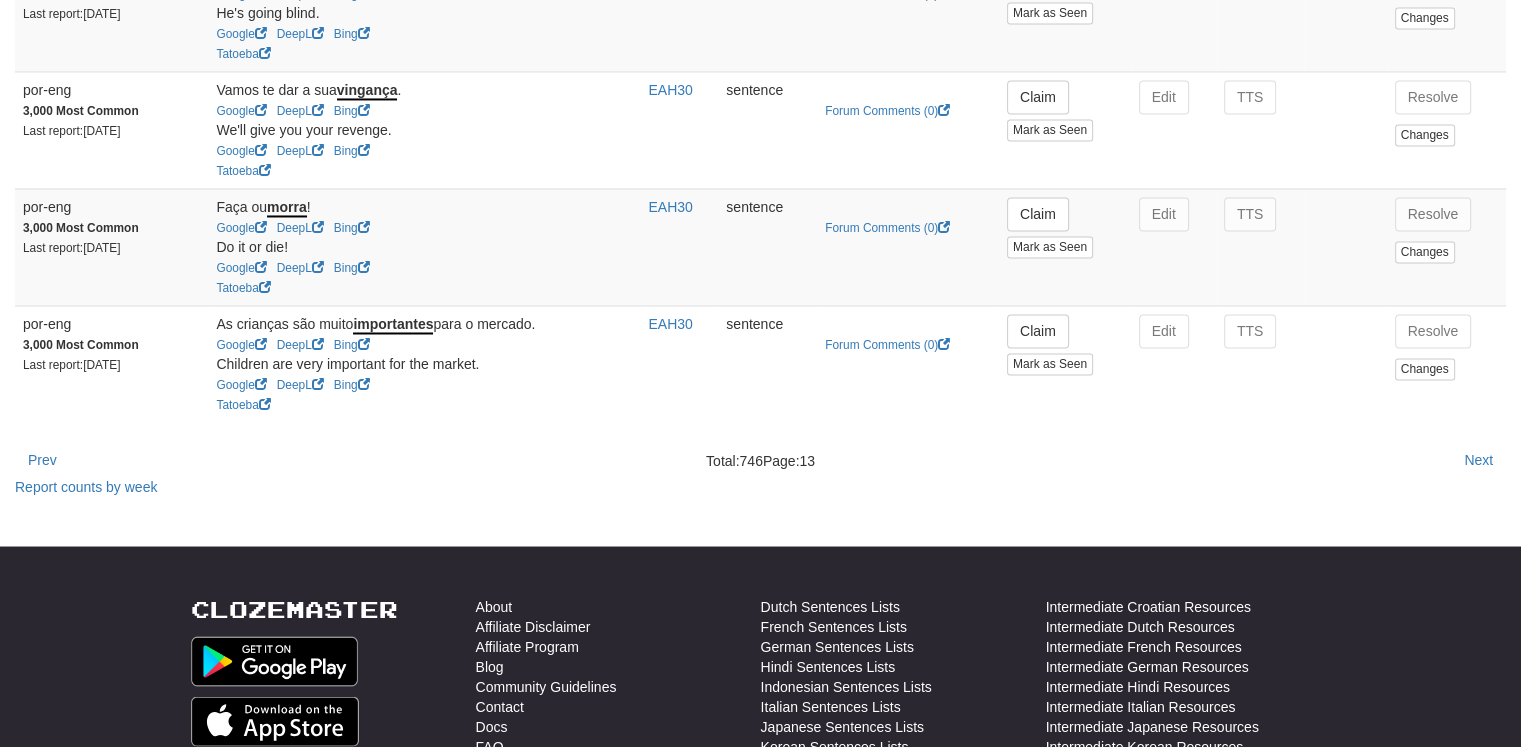 scroll, scrollTop: 3392, scrollLeft: 0, axis: vertical 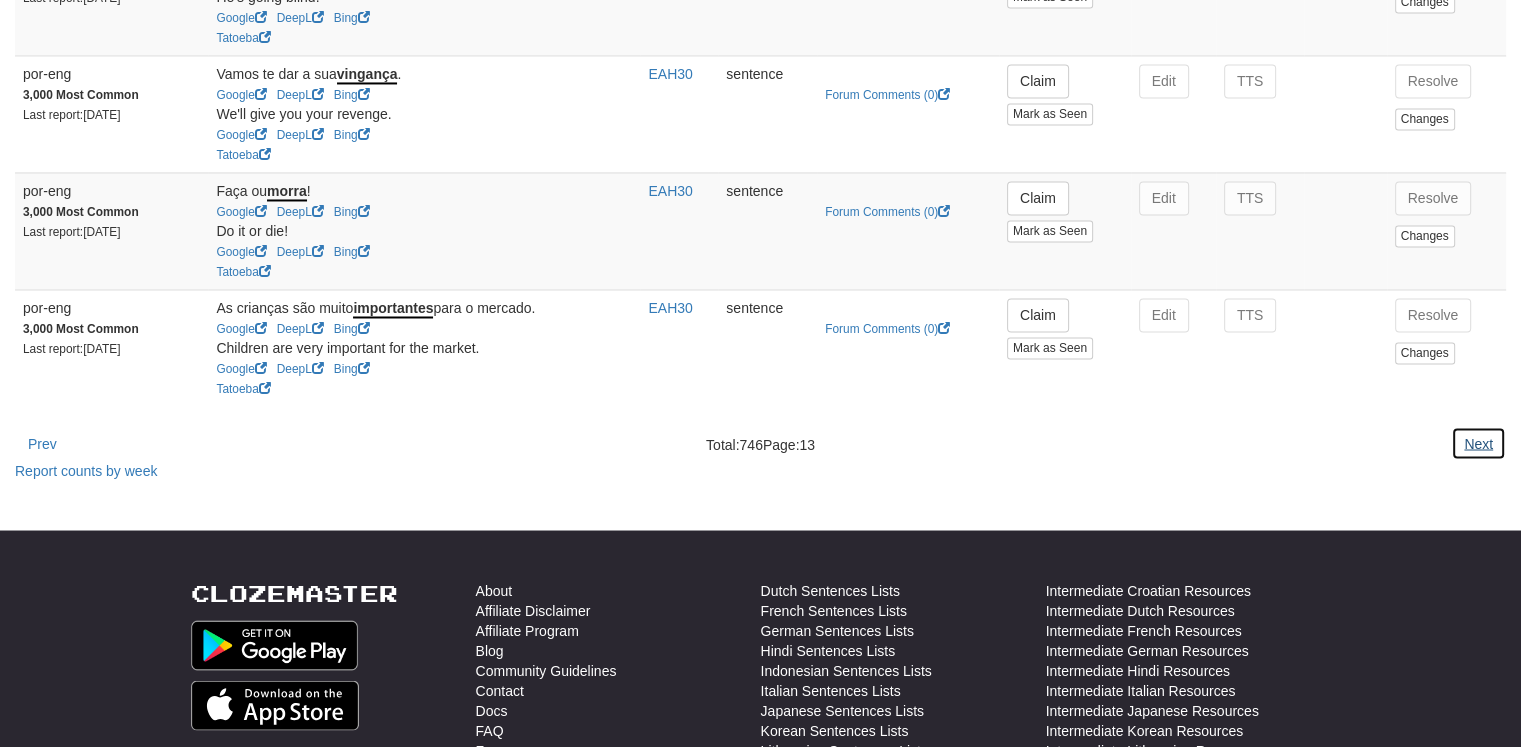 click on "Next" at bounding box center [1478, 443] 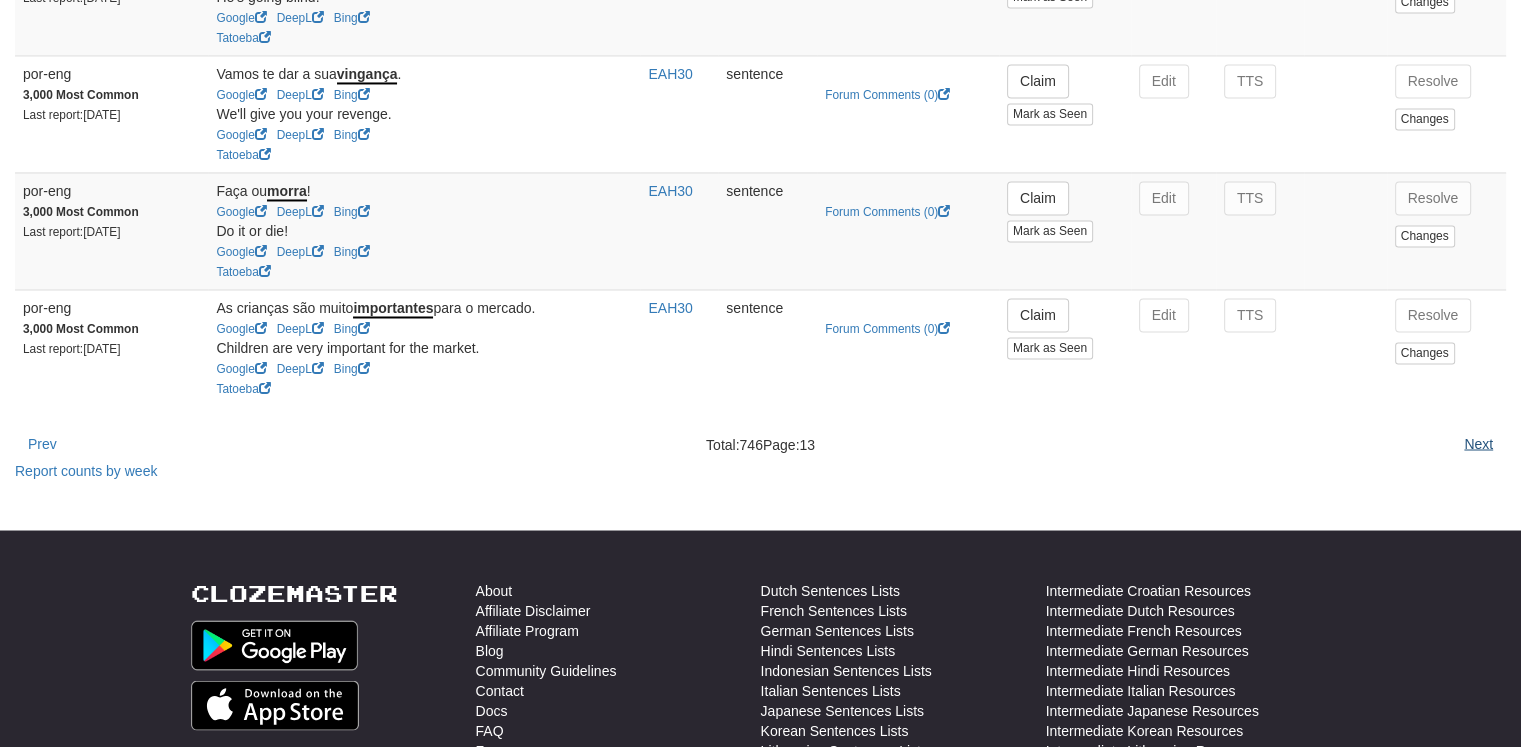 scroll, scrollTop: 0, scrollLeft: 0, axis: both 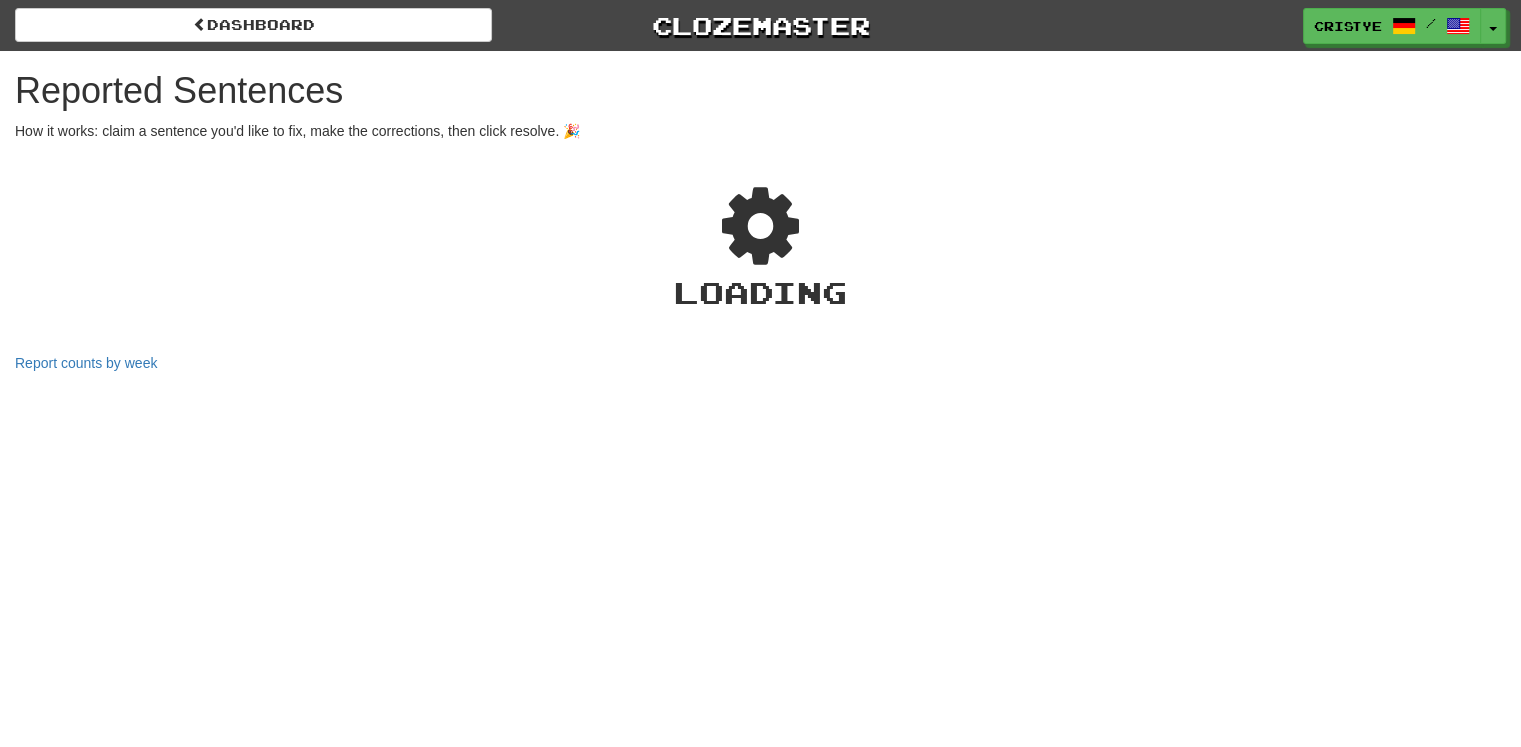 select on "***" 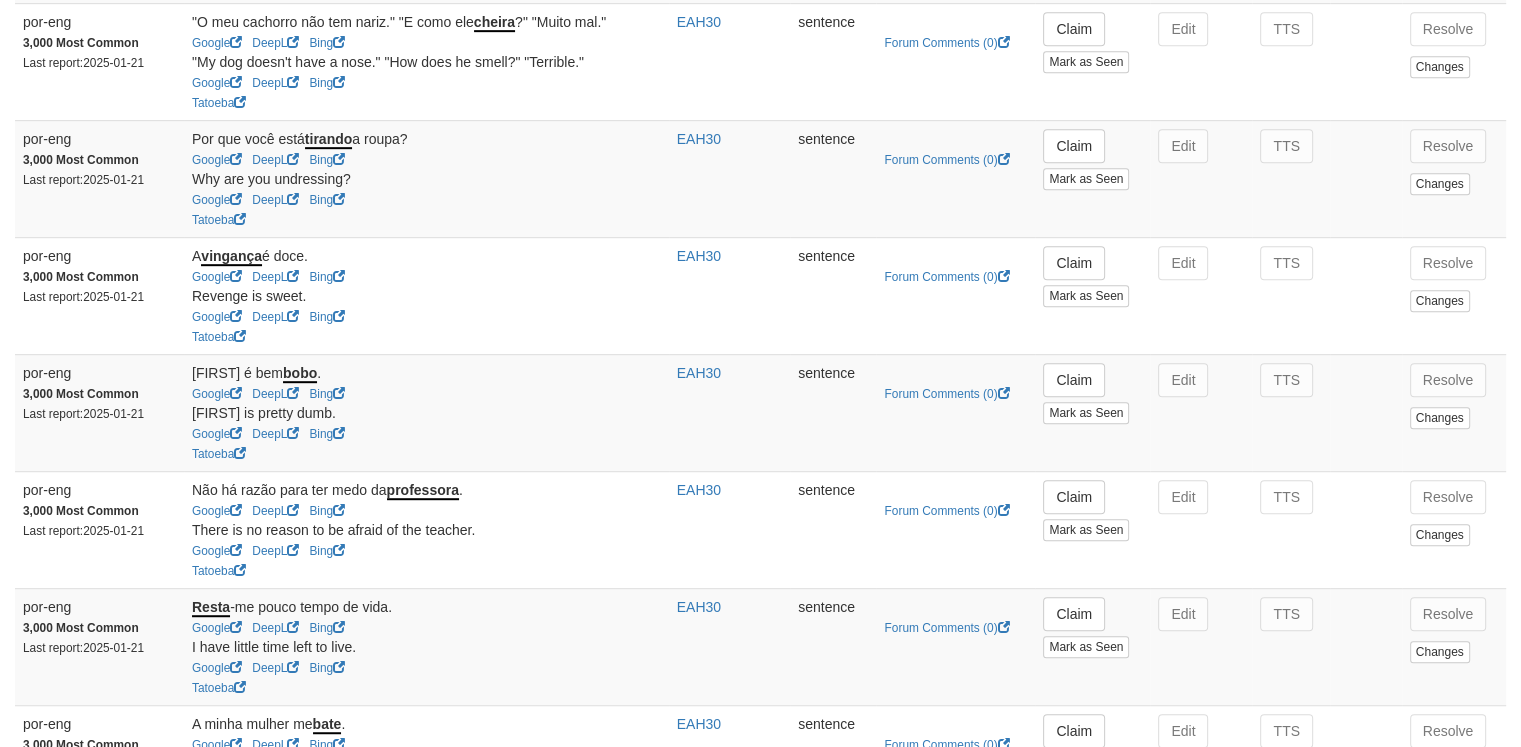 scroll, scrollTop: 1064, scrollLeft: 0, axis: vertical 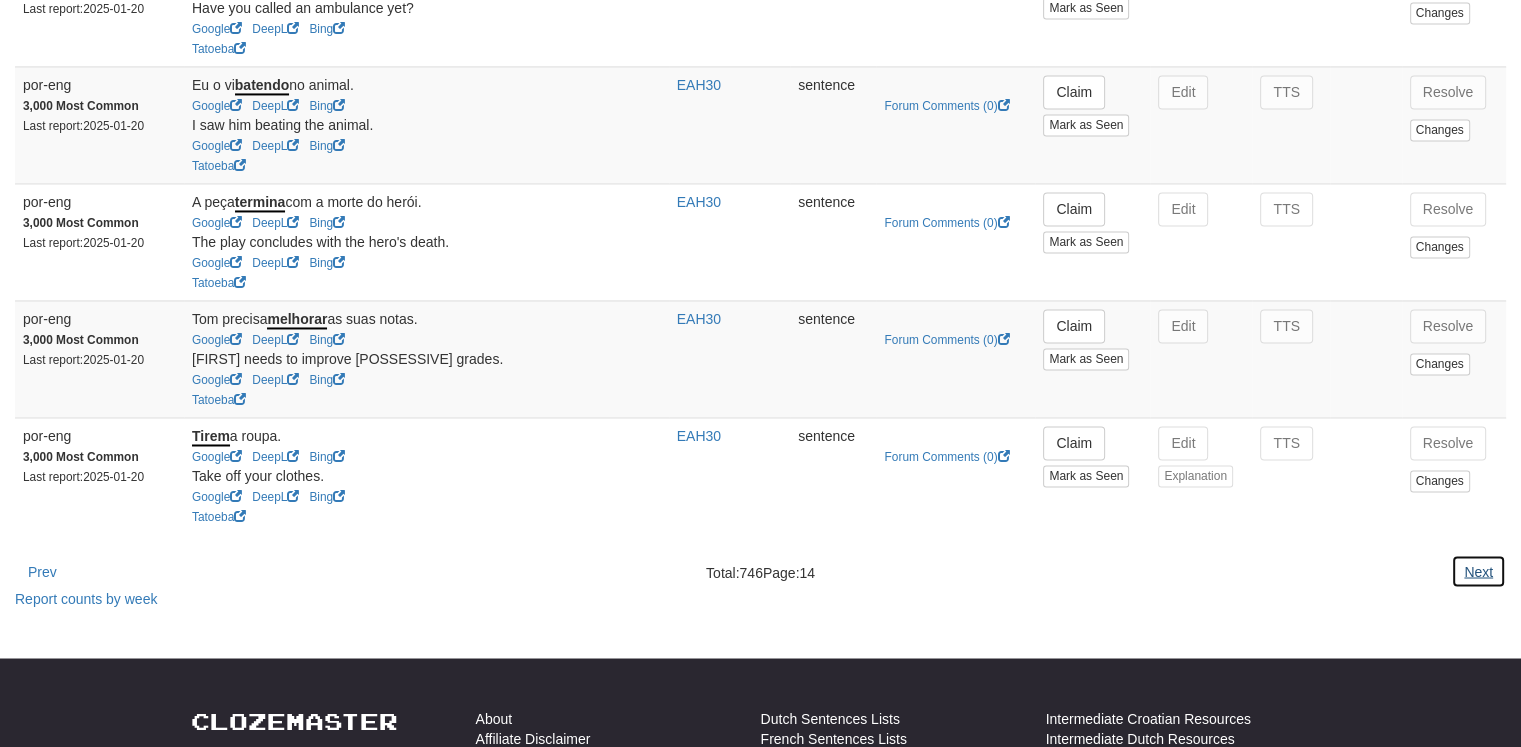 click on "Next" at bounding box center (1478, 571) 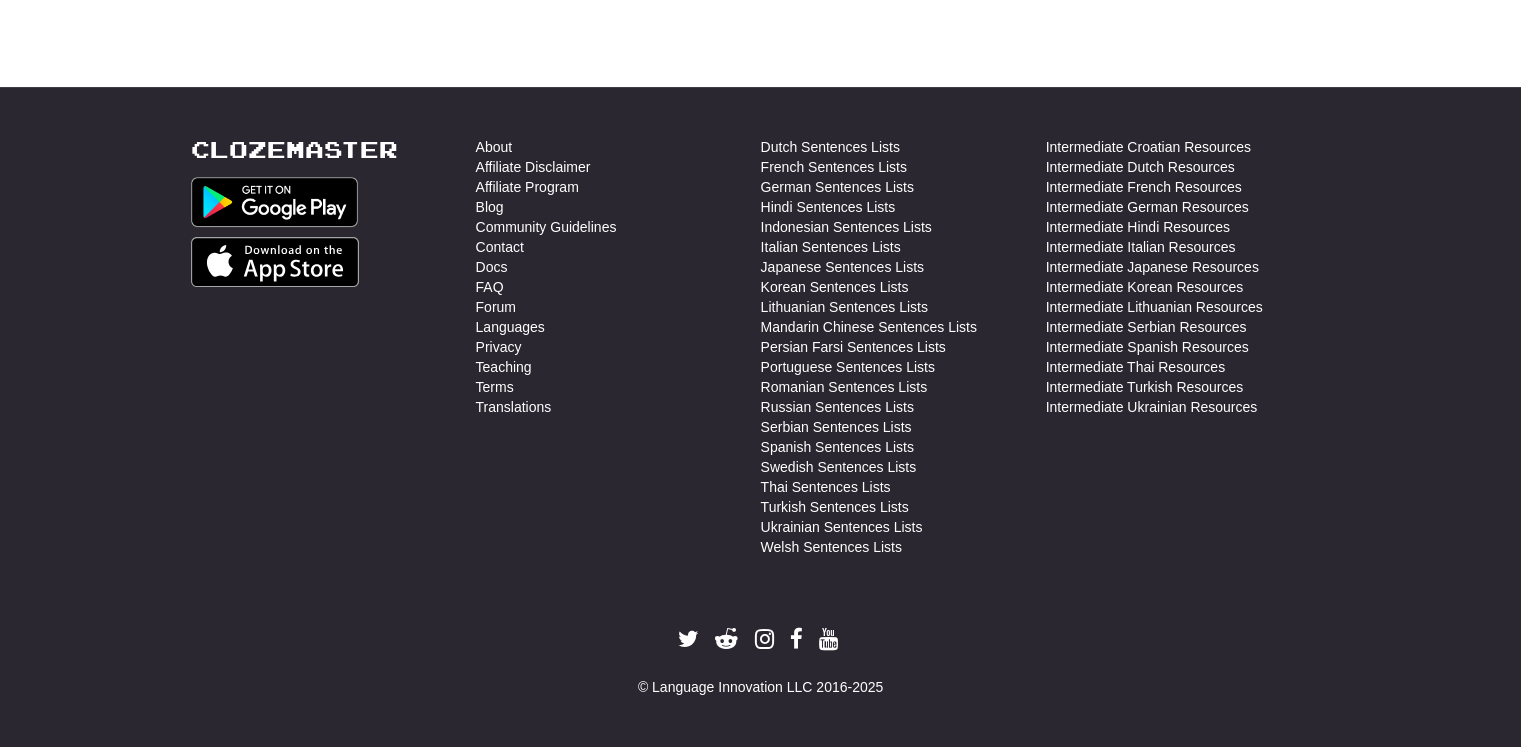 scroll, scrollTop: 0, scrollLeft: 0, axis: both 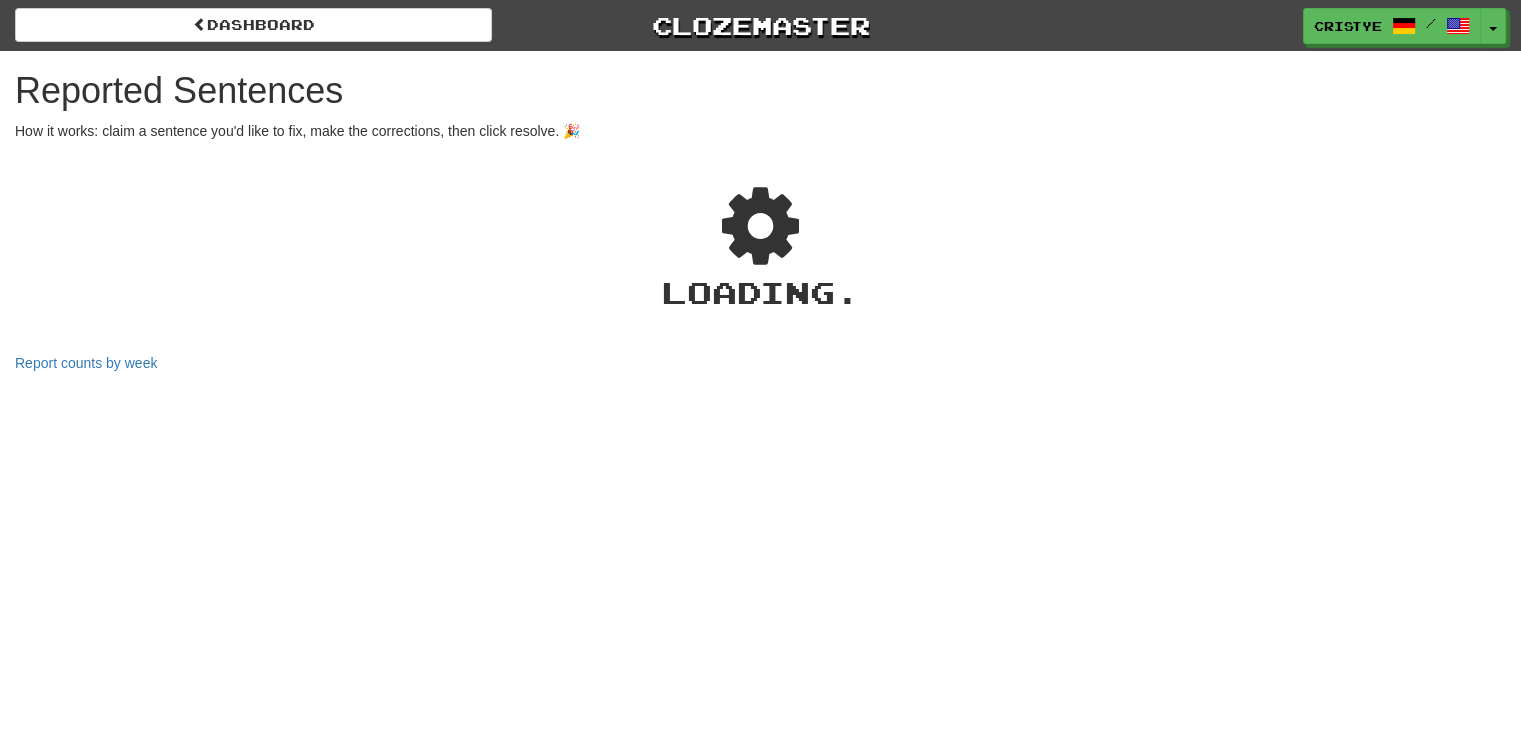 select on "***" 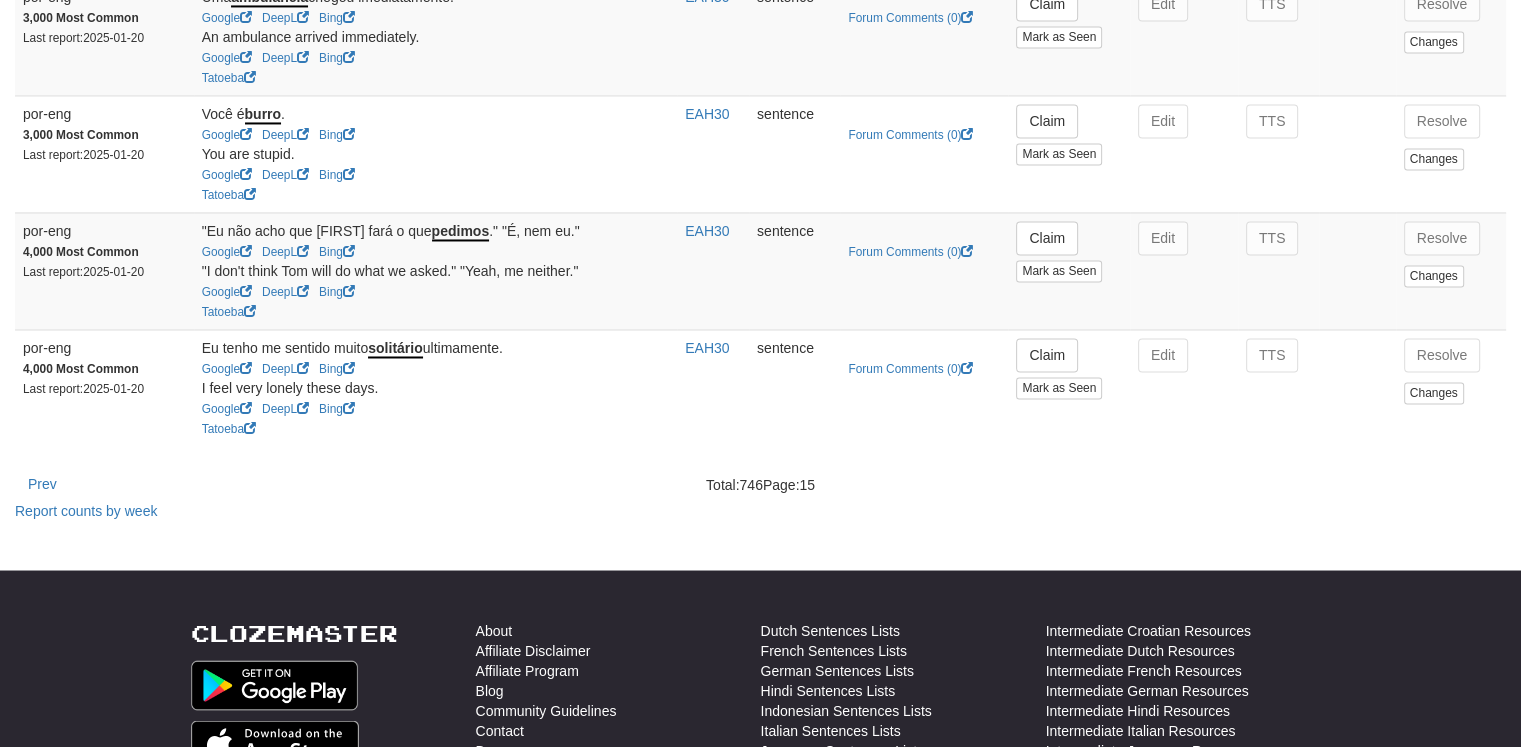 scroll, scrollTop: 3383, scrollLeft: 0, axis: vertical 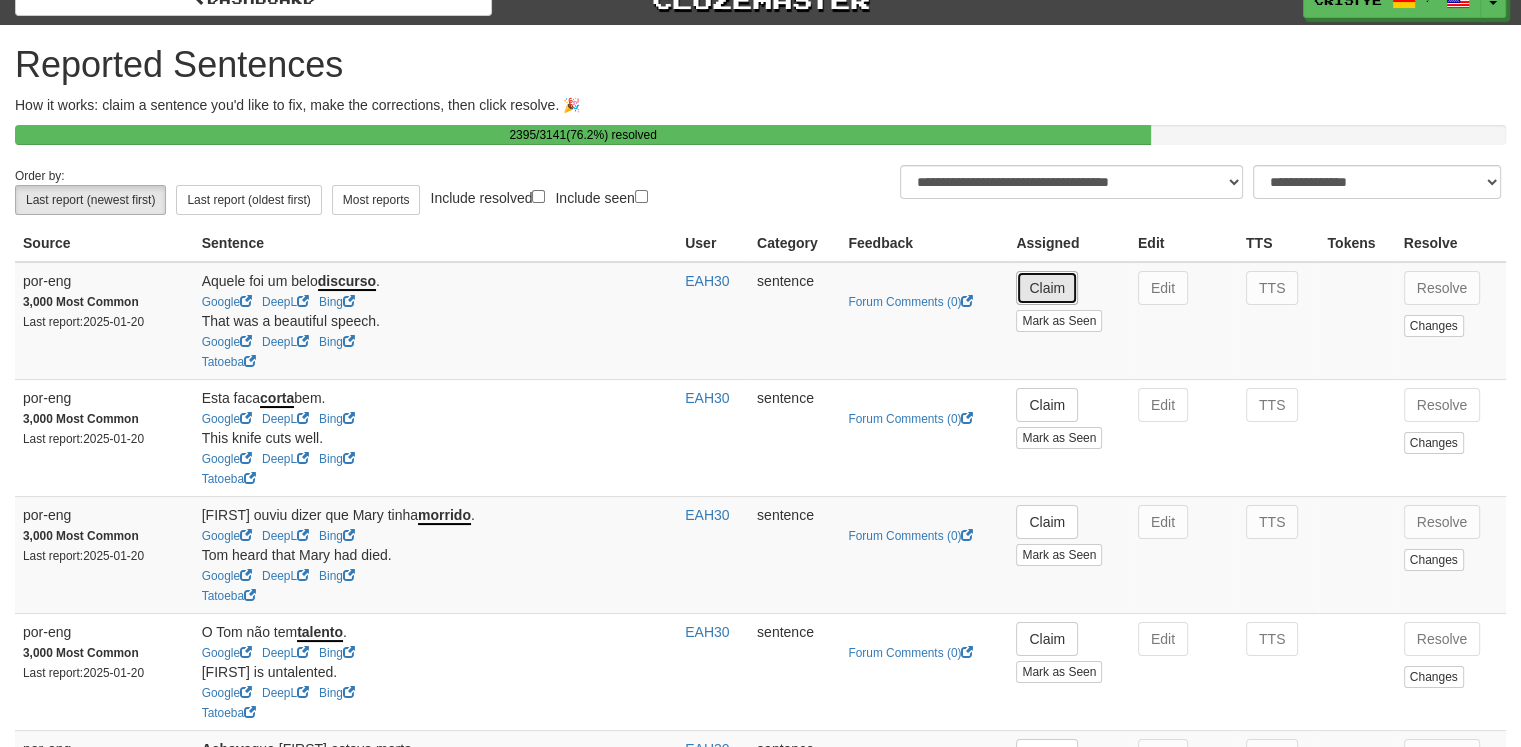 click on "Claim" at bounding box center (1047, 288) 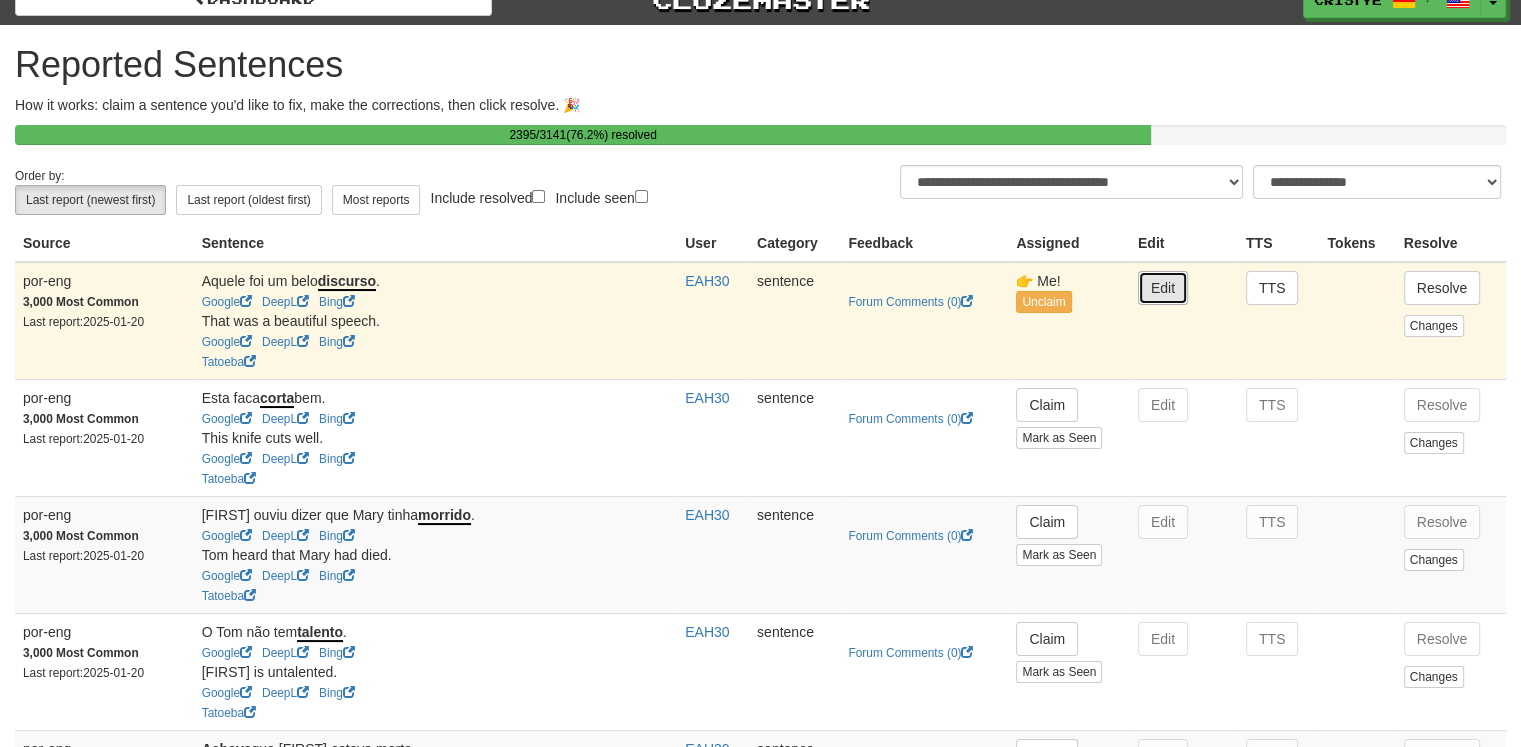 click on "Edit" at bounding box center [1163, 288] 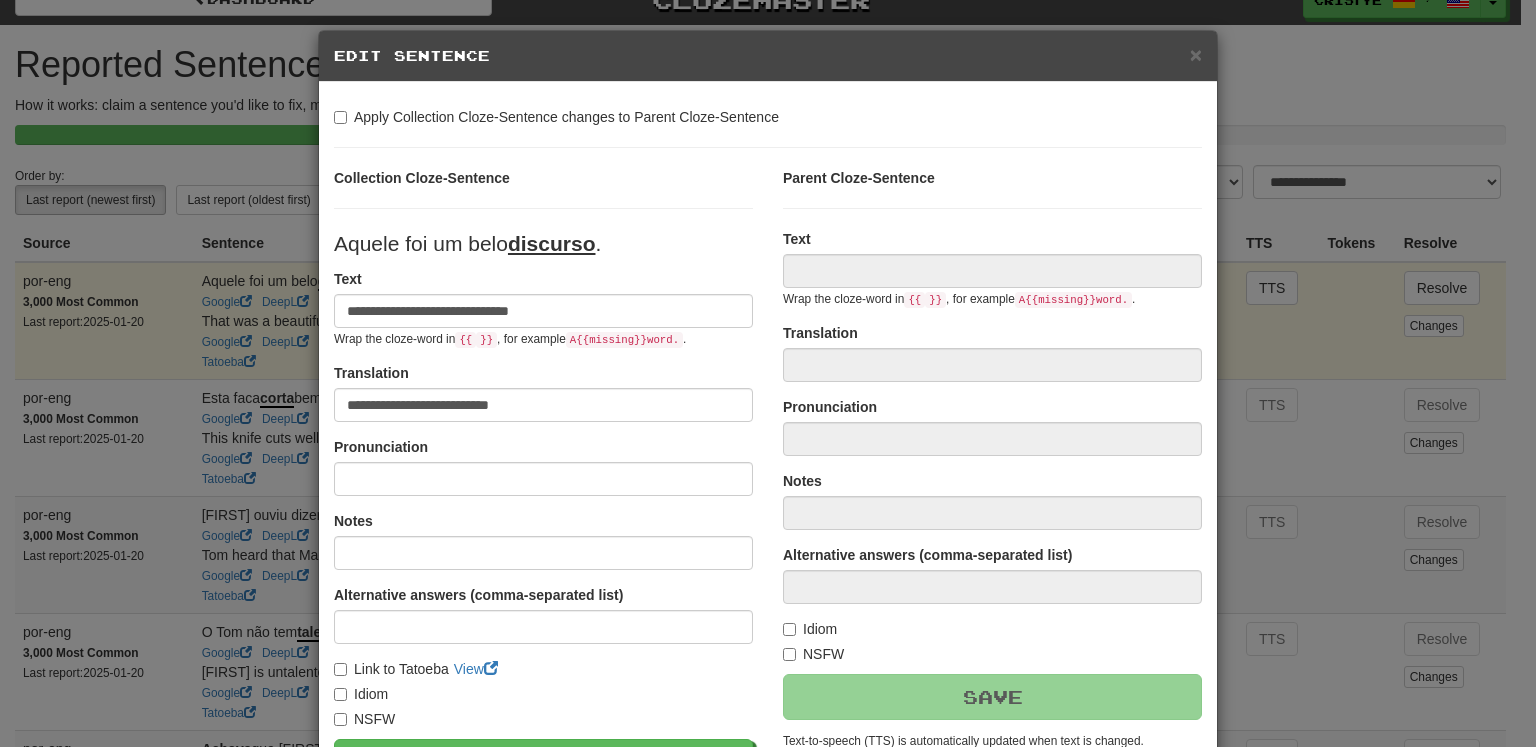 type on "**********" 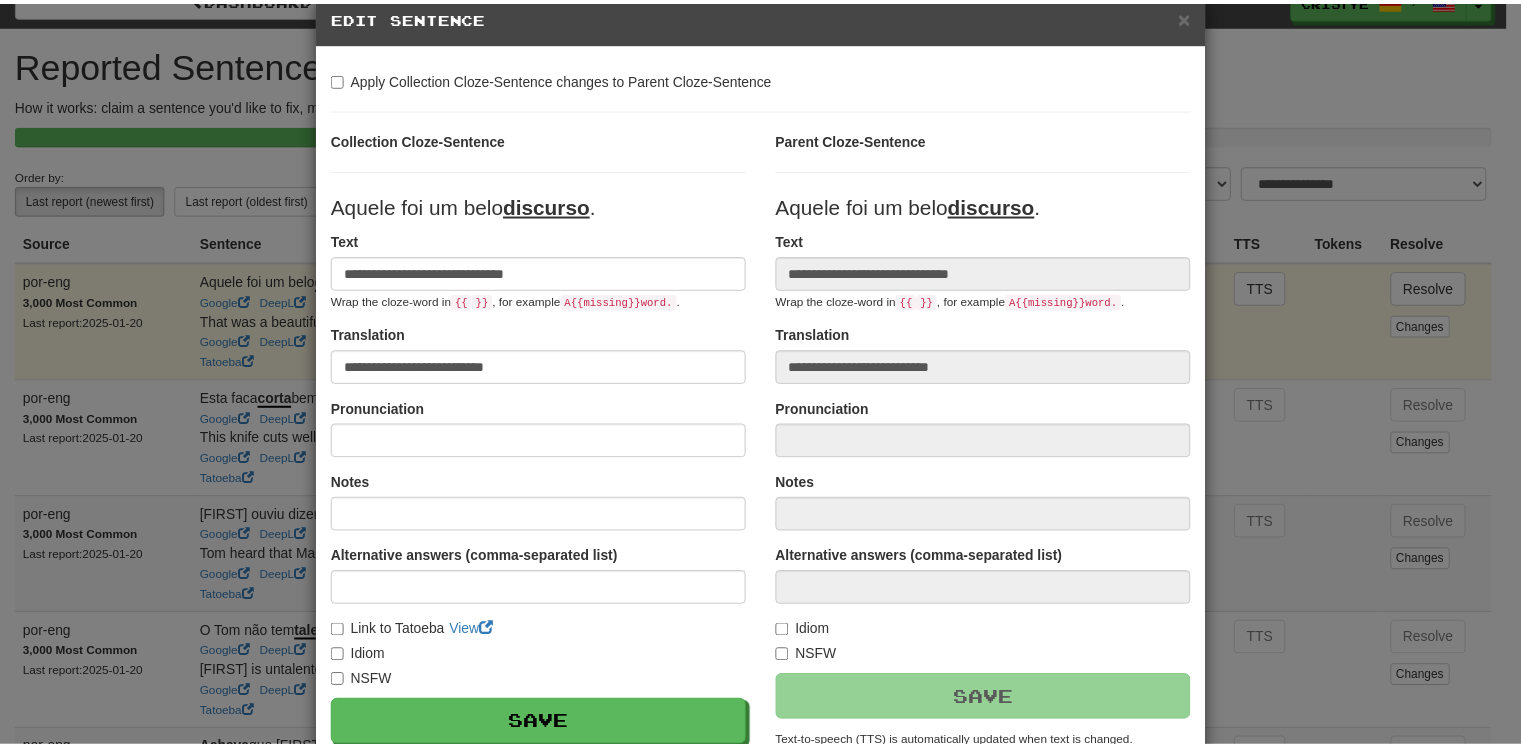 scroll, scrollTop: 228, scrollLeft: 0, axis: vertical 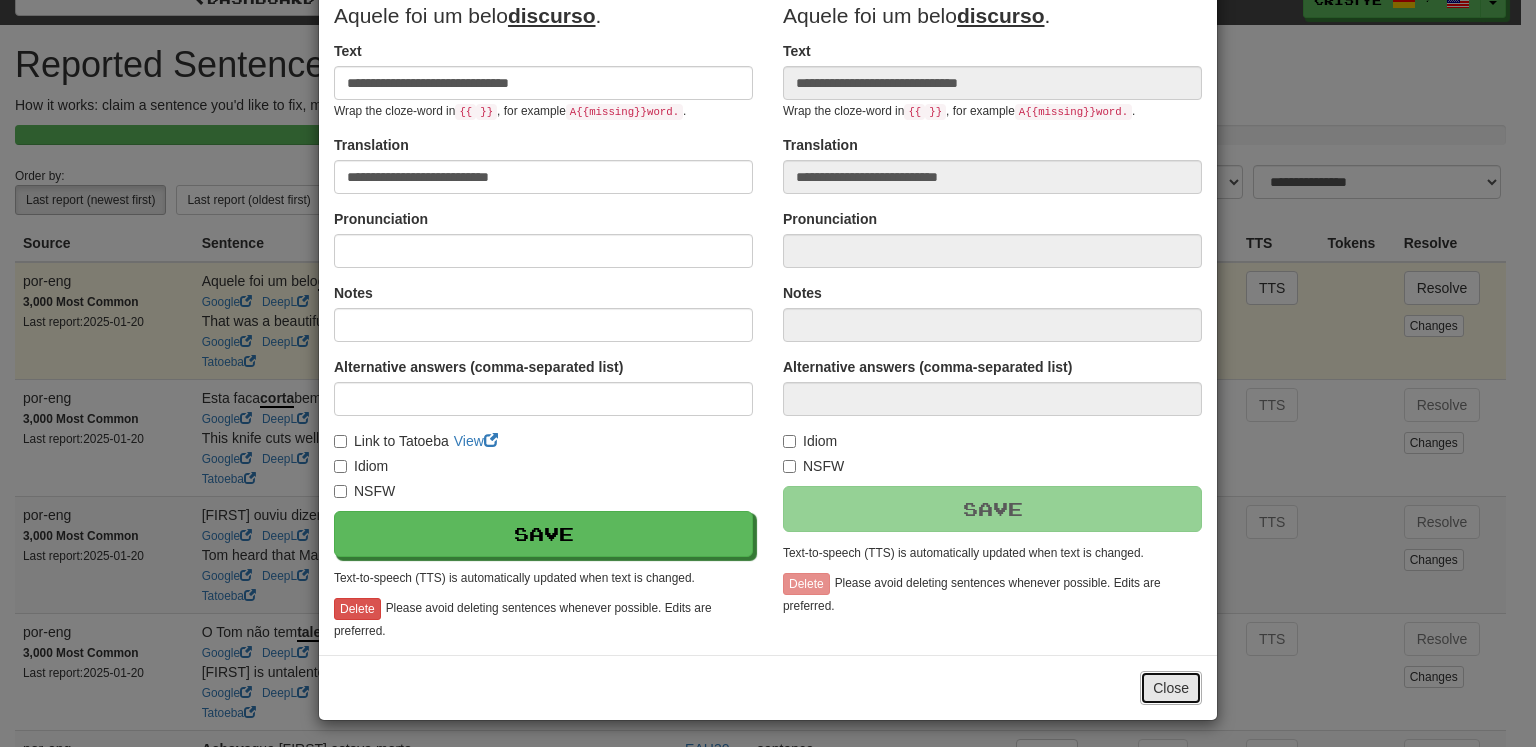 click on "Close" at bounding box center (1171, 688) 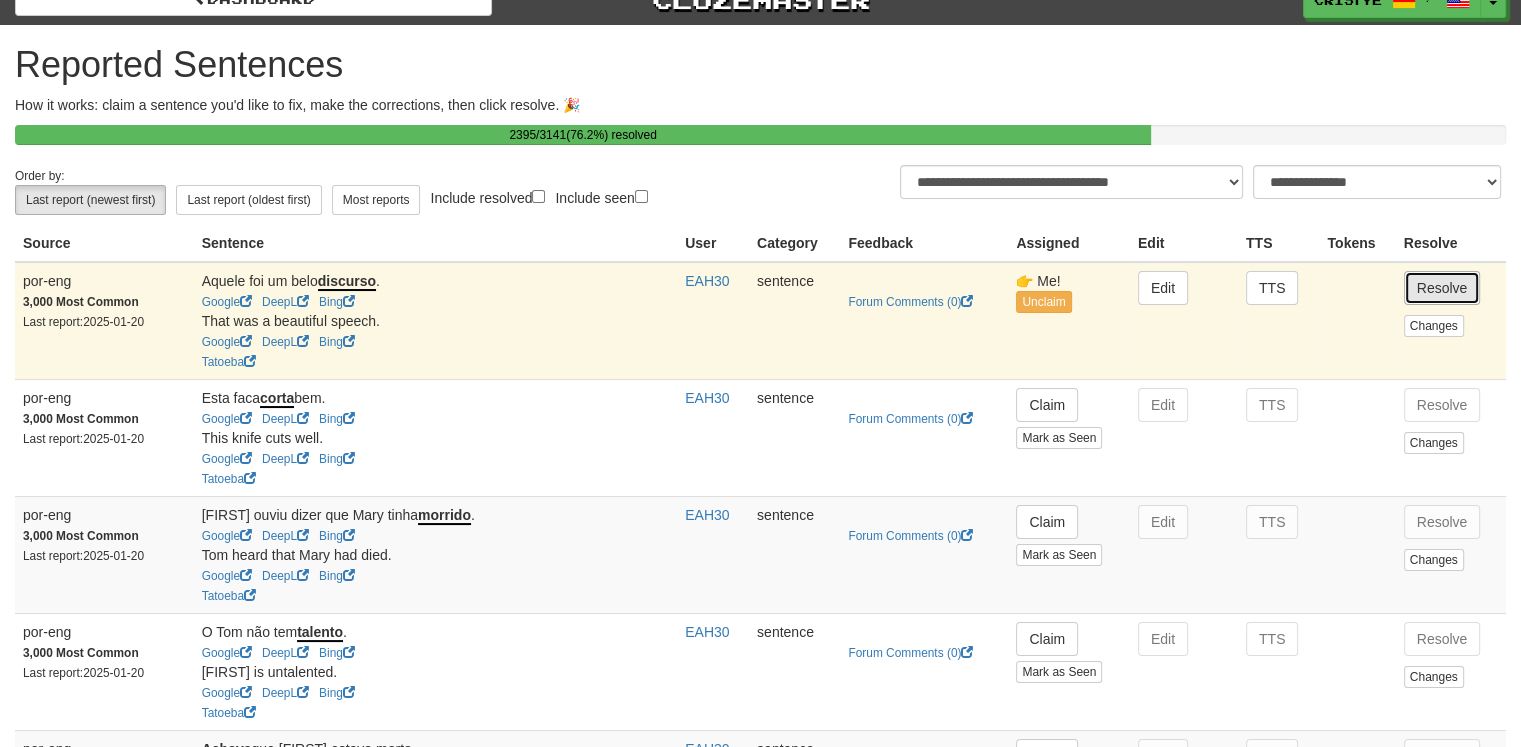 click on "Resolve" at bounding box center (1442, 288) 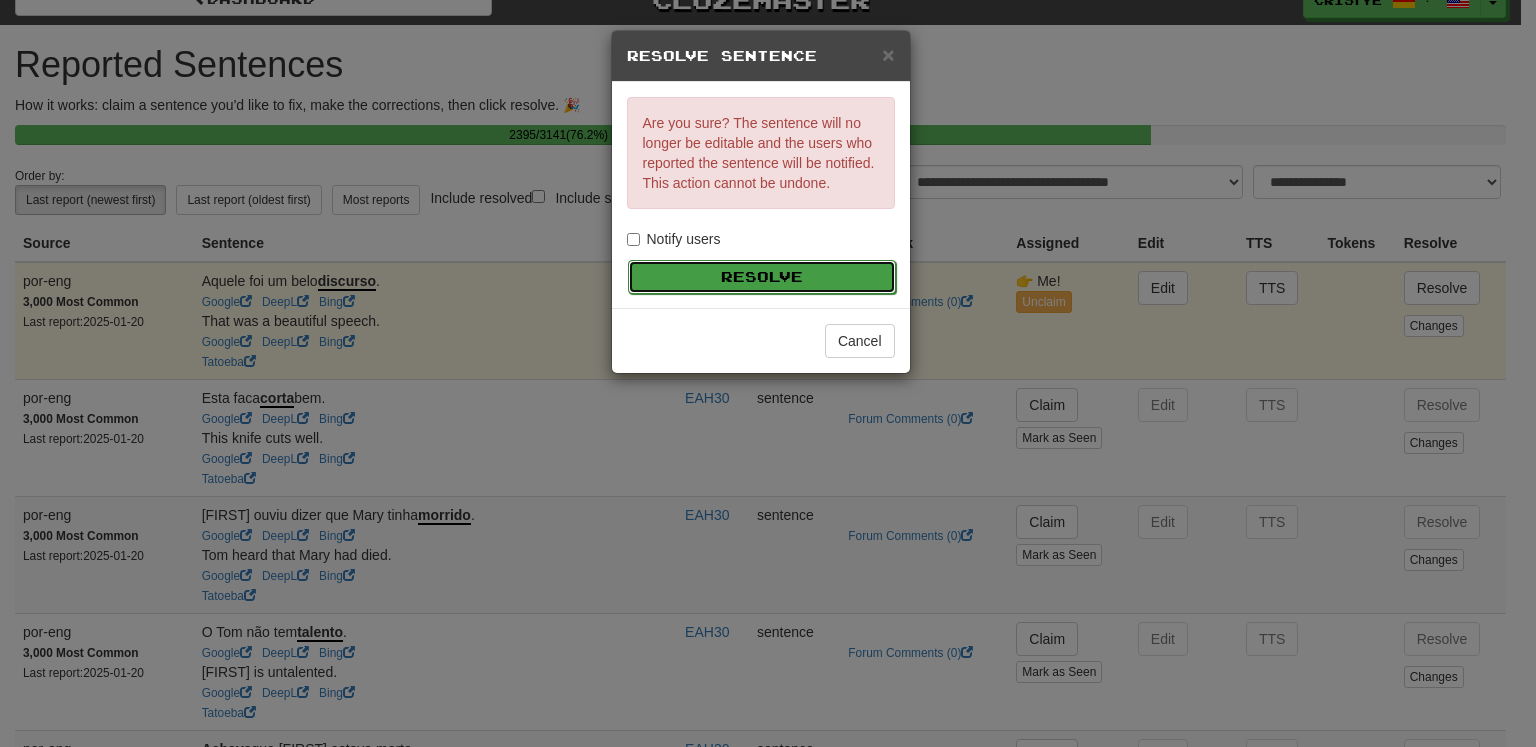click on "Resolve" at bounding box center (762, 277) 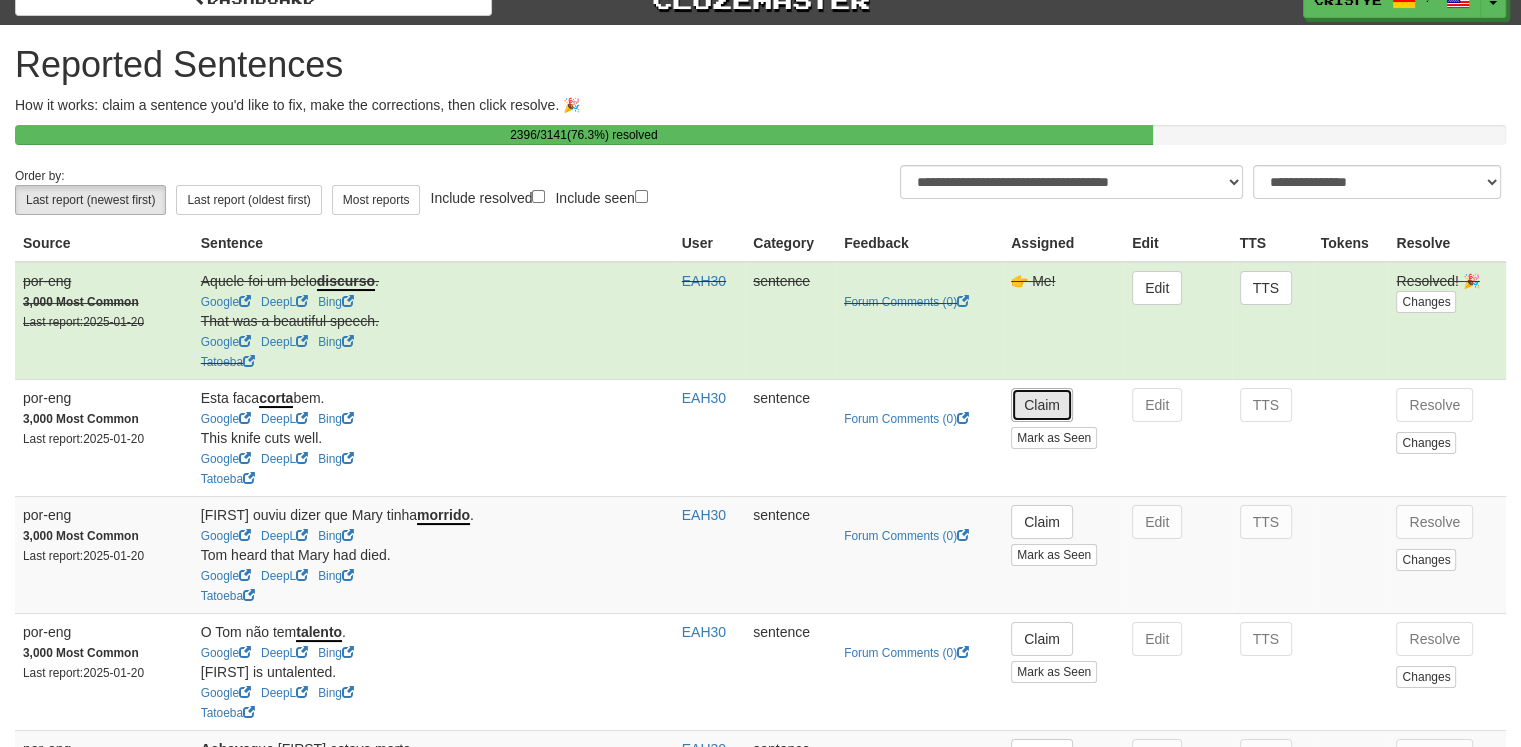click on "Claim" at bounding box center (1042, 405) 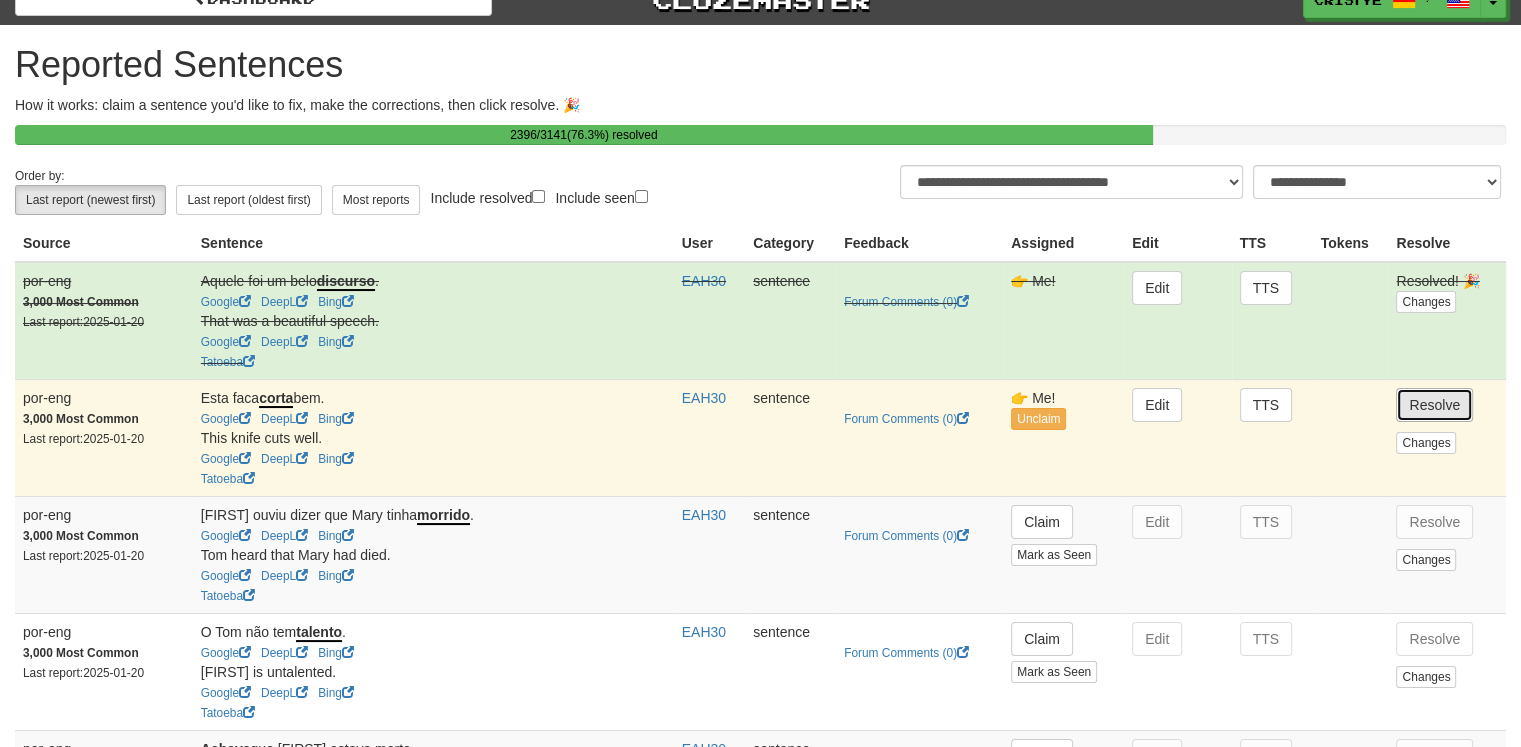 click on "Resolve" at bounding box center (1434, 405) 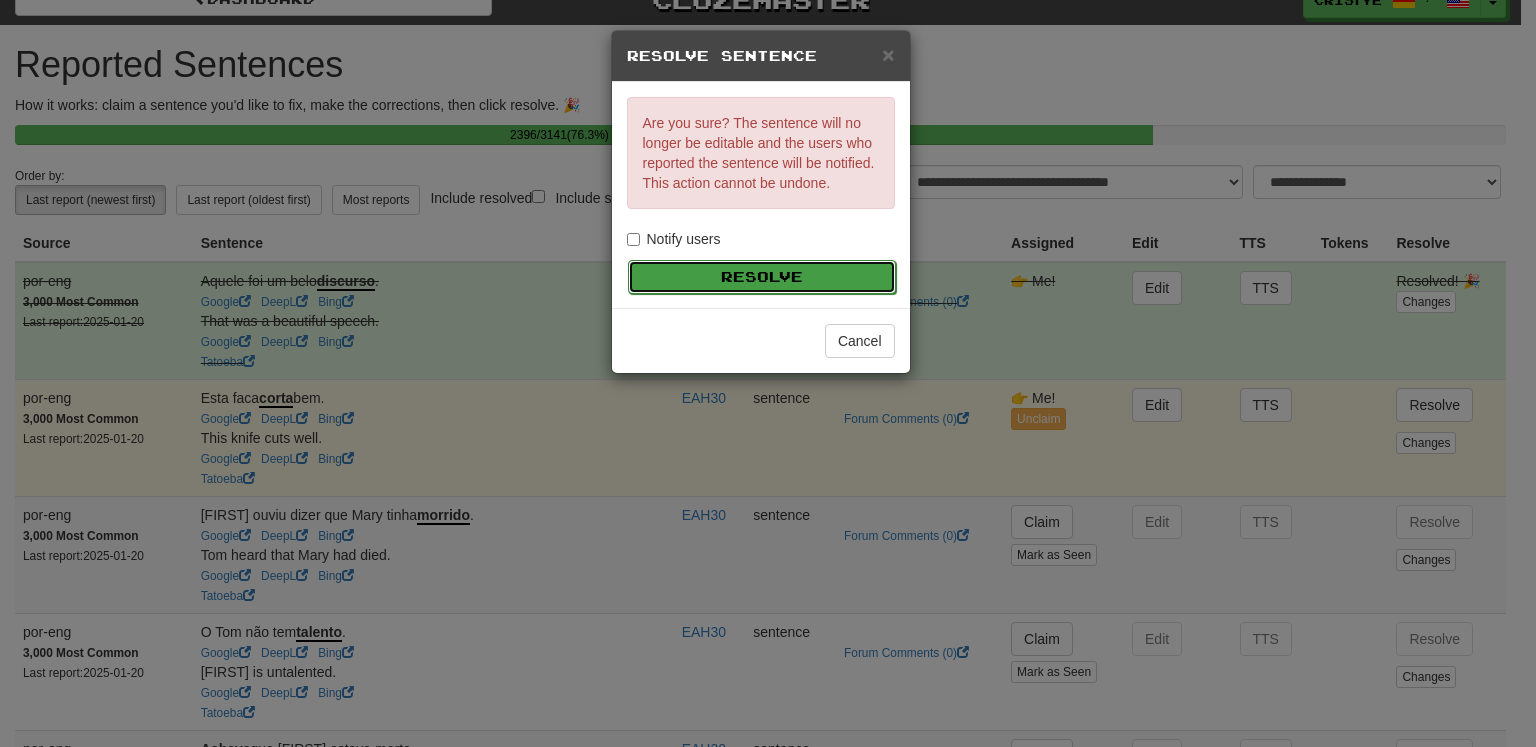 click on "Resolve" at bounding box center [762, 277] 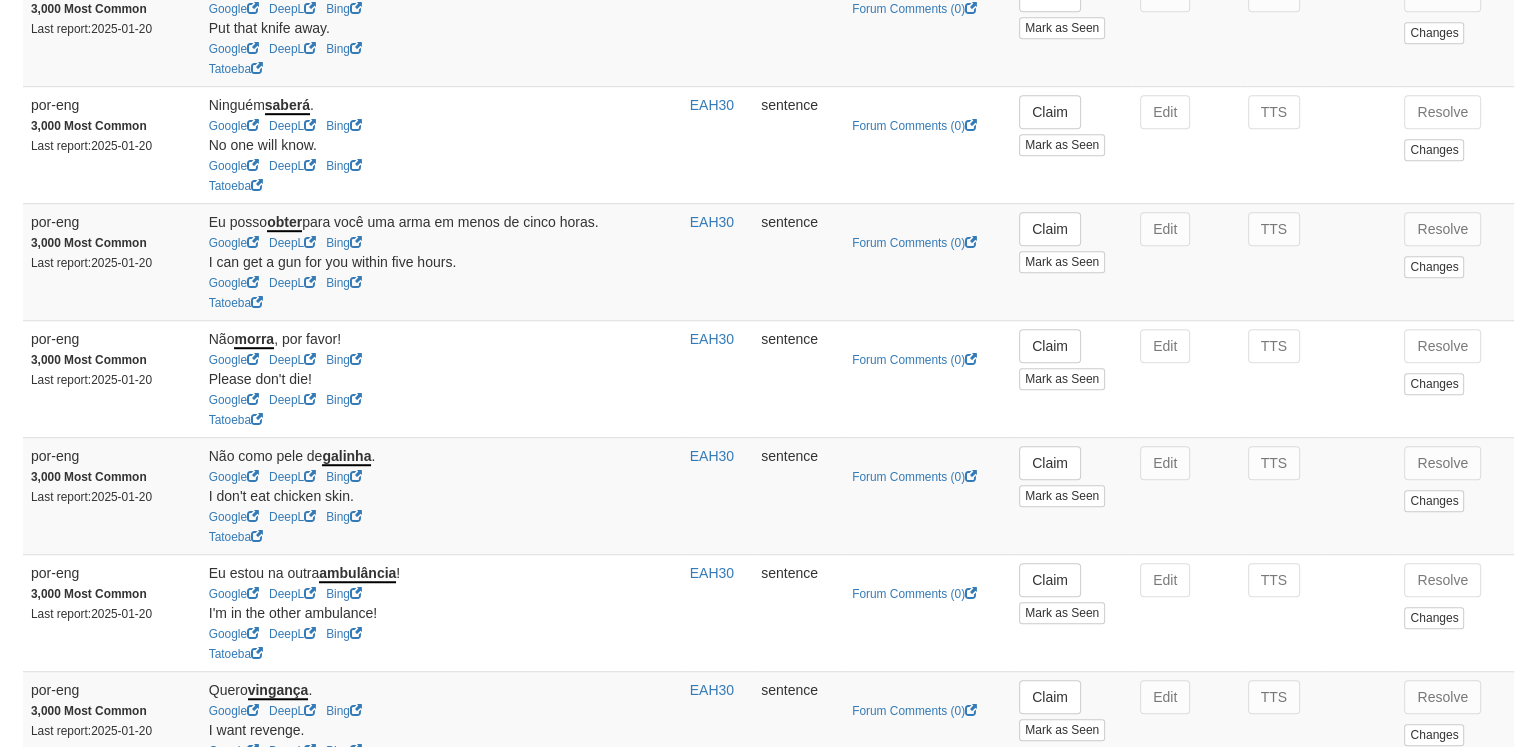 scroll, scrollTop: 1219, scrollLeft: 0, axis: vertical 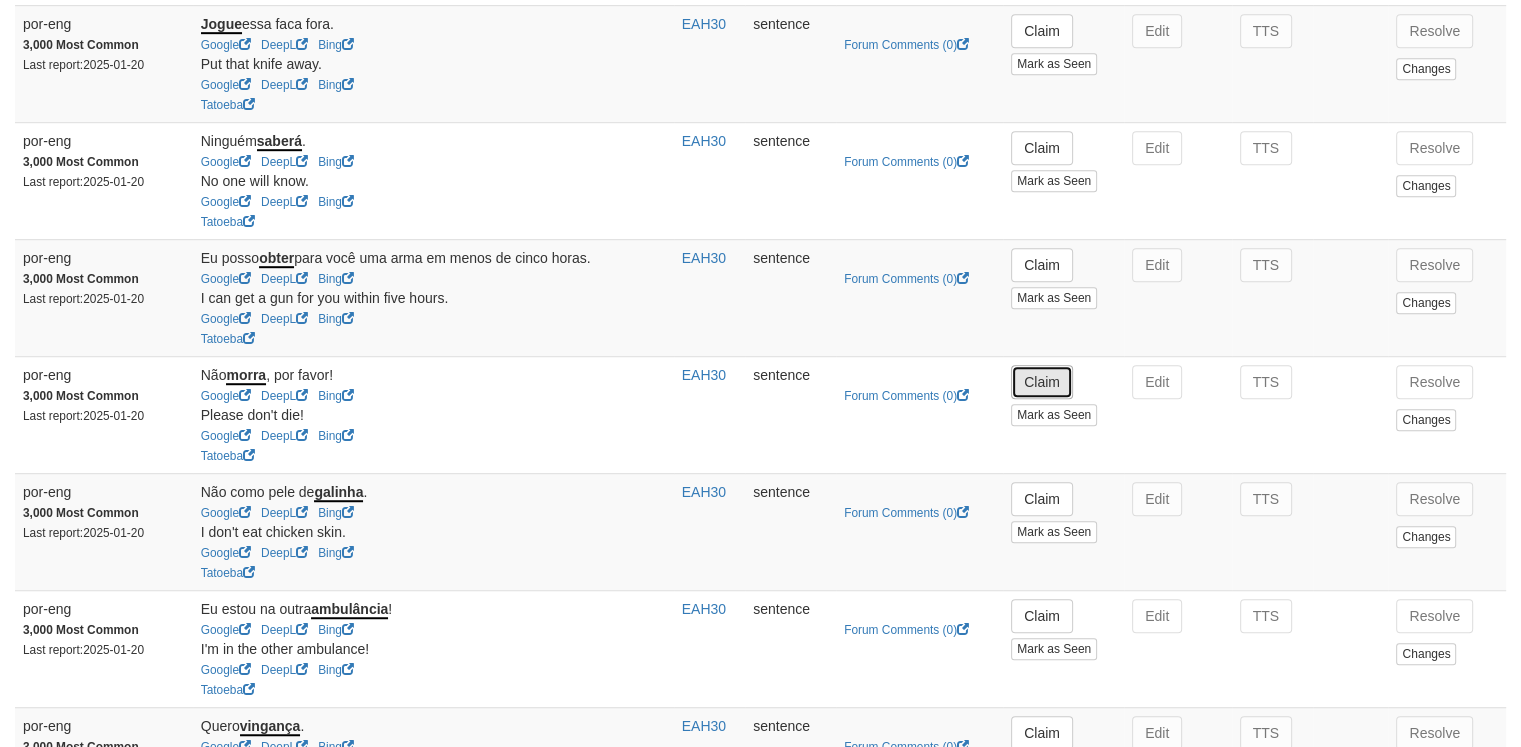 click on "Claim" at bounding box center (1042, 382) 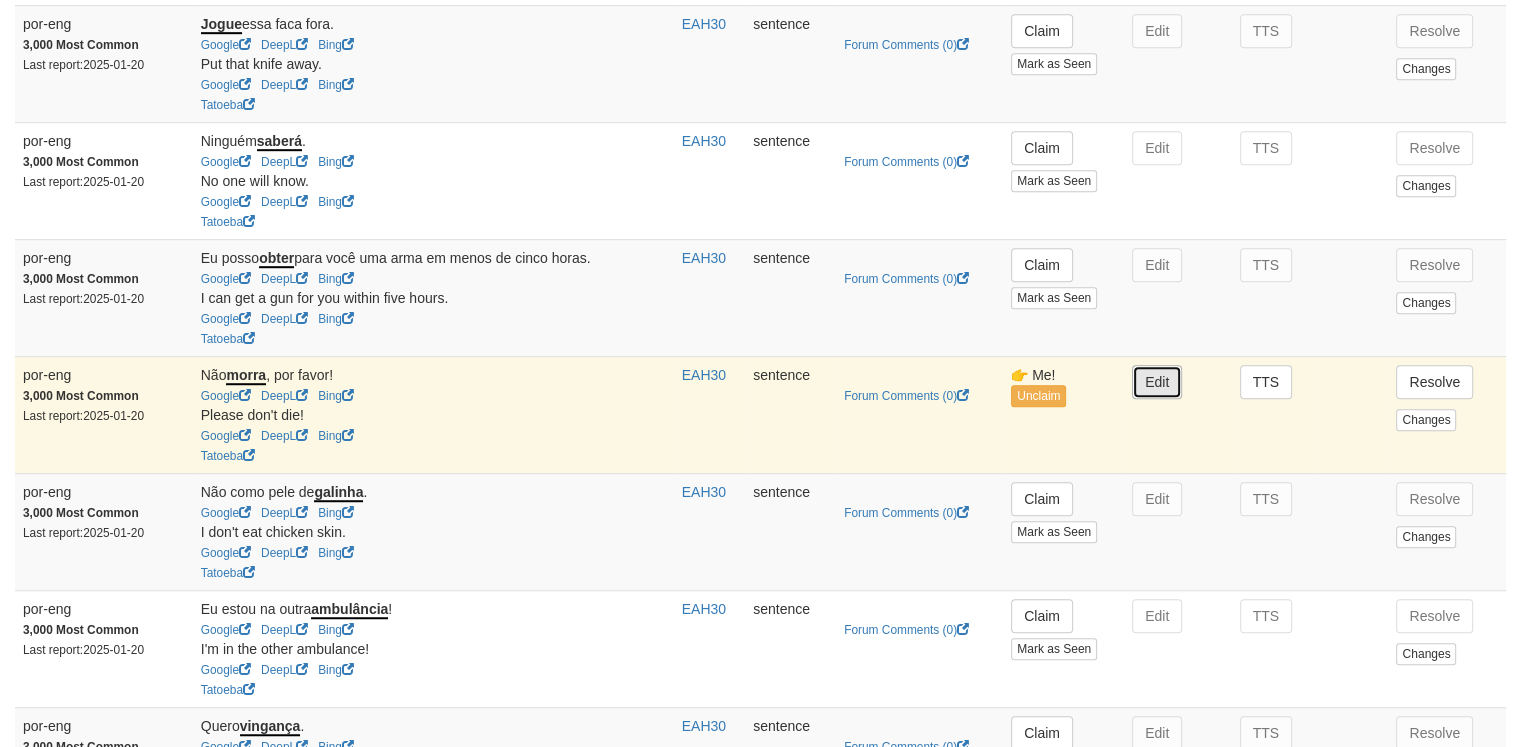 click on "Edit" at bounding box center (1157, 382) 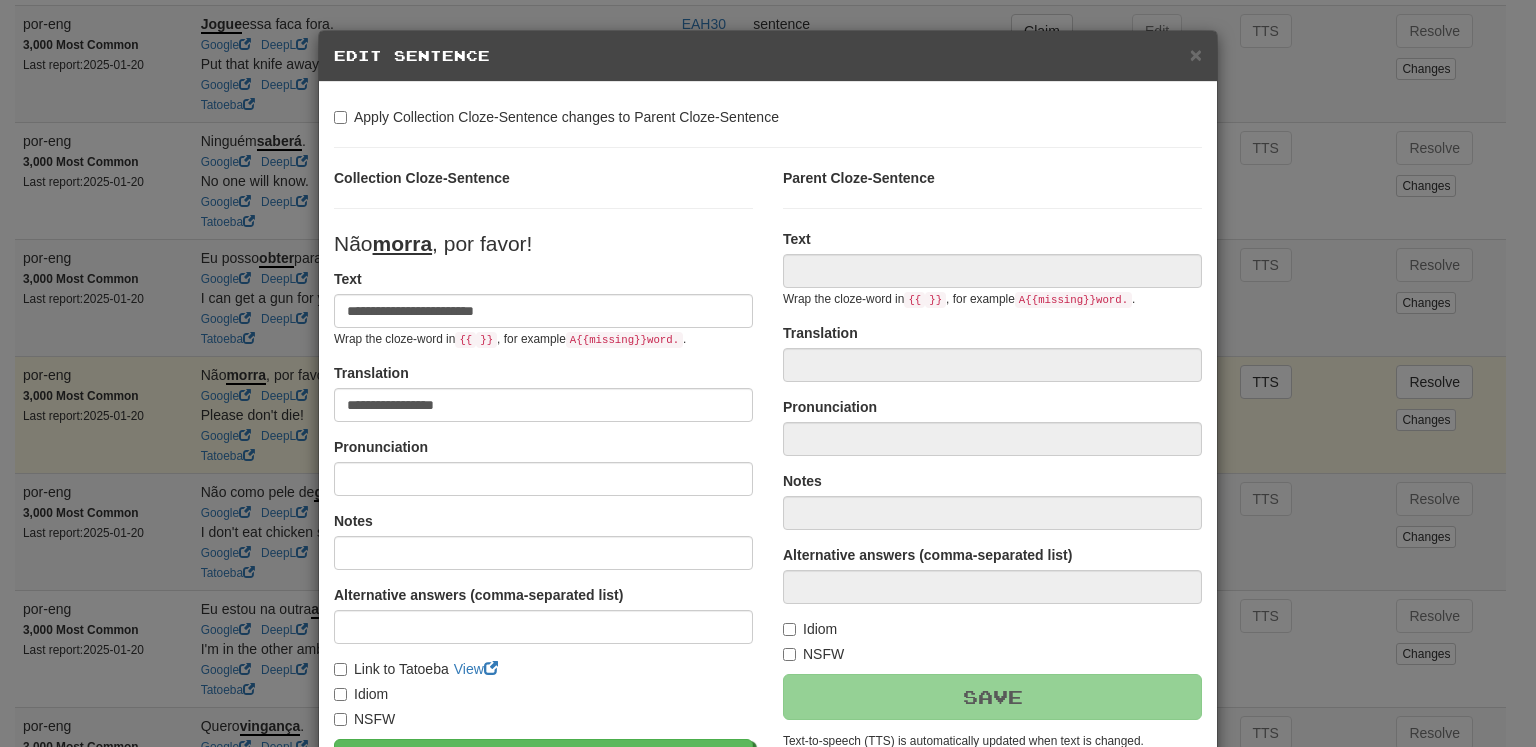 type on "**********" 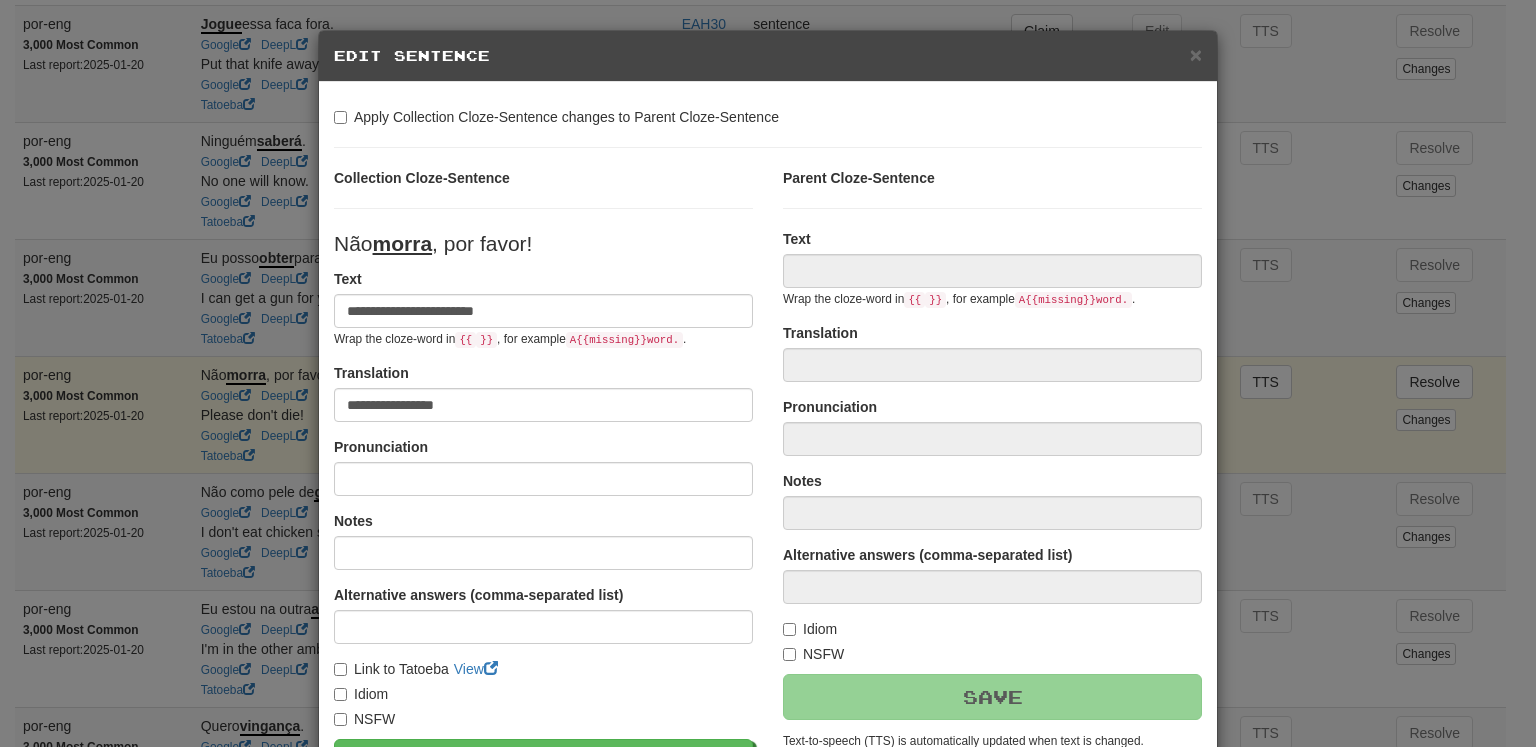 type on "**********" 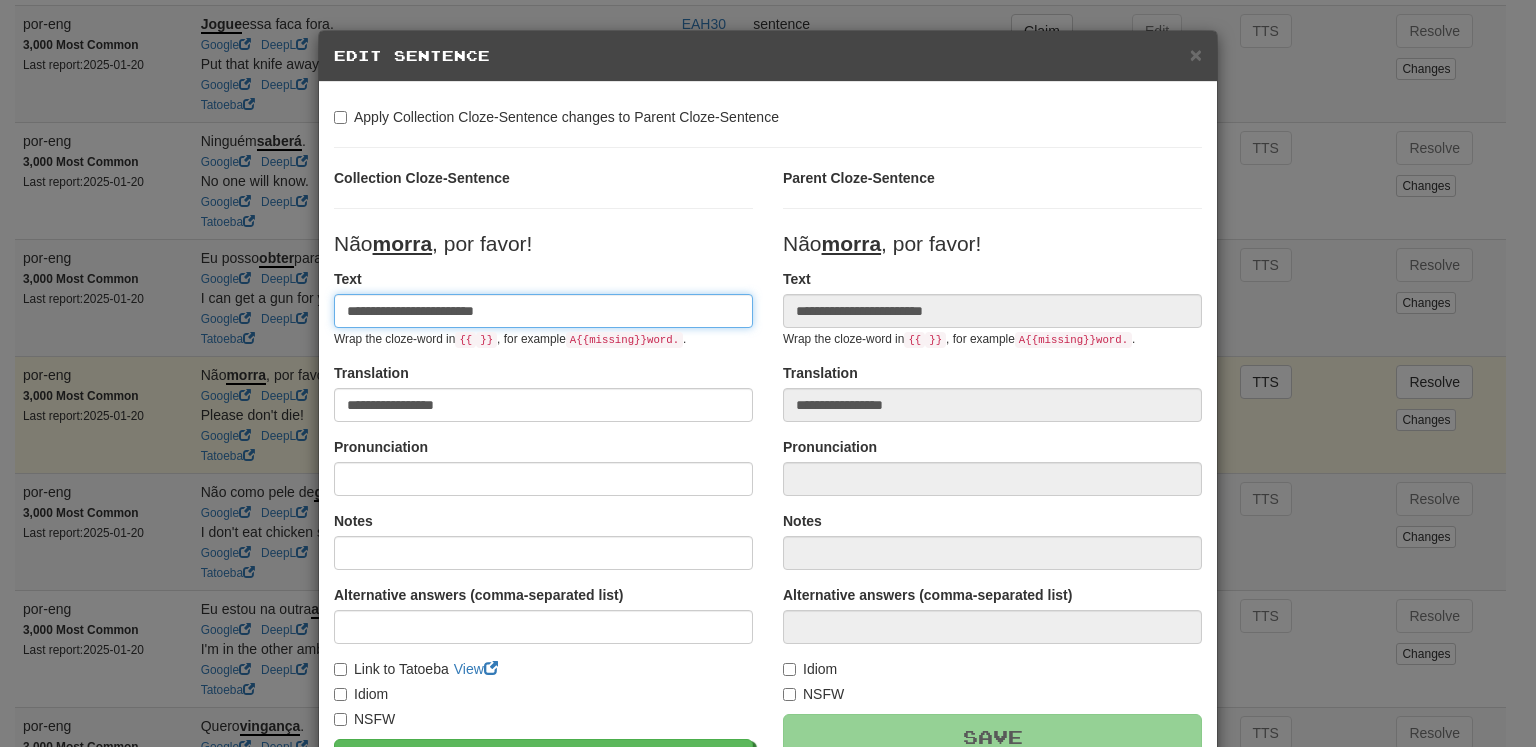 drag, startPoint x: 431, startPoint y: 310, endPoint x: 576, endPoint y: 322, distance: 145.4957 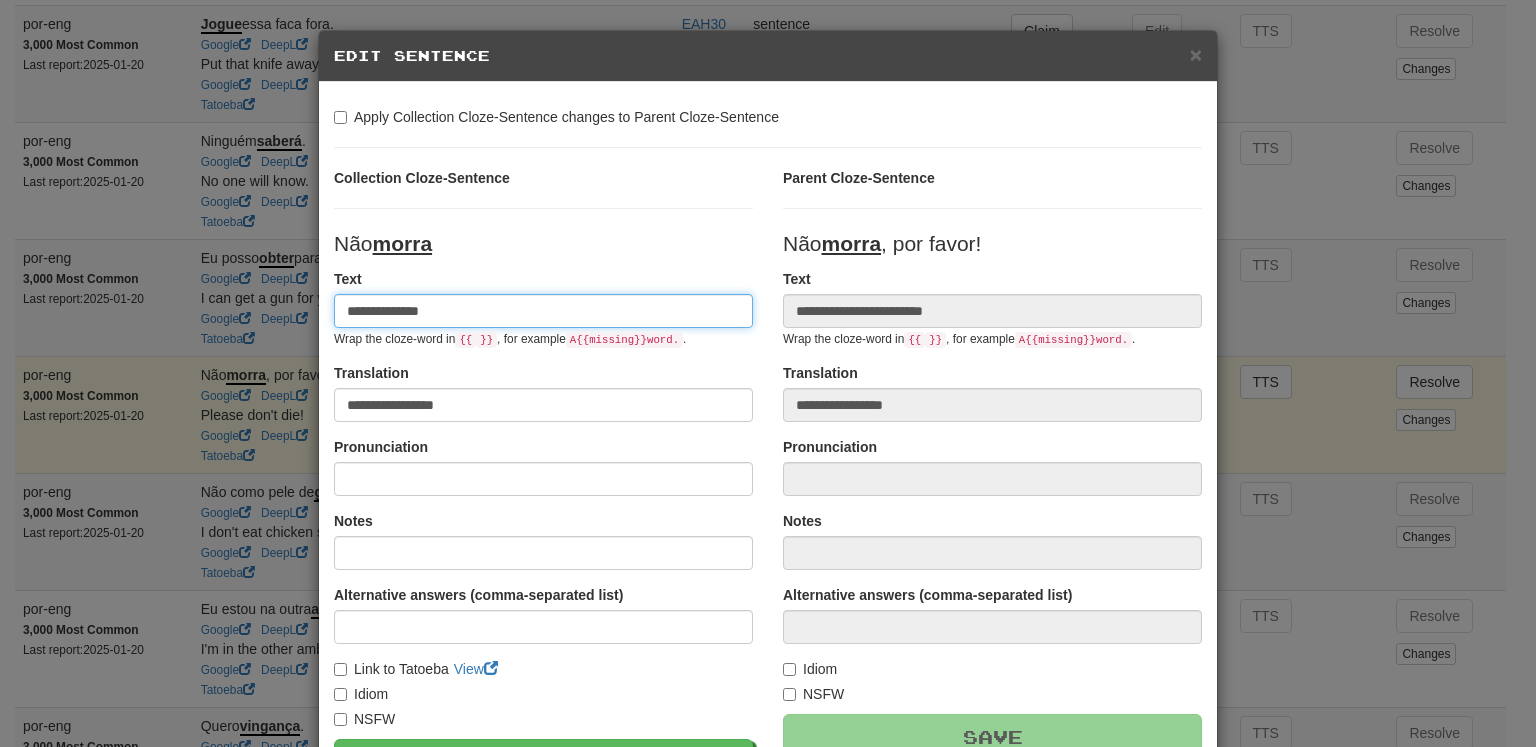paste on "**********" 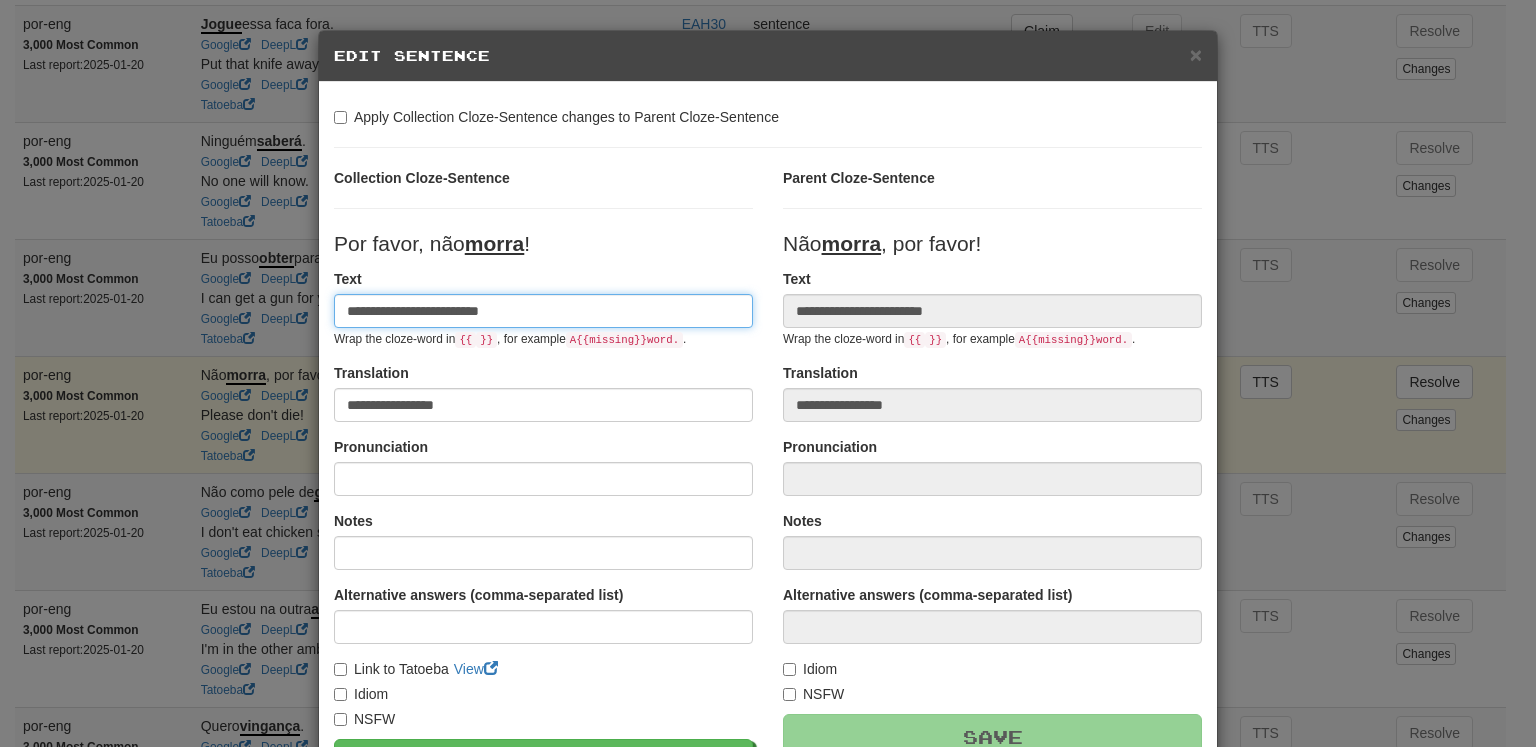 type on "**********" 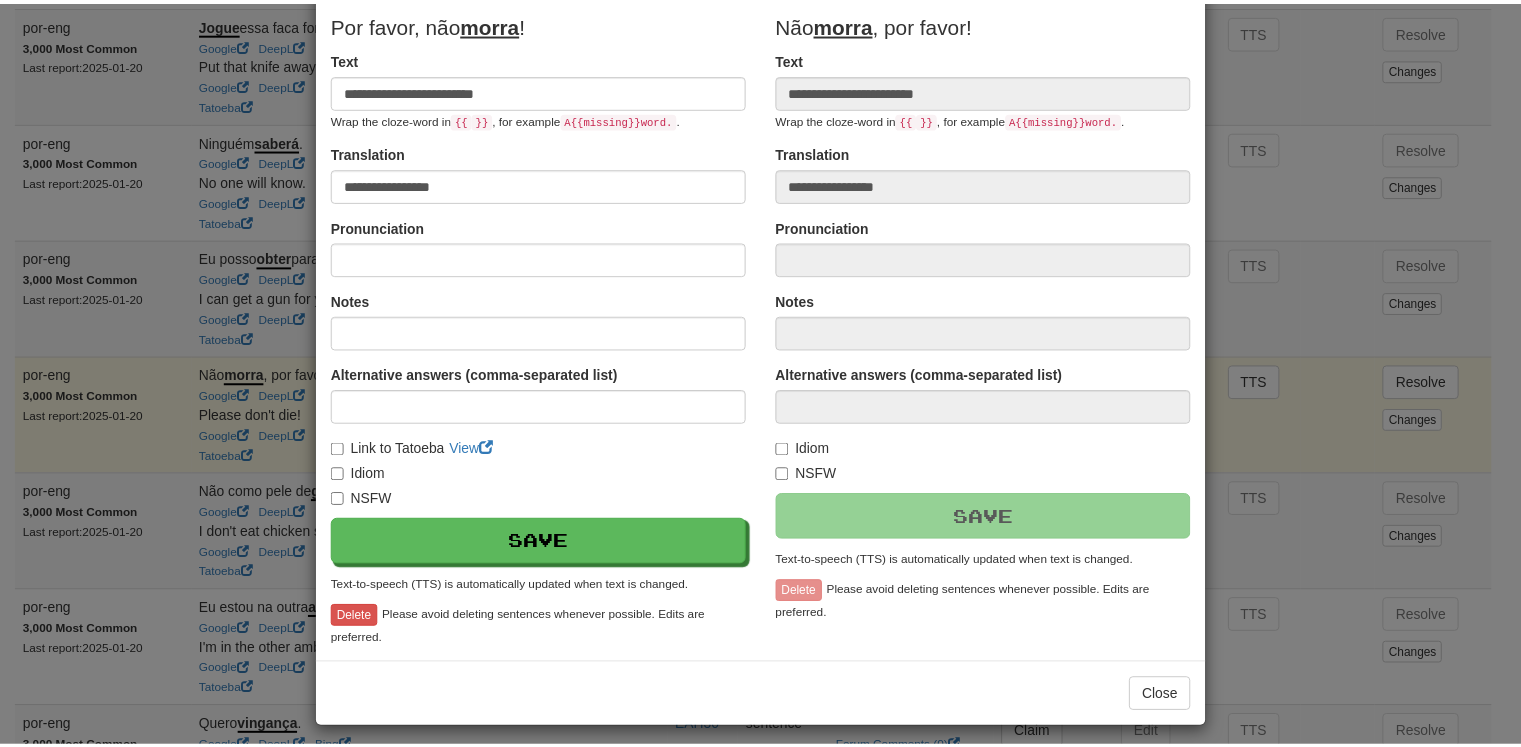 scroll, scrollTop: 220, scrollLeft: 0, axis: vertical 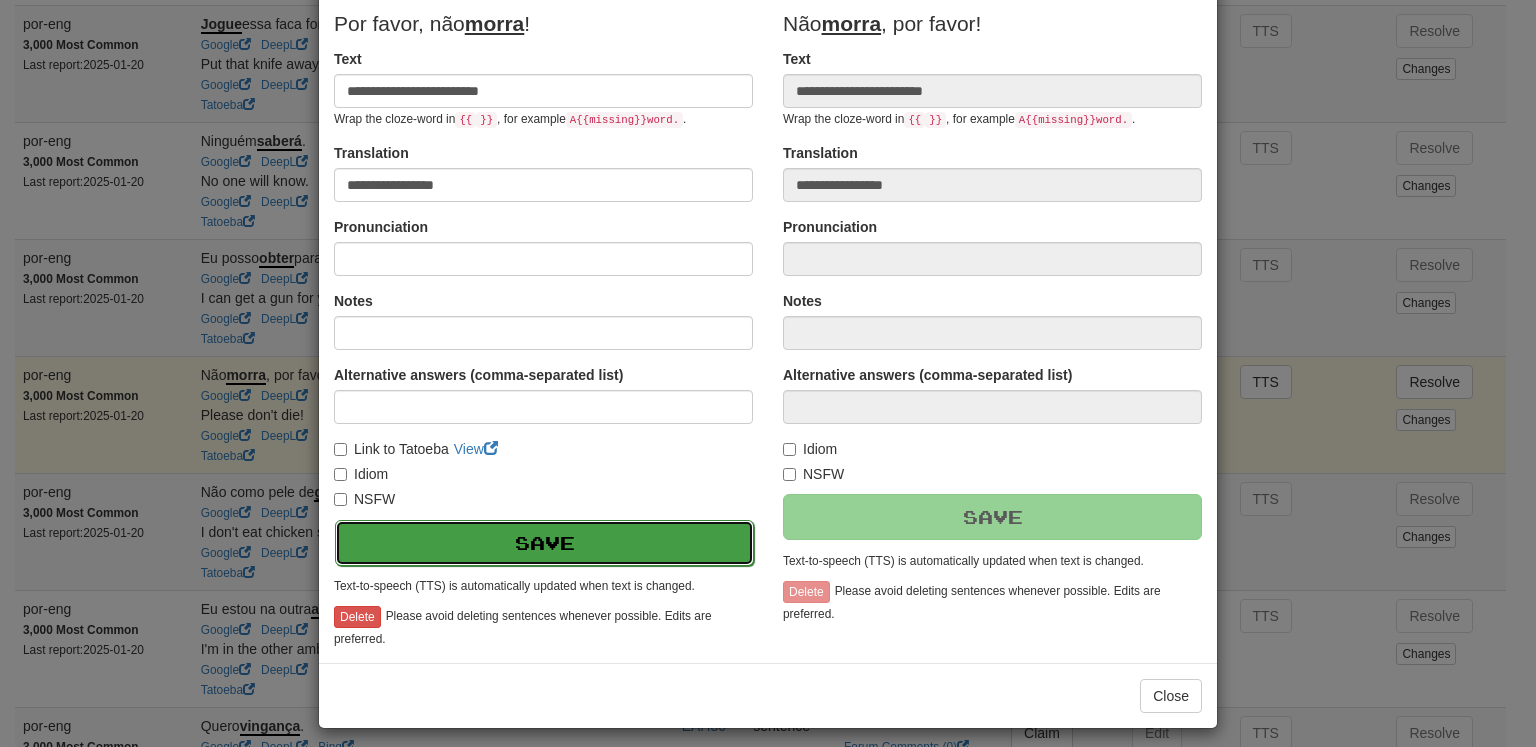 click on "Save" at bounding box center [544, 543] 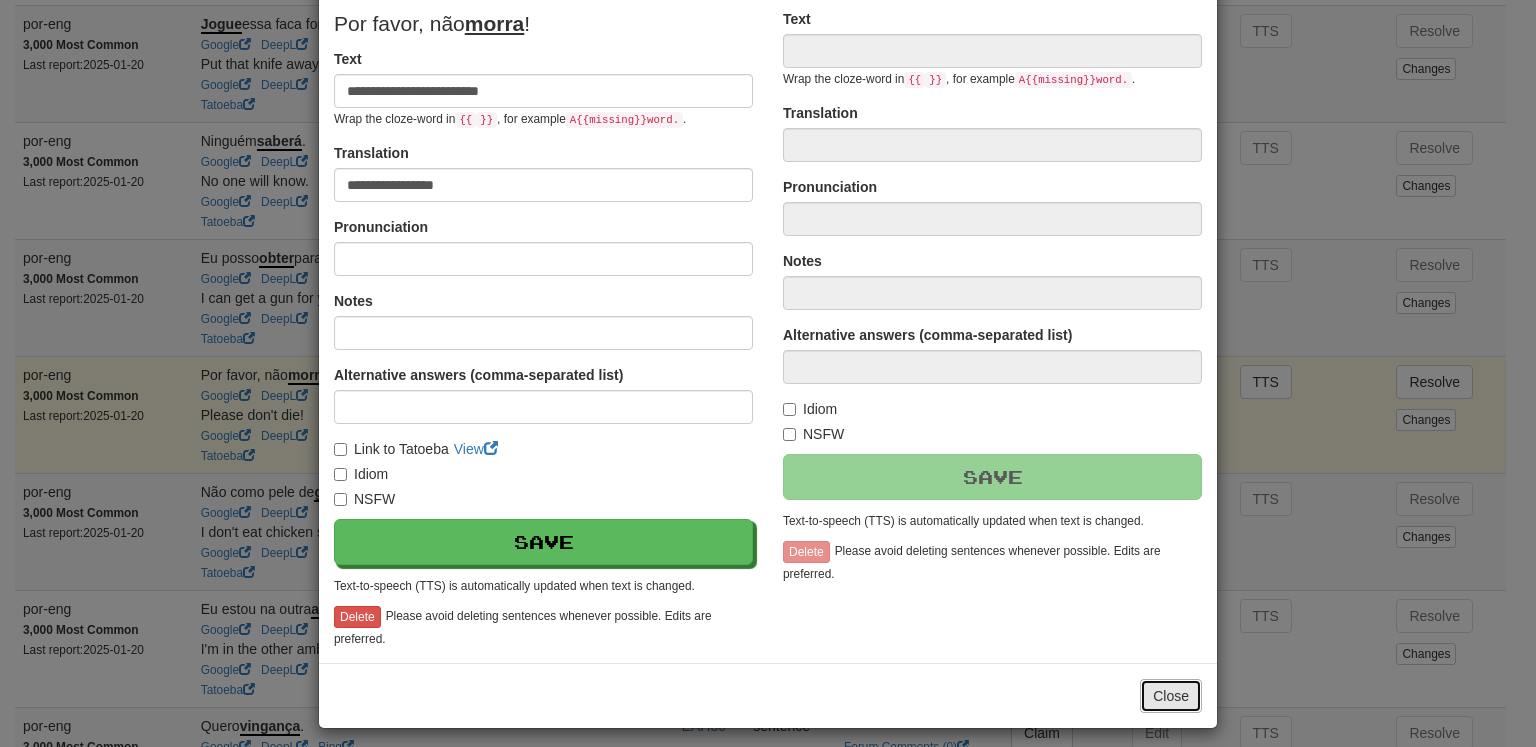 type on "**********" 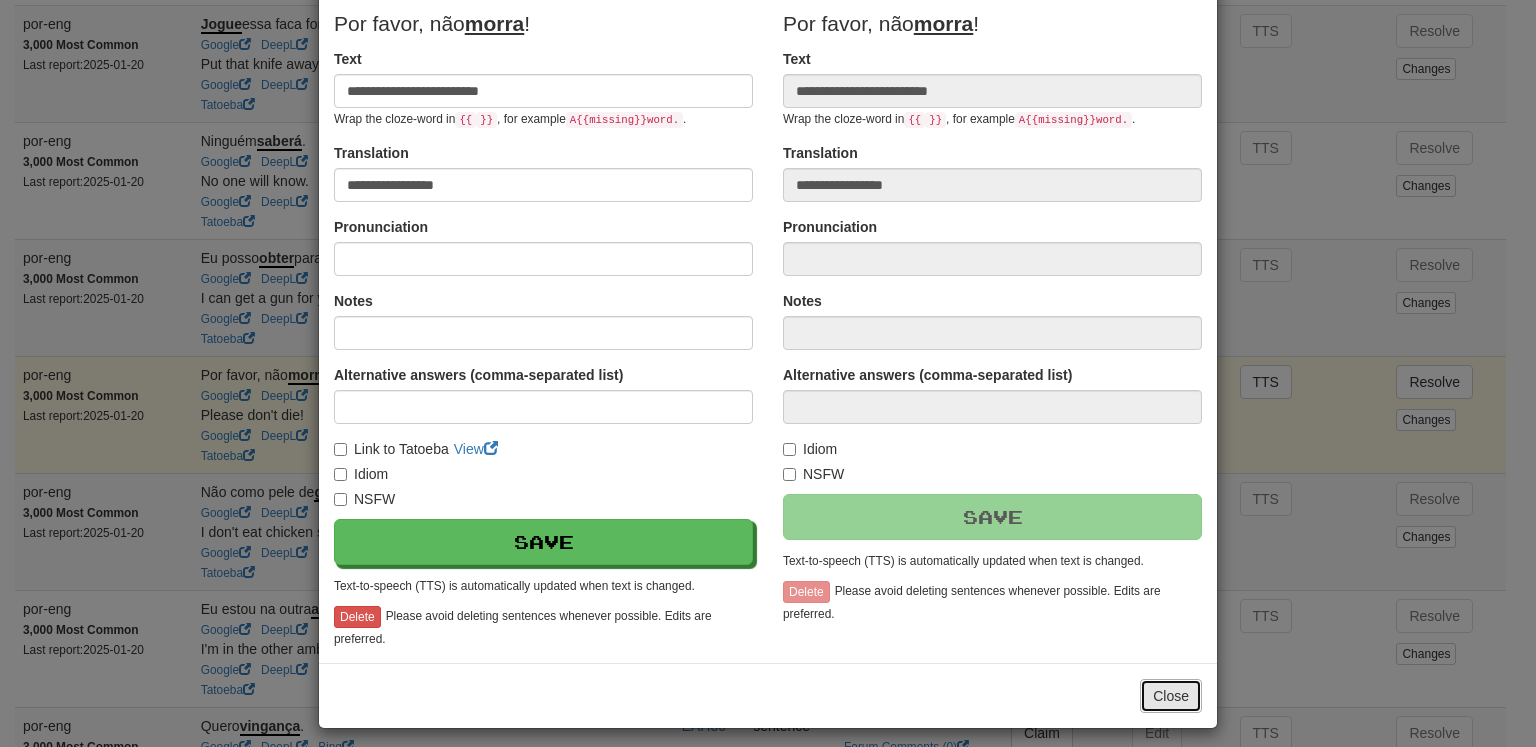 click on "Close" at bounding box center (1171, 696) 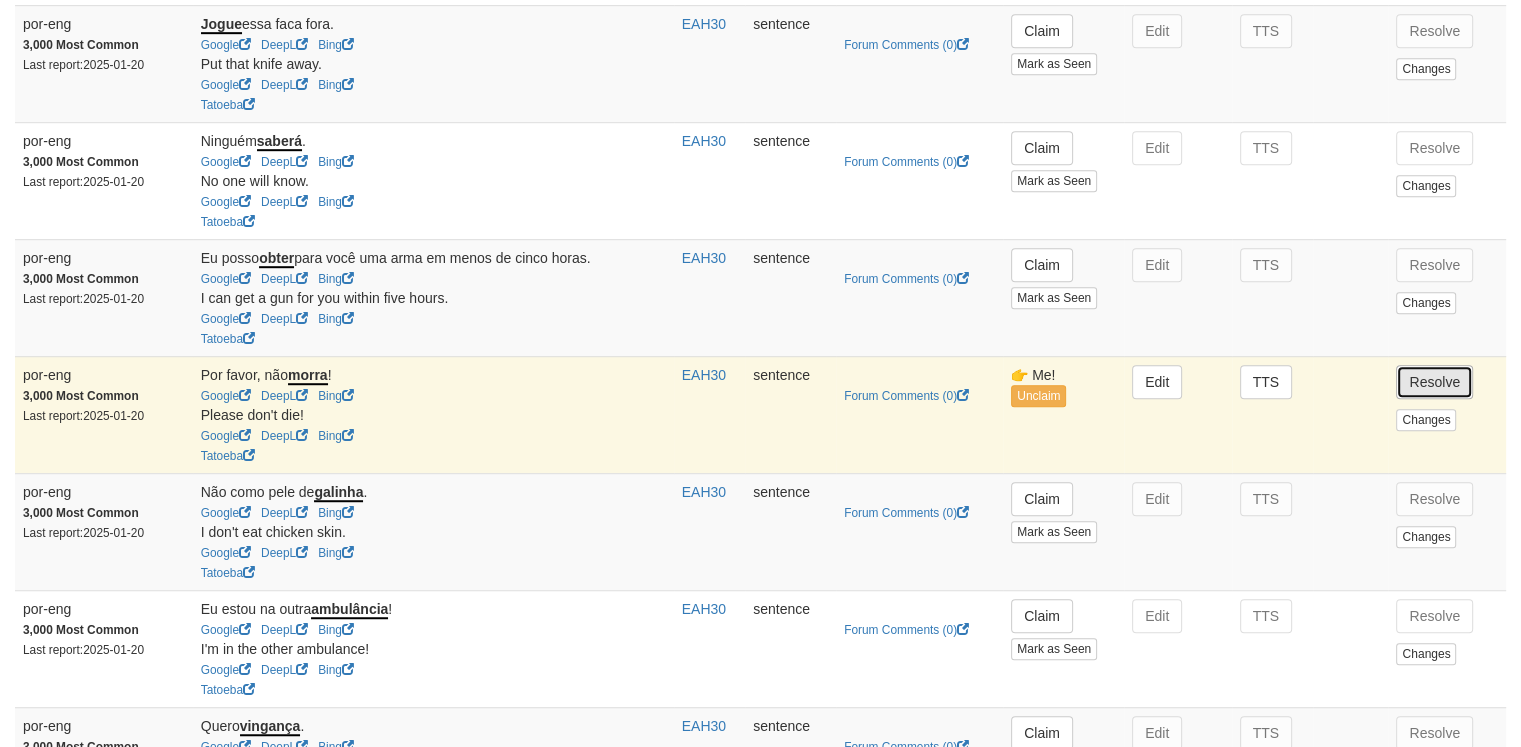 click on "Resolve" at bounding box center [1434, 382] 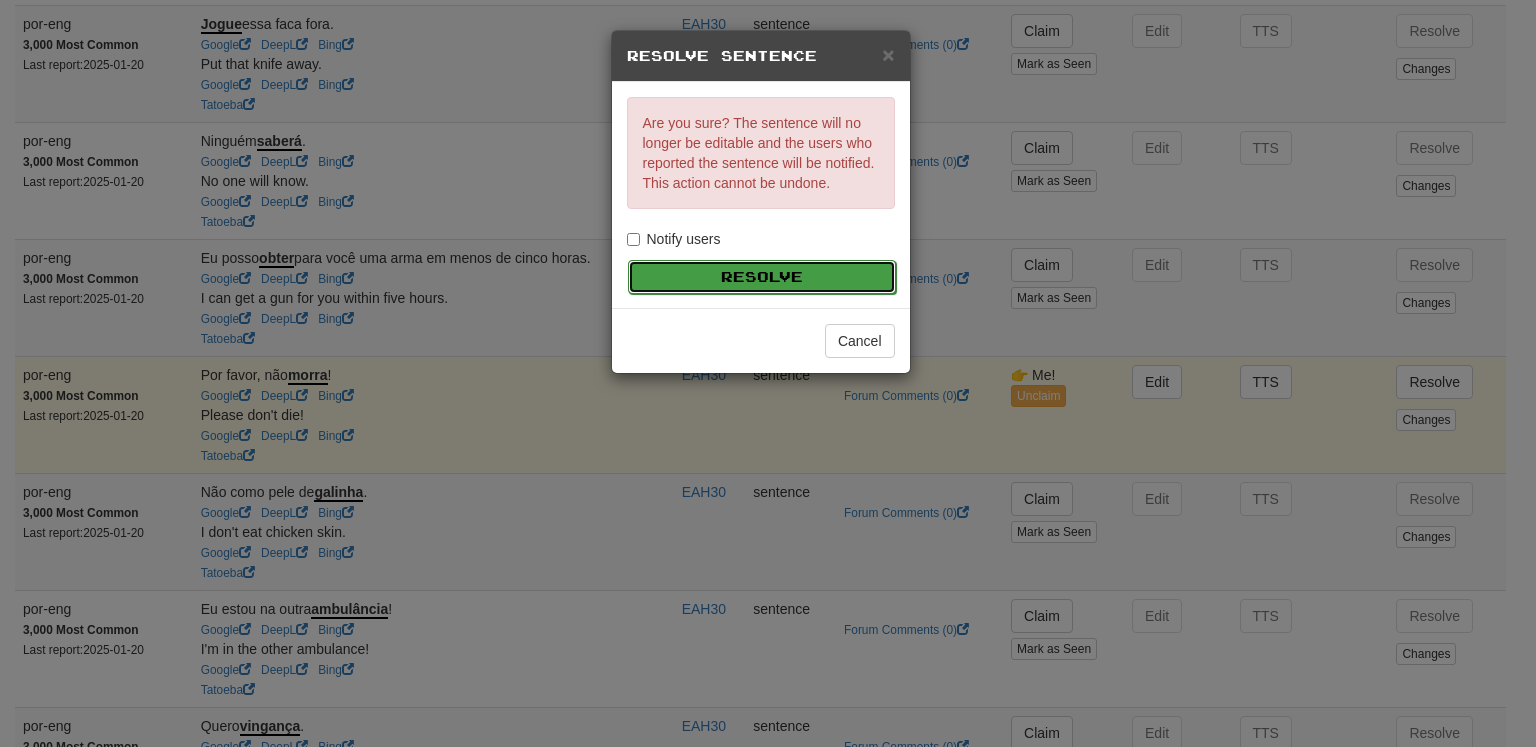 click on "Resolve" at bounding box center (762, 277) 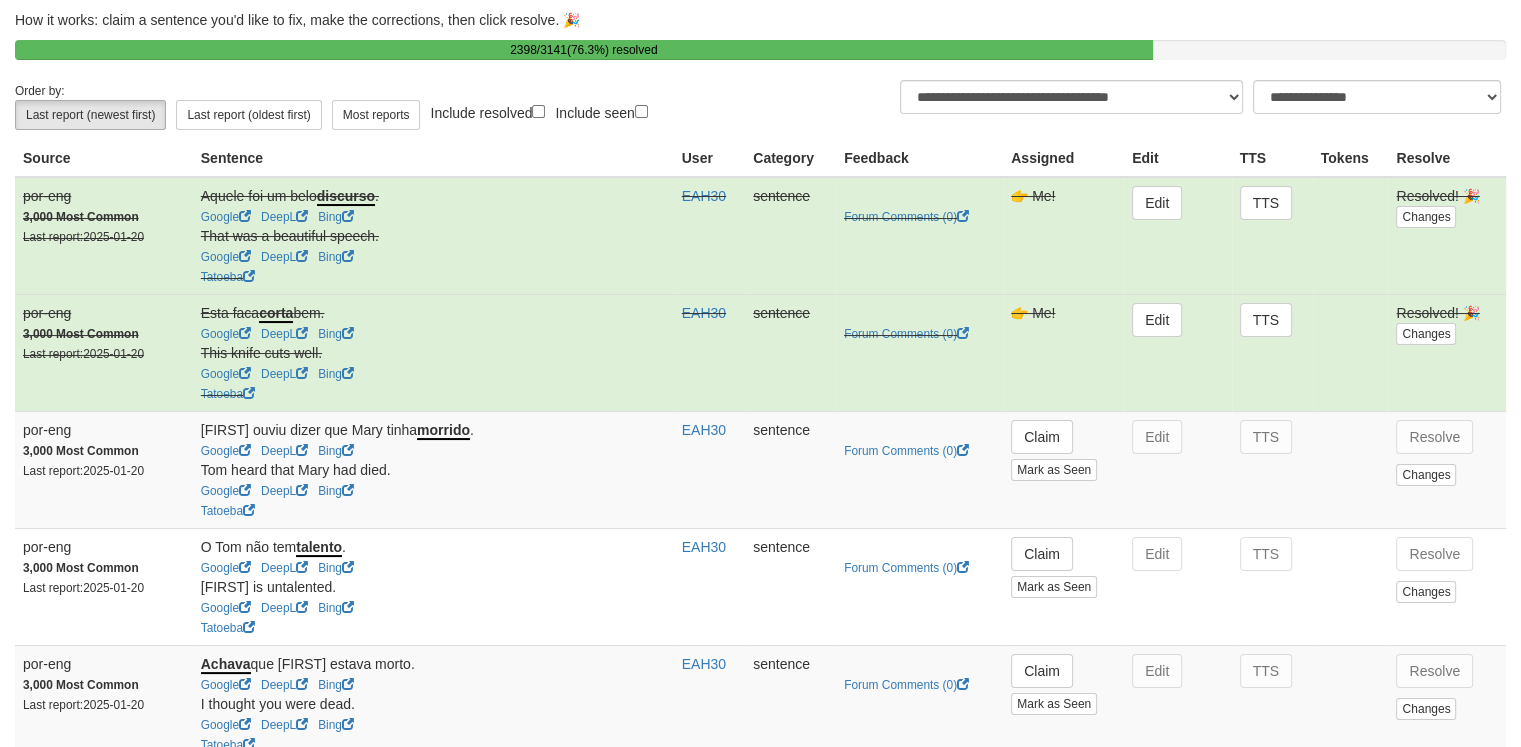 scroll, scrollTop: 49, scrollLeft: 0, axis: vertical 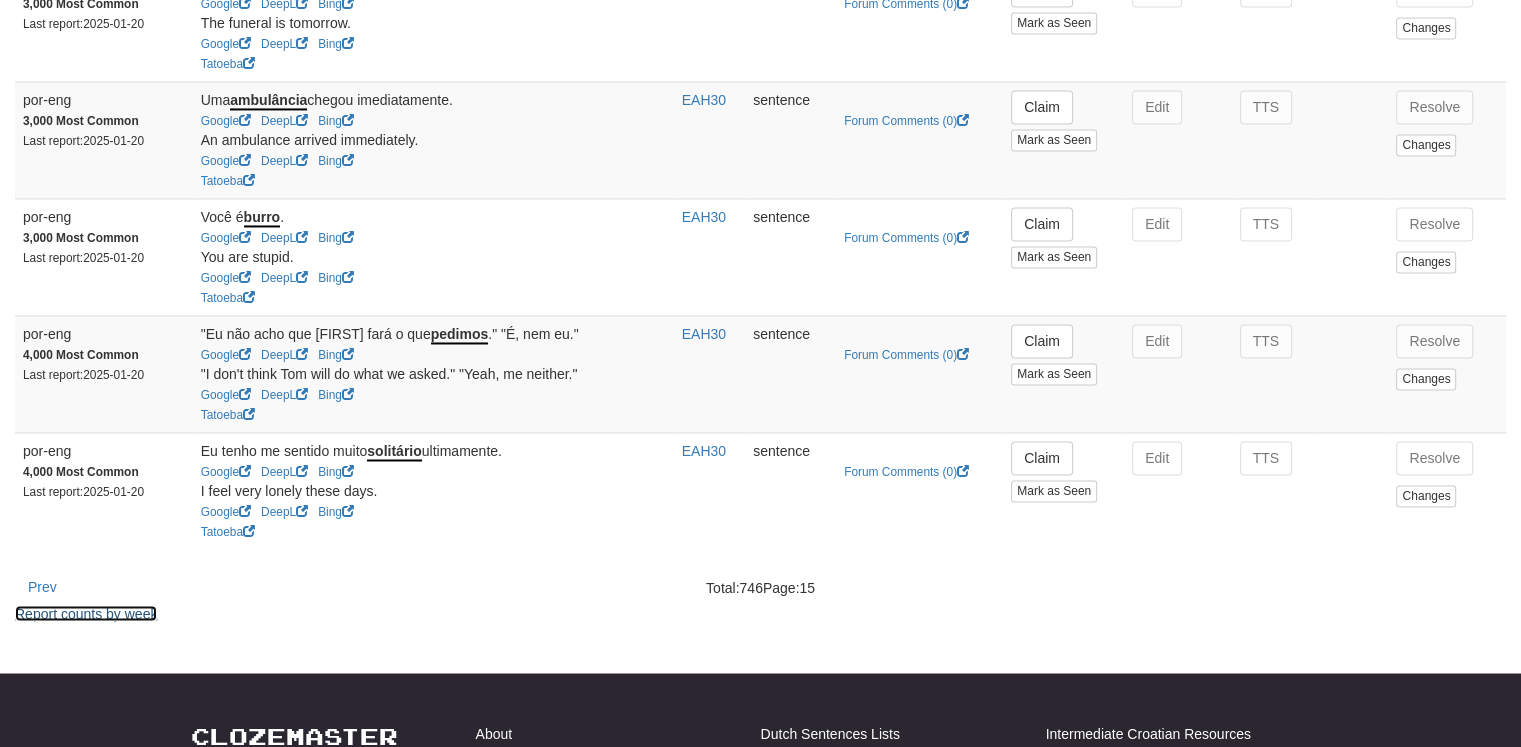 click on "Report counts by week" at bounding box center (86, 613) 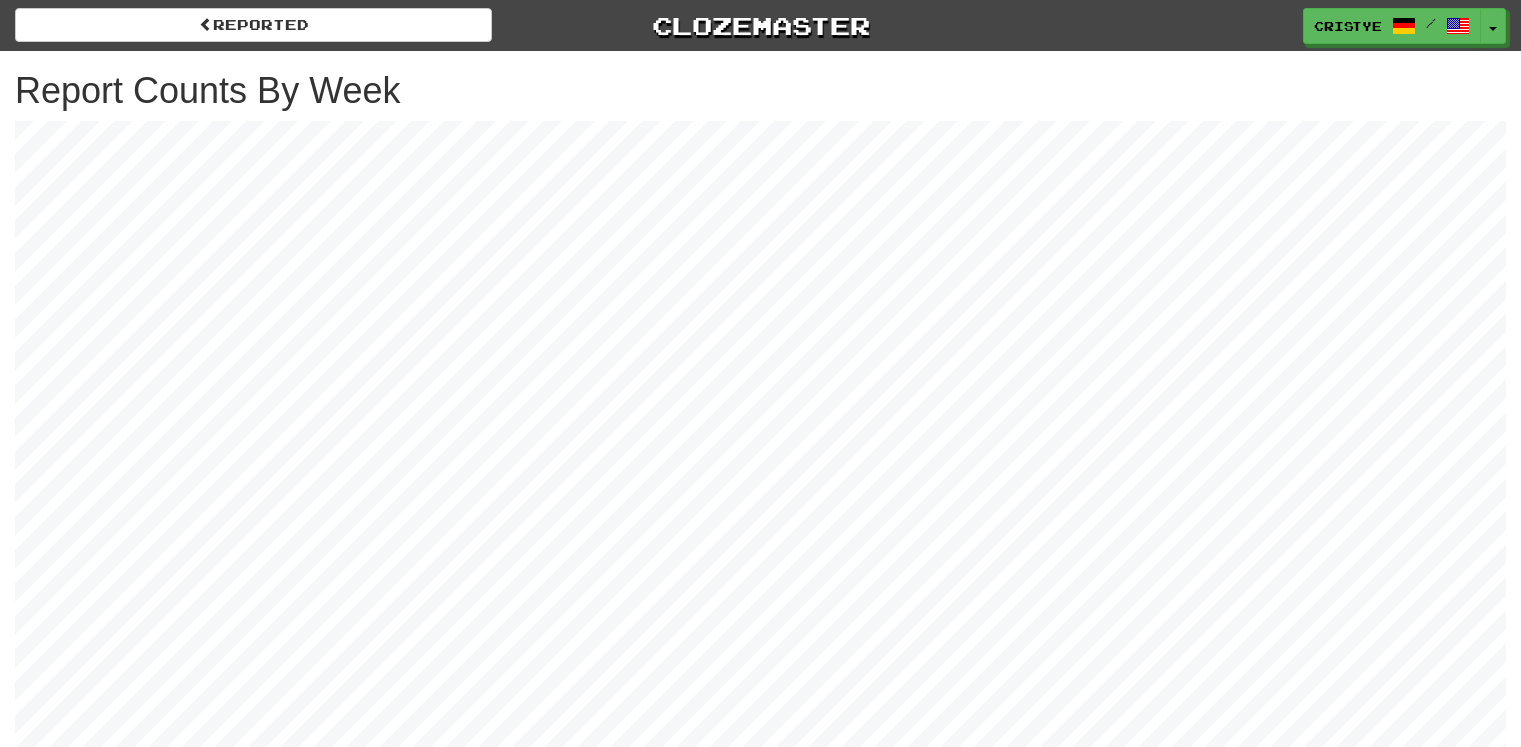 scroll, scrollTop: 0, scrollLeft: 0, axis: both 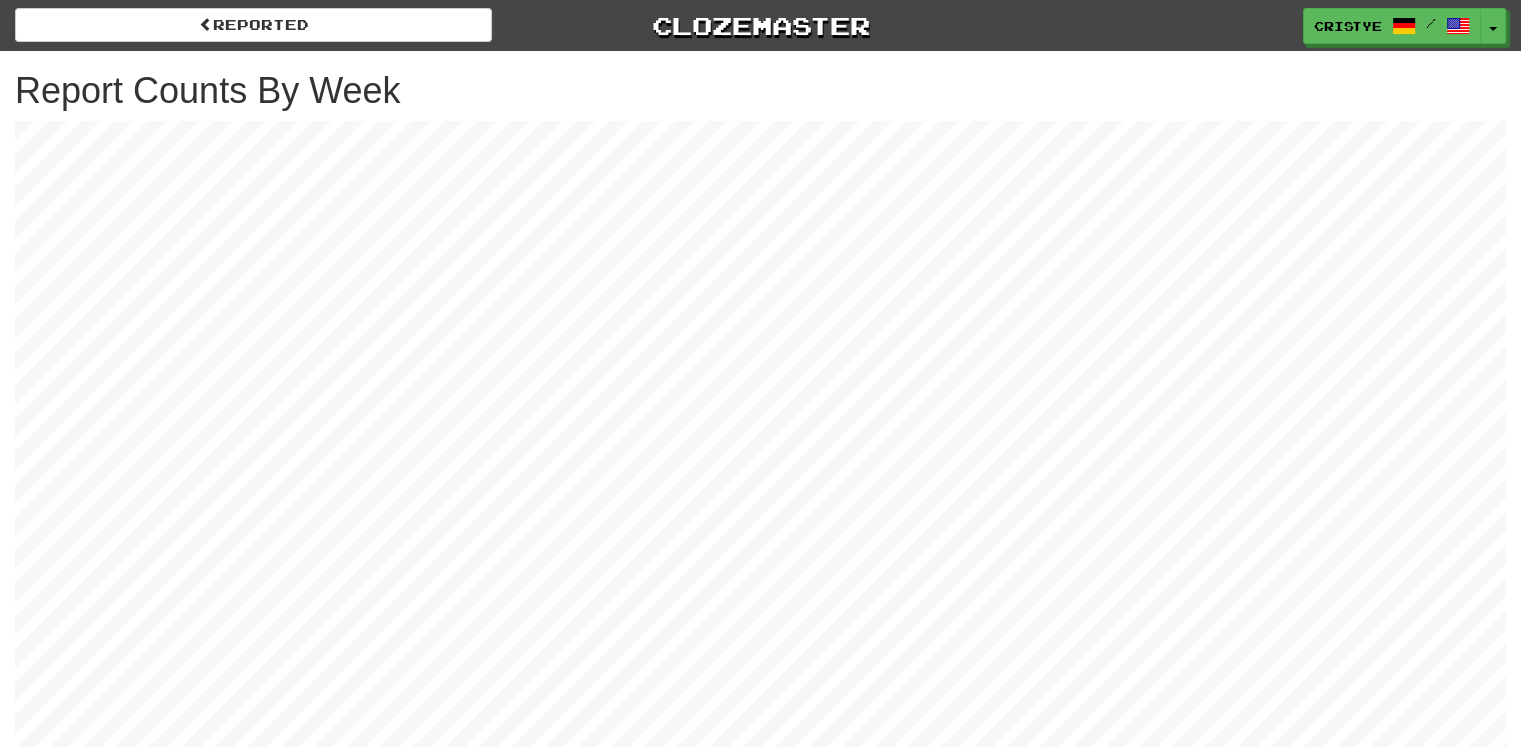 drag, startPoint x: 1527, startPoint y: 43, endPoint x: 1535, endPoint y: -12, distance: 55.578773 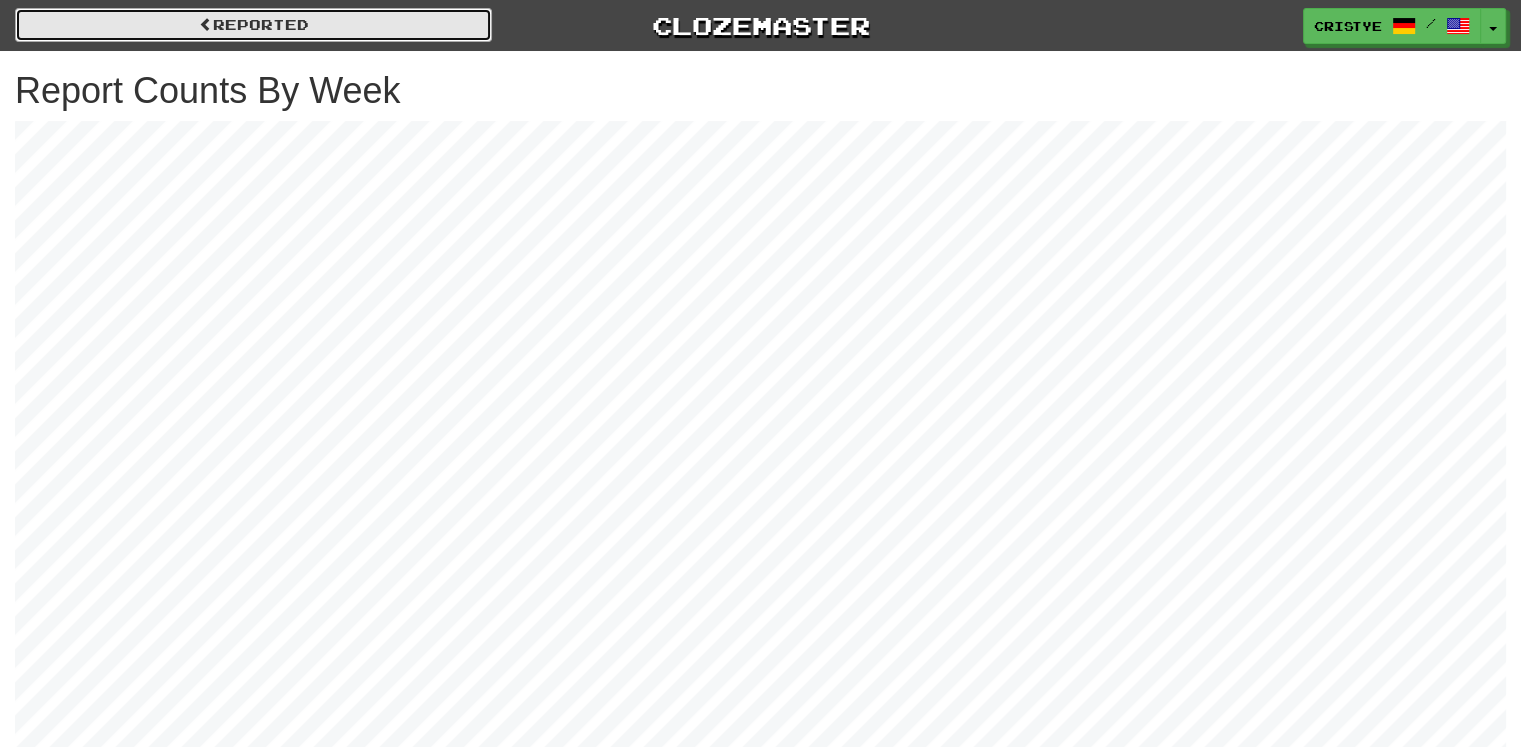 click on "Reported" at bounding box center (253, 25) 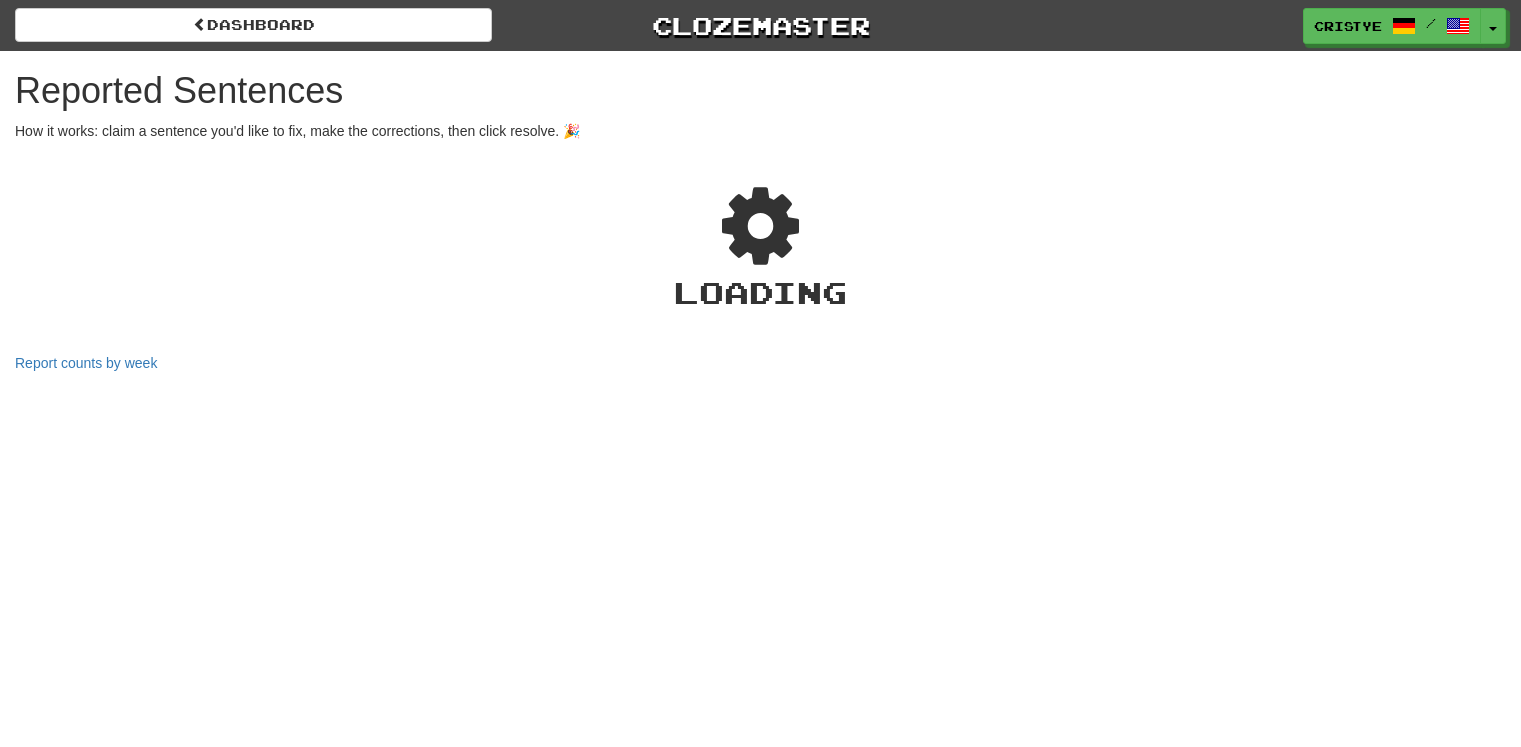 scroll, scrollTop: 0, scrollLeft: 0, axis: both 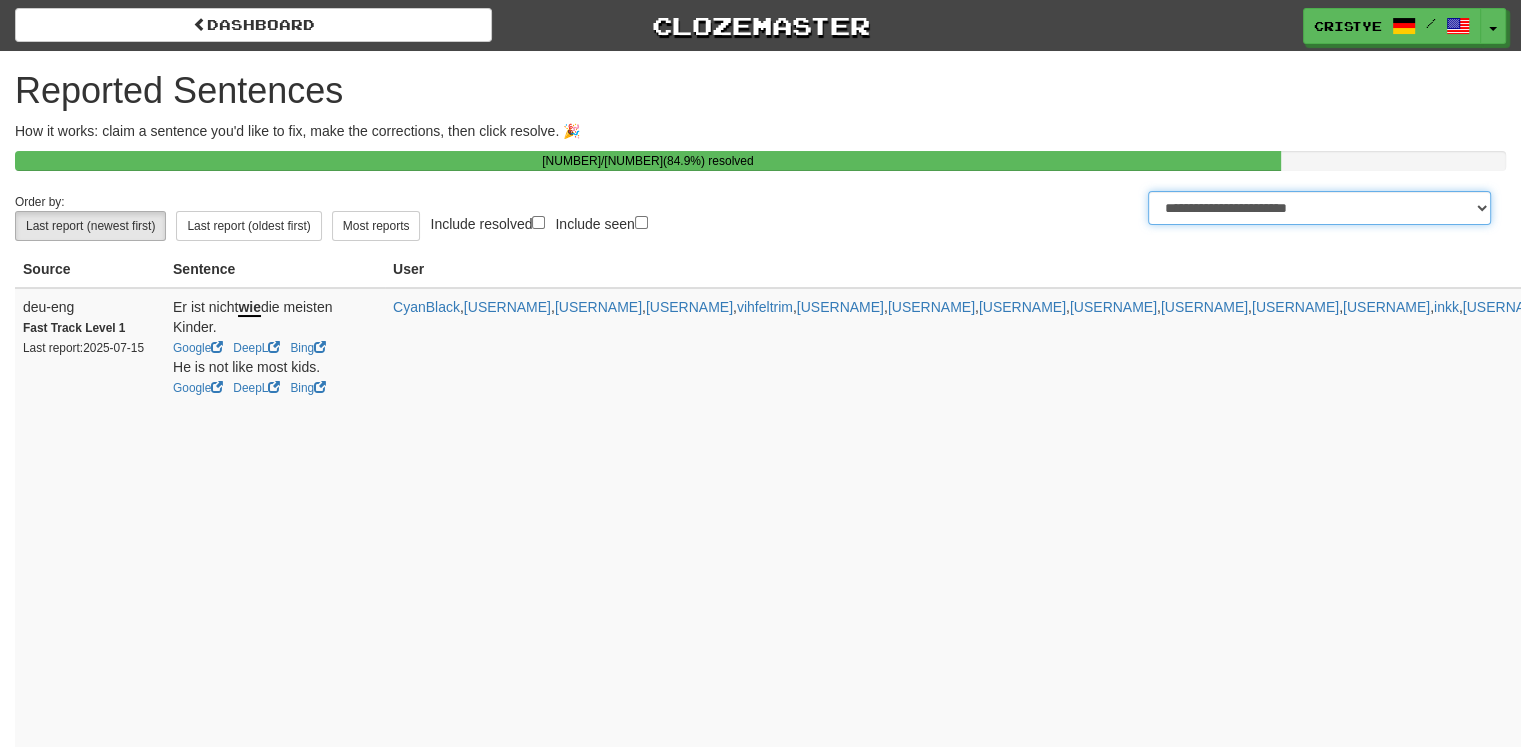 click on "**********" at bounding box center [1319, 208] 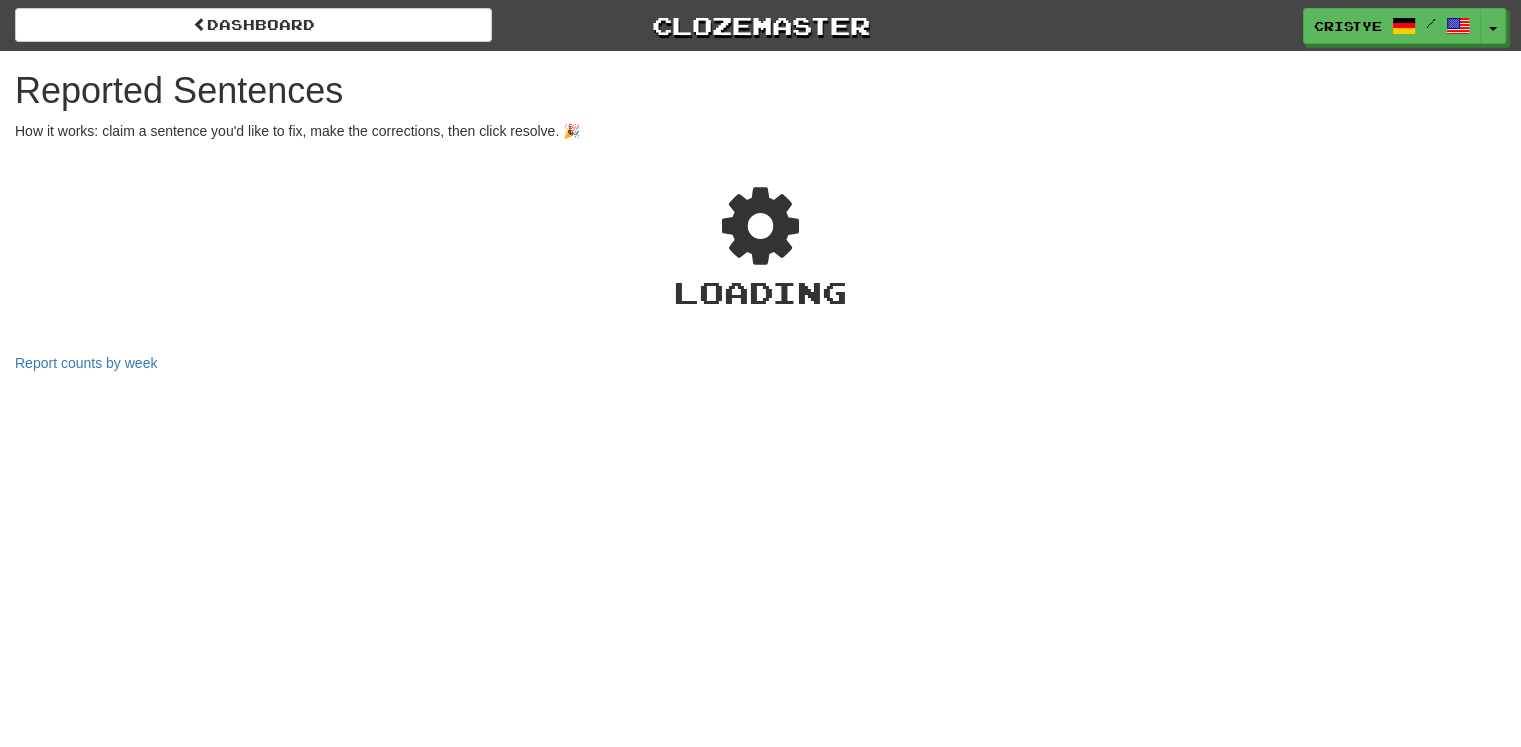 select on "***" 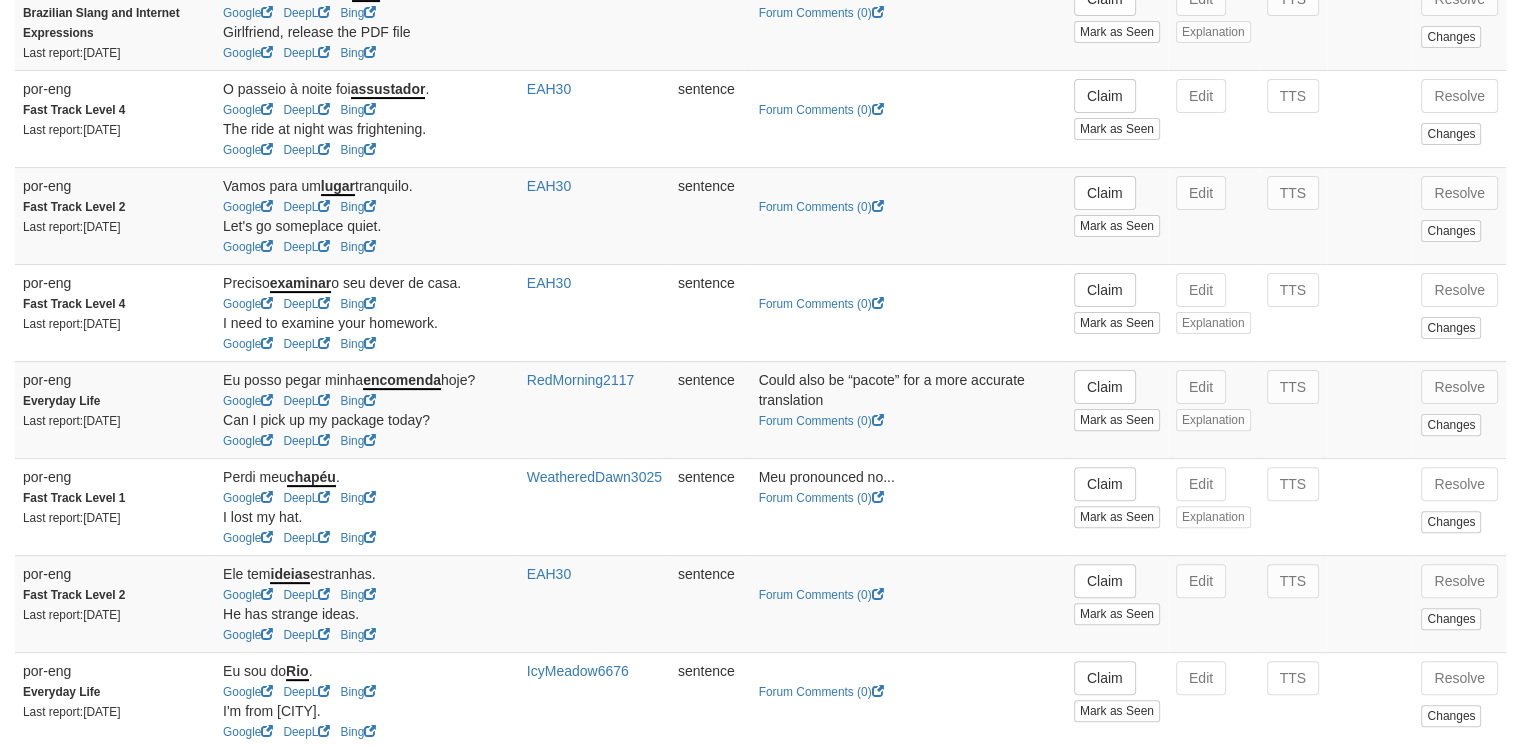 scroll, scrollTop: 524, scrollLeft: 0, axis: vertical 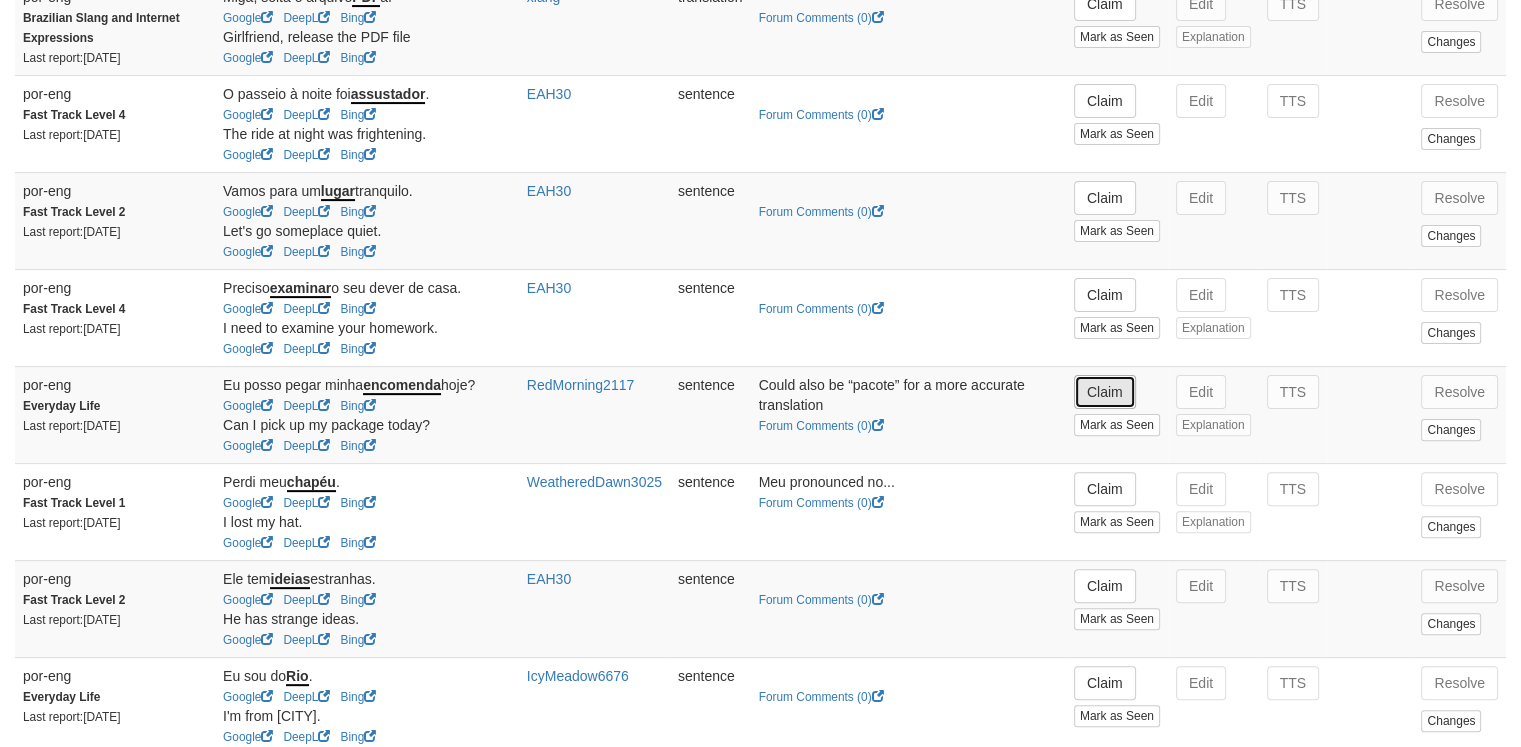 click on "Claim" at bounding box center (1105, 392) 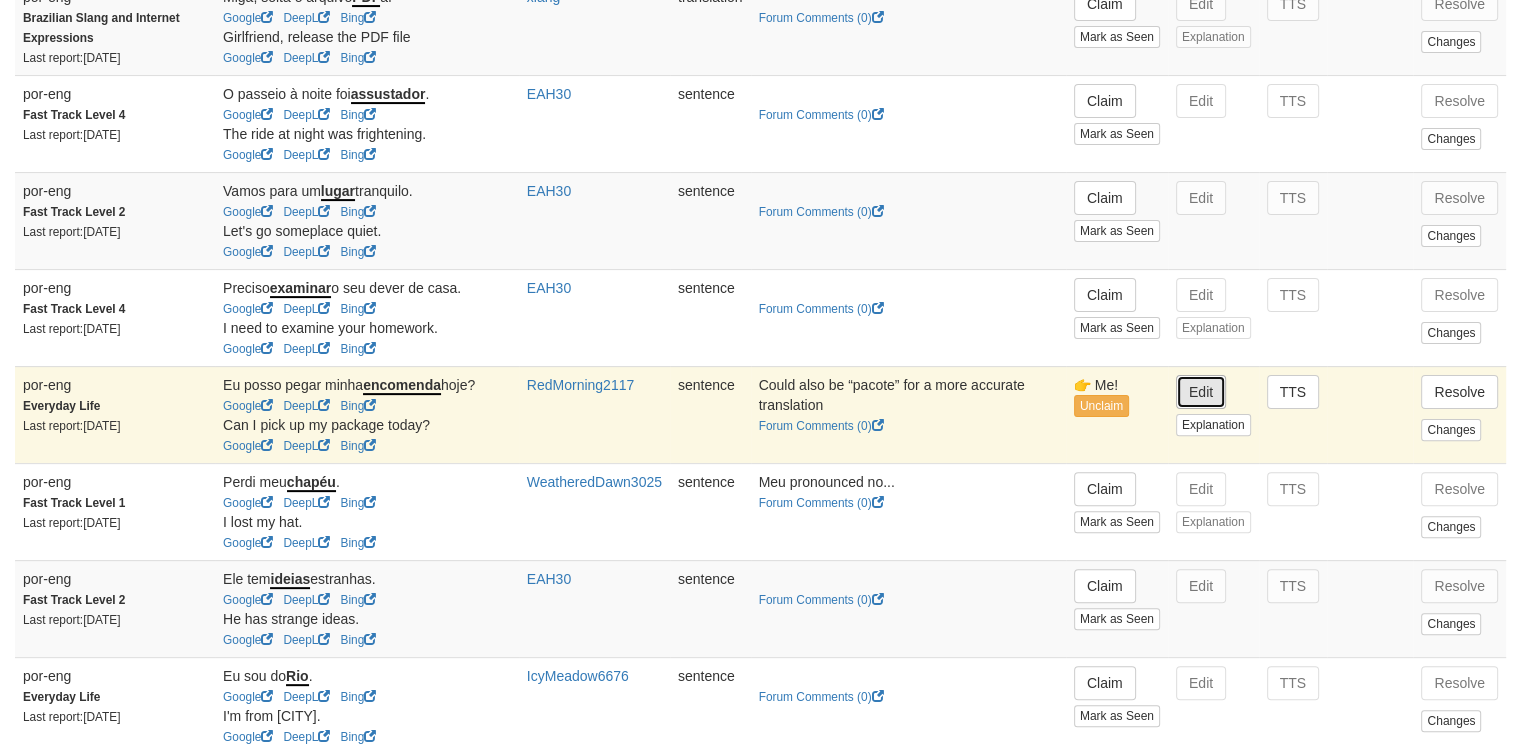 click on "Edit" at bounding box center [1201, 392] 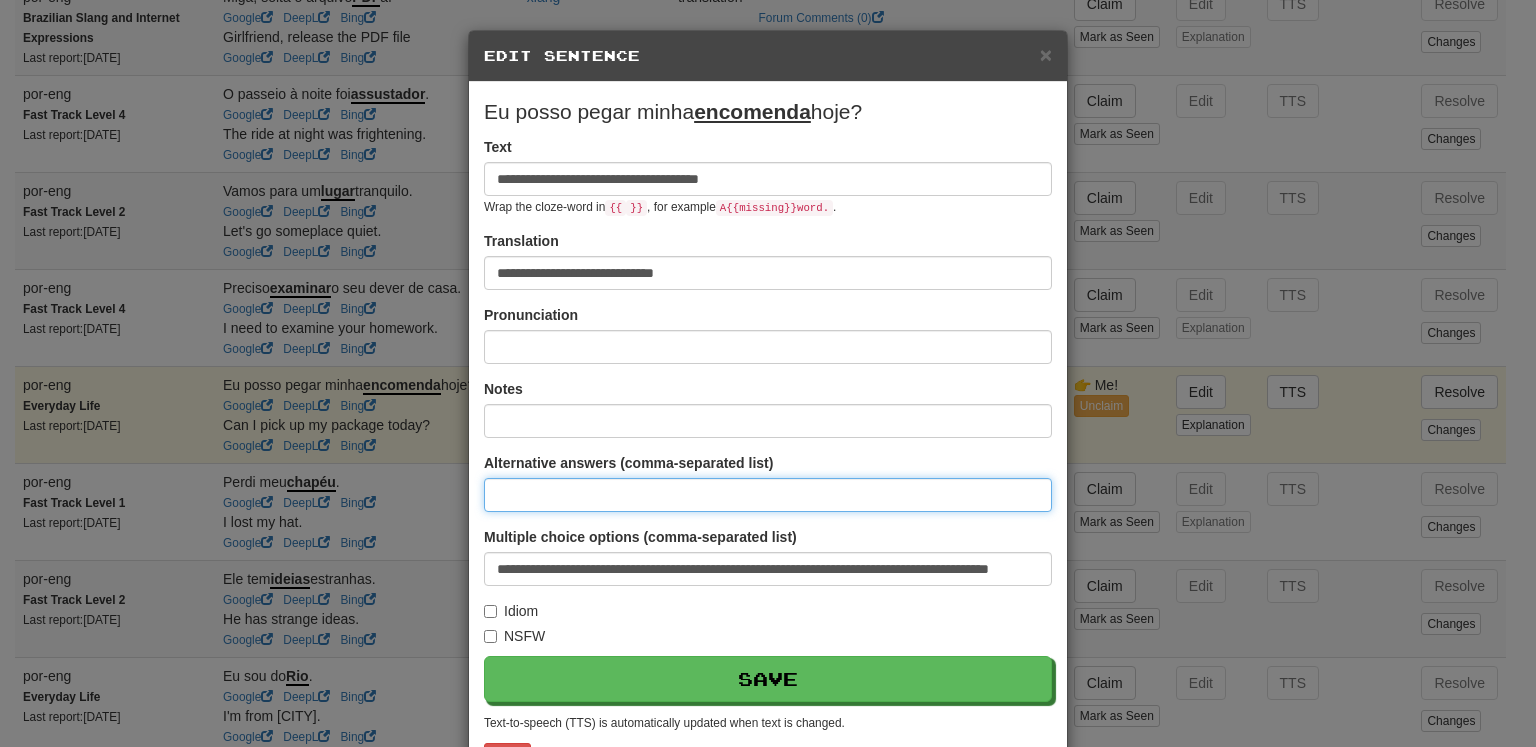 click at bounding box center (768, 495) 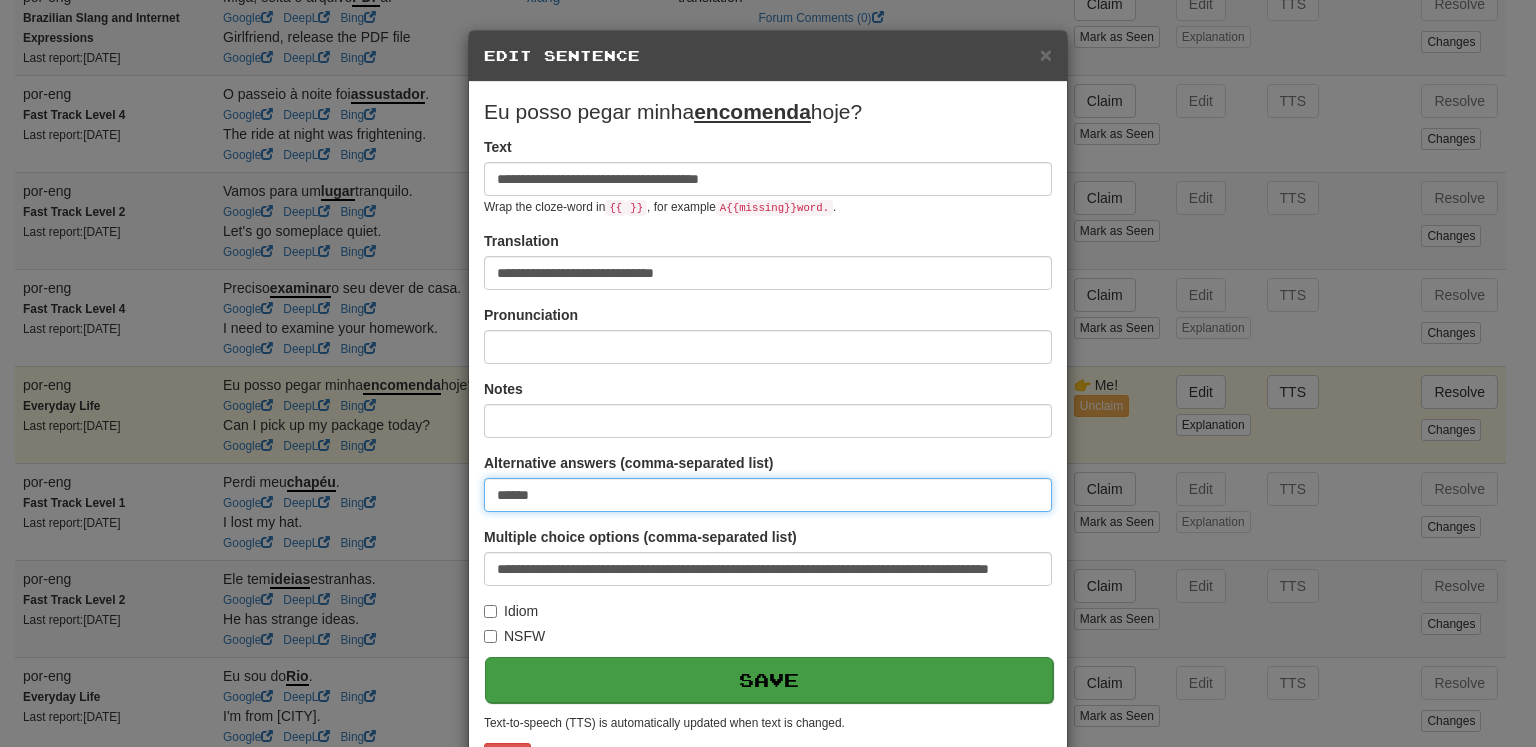 type on "******" 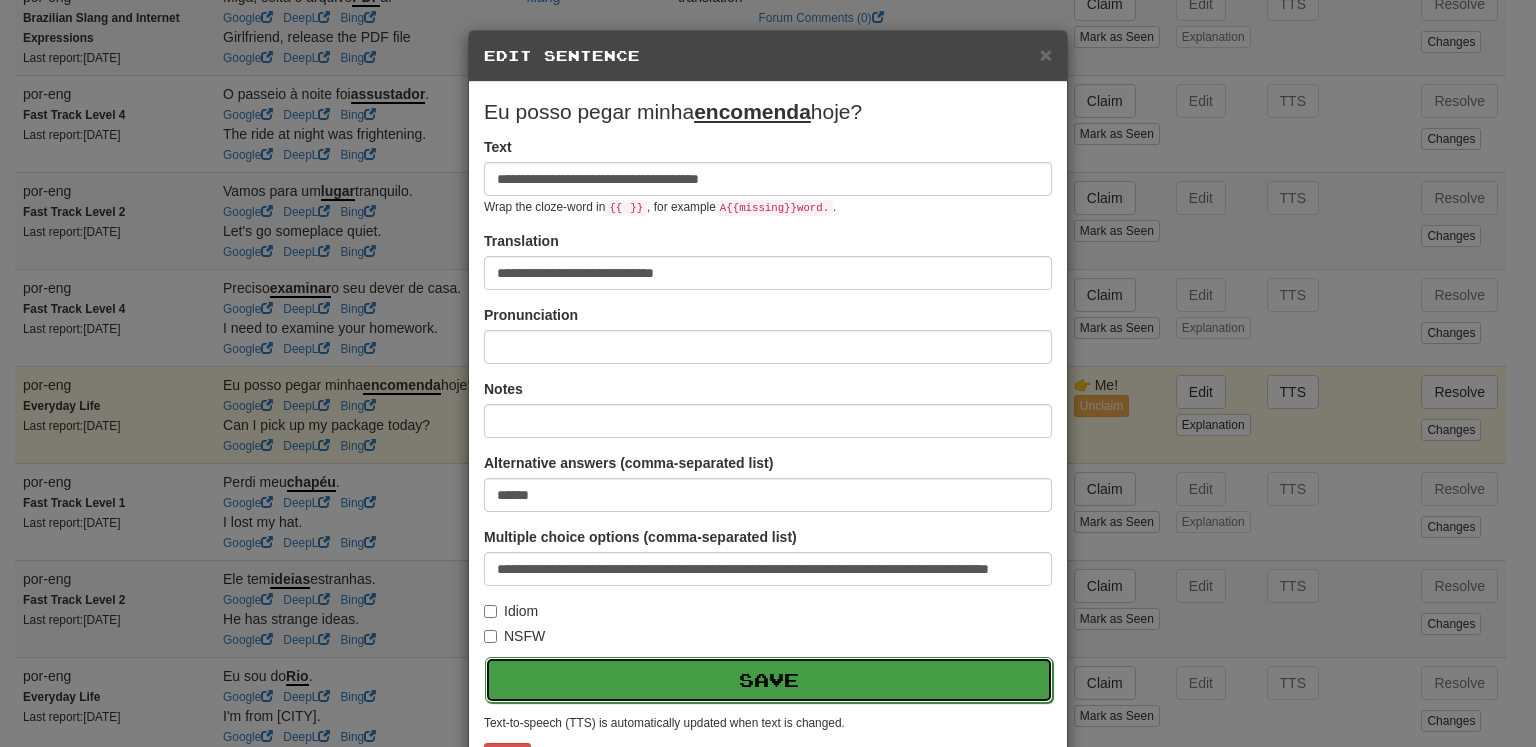 click on "Save" at bounding box center [769, 680] 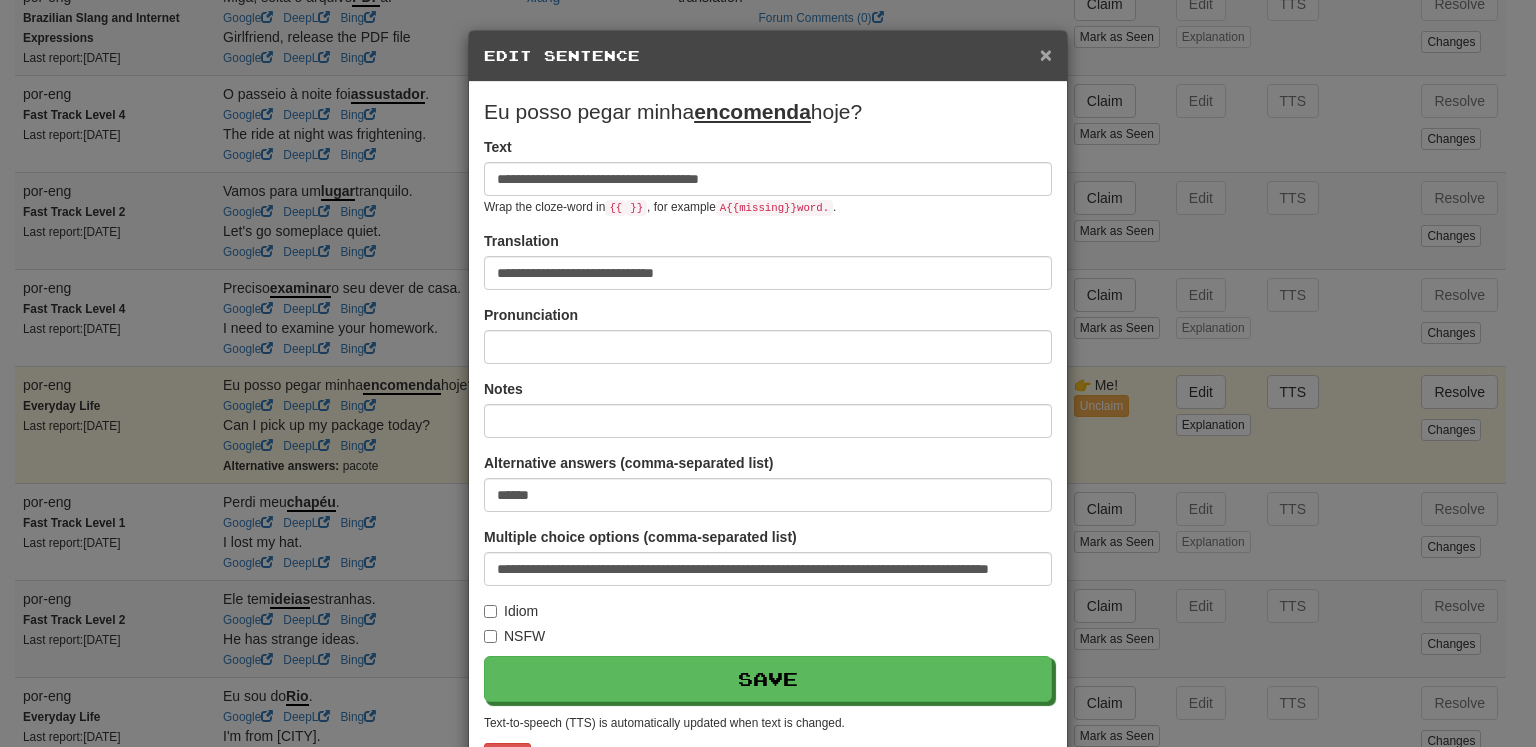 click on "×" at bounding box center [1046, 54] 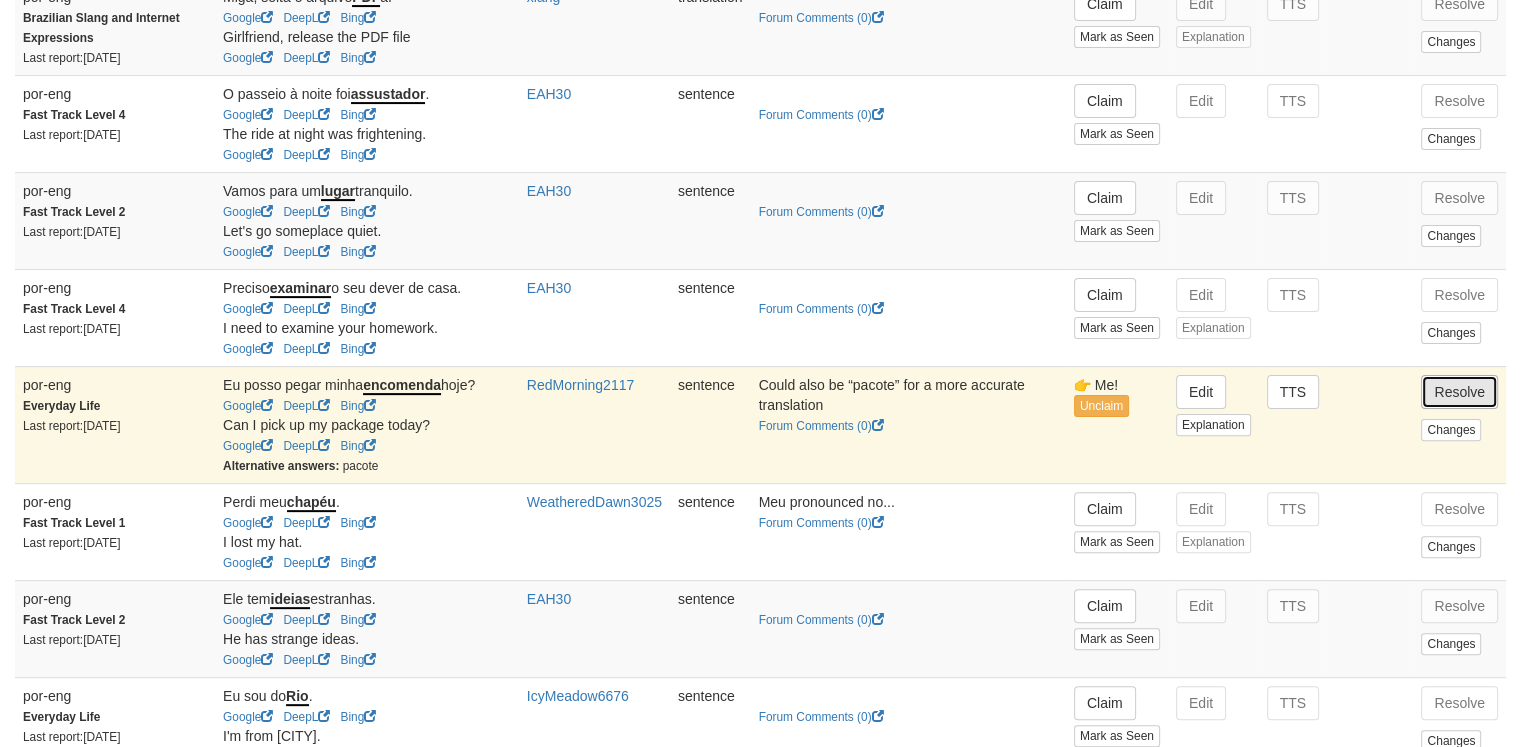 click on "Resolve" at bounding box center [1459, 392] 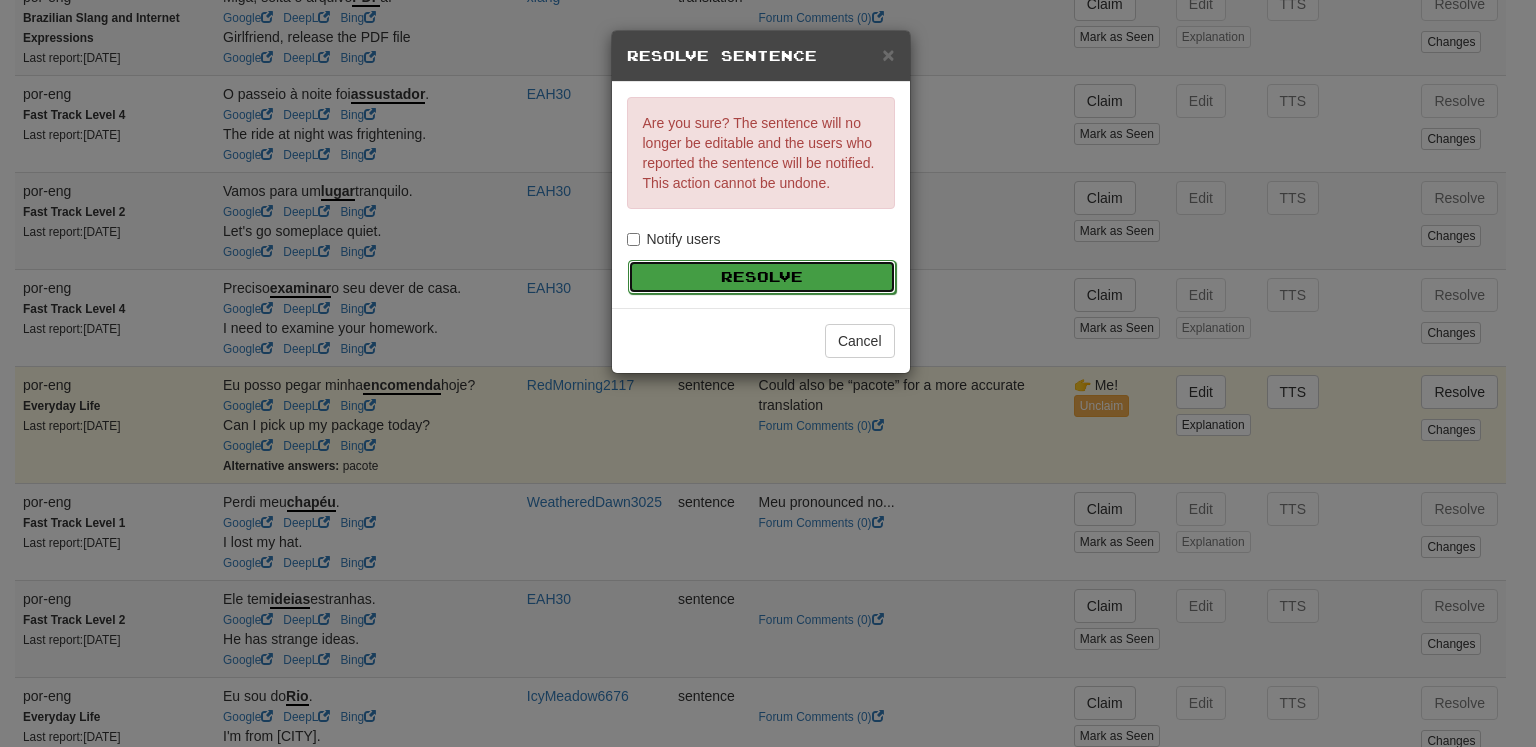click on "Resolve" at bounding box center (762, 277) 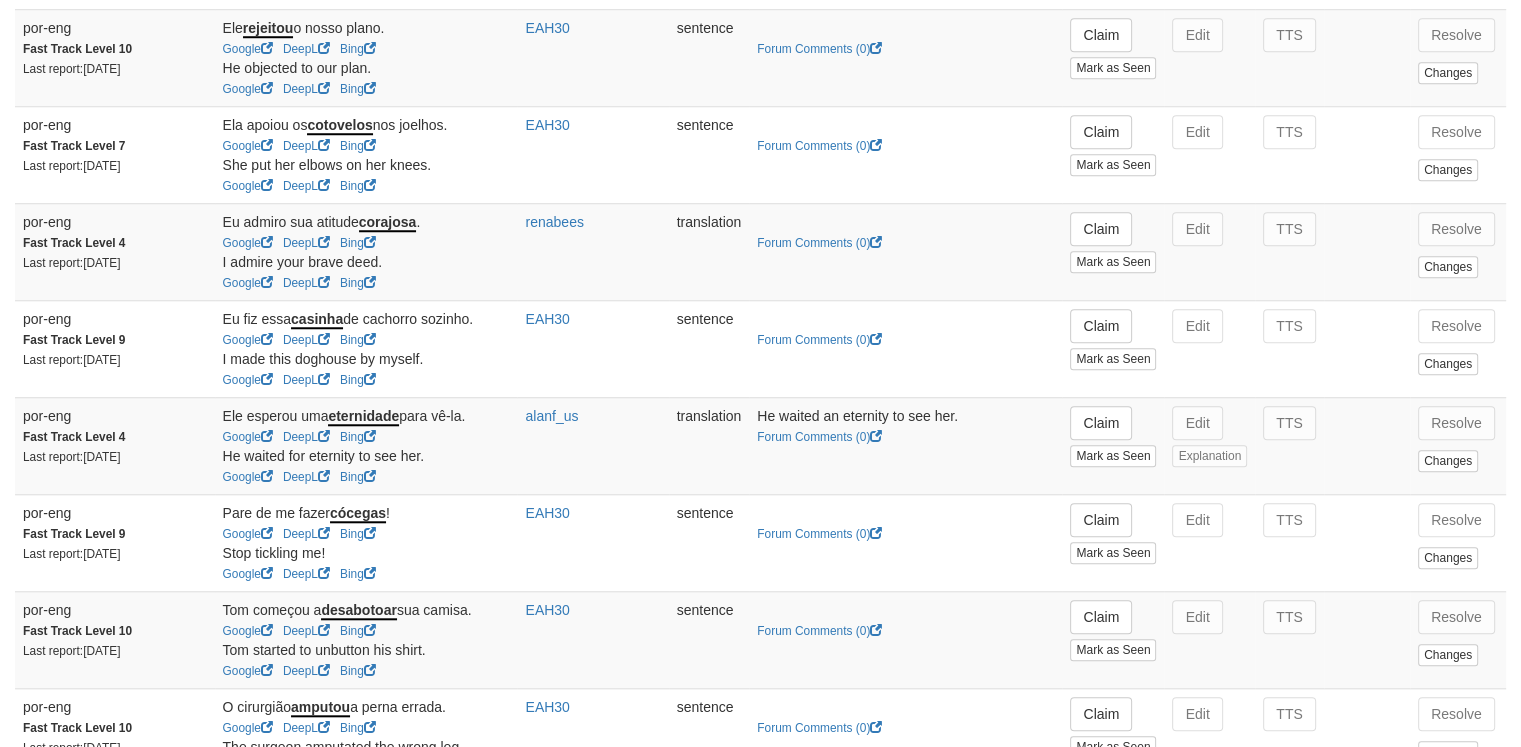 scroll, scrollTop: 1706, scrollLeft: 0, axis: vertical 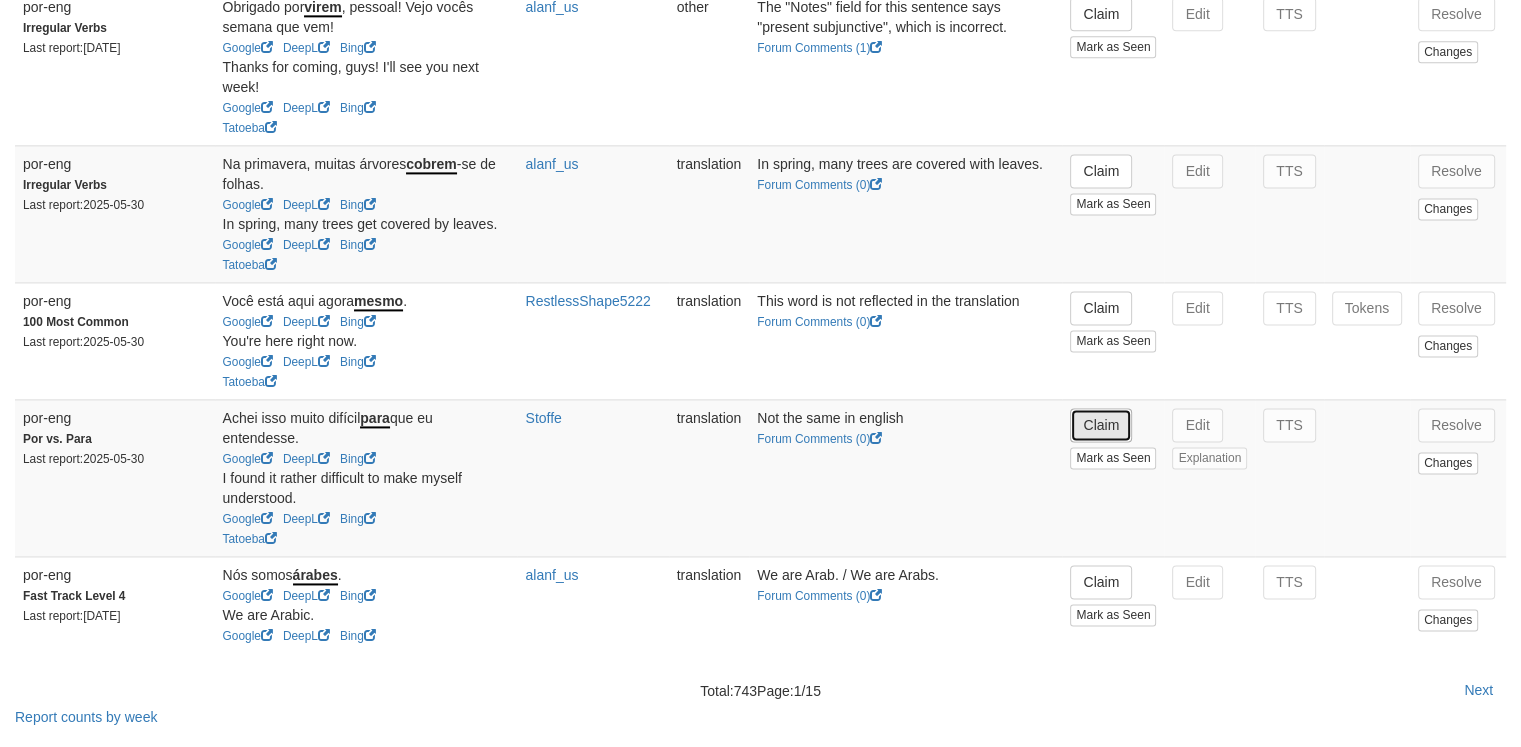 click on "Claim" at bounding box center [1101, 425] 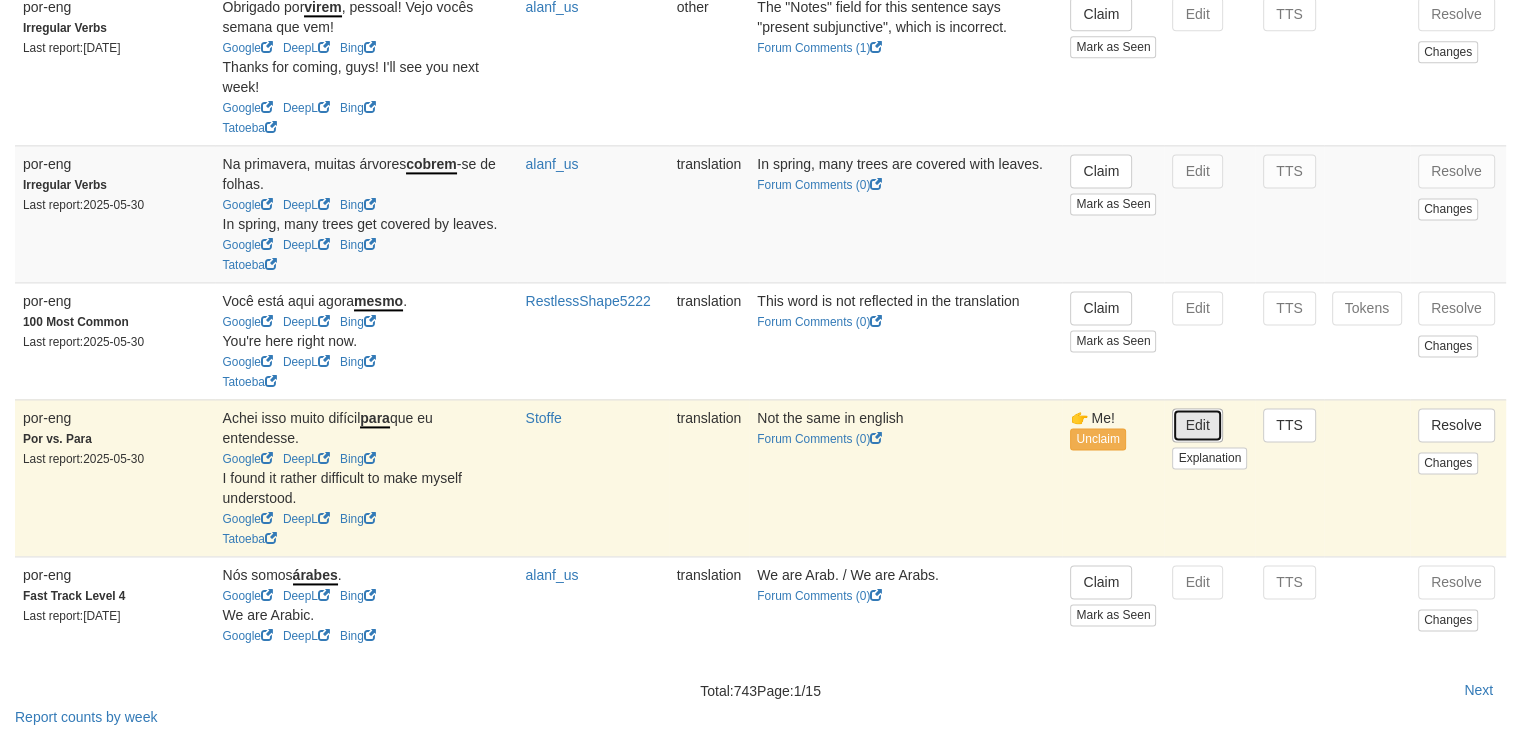 click on "Edit" at bounding box center (1197, 425) 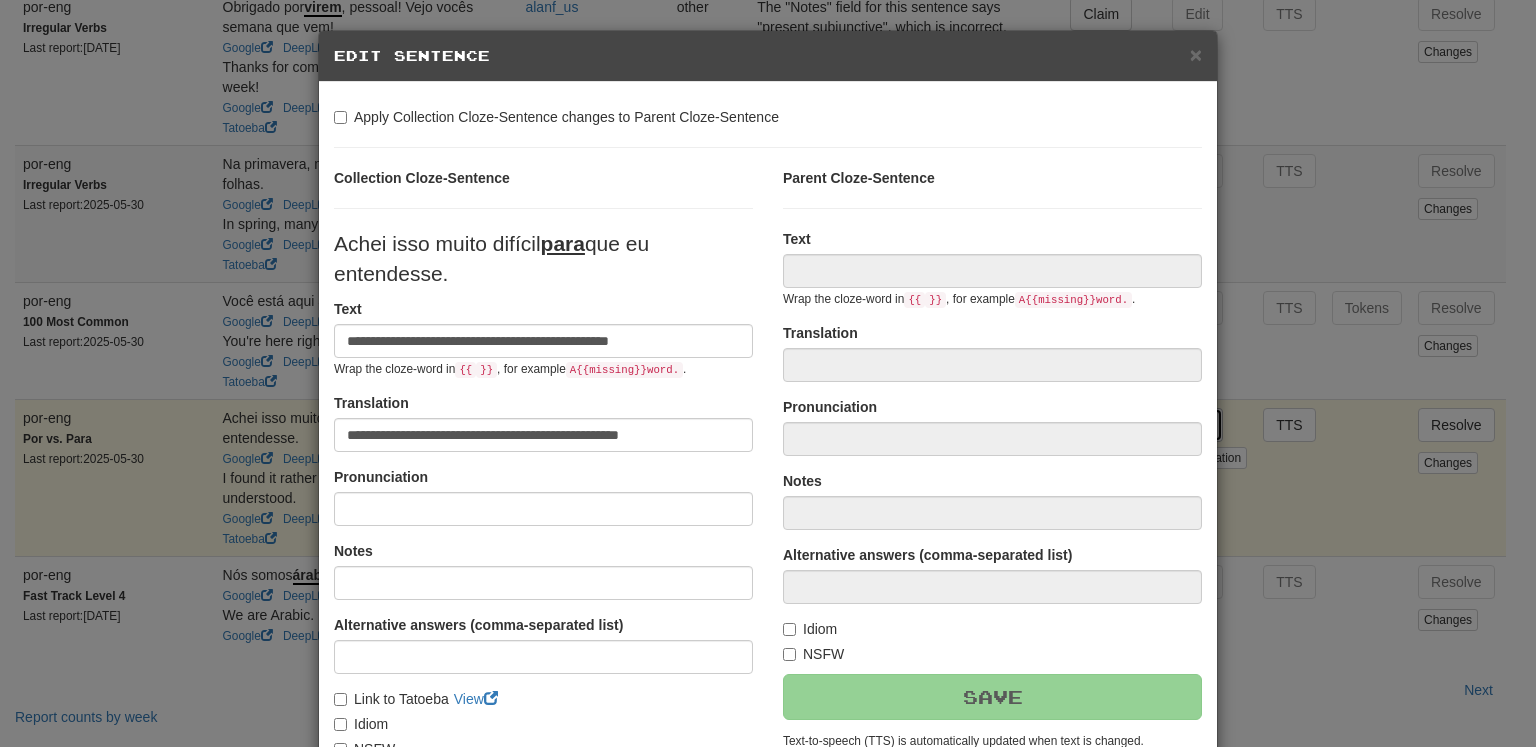 type on "**********" 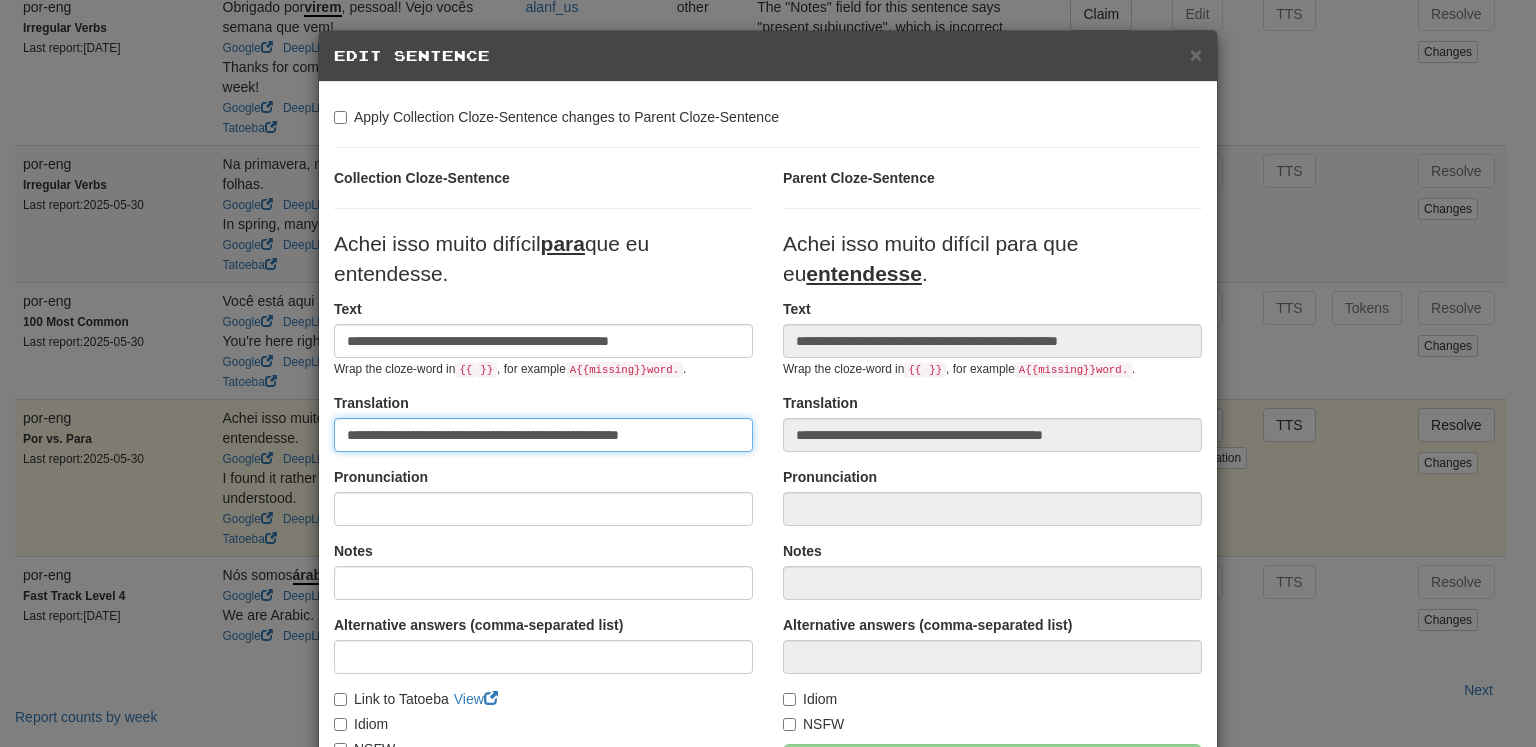 drag, startPoint x: 484, startPoint y: 432, endPoint x: 580, endPoint y: 444, distance: 96.74709 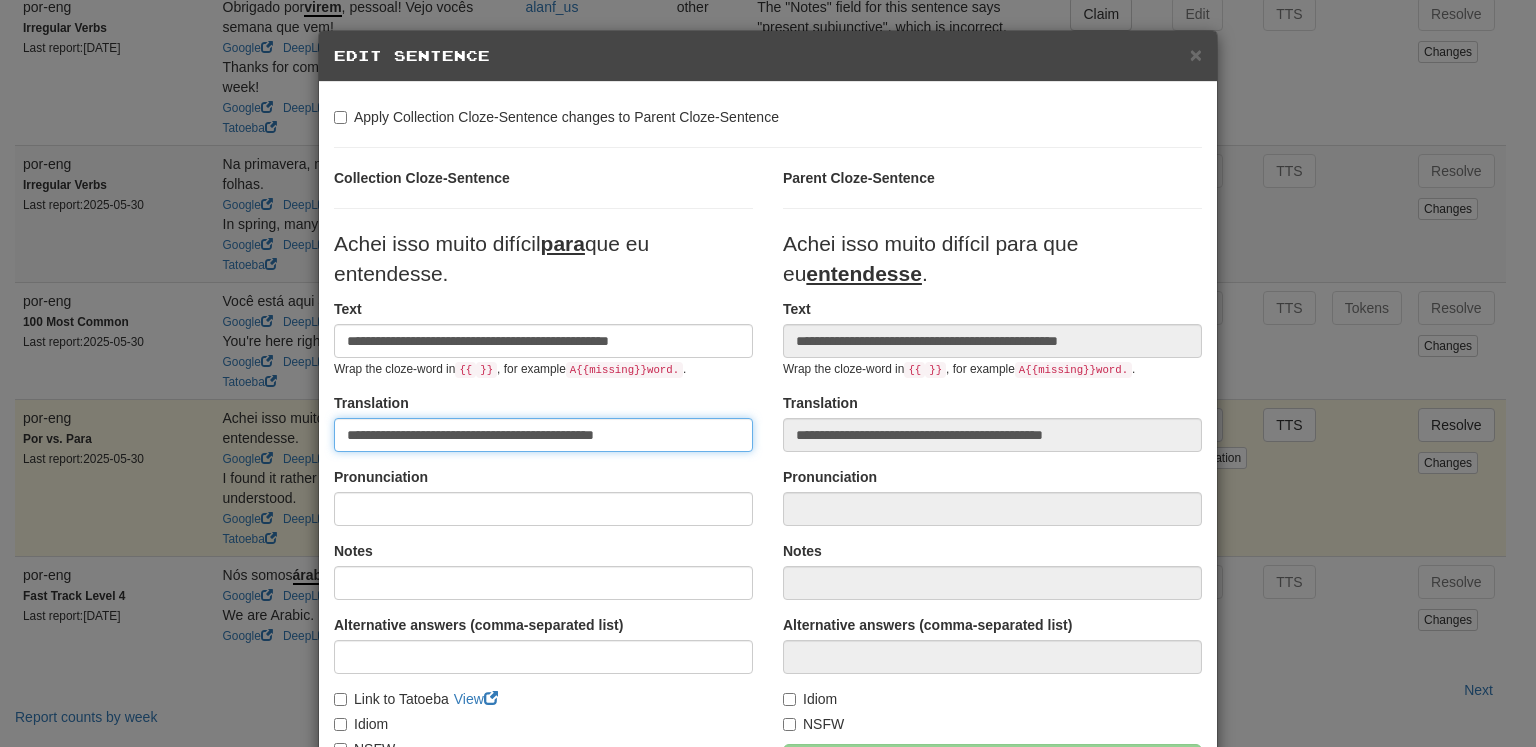 click on "**********" at bounding box center (543, 435) 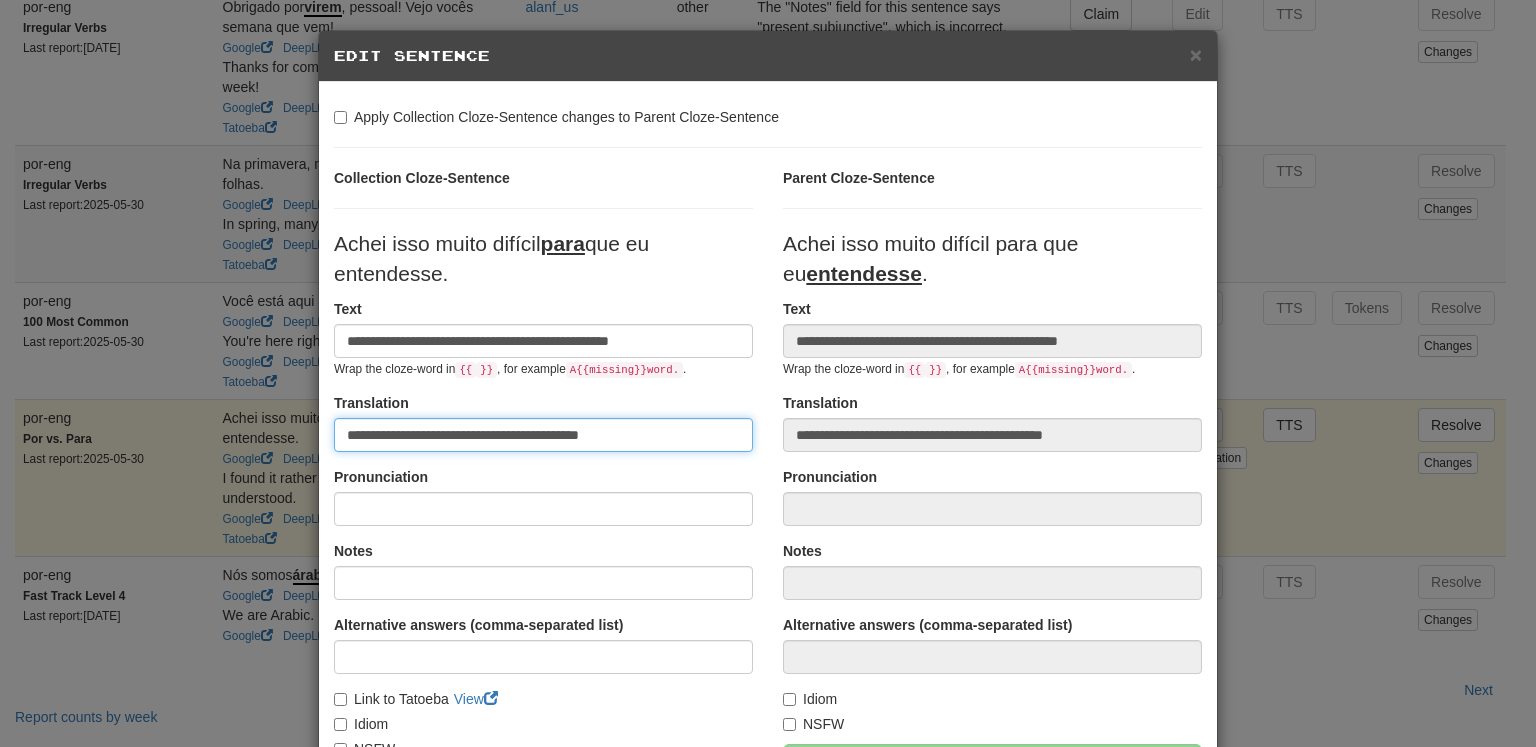 click on "**********" at bounding box center [543, 435] 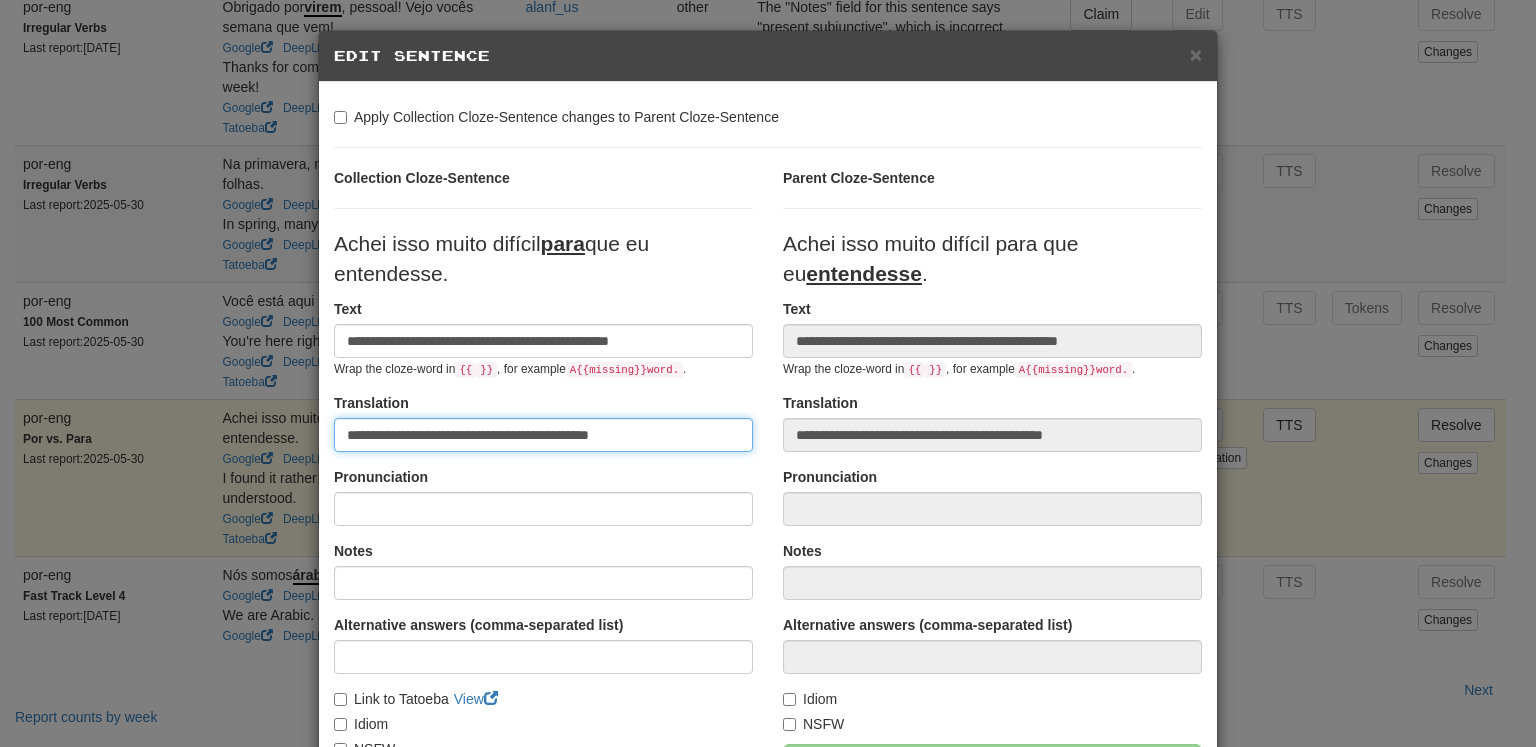 type on "**********" 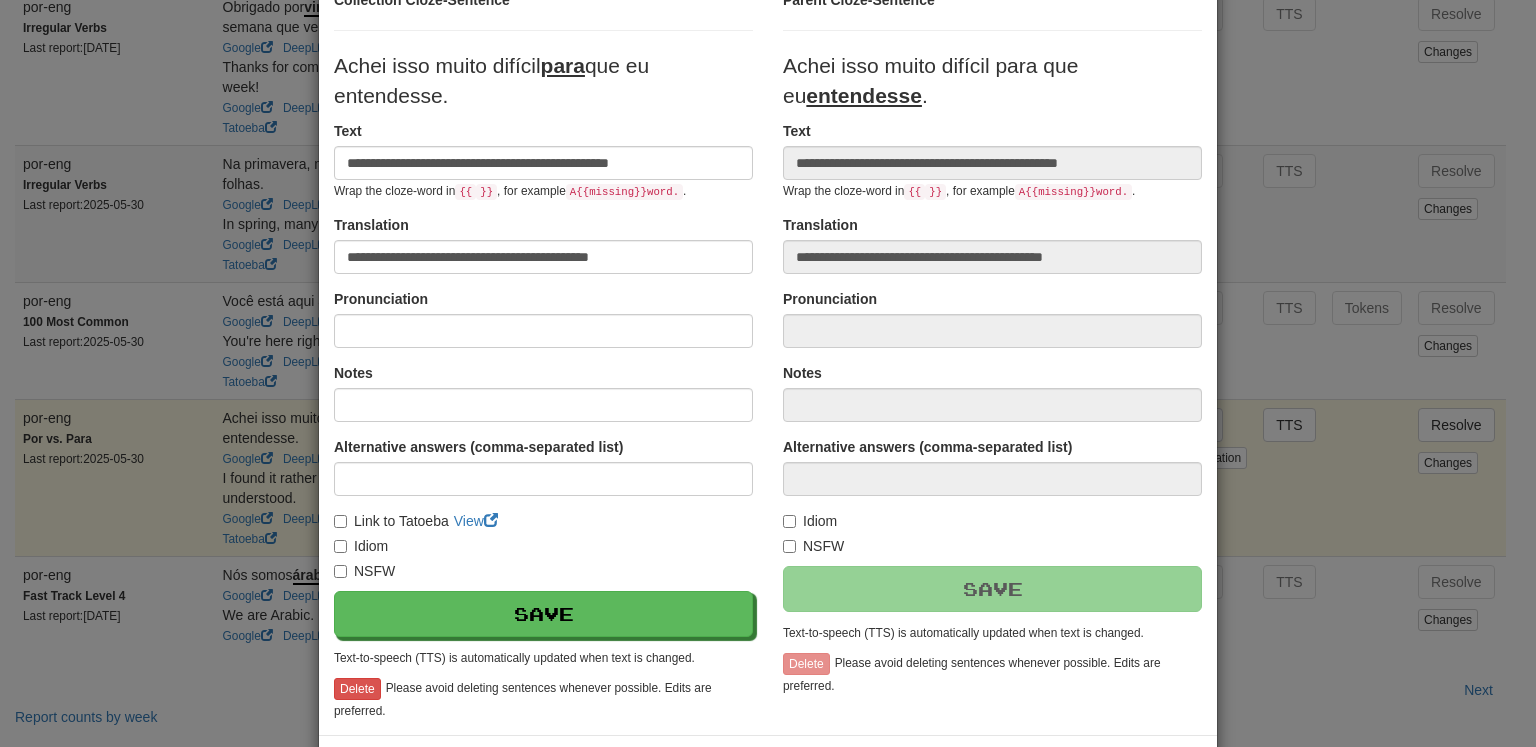 scroll, scrollTop: 258, scrollLeft: 0, axis: vertical 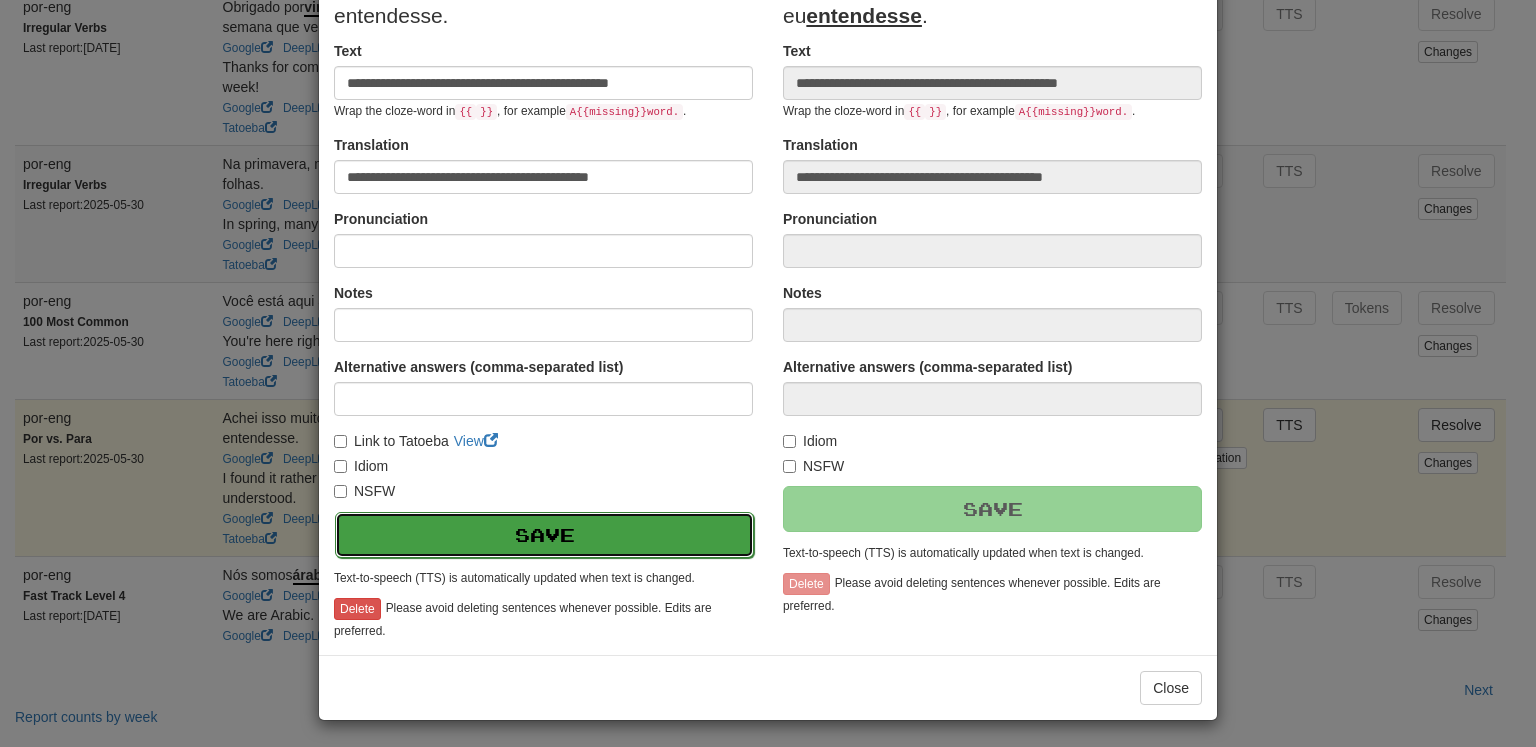 click on "Save" at bounding box center [544, 535] 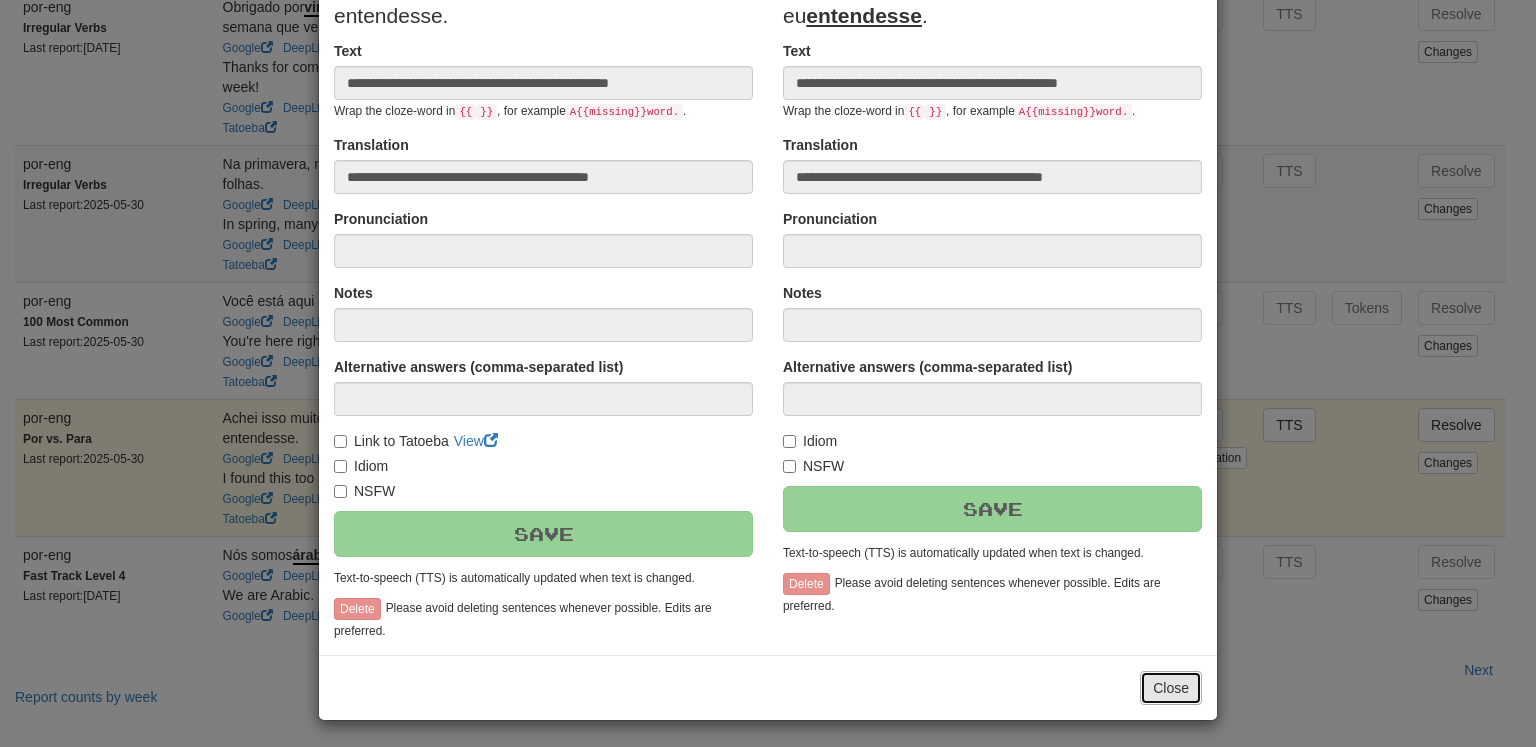 click on "Close" at bounding box center [1171, 688] 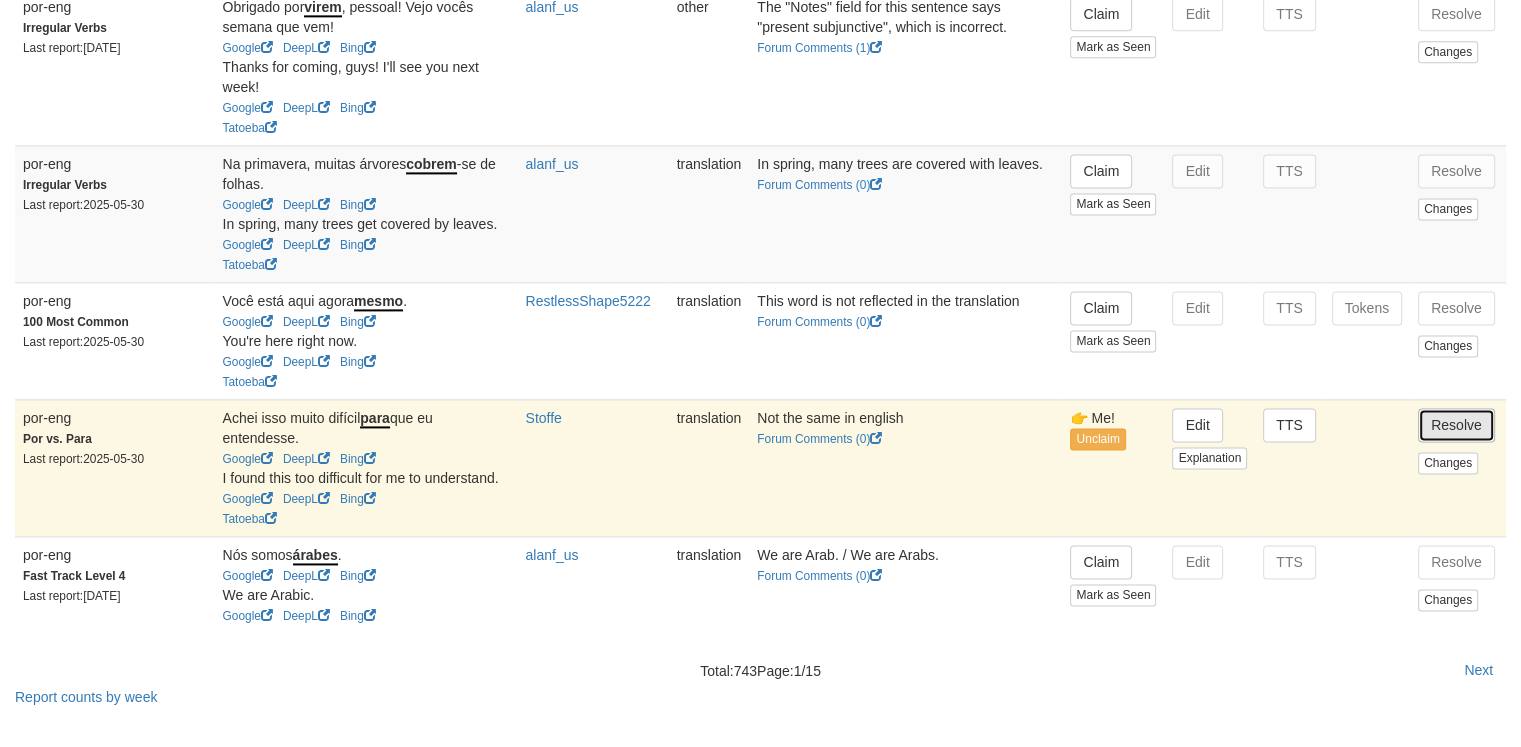 click on "Resolve" at bounding box center [1456, 425] 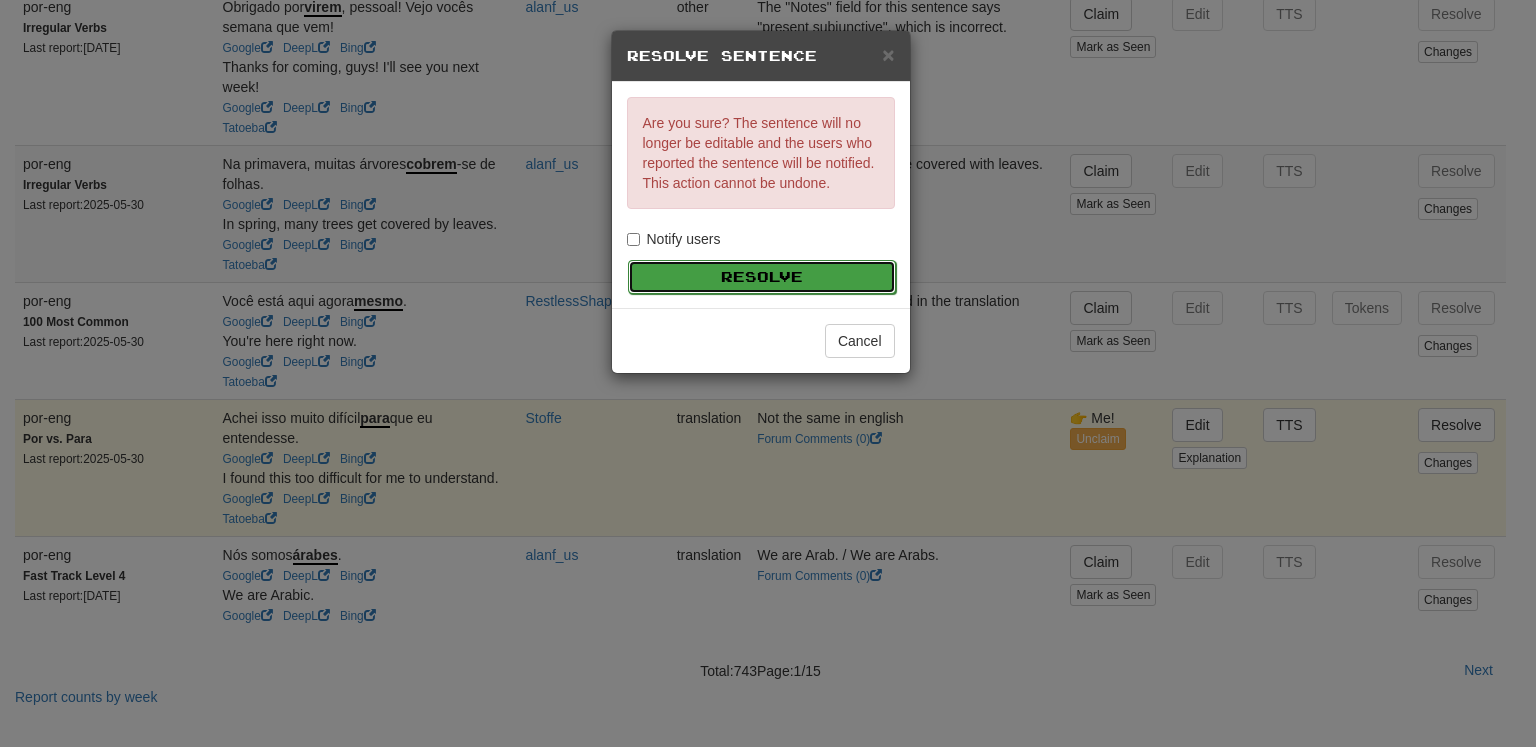 click on "Resolve" at bounding box center [762, 277] 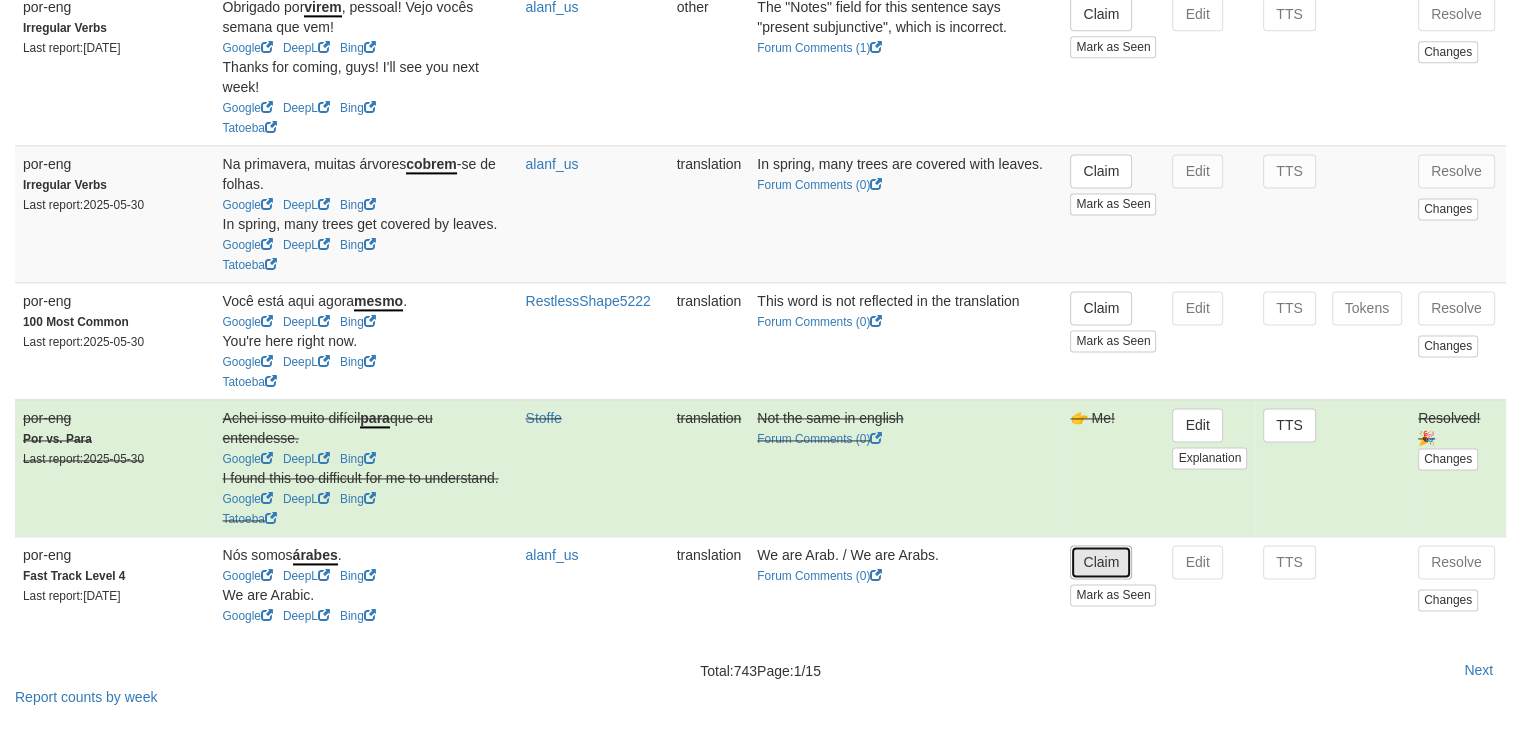 click on "Claim" at bounding box center [1101, 562] 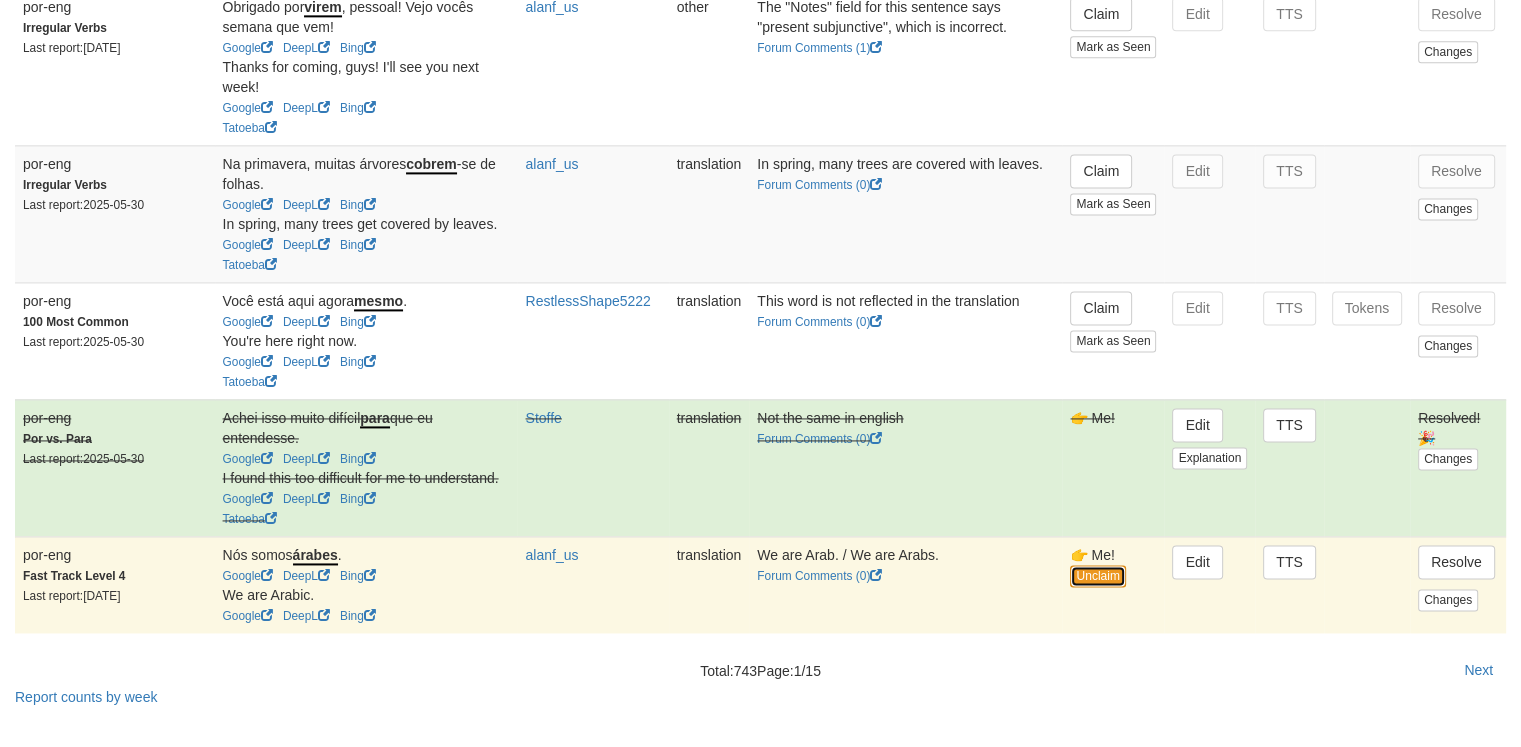click on "Unclaim" at bounding box center (1097, 576) 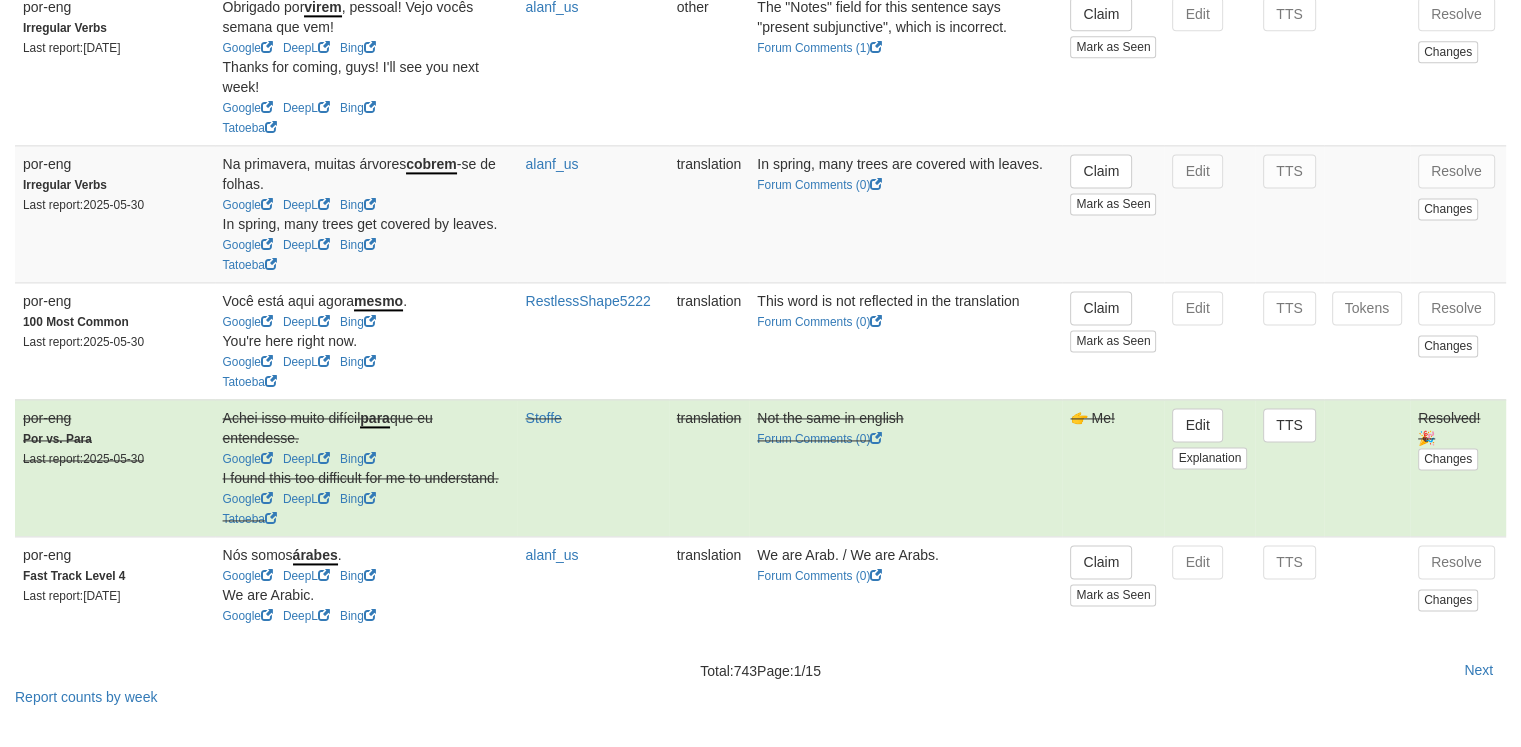 click on "Dashboard
Clozemaster
cristye
/
Toggle Dropdown
Dashboard
Leaderboard
Activity Feed
Notifications
Profile
Discussions
Deutsch
/
English
Streak:
0
Review:
18
Points Today: 0
Languages
Account
Logout
cristye
/
Toggle Dropdown
Dashboard
Leaderboard
Activity Feed
Notifications
Profile
Discussions
Deutsch
/
English
Streak:
0
Review:
18
Points Today: 0
Languages
Account
Logout
clozemaster
Reported Sentences  How it works: claim a sentence you'd like to fix, make the corrections, then click resolve. 🎉 76.4 % Complete 2400 / 3141  ( 76.4 %) resolved Order by: Last report (newest first) Last report (oldest first) Most reports User" at bounding box center [760, -684] 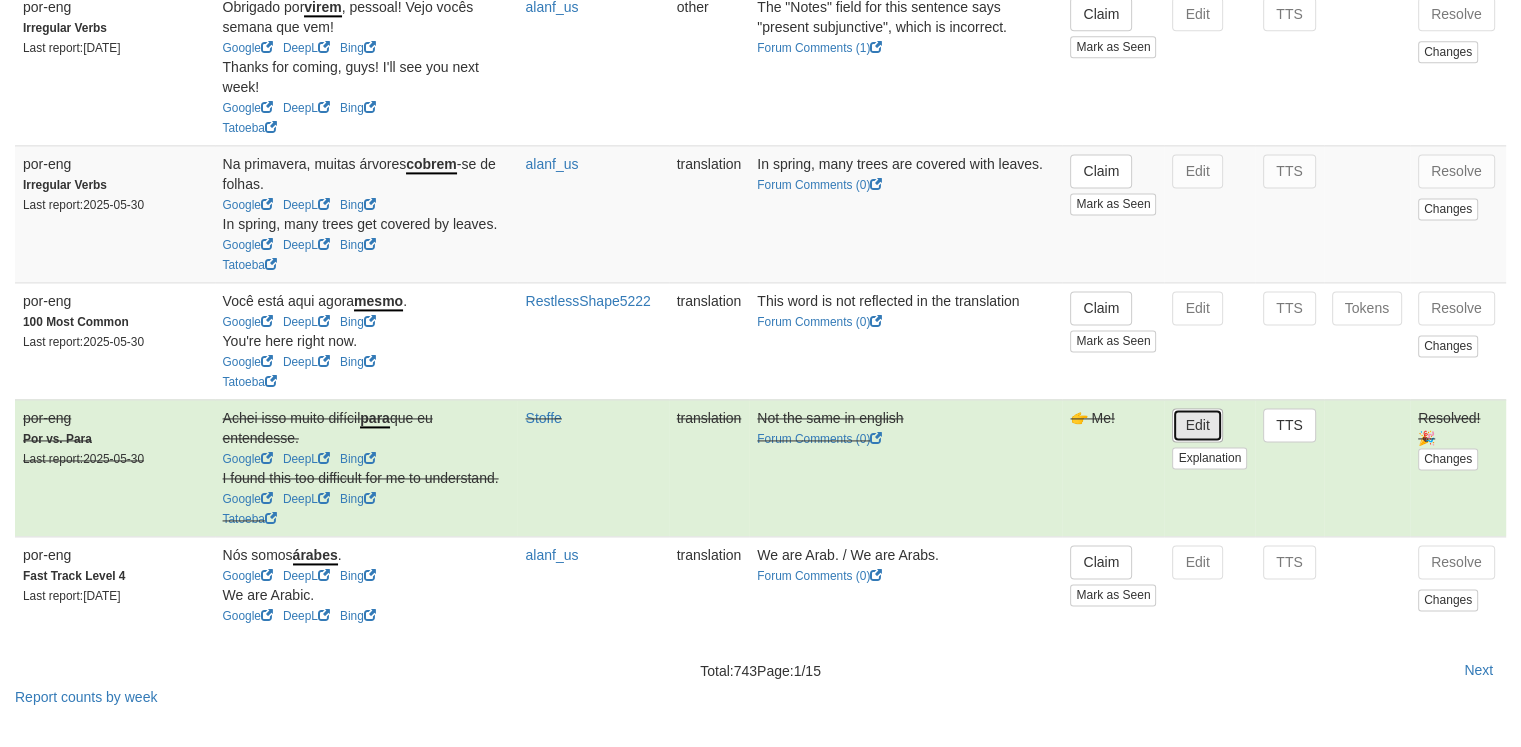 click on "Edit" at bounding box center (1197, 425) 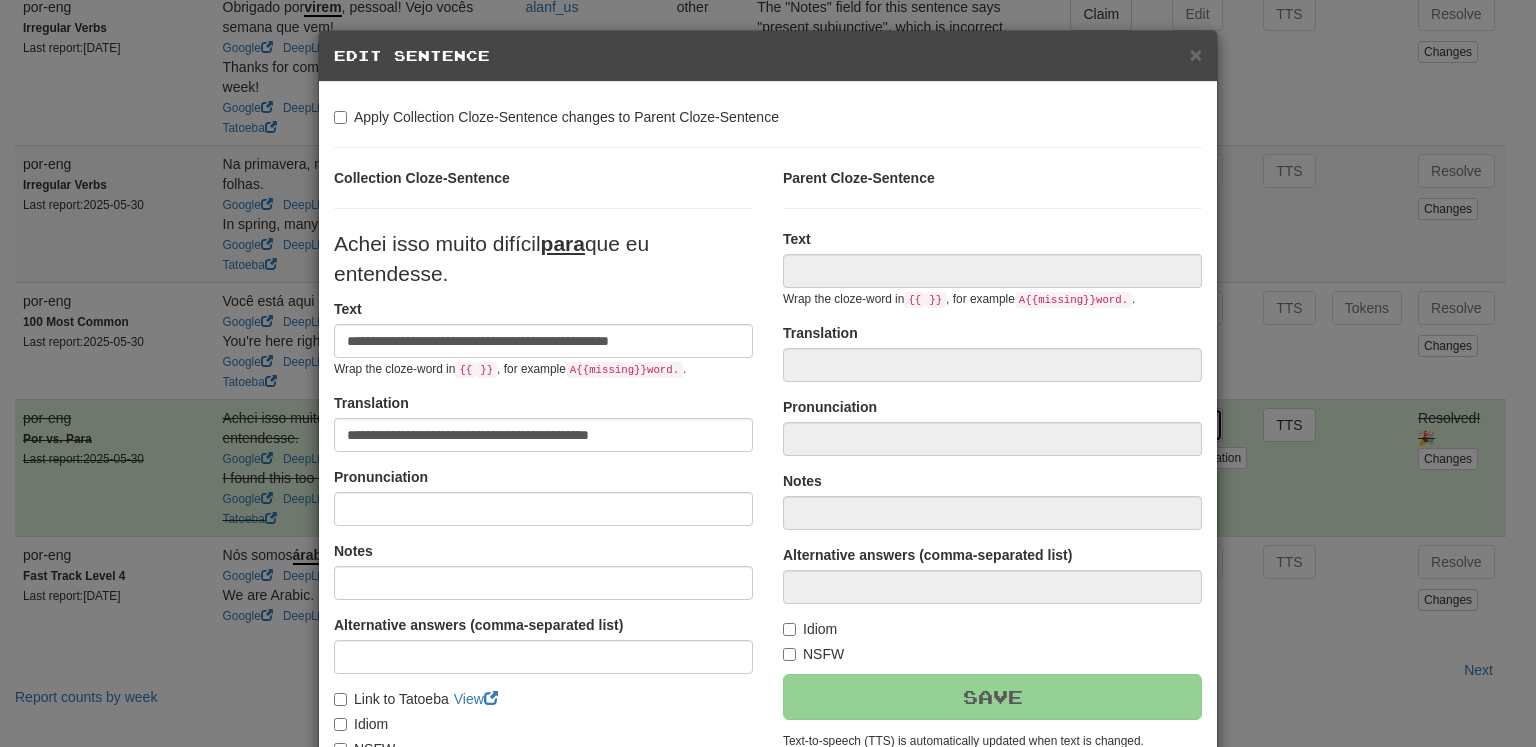 type on "**********" 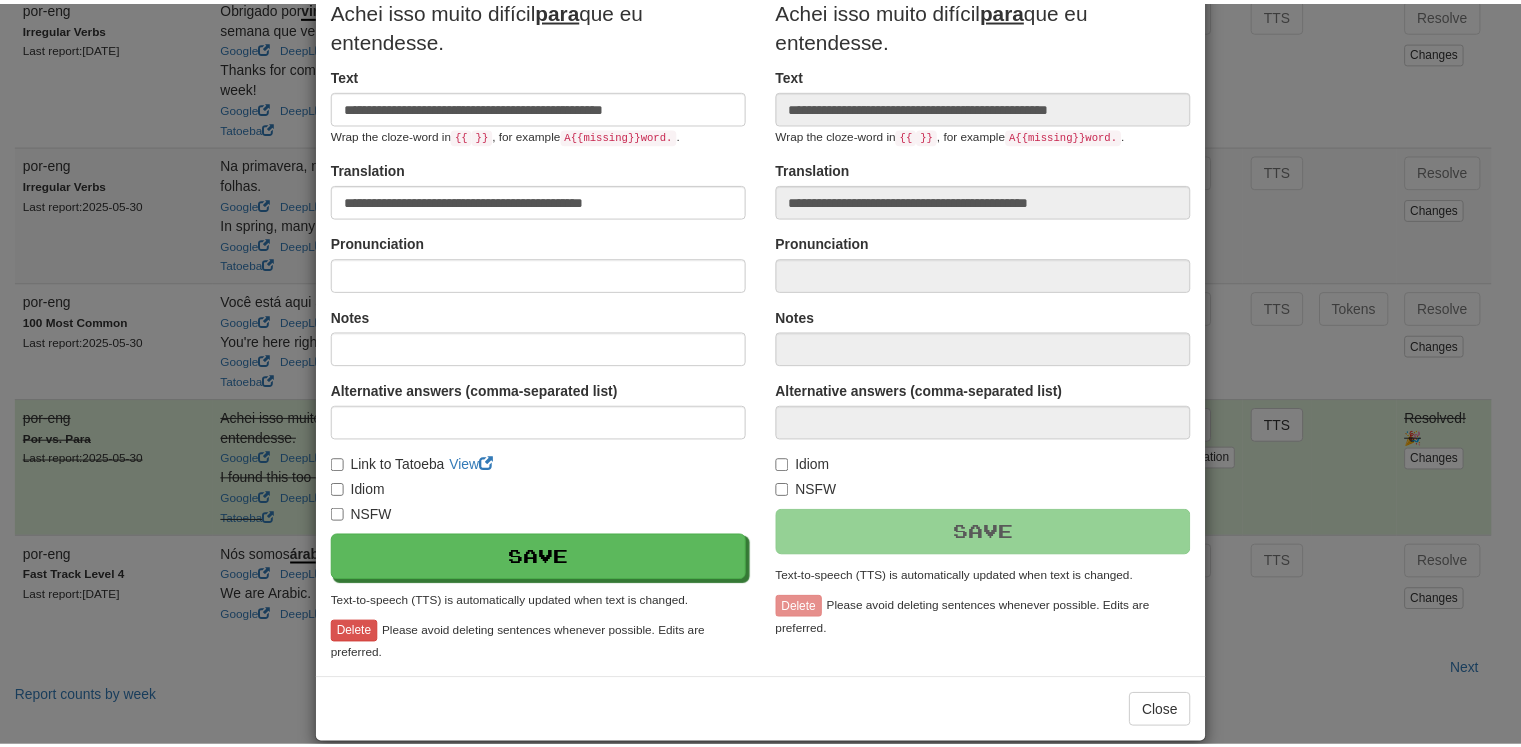 scroll, scrollTop: 258, scrollLeft: 0, axis: vertical 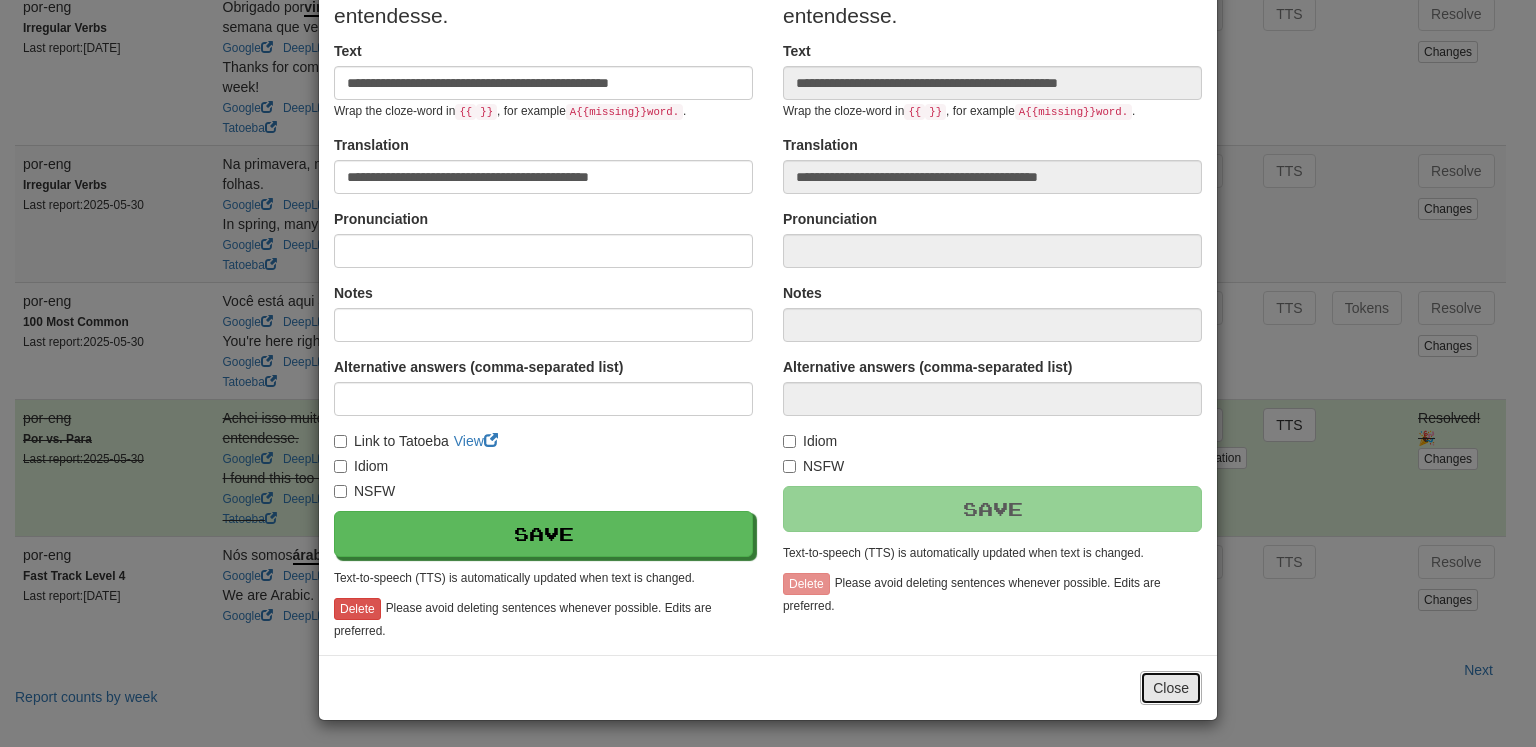 click on "Close" at bounding box center (1171, 688) 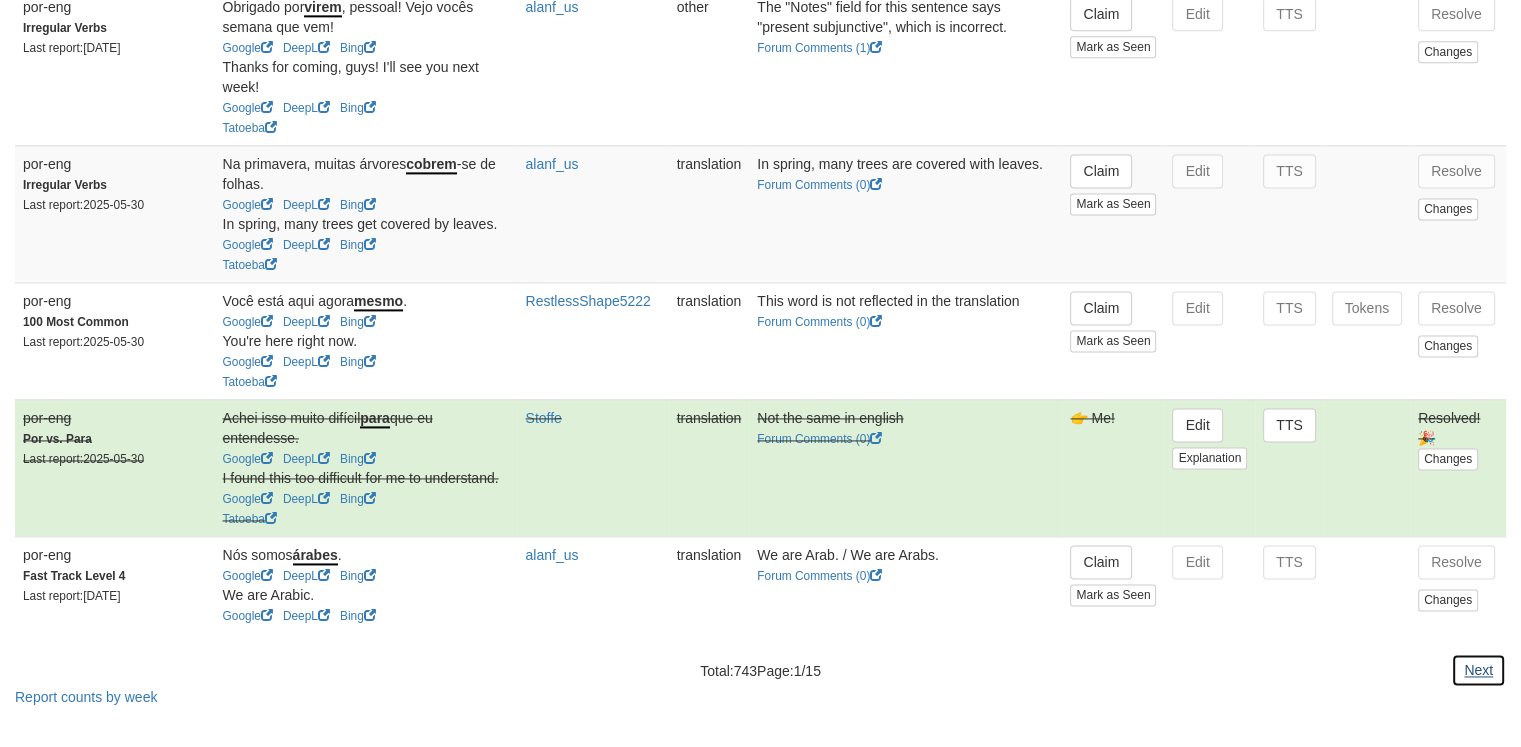 click on "Next" at bounding box center (1478, 670) 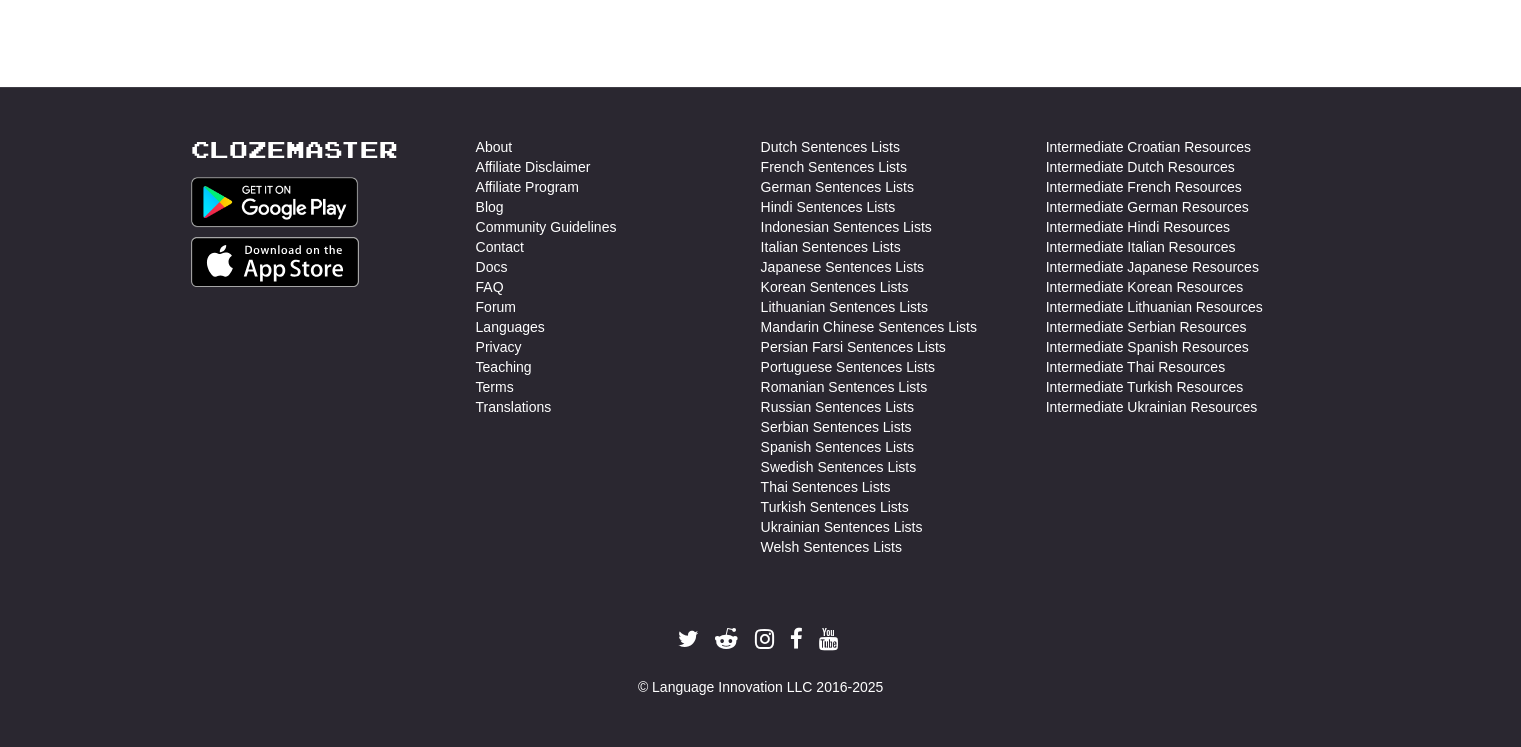 scroll, scrollTop: 0, scrollLeft: 0, axis: both 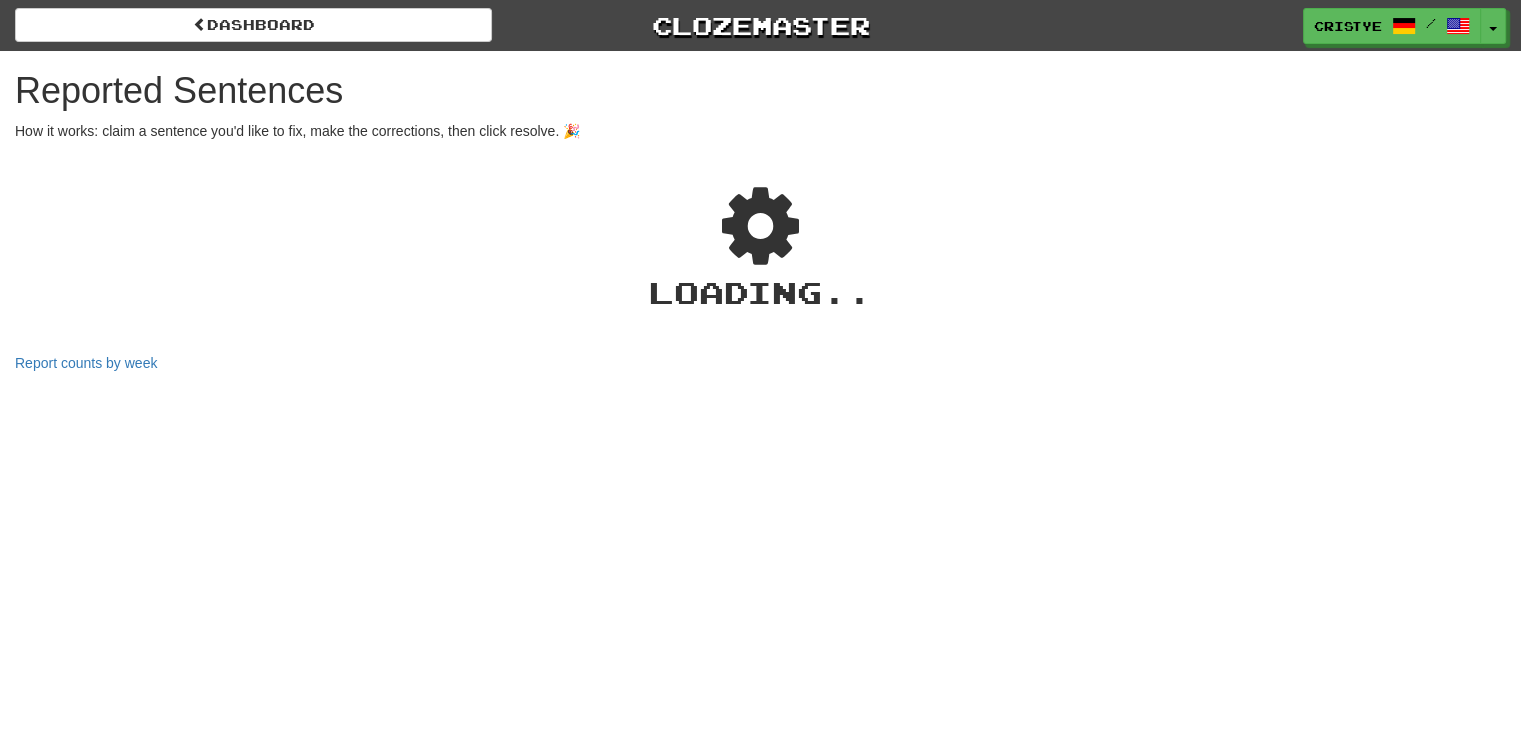 select on "***" 